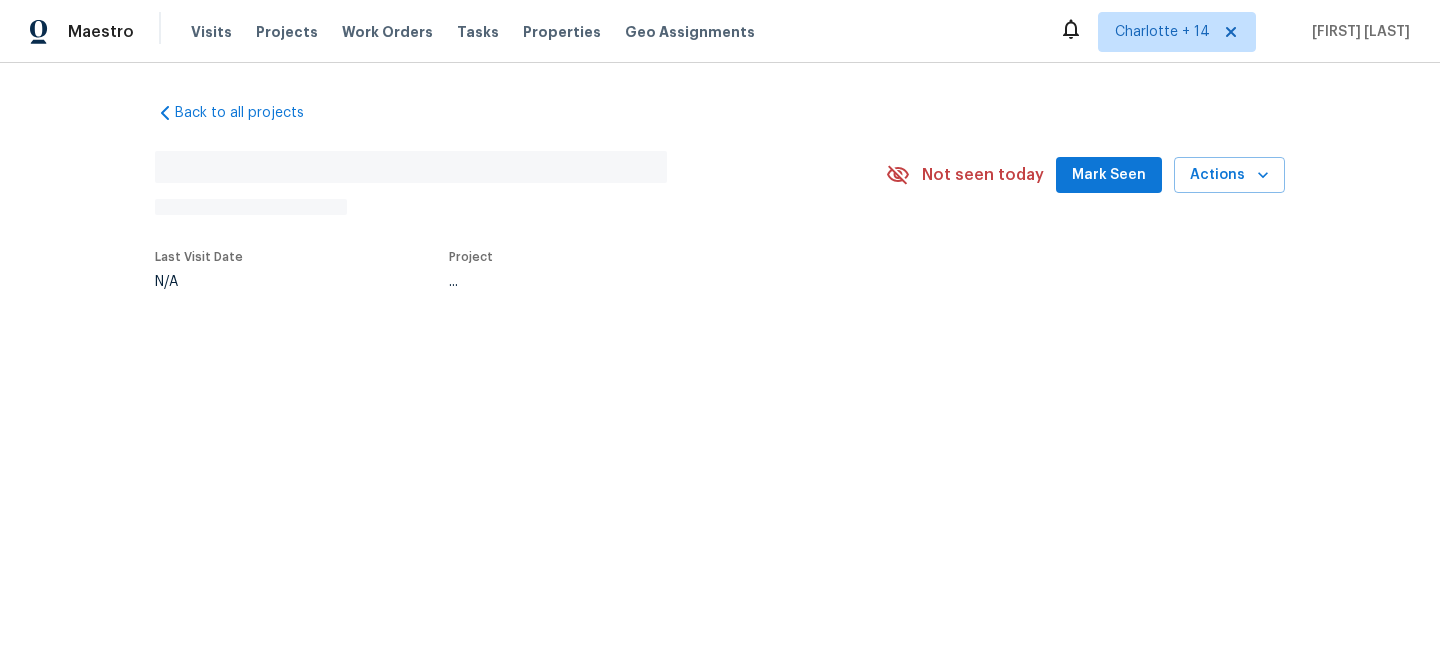scroll, scrollTop: 0, scrollLeft: 0, axis: both 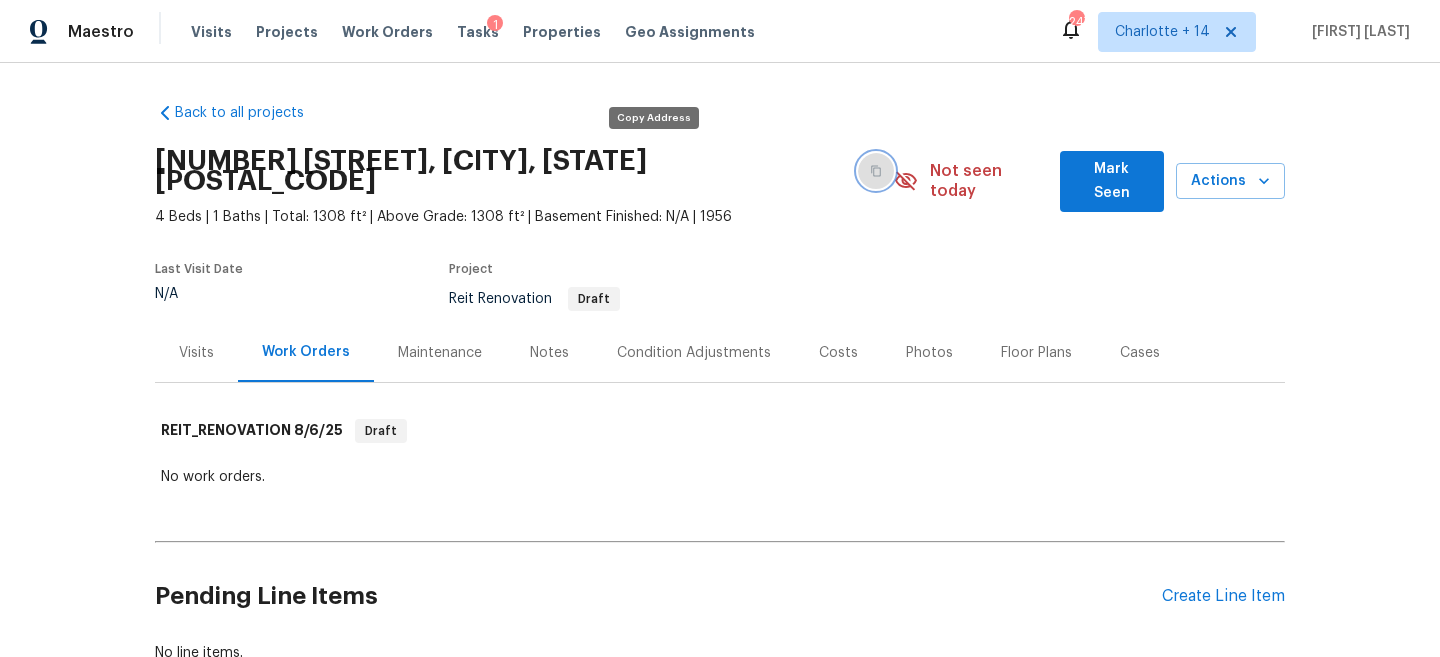 click at bounding box center (876, 171) 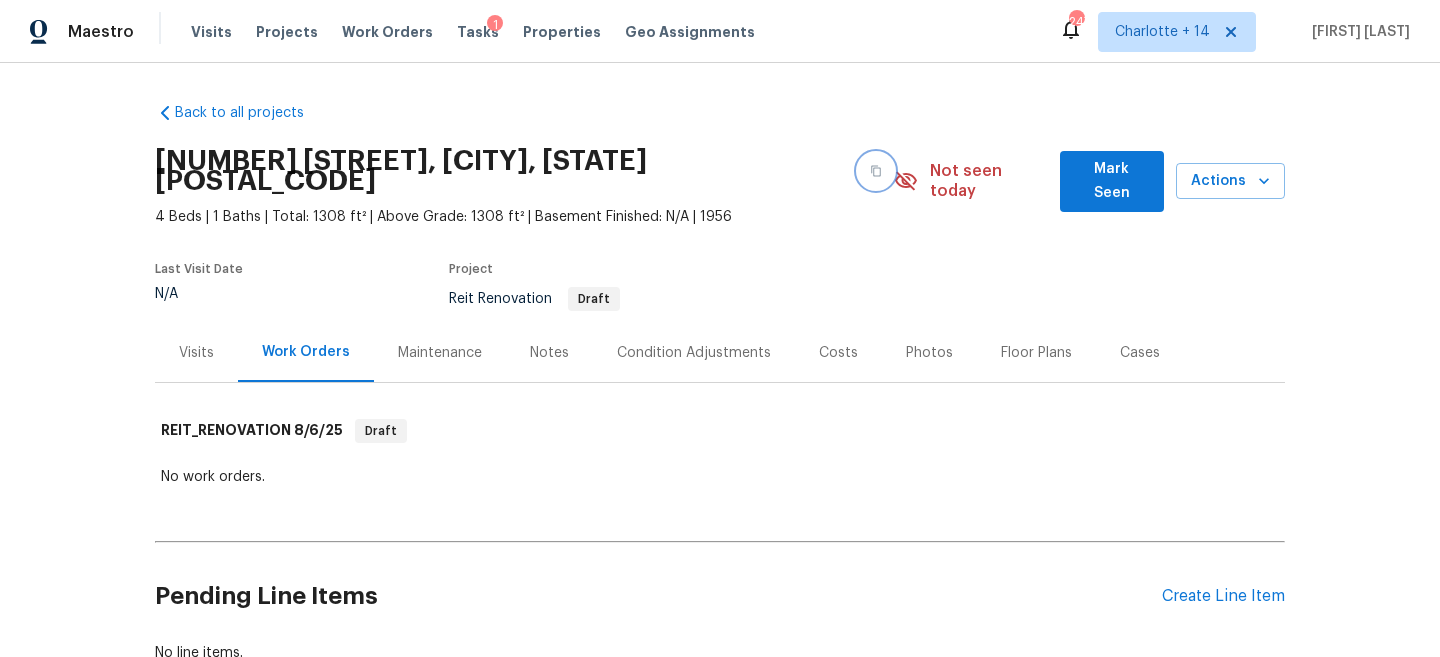 type 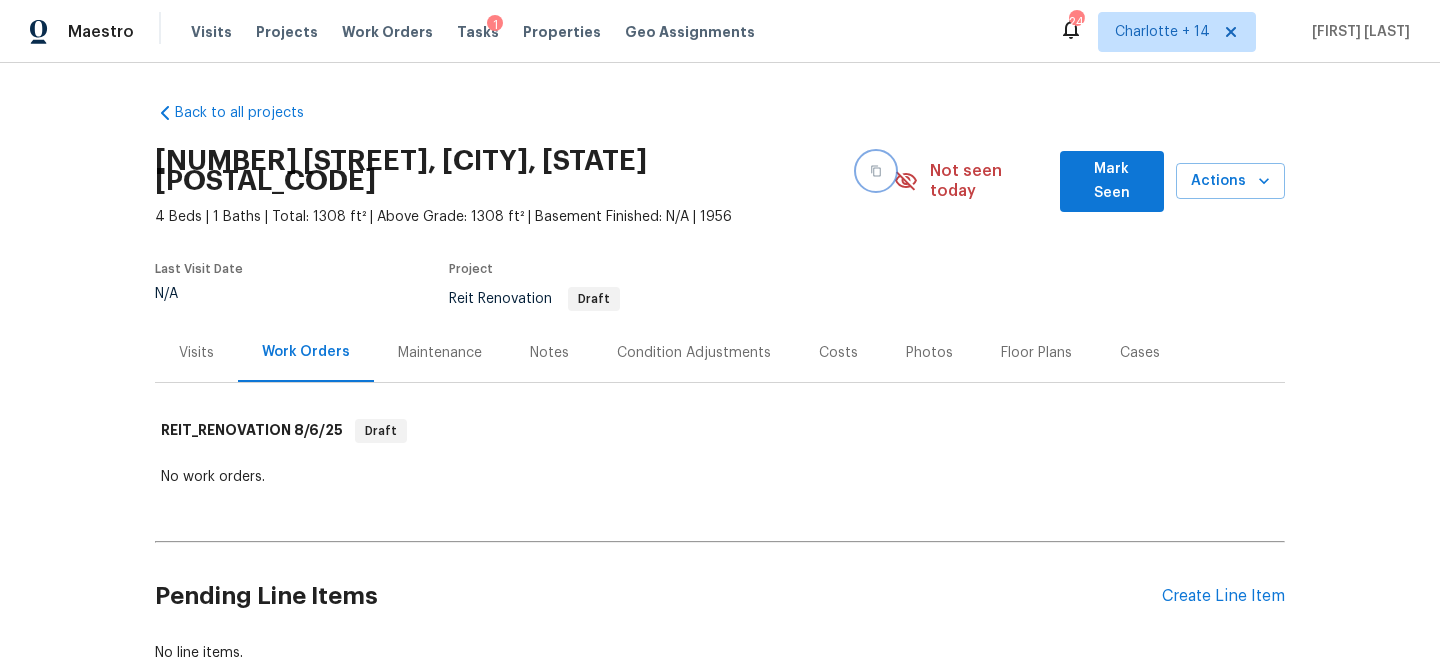 scroll, scrollTop: 122, scrollLeft: 0, axis: vertical 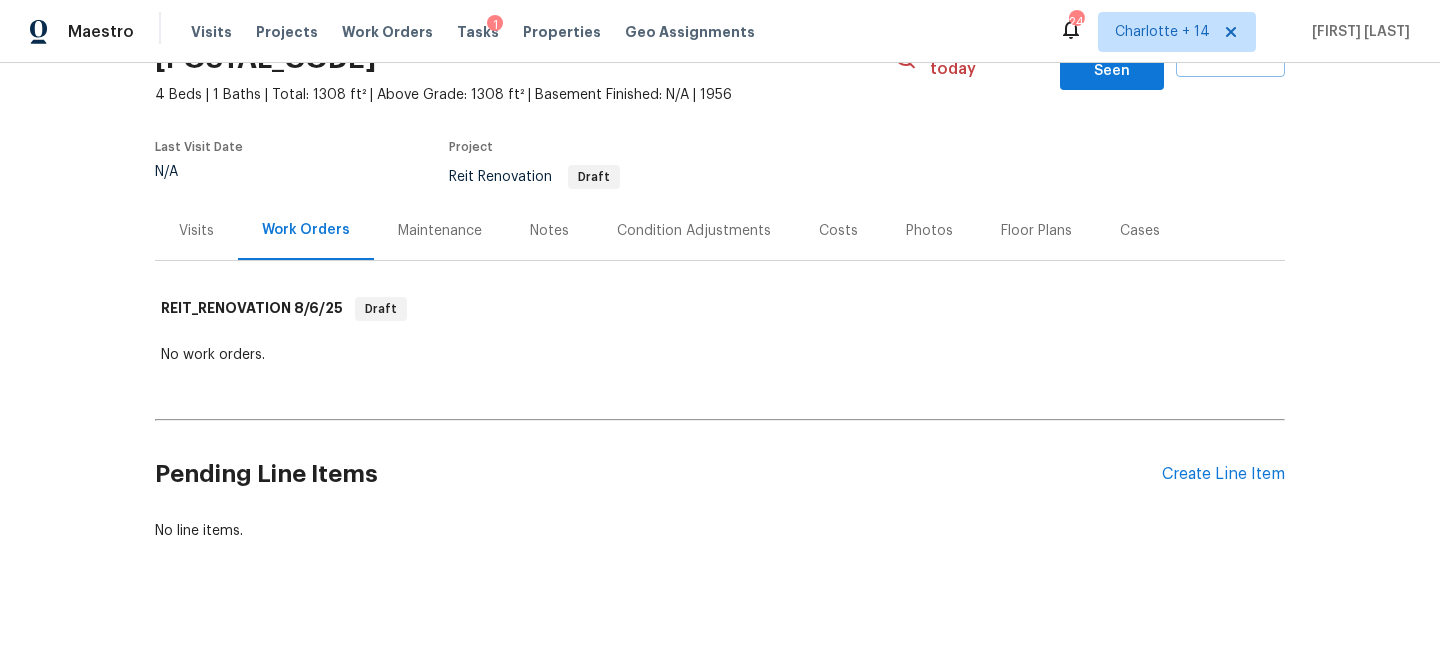 click on "Pending Line Items Create Line Item" at bounding box center [720, 474] 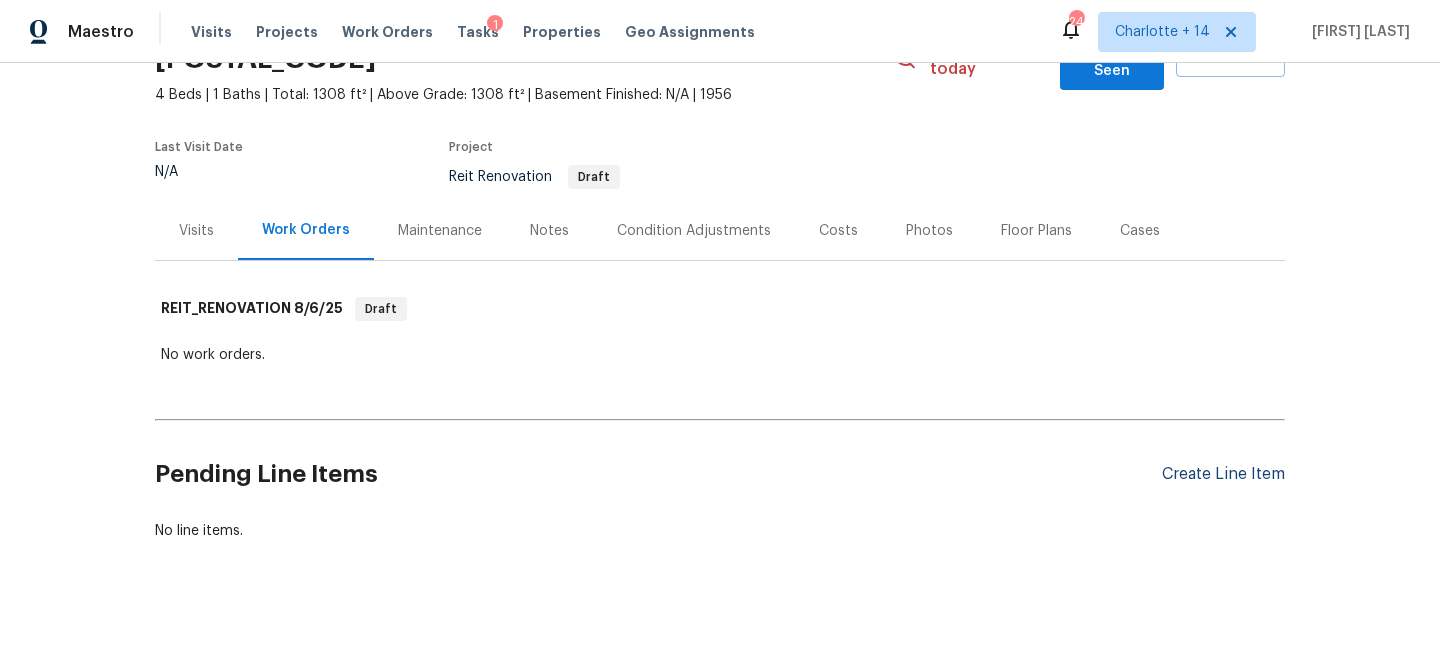 click on "Create Line Item" at bounding box center [1223, 474] 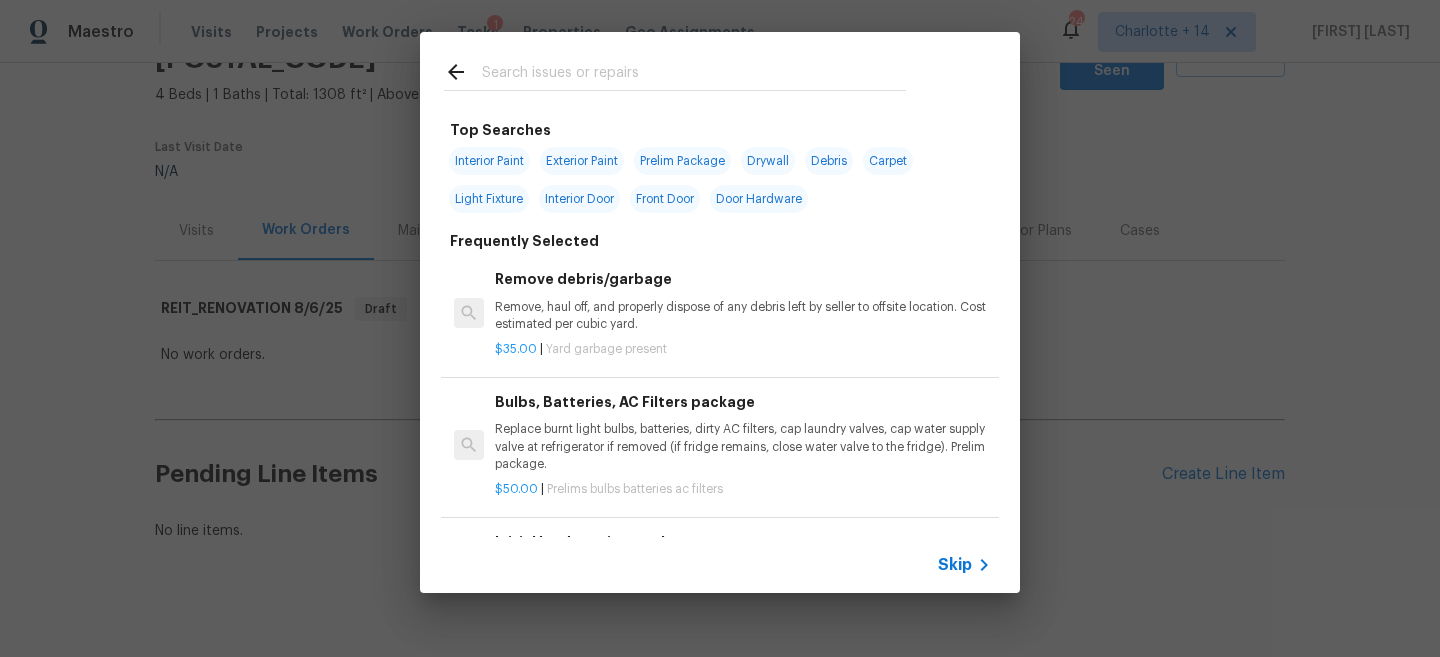 click 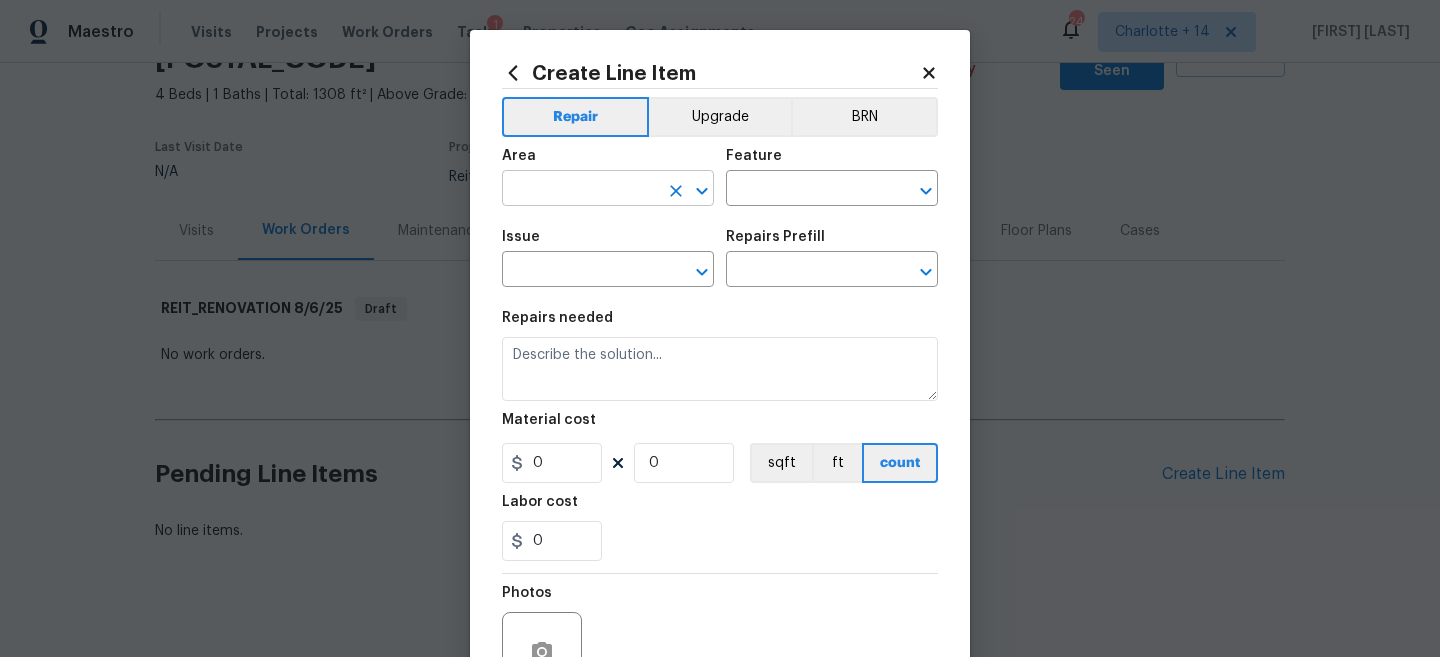 click at bounding box center [580, 190] 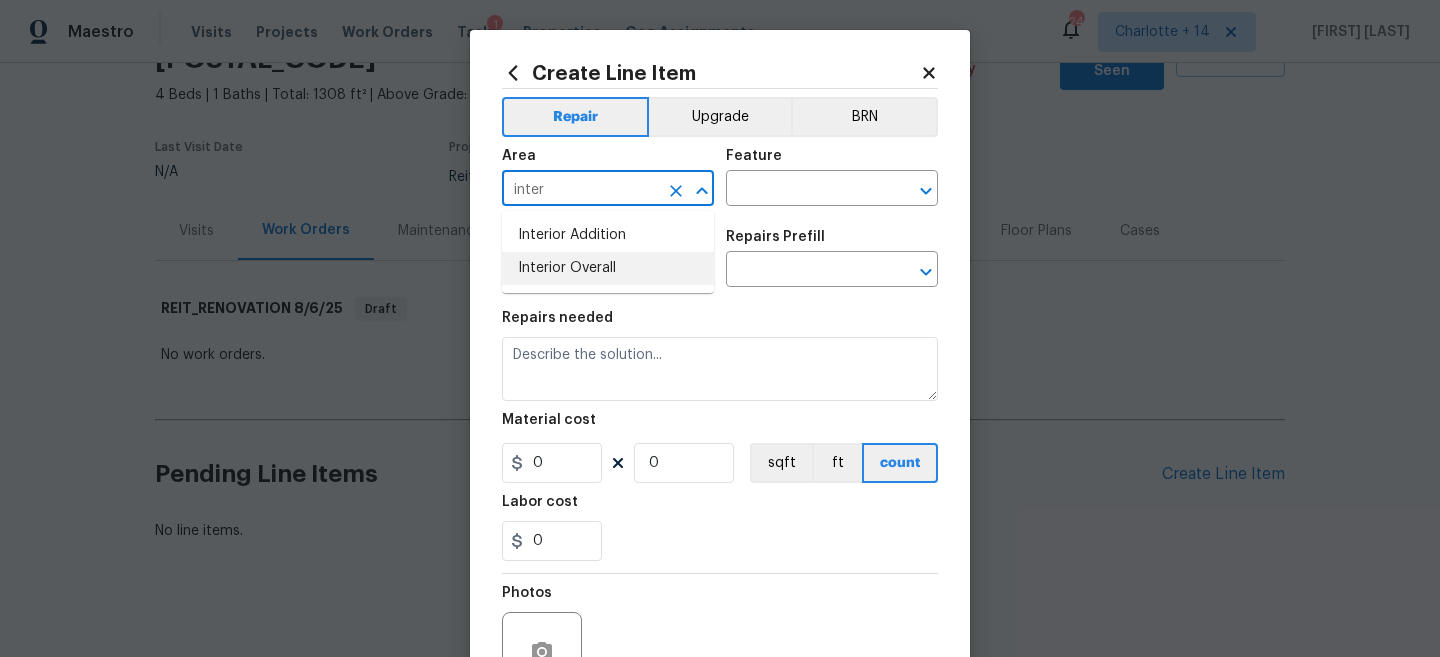 click on "Interior Overall" at bounding box center (608, 268) 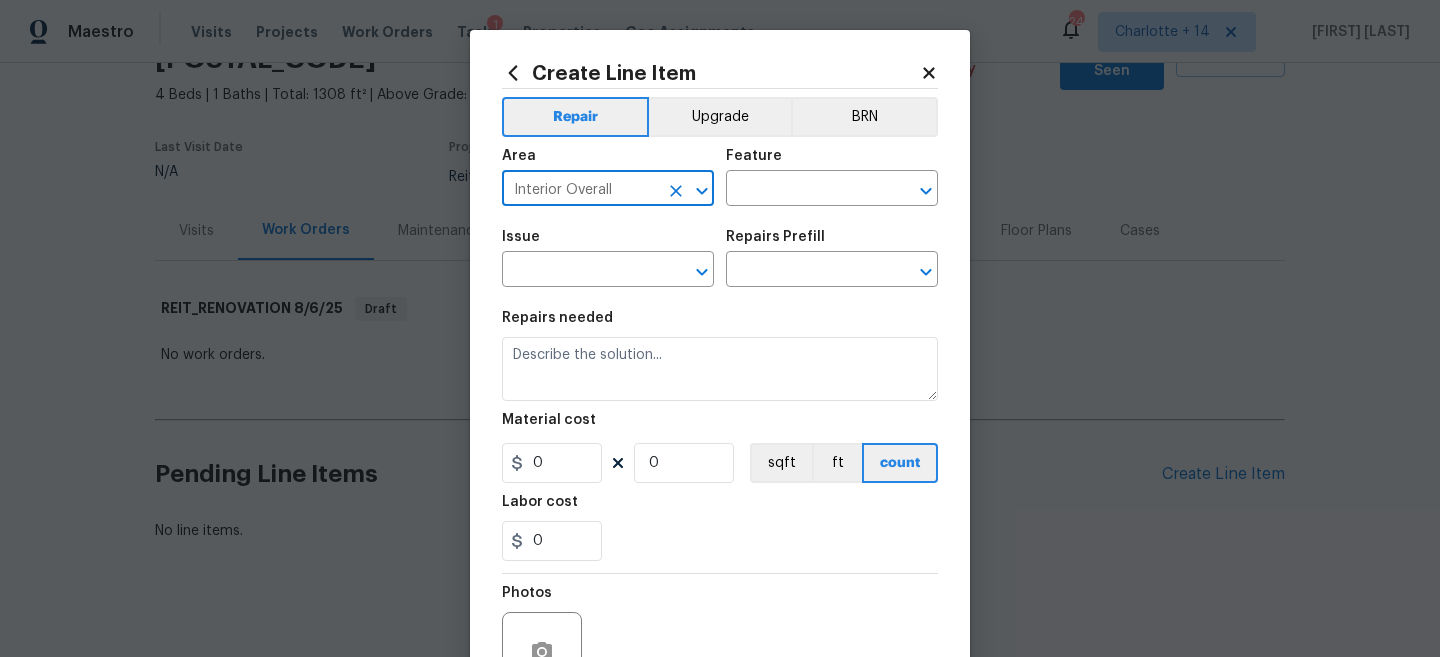 type on "Interior Overall" 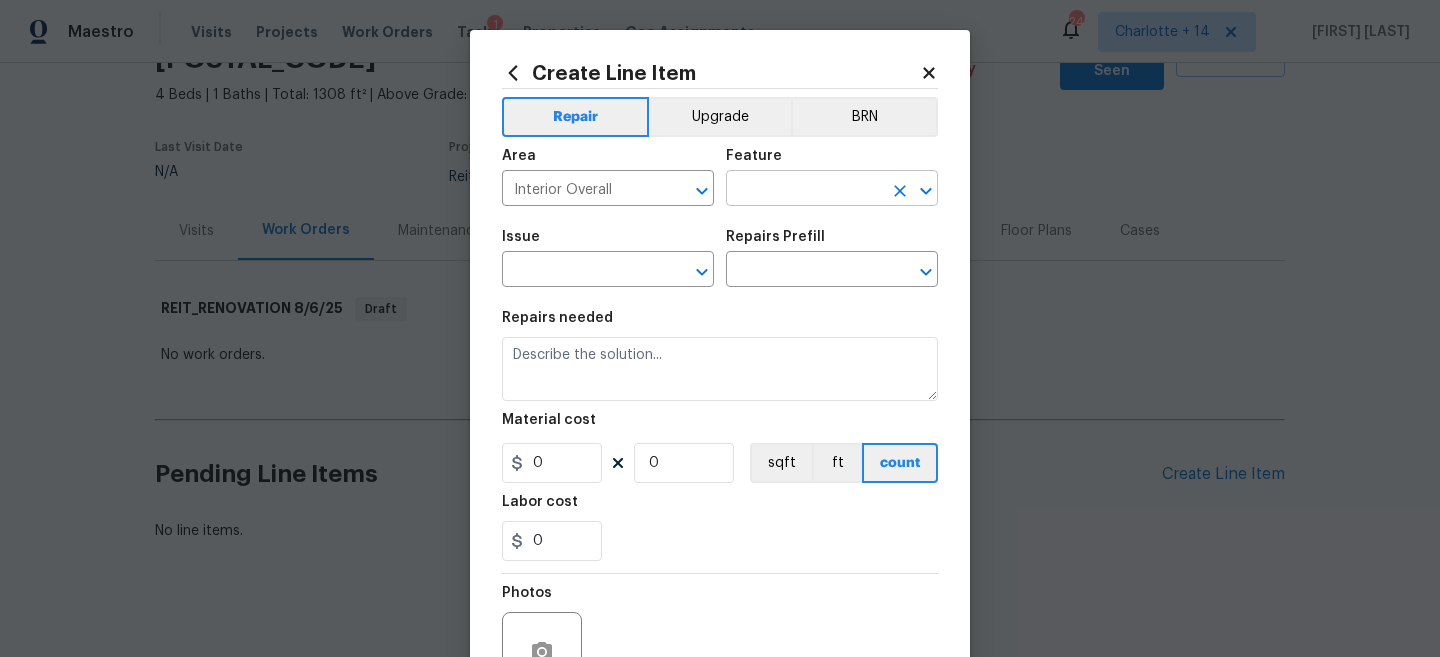 click at bounding box center [804, 190] 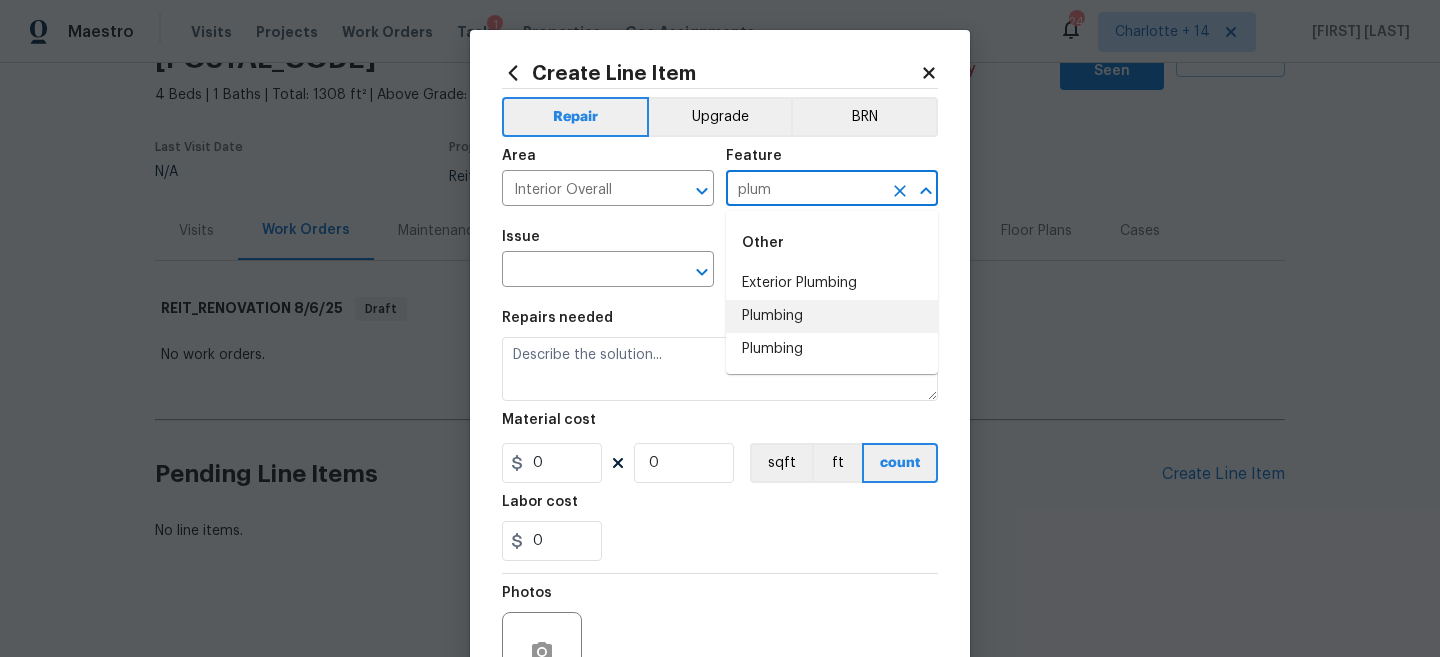 click on "Plumbing" at bounding box center (832, 316) 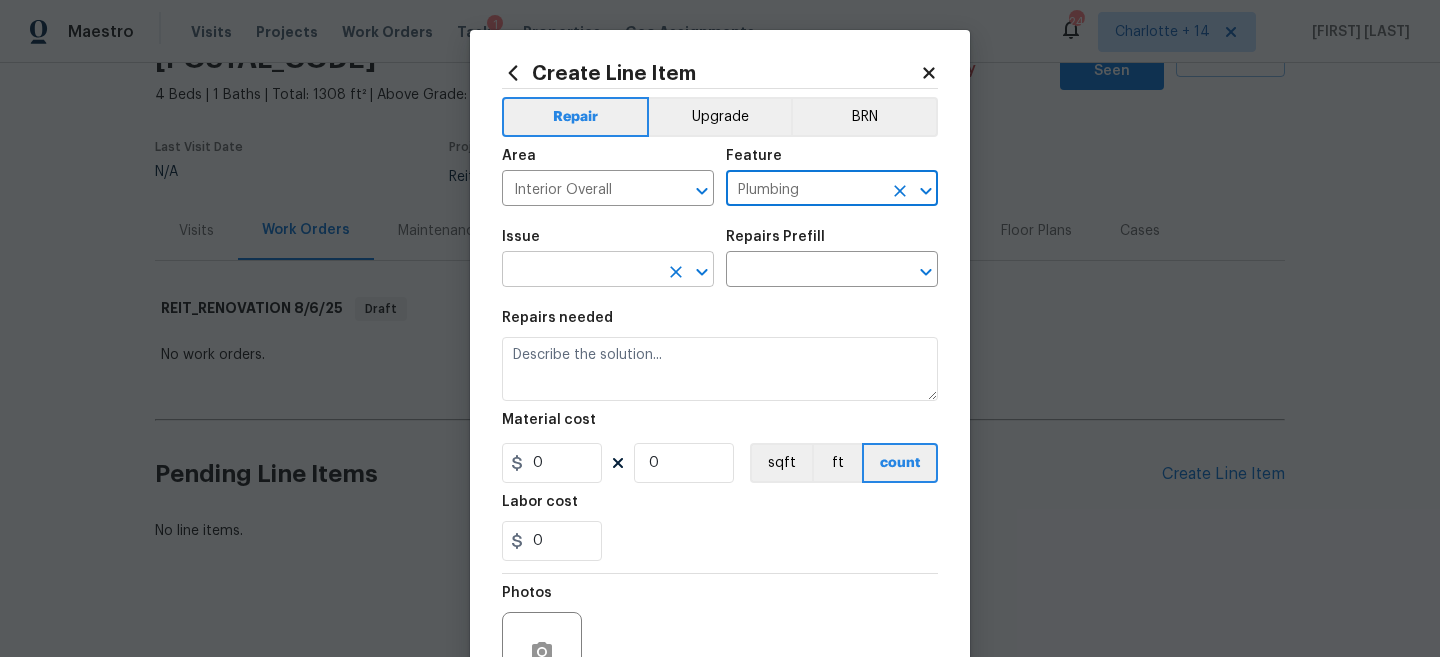 type on "Plumbing" 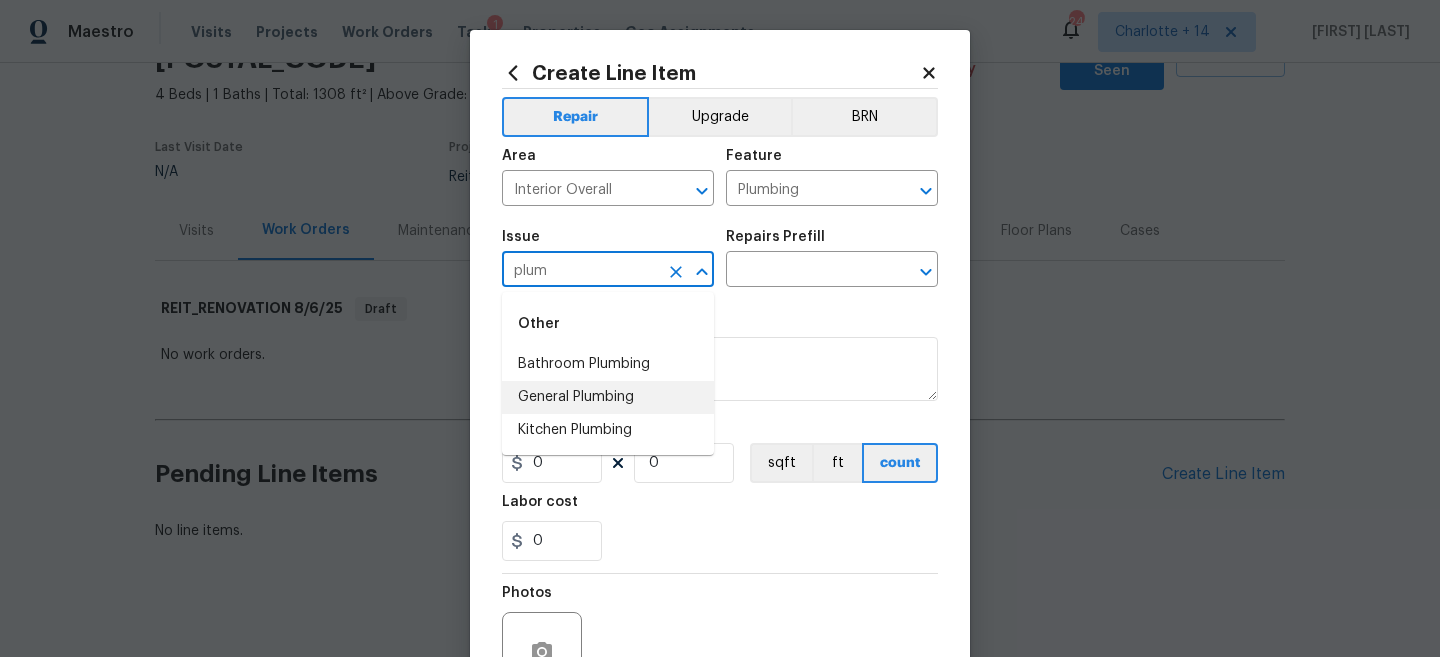 click on "General Plumbing" at bounding box center [608, 397] 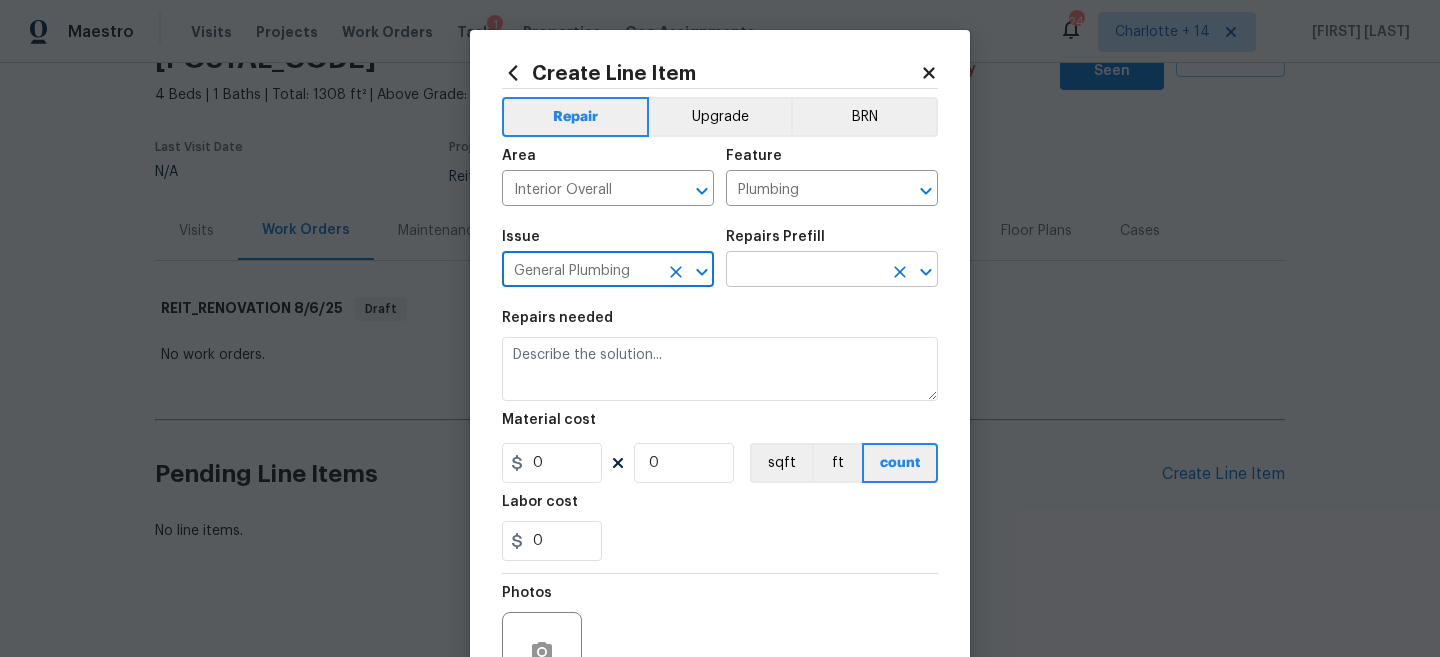 type on "General Plumbing" 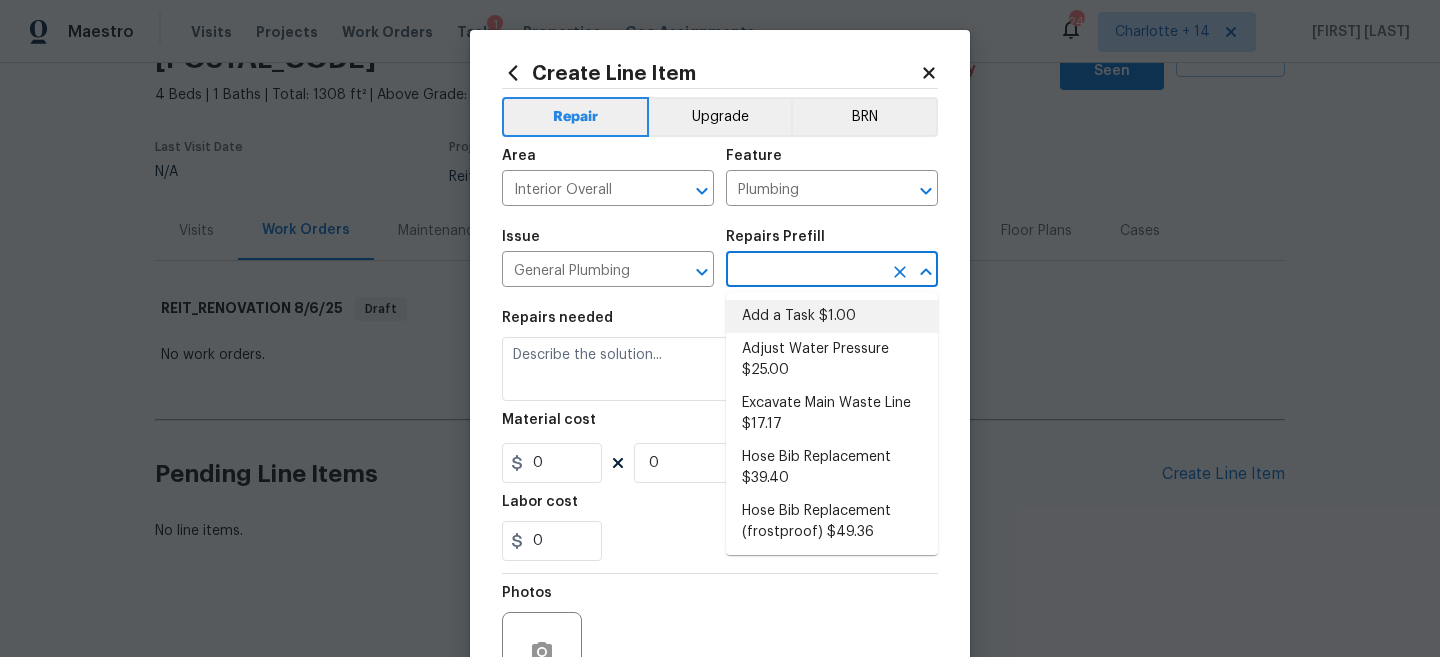 click on "Add a Task $1.00" at bounding box center (832, 316) 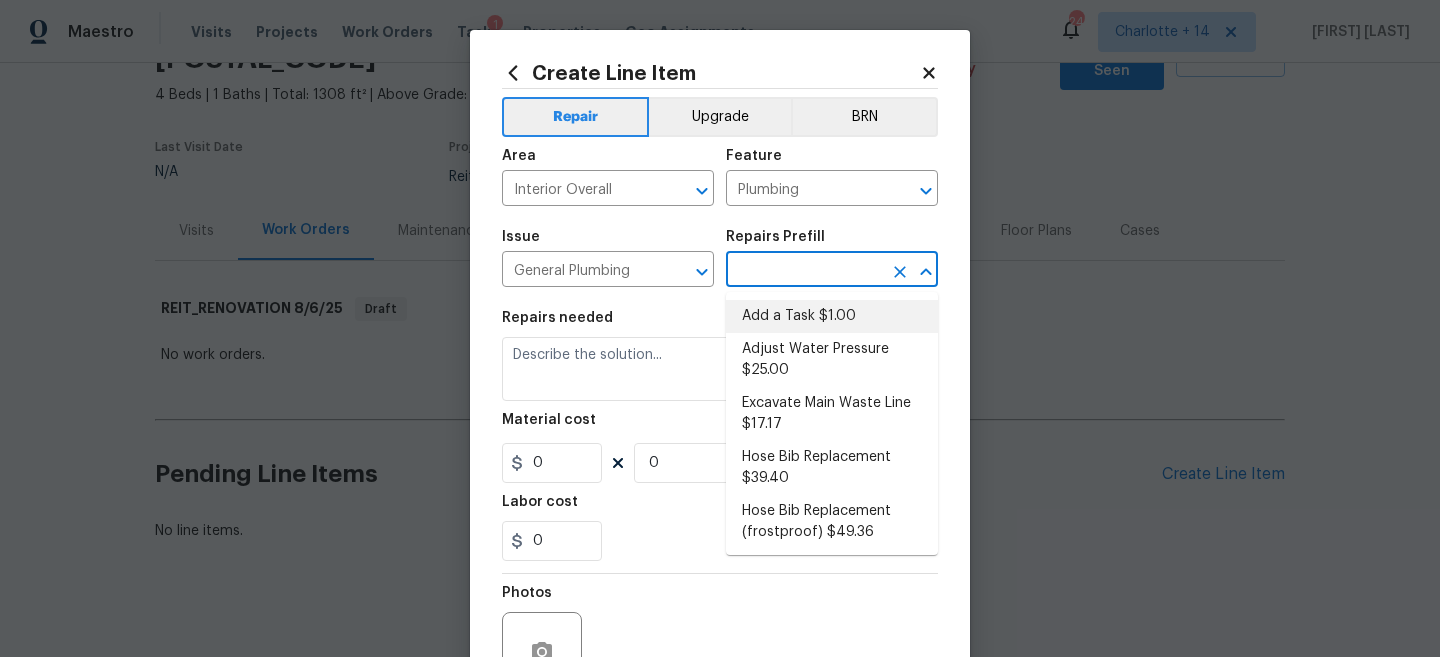 type on "Add a Task $1.00" 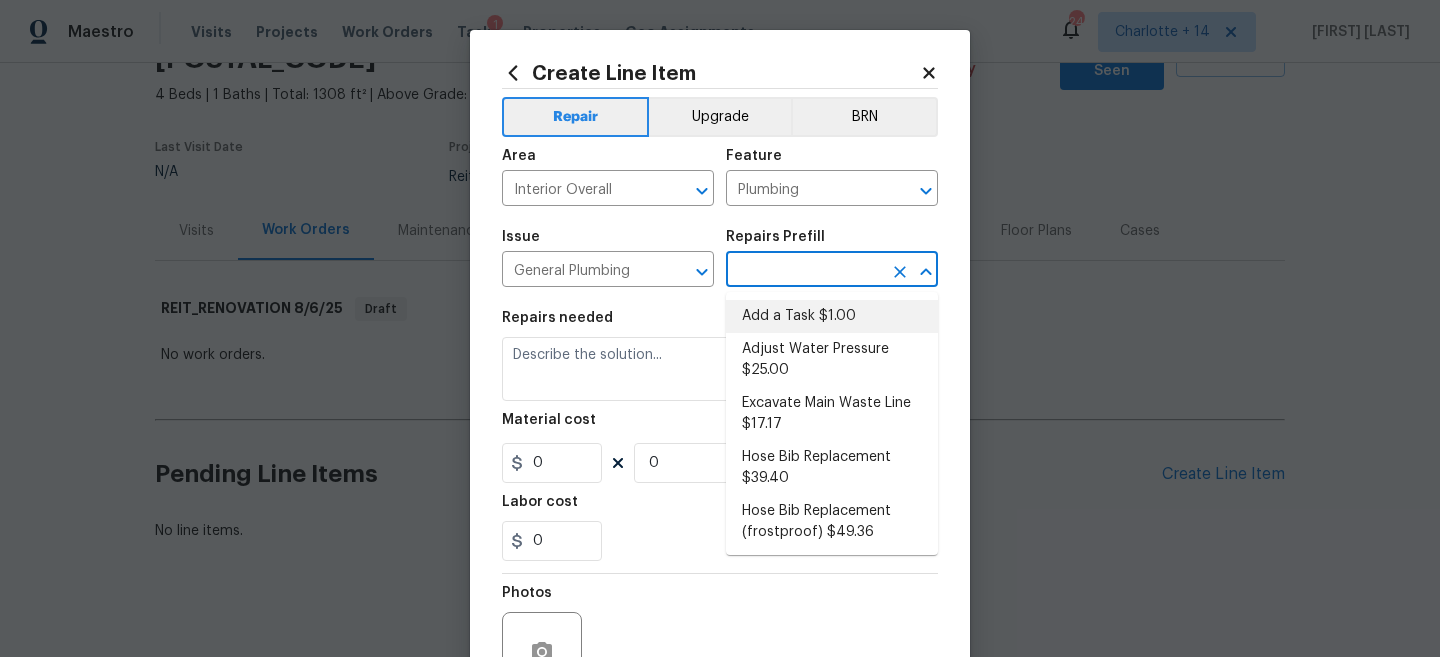type on "HPM to detail" 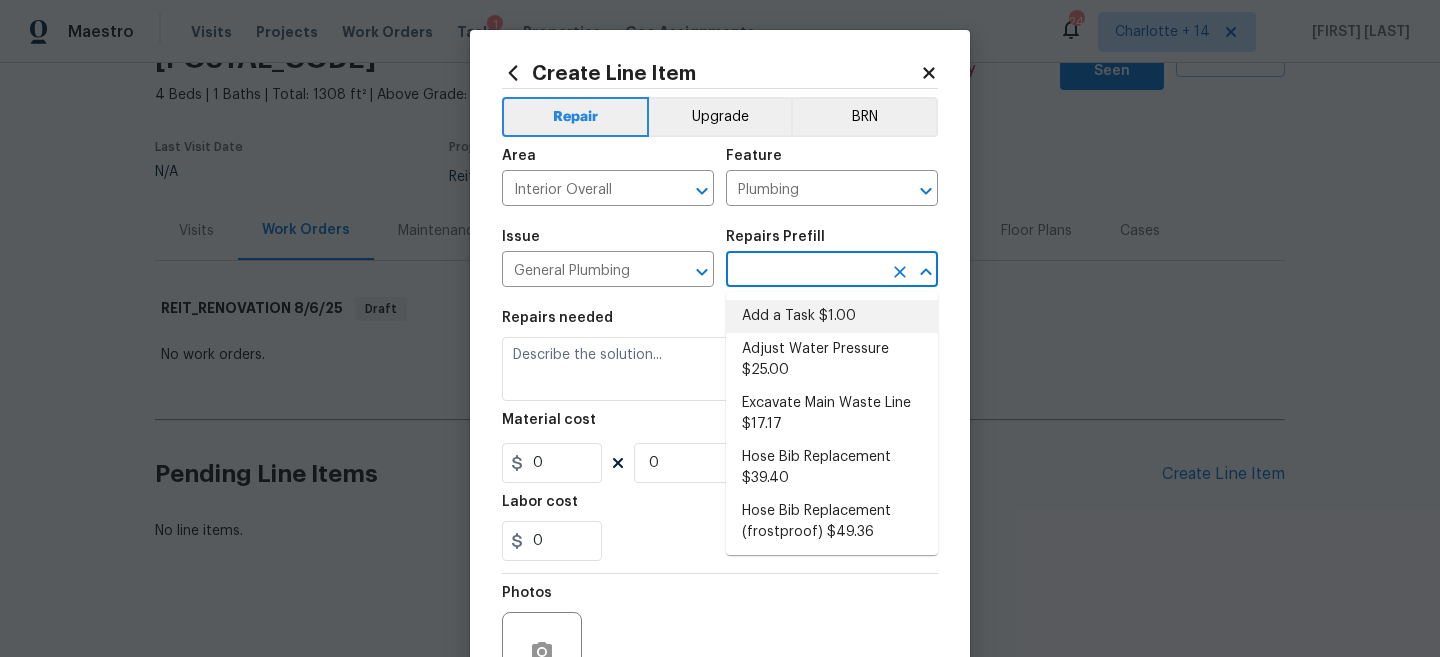 type on "1" 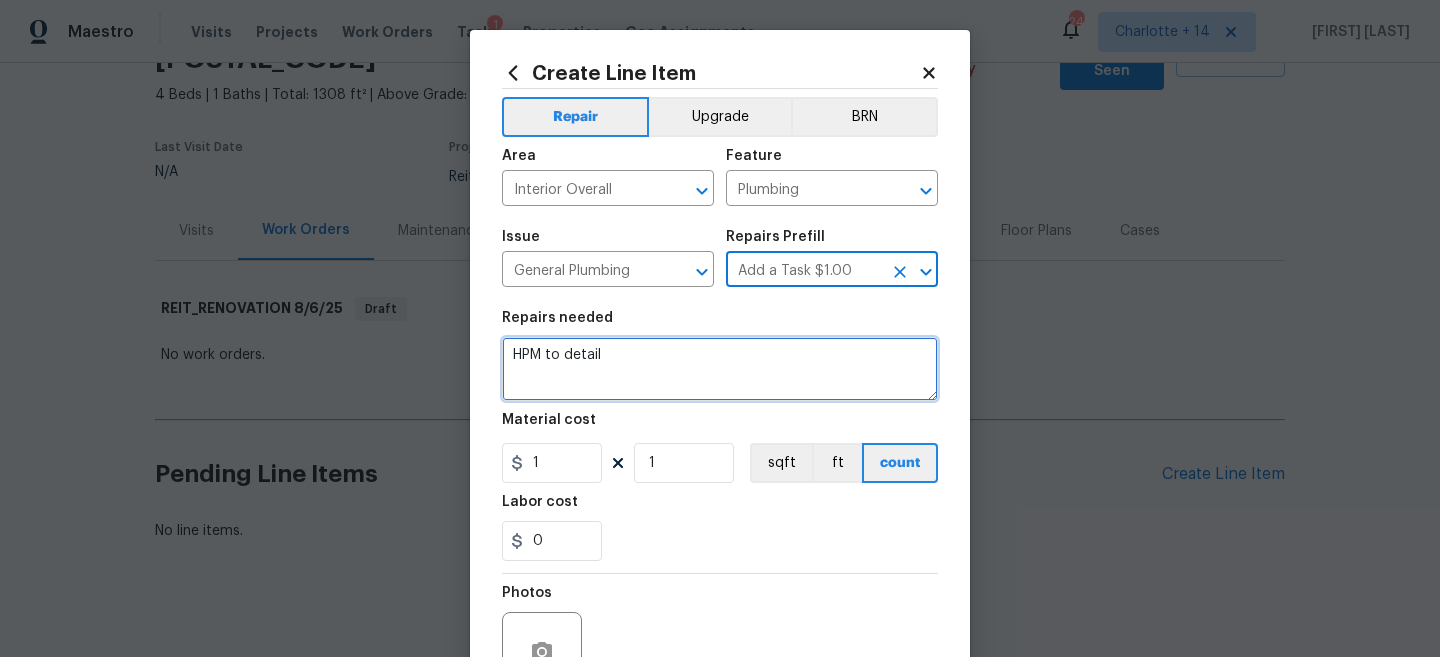 click on "HPM to detail" at bounding box center (720, 369) 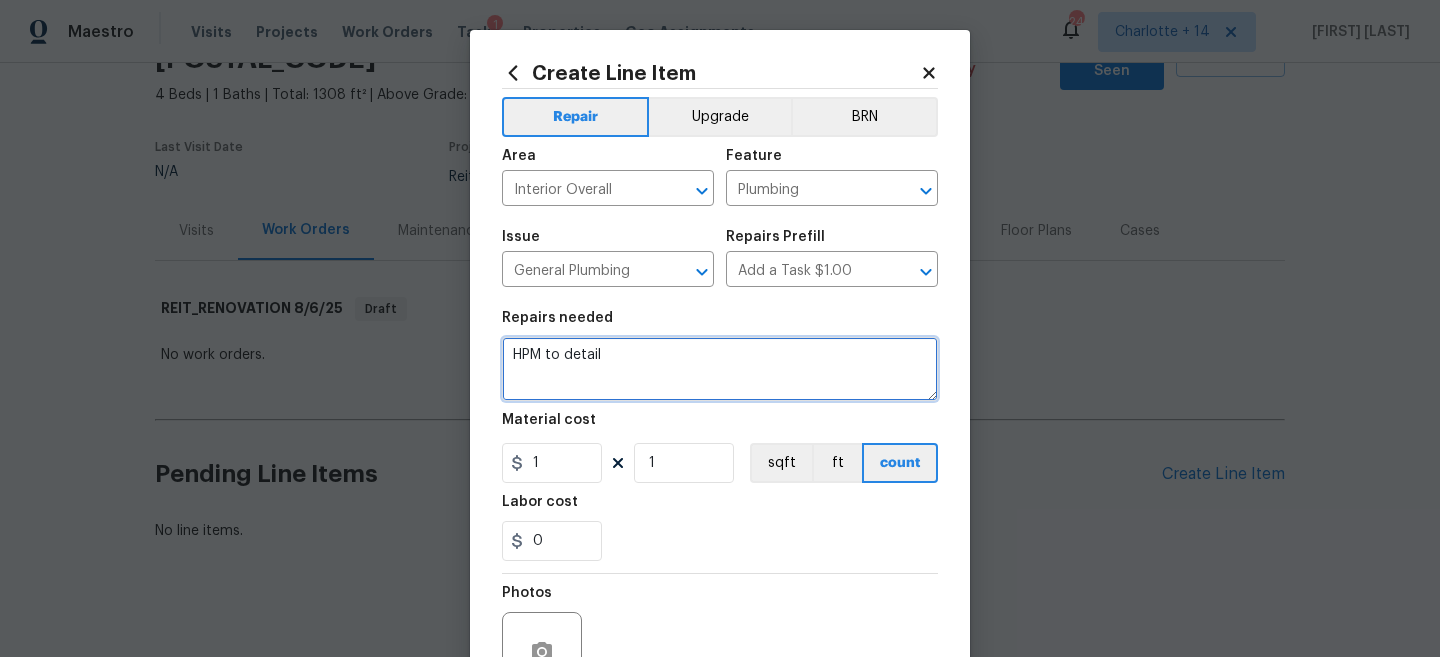 click on "HPM to detail" at bounding box center (720, 369) 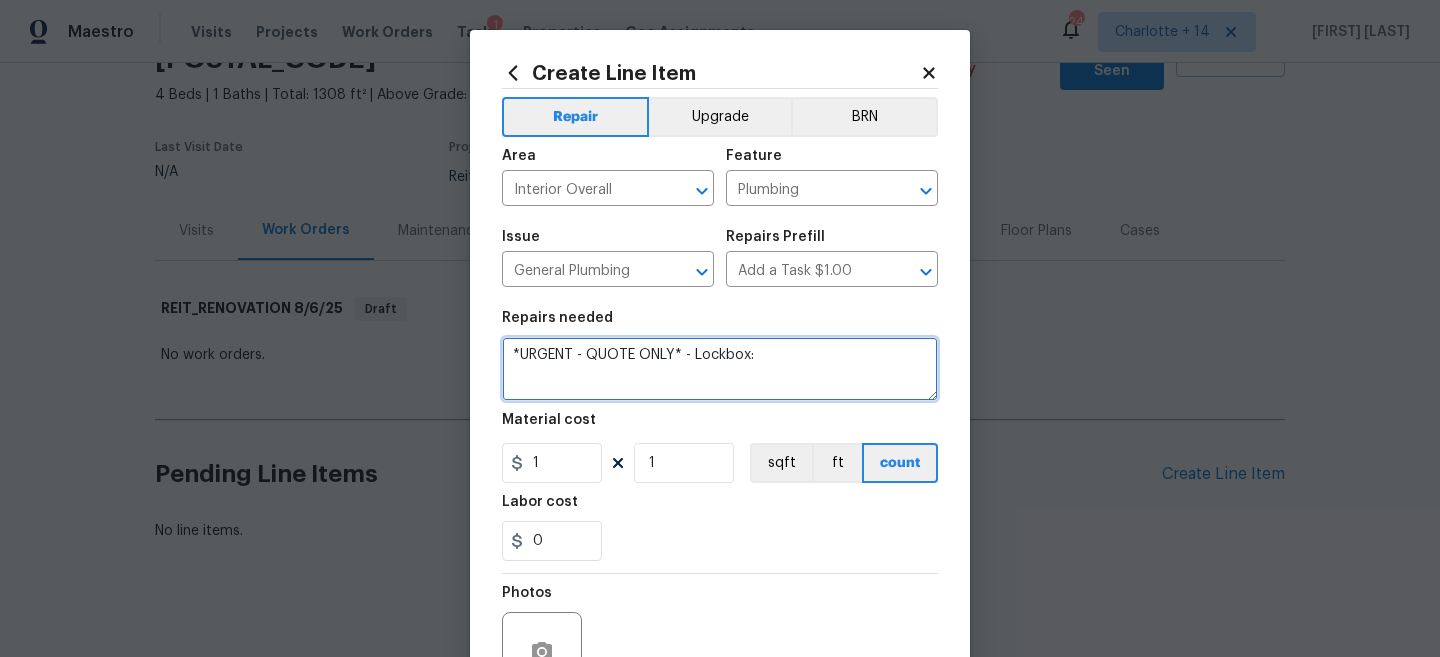 paste on "2831 or 1914" 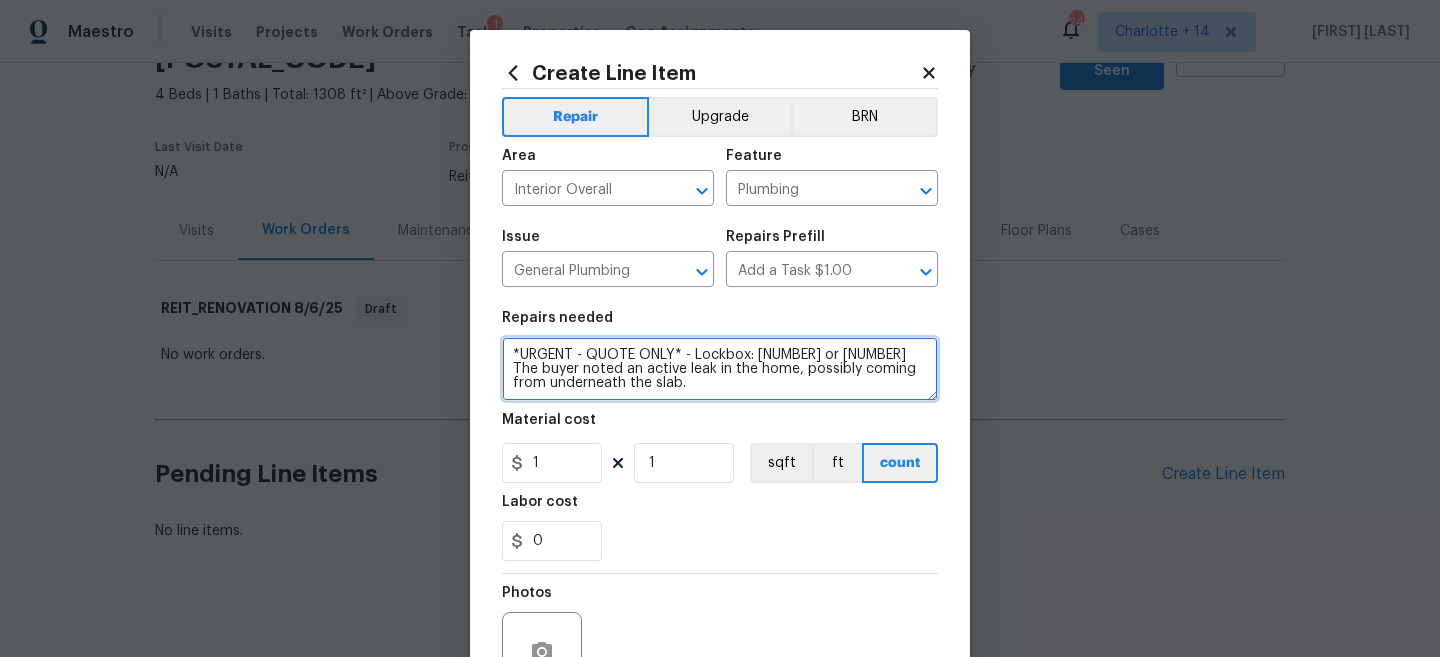 click on "*URGENT - QUOTE ONLY* - Lockbox: 2831 or 1914
The buyer noted an active leak in the home, possibly coming from underneath the slab." at bounding box center (720, 369) 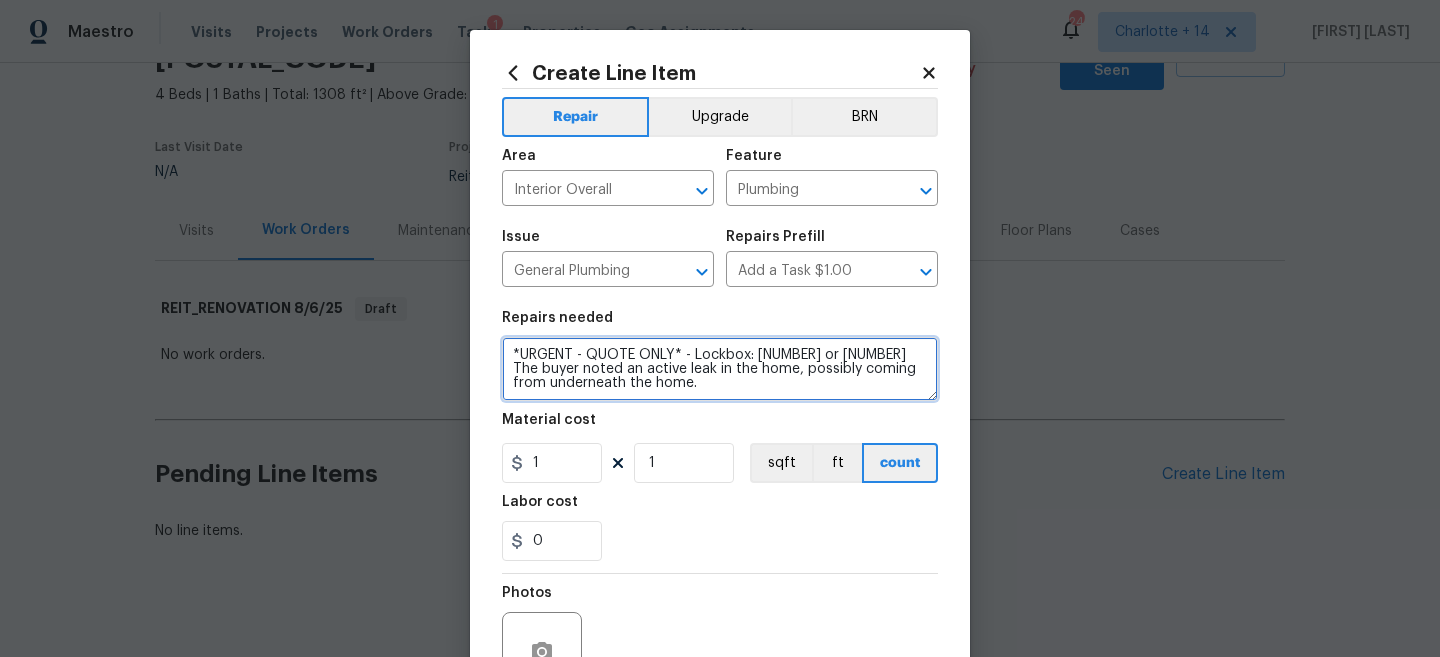click on "*URGENT - QUOTE ONLY* - Lockbox: 2831 or 1914
The buyer noted an active leak in the home, possibly coming from underneath the home." at bounding box center (720, 369) 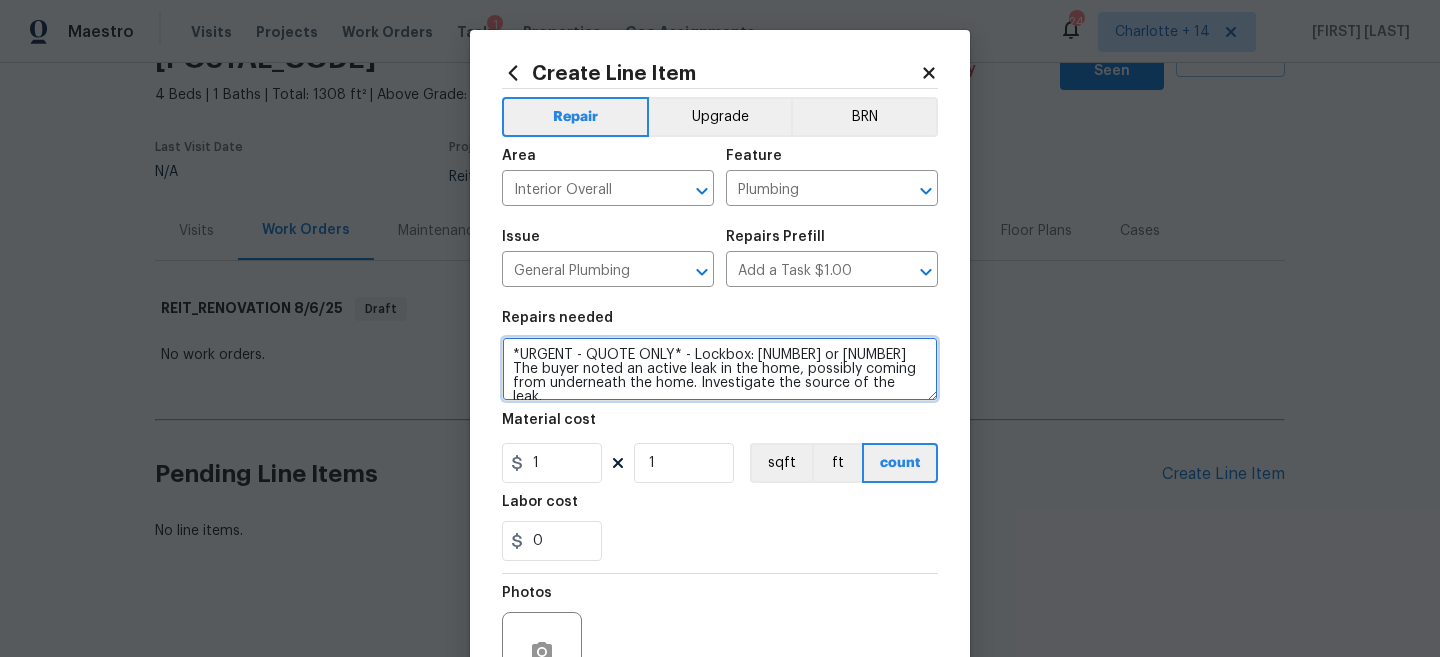 type on "*URGENT - QUOTE ONLY* - Lockbox: 2831 or 1914
The buyer noted an active leak in the home, possibly coming from underneath the home. Investigate the source of the leak." 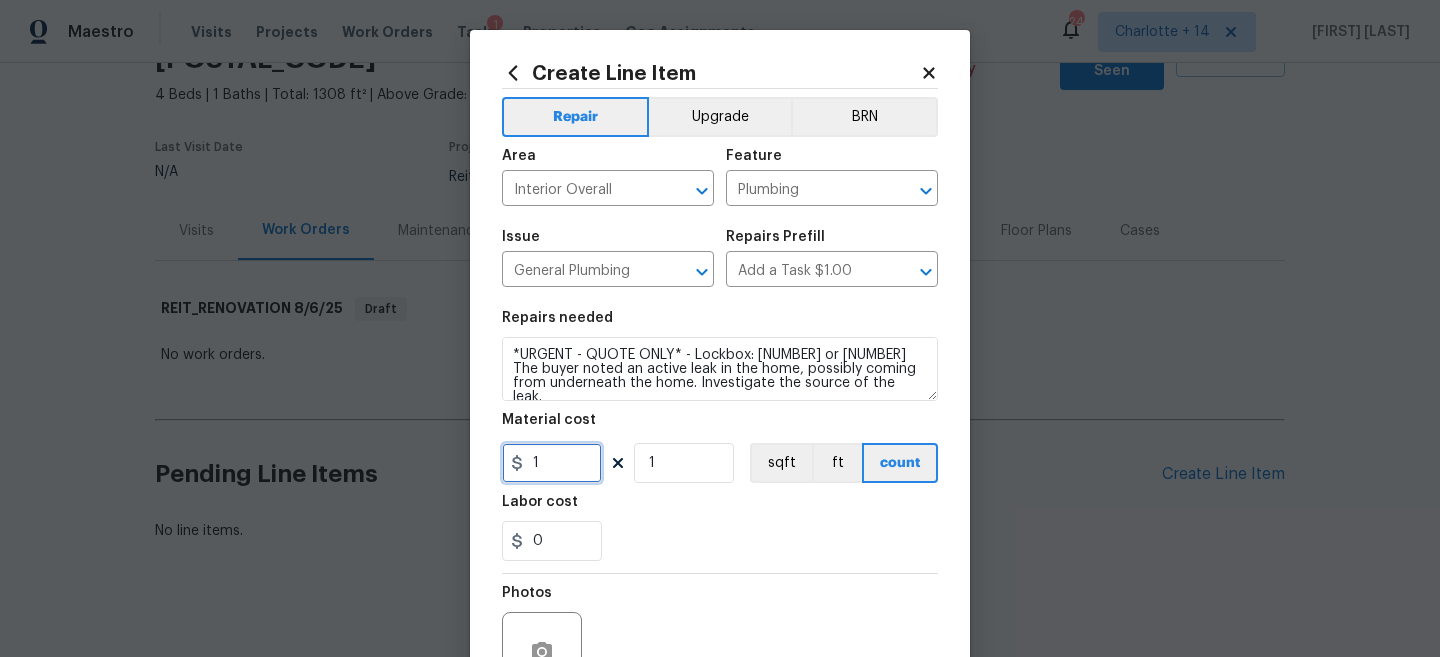 click on "1" at bounding box center (552, 463) 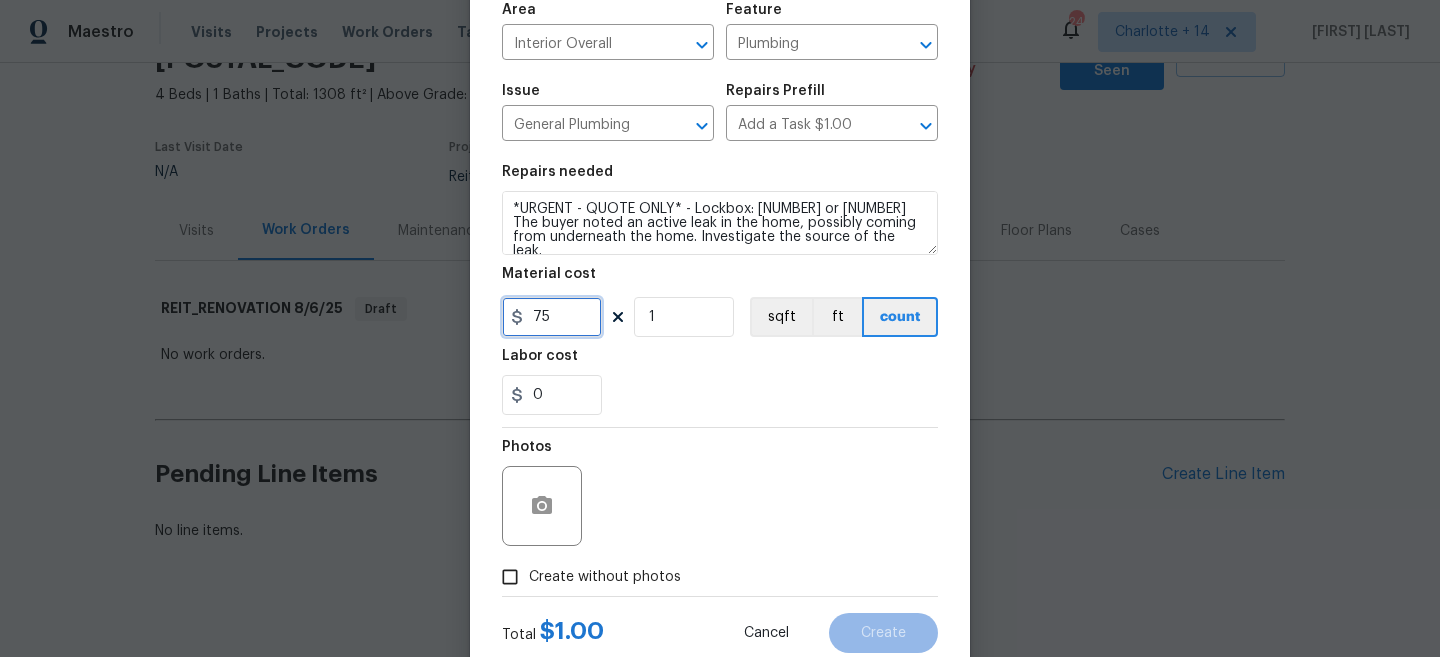 scroll, scrollTop: 196, scrollLeft: 0, axis: vertical 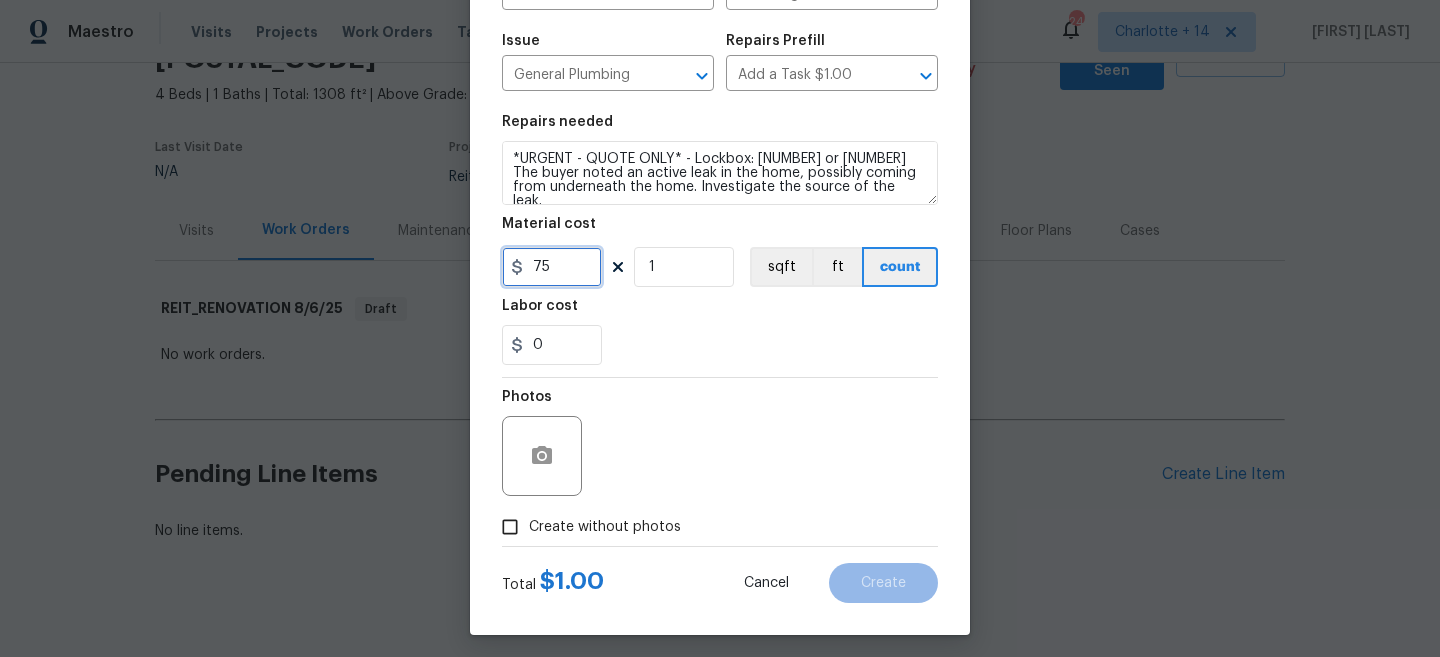 type on "75" 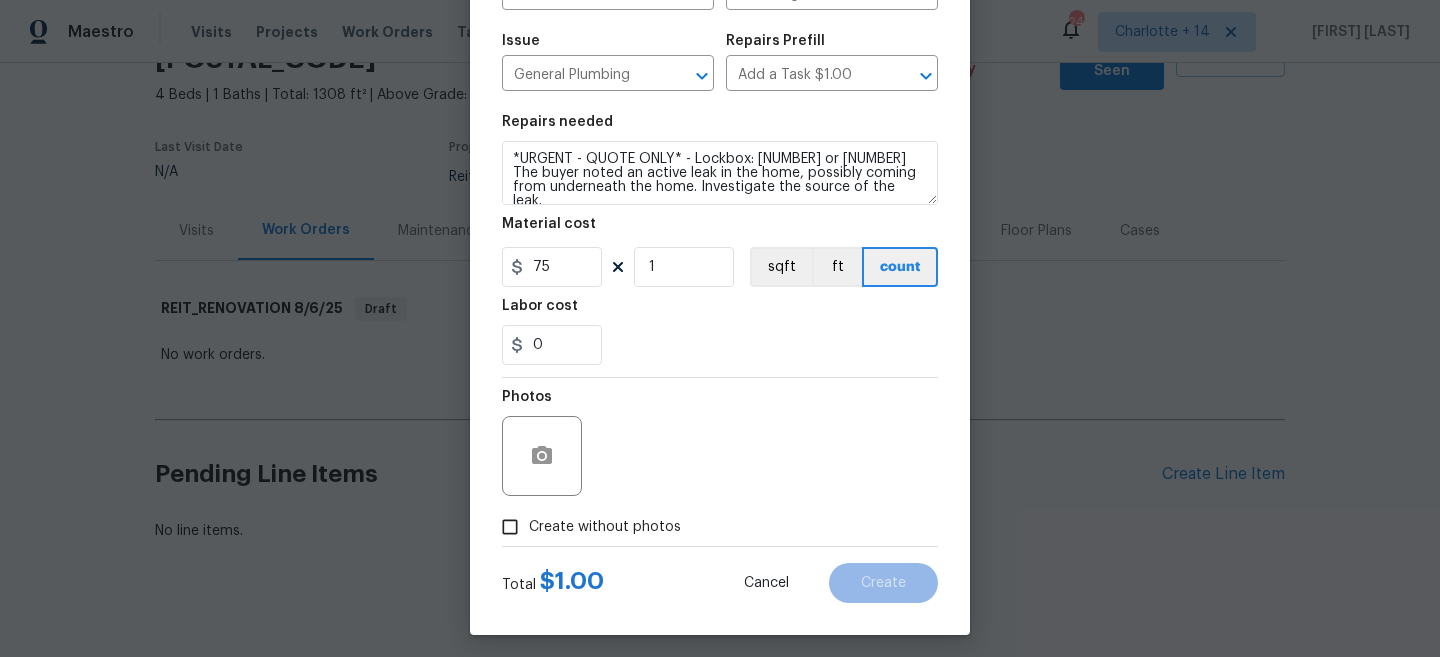 click on "Create without photos" at bounding box center [605, 527] 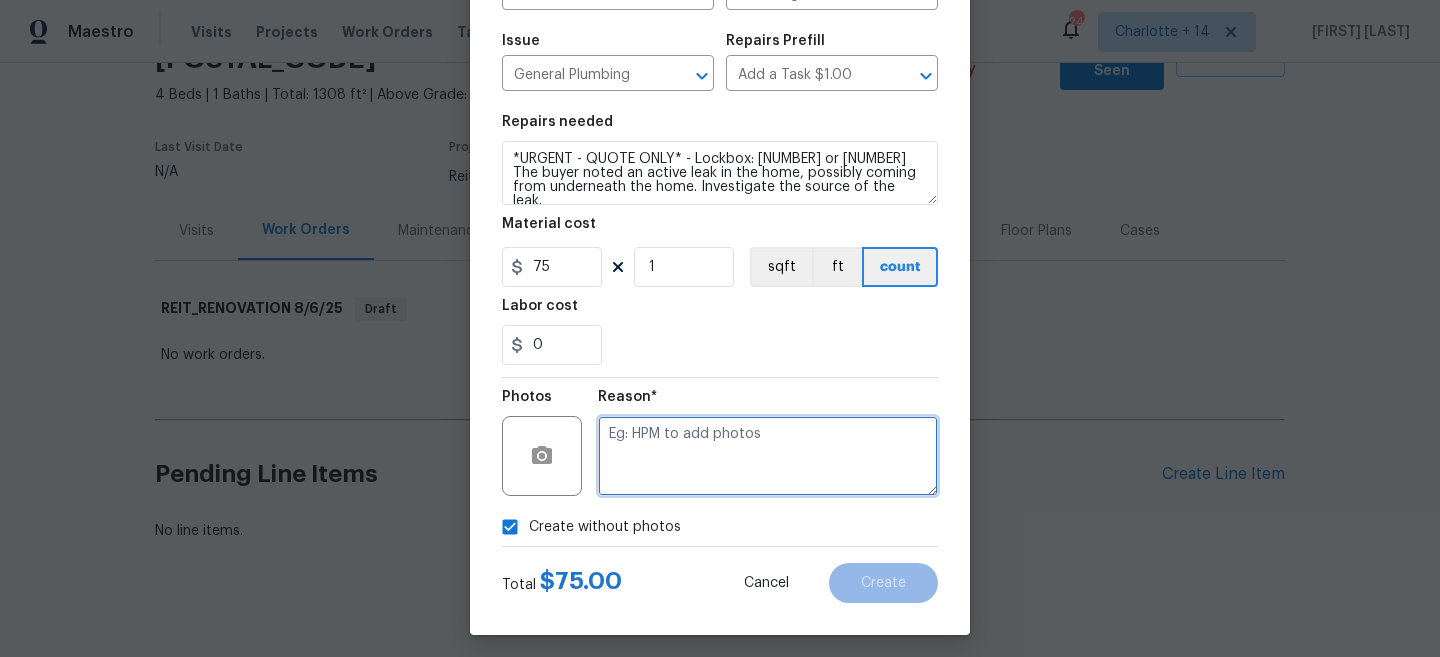 click at bounding box center (768, 456) 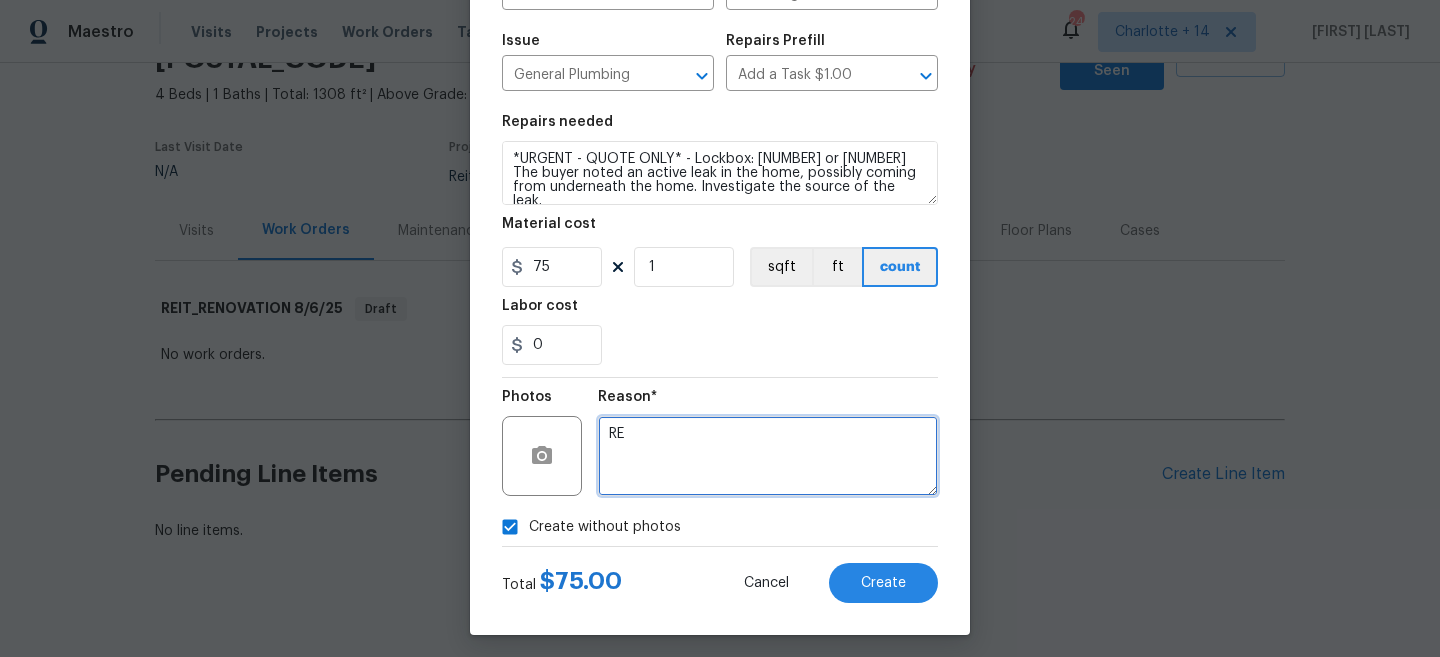 type on "R" 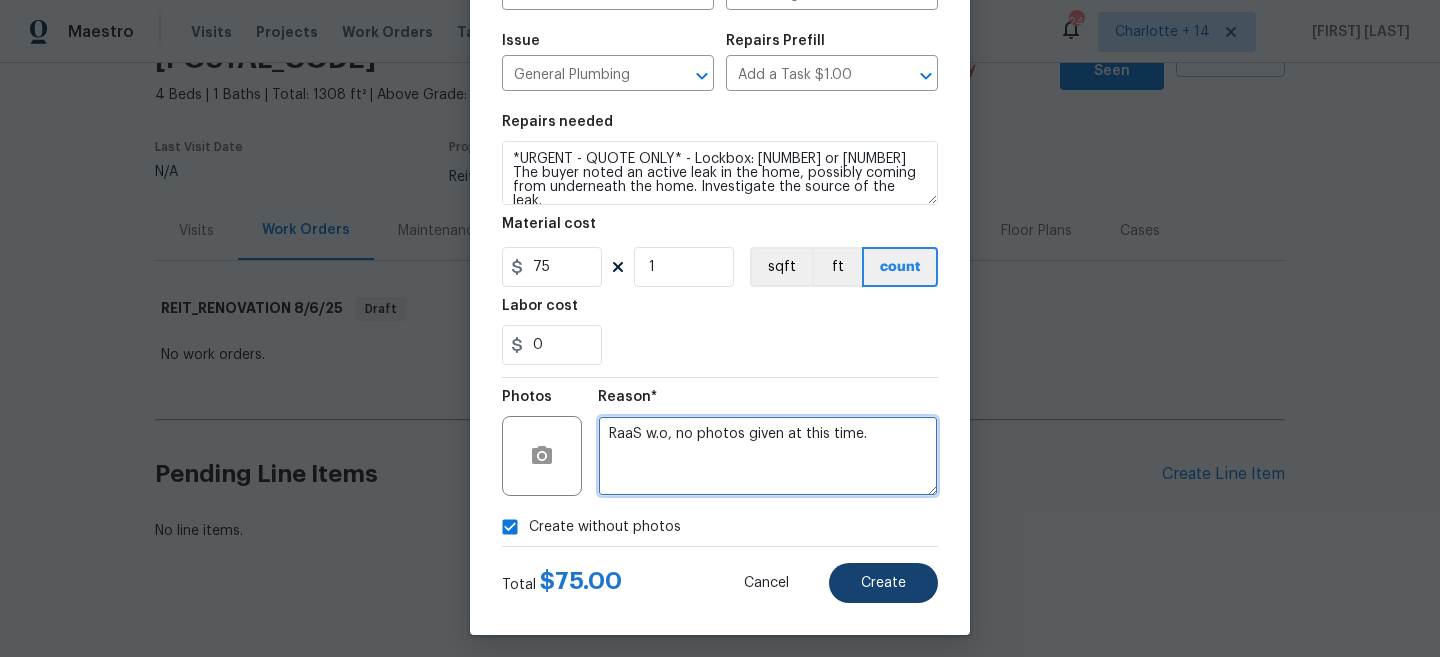 type on "RaaS w.o, no photos given at this time." 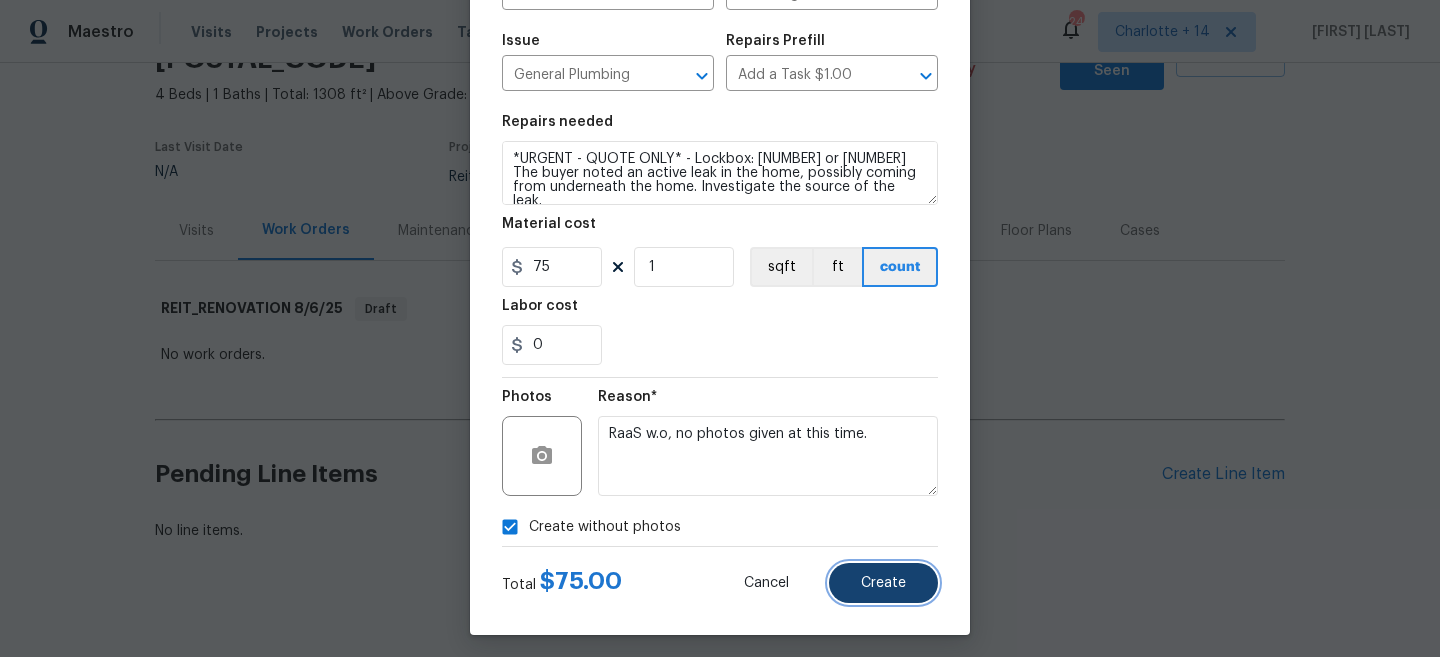 click on "Create" at bounding box center [883, 583] 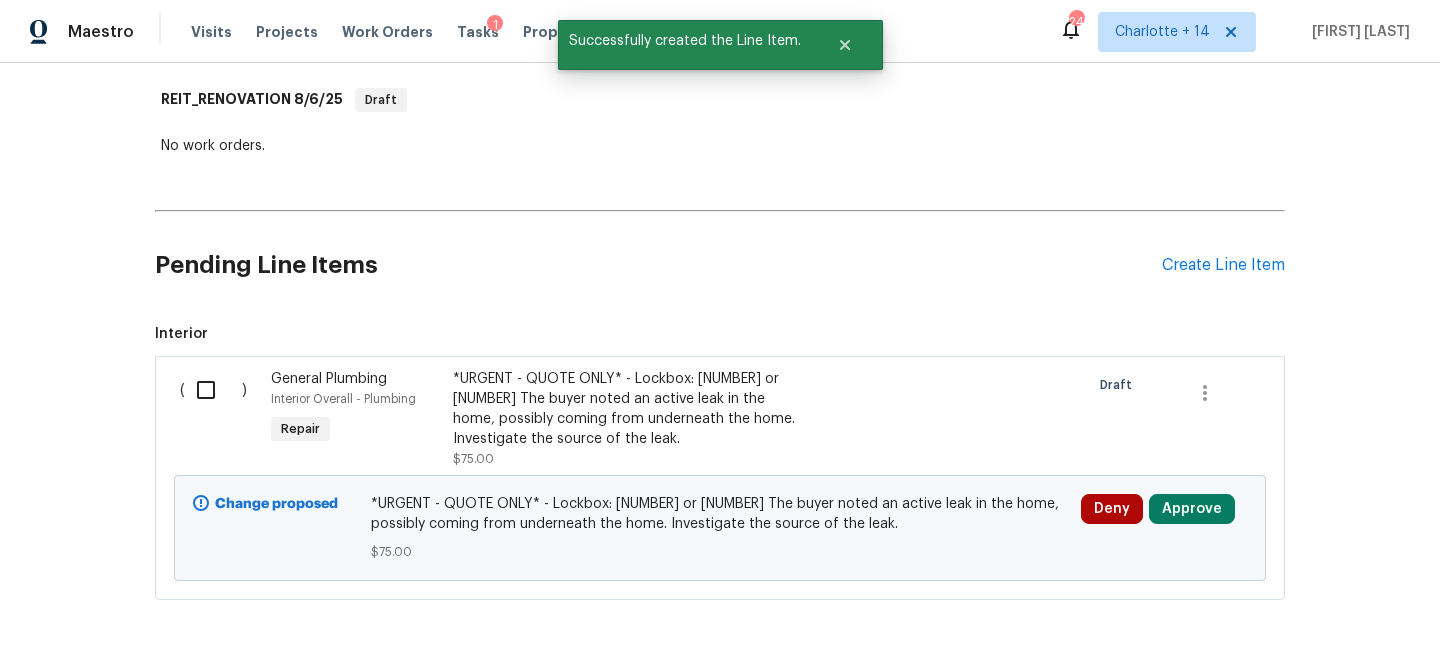 scroll, scrollTop: 390, scrollLeft: 0, axis: vertical 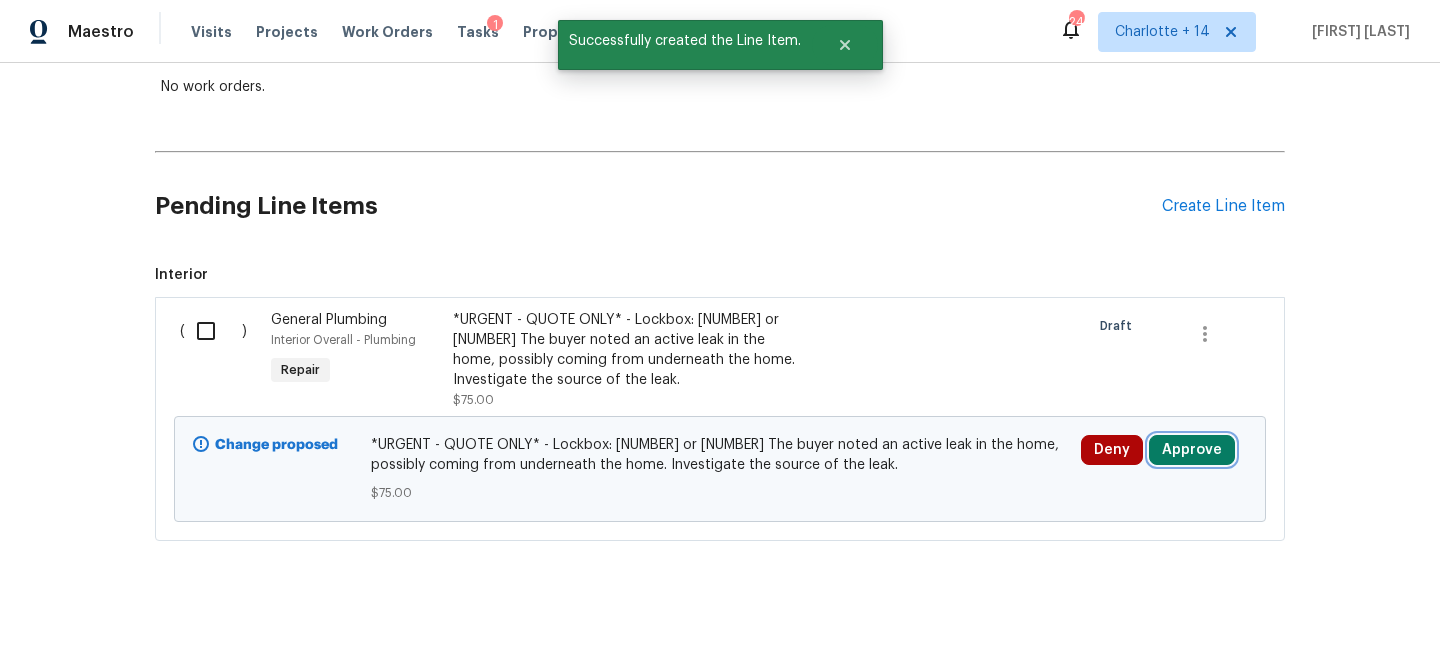 click on "Approve" at bounding box center [1192, 450] 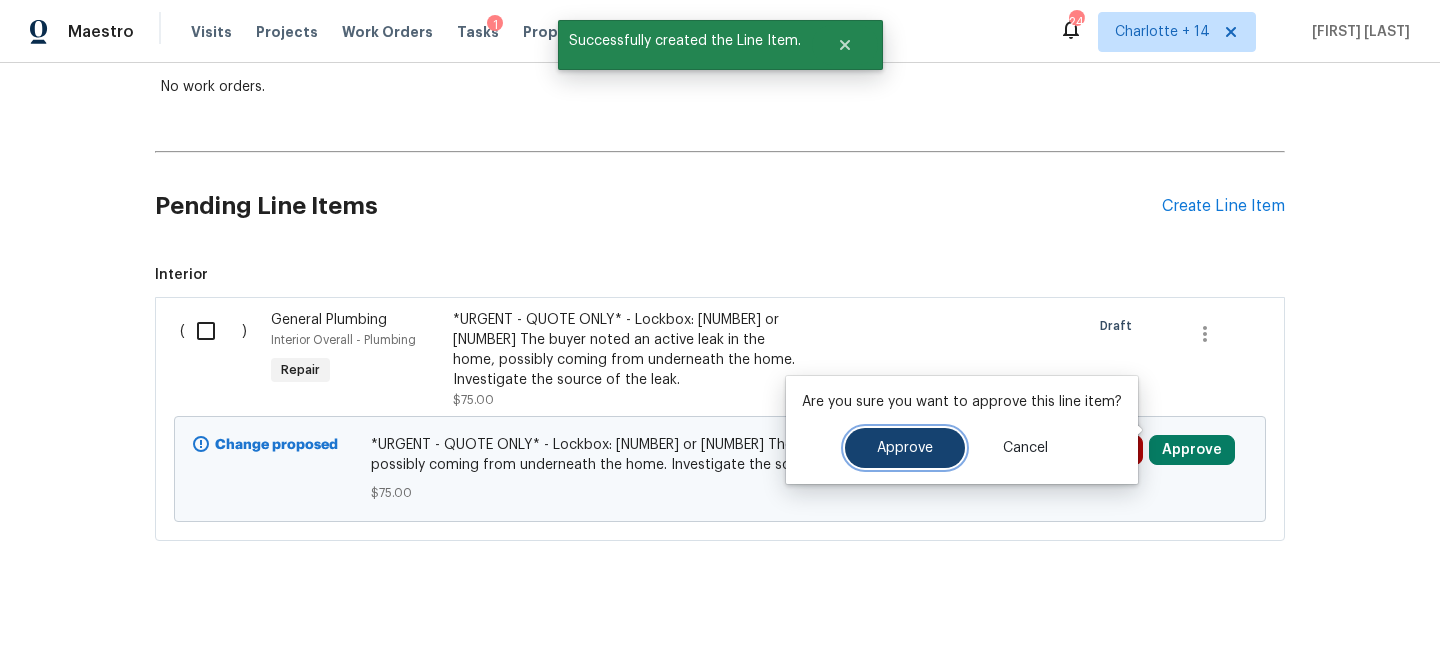 click on "Approve" at bounding box center [905, 448] 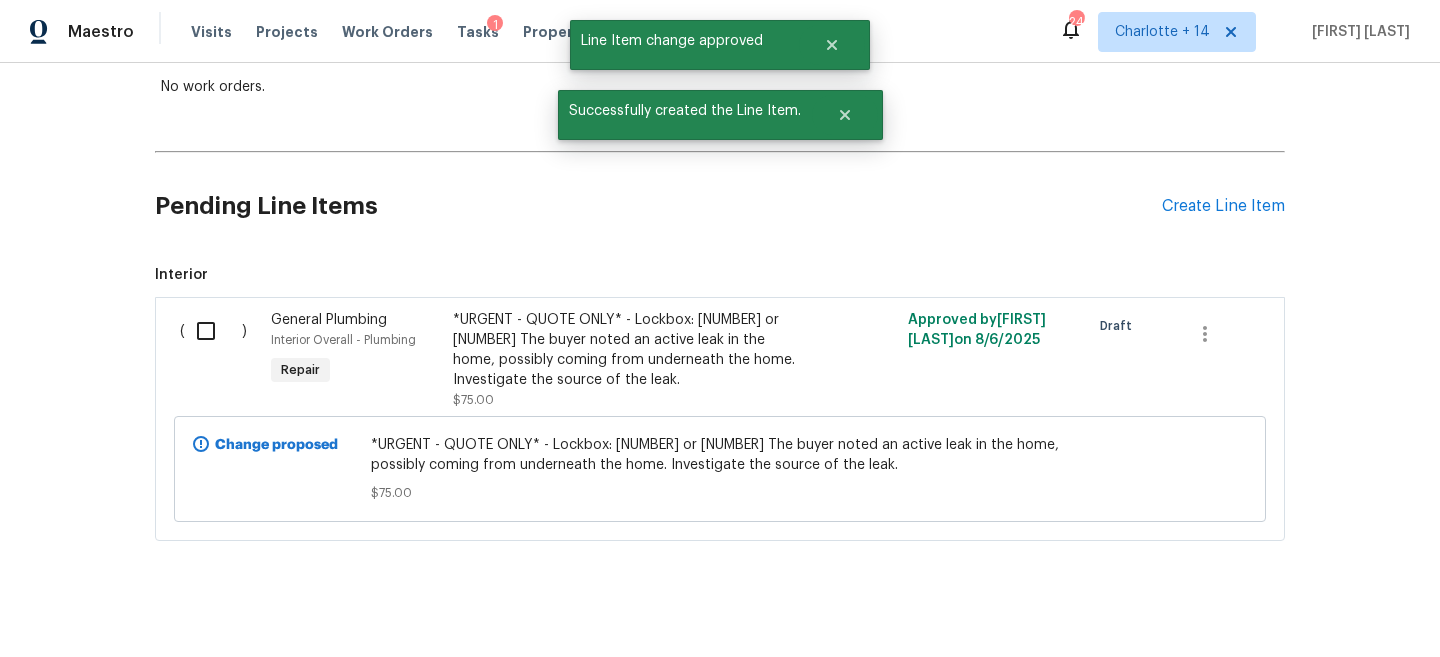 click at bounding box center [213, 331] 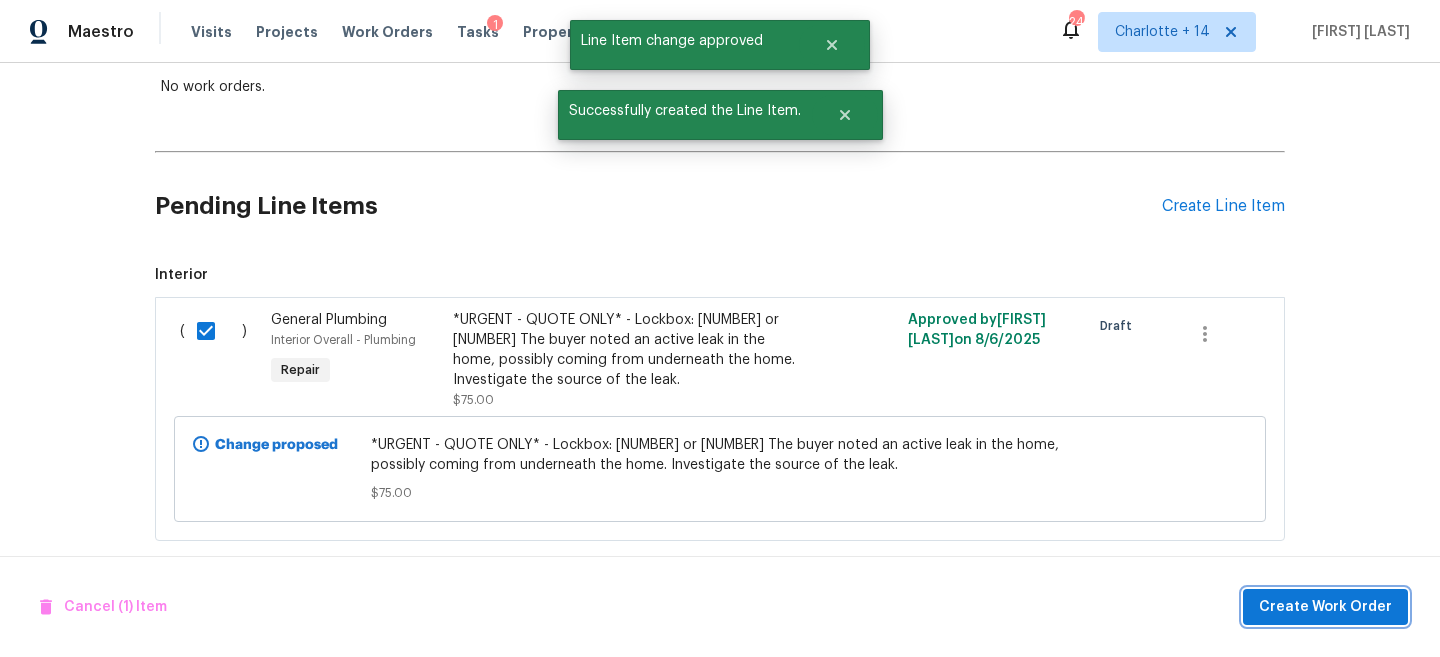 click on "Create Work Order" at bounding box center [1325, 607] 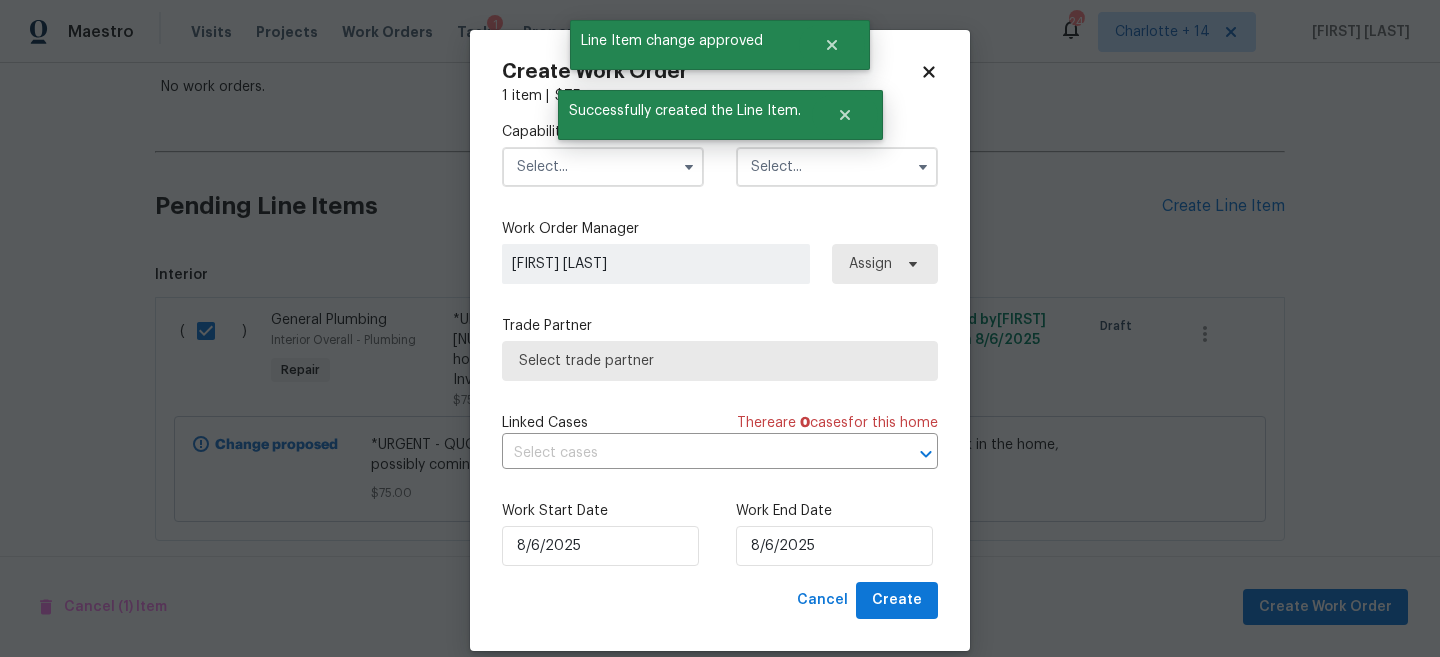 click at bounding box center [603, 167] 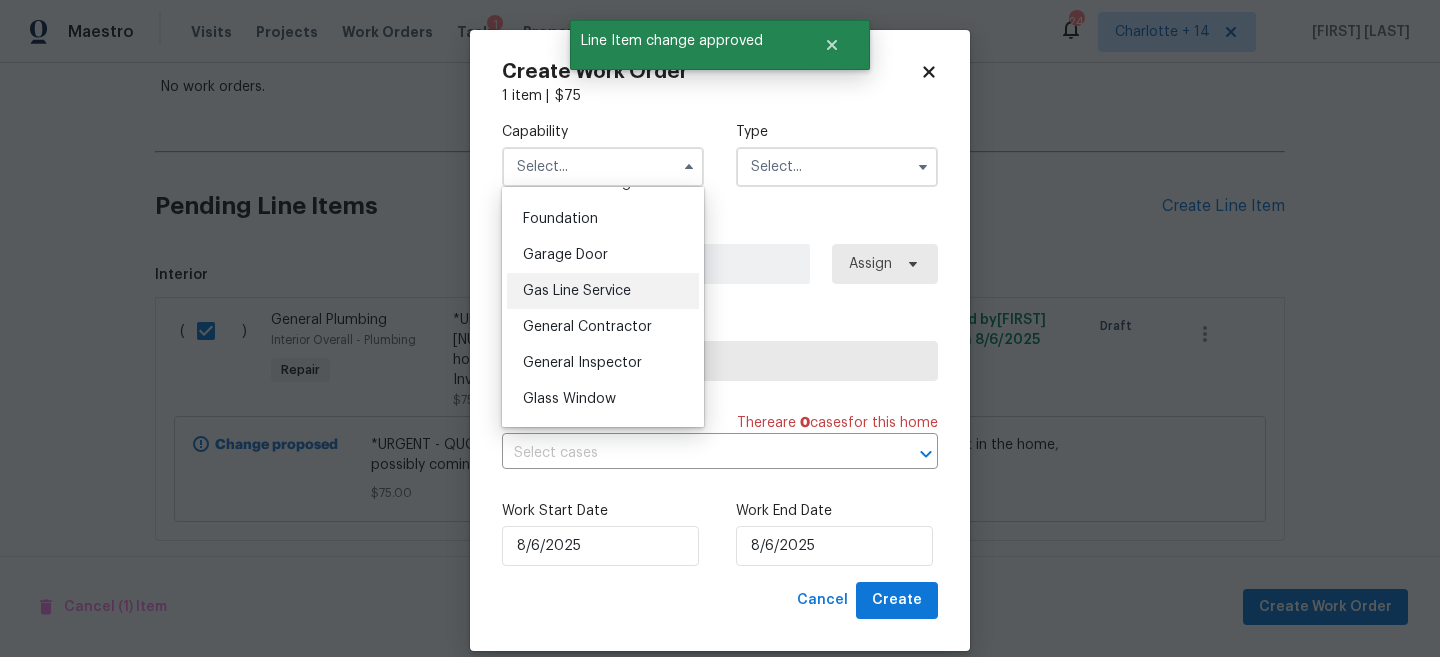 scroll, scrollTop: 841, scrollLeft: 0, axis: vertical 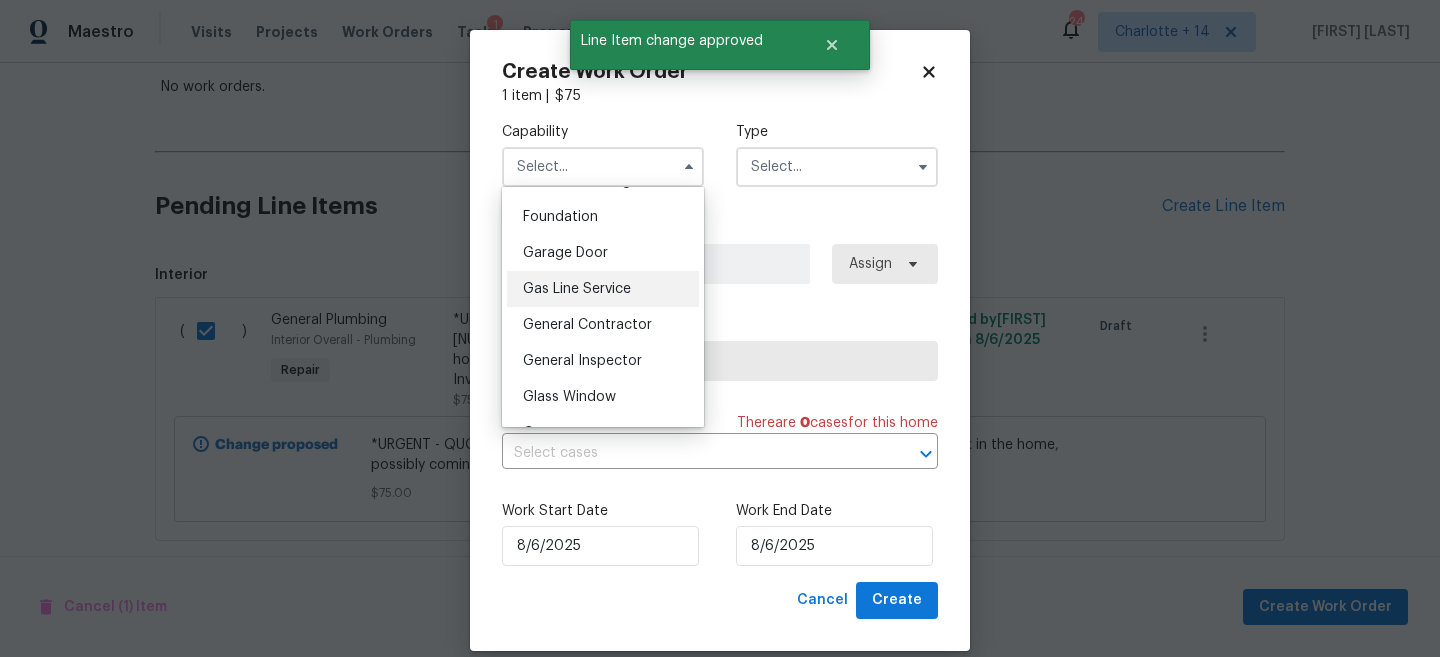 click on "General Contractor" at bounding box center [587, 325] 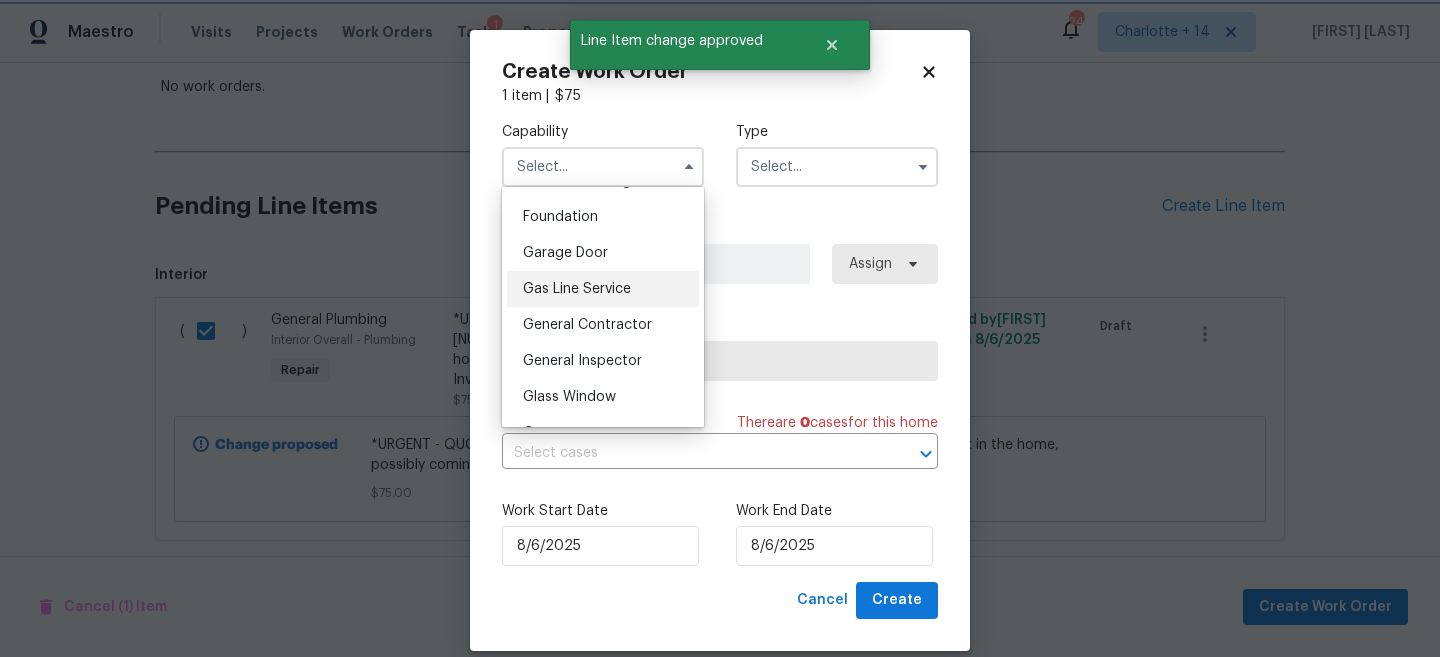 type on "General Contractor" 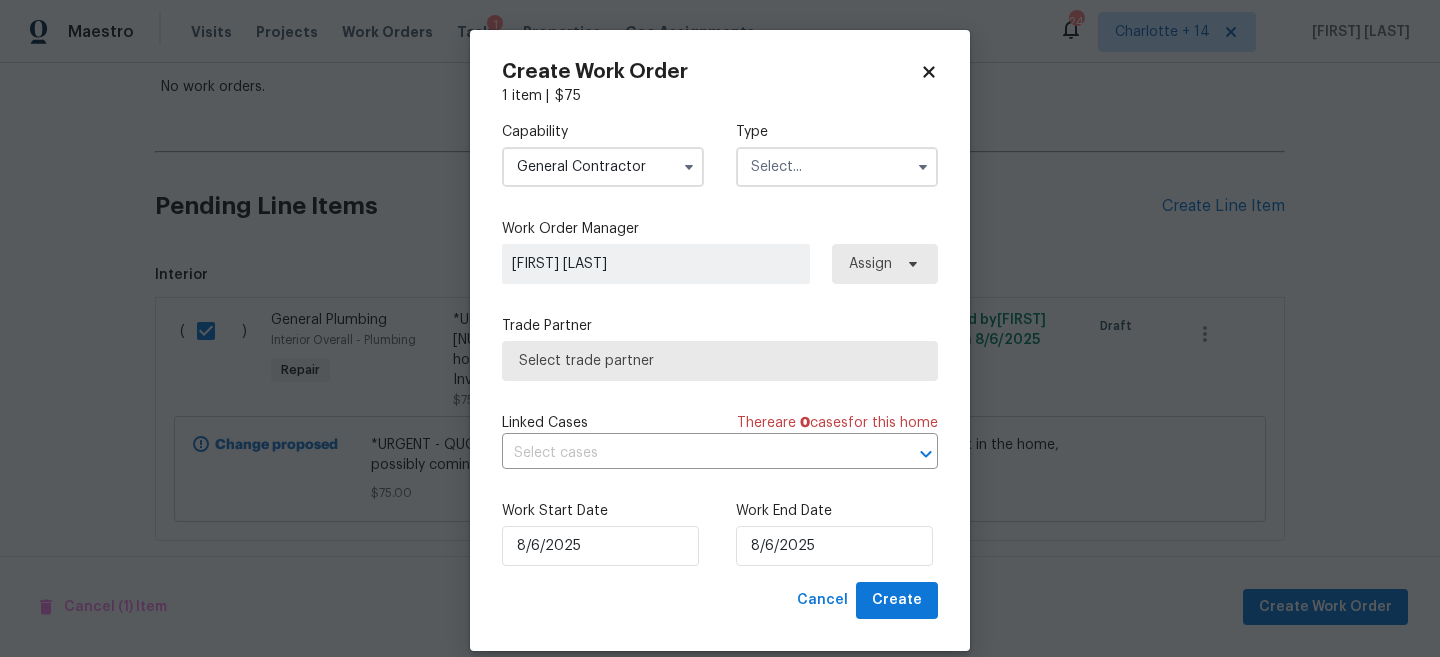 click on "Capability   General Contractor Type" at bounding box center [720, 154] 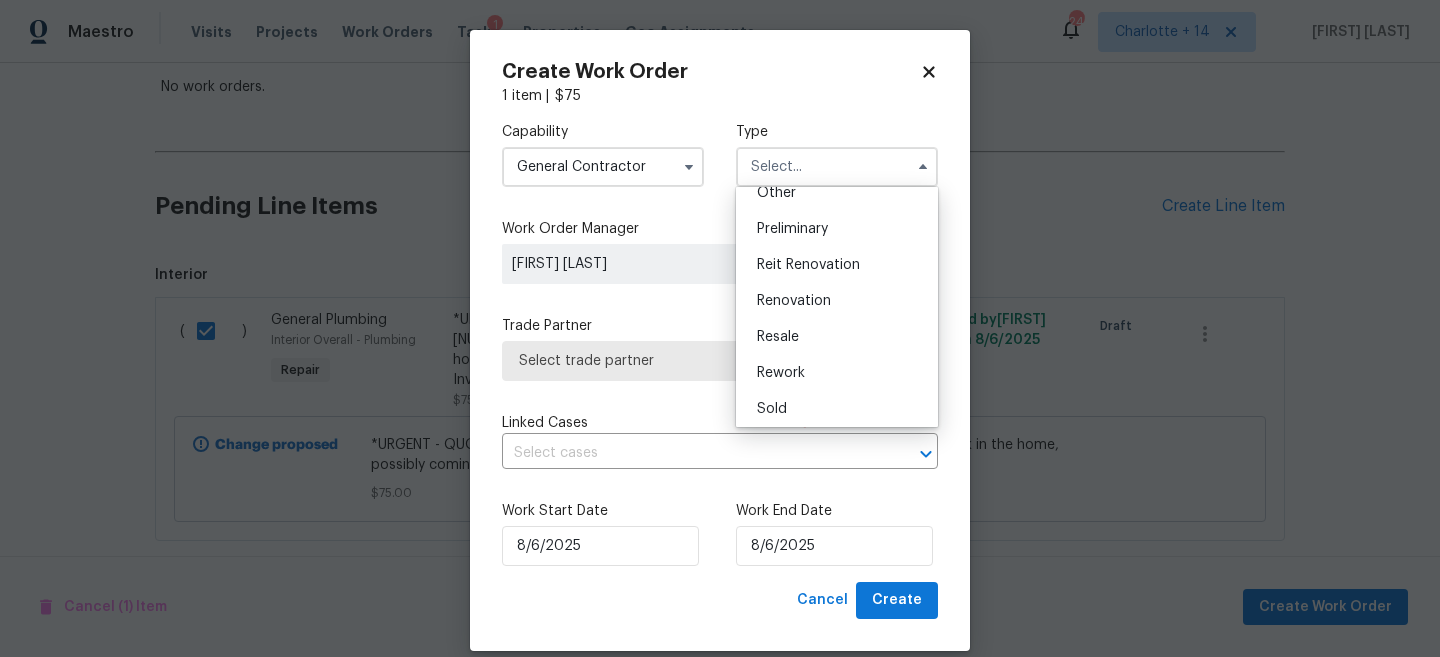 scroll, scrollTop: 442, scrollLeft: 0, axis: vertical 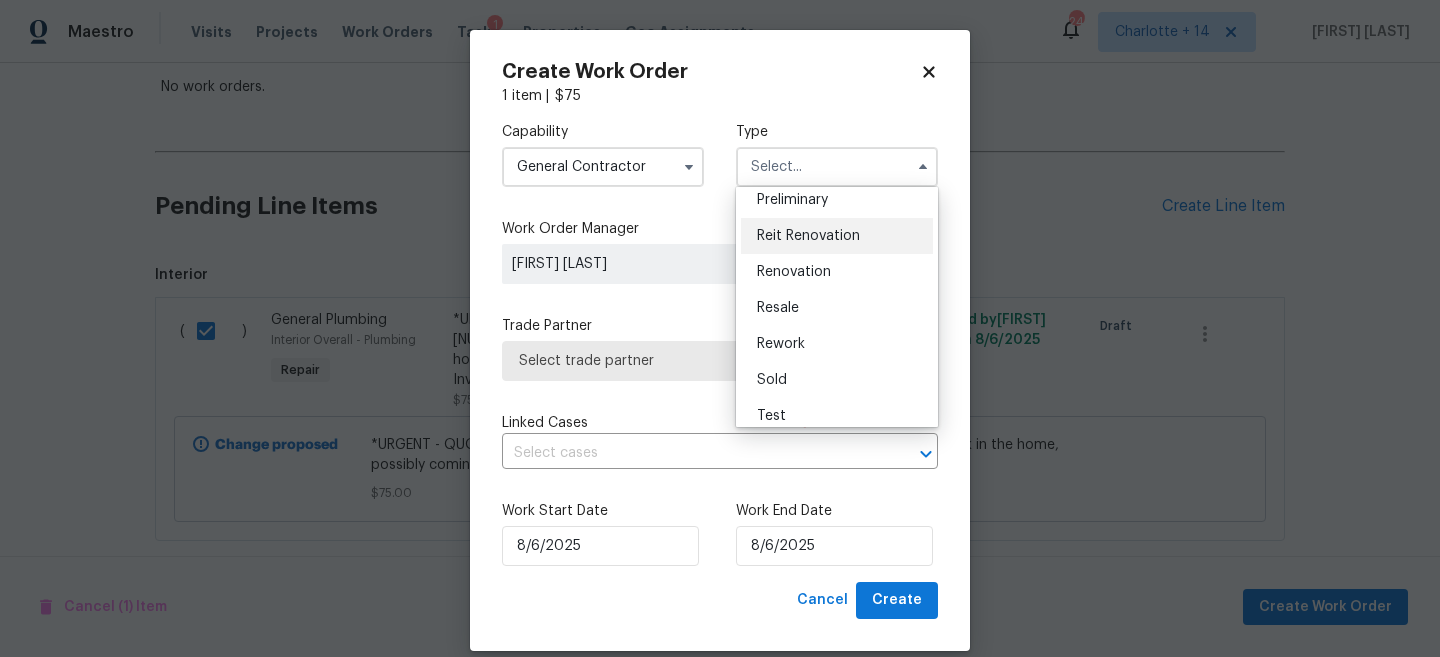 click on "Reit Renovation" at bounding box center (808, 236) 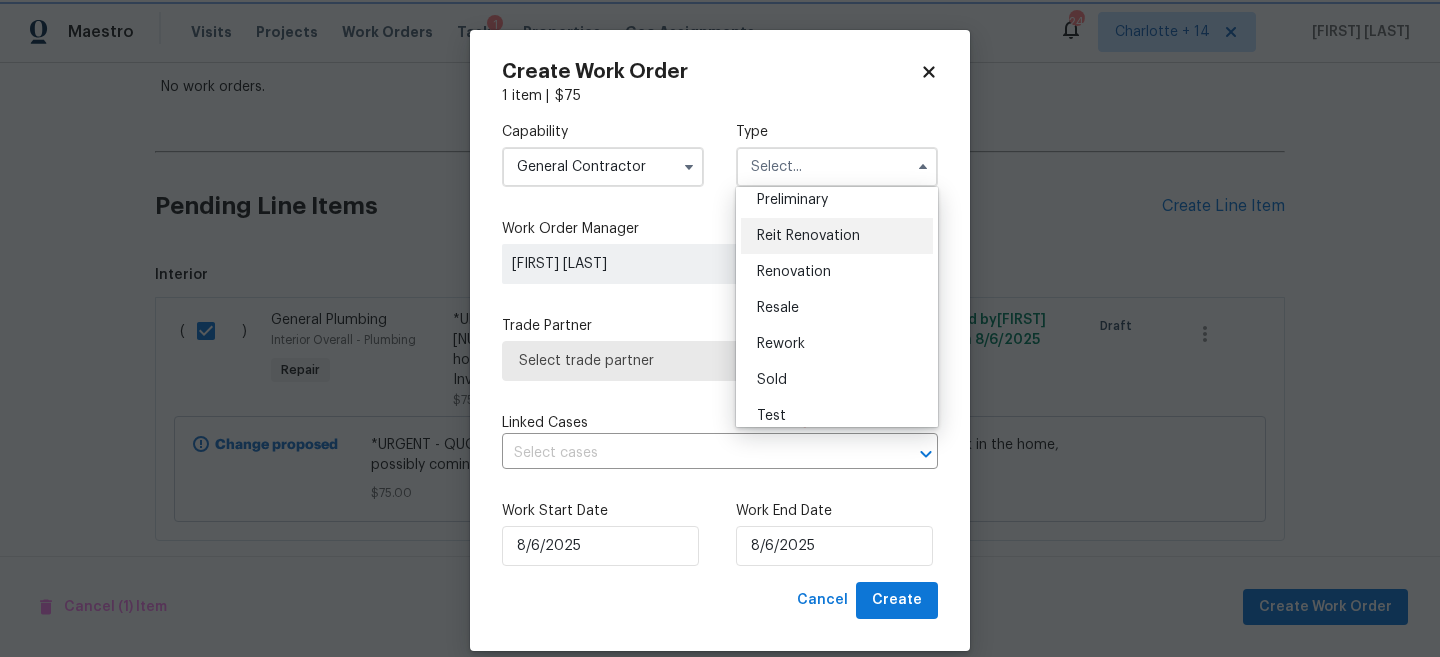 type on "Reit Renovation" 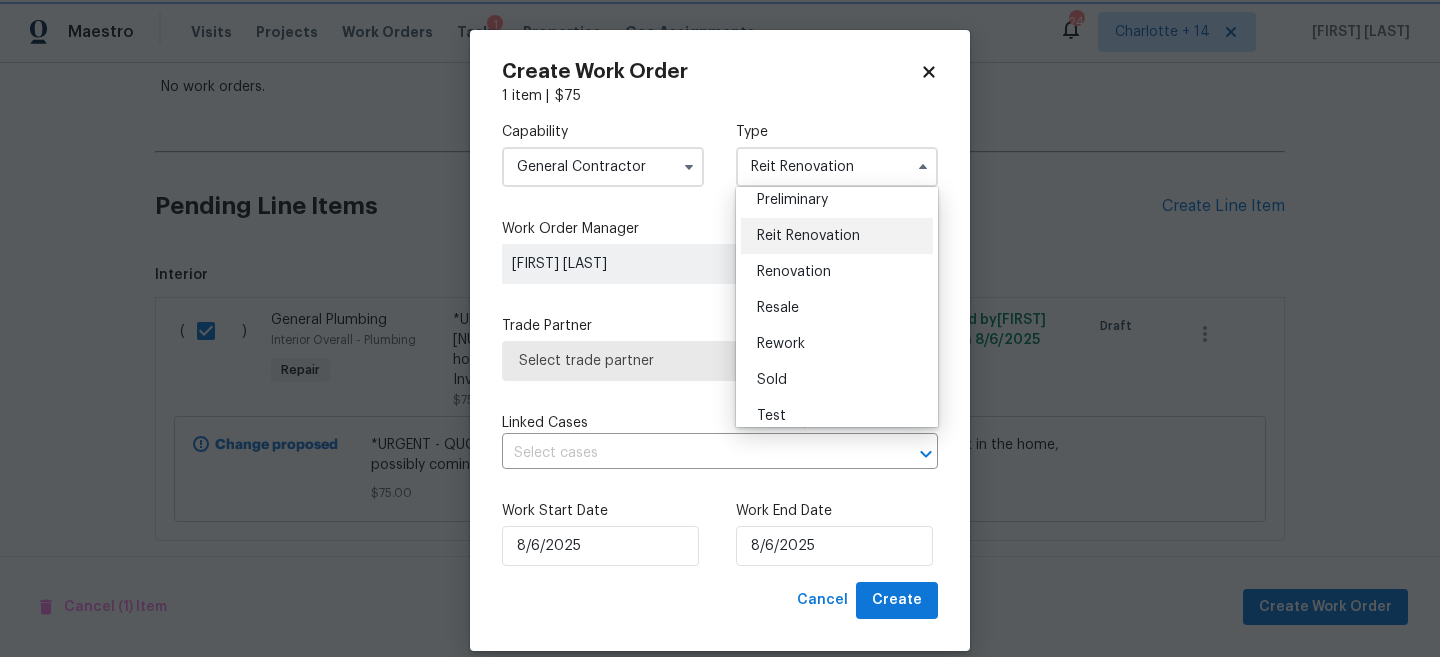 scroll, scrollTop: 0, scrollLeft: 0, axis: both 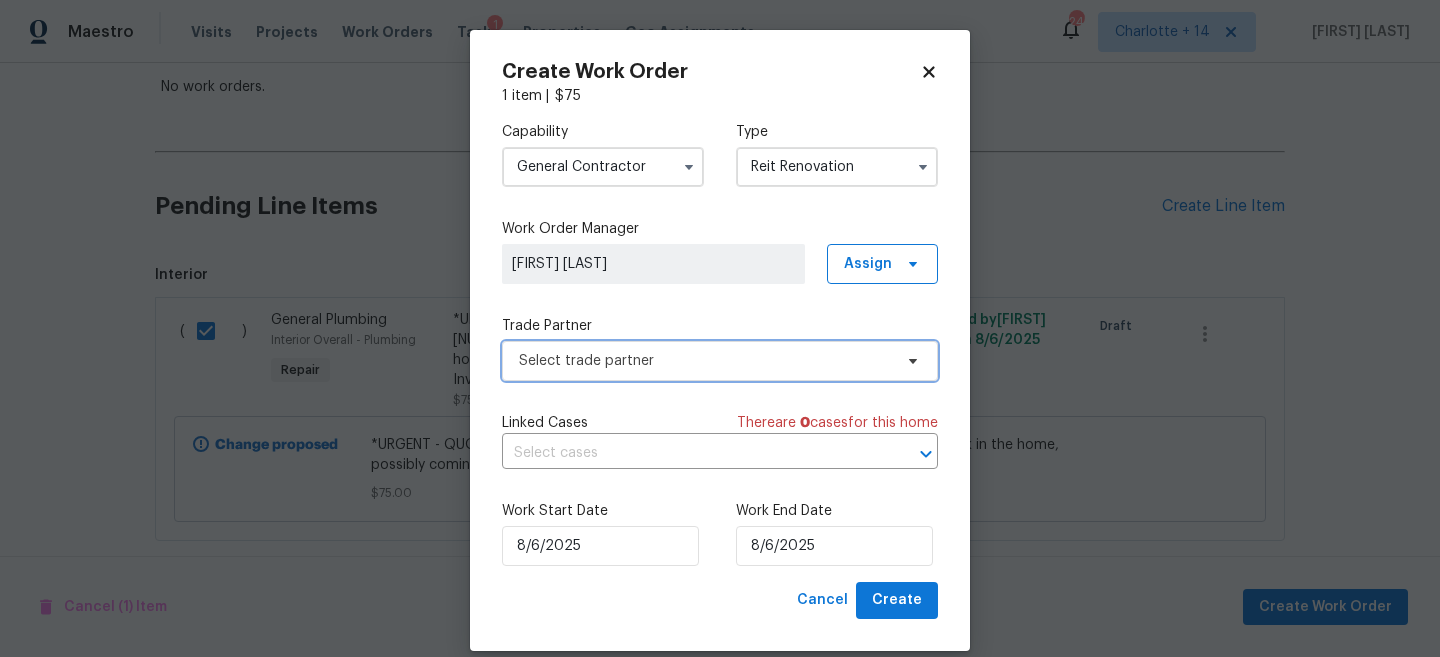 click on "Select trade partner" at bounding box center (705, 361) 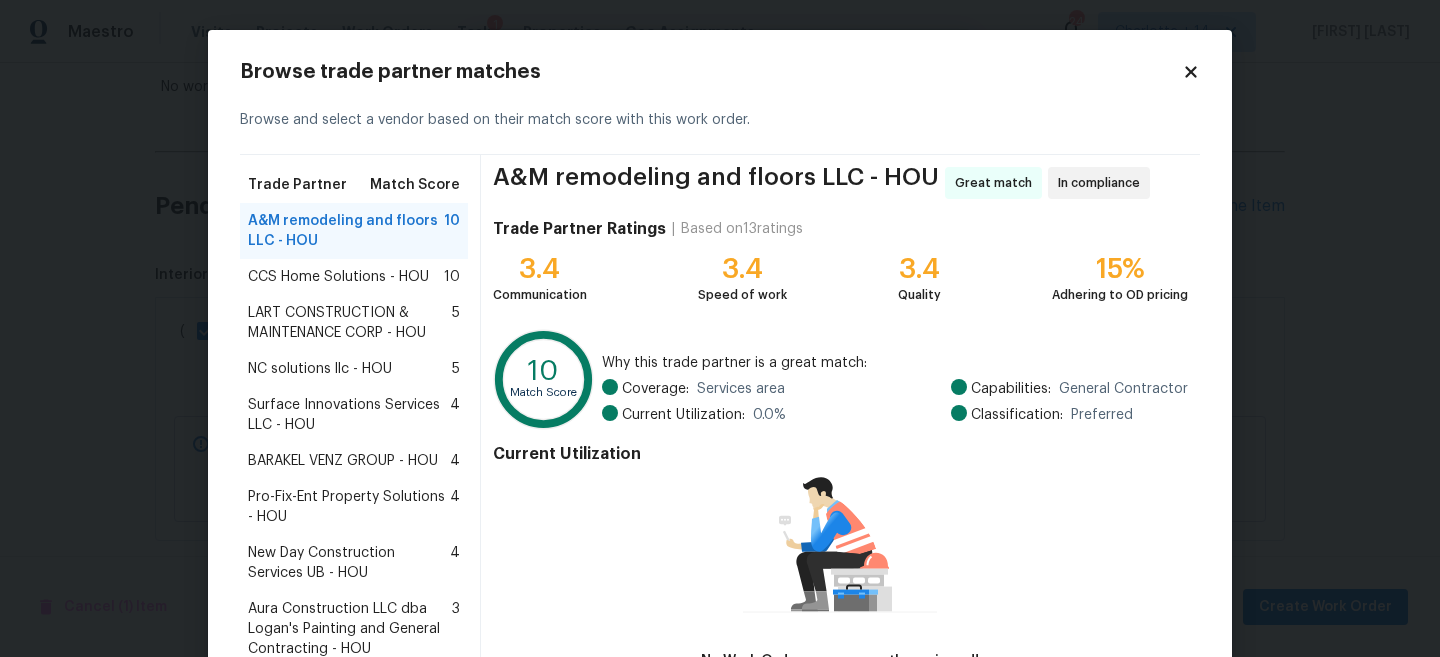 click on "LART CONSTRUCTION & MAINTENANCE CORP - HOU" at bounding box center [350, 323] 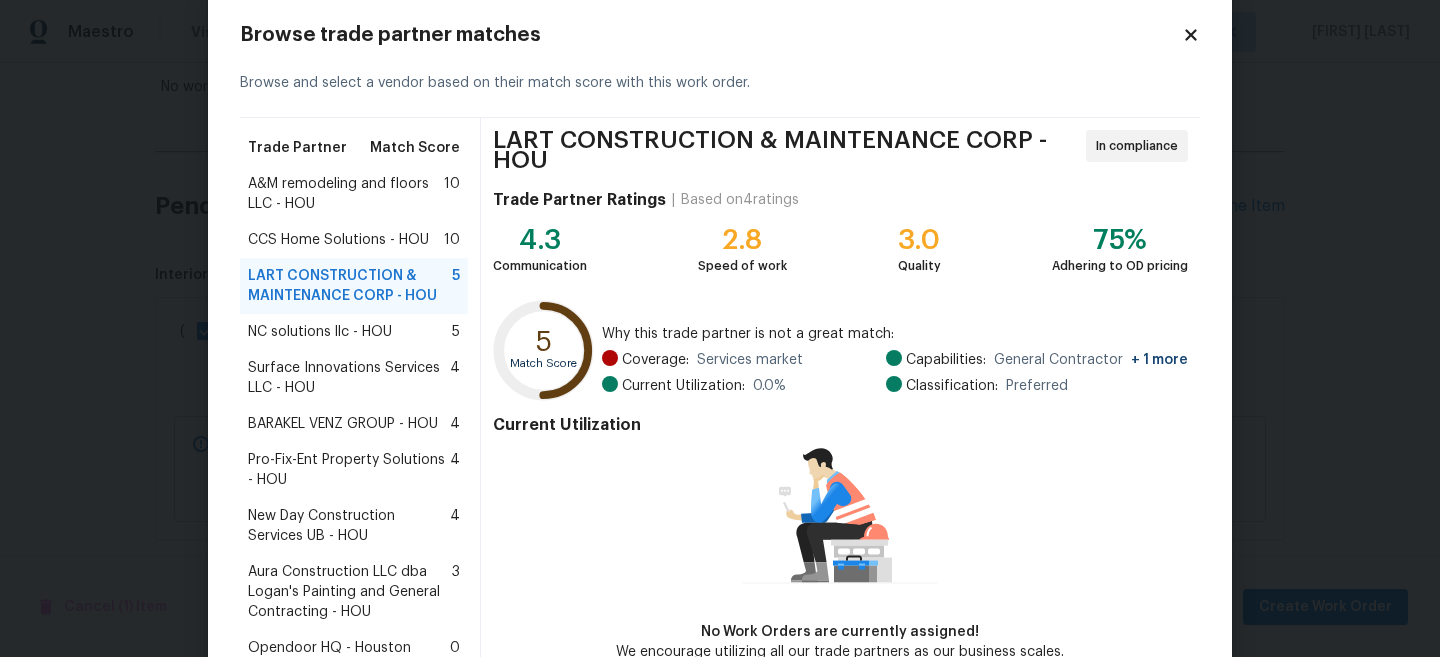 scroll, scrollTop: 56, scrollLeft: 0, axis: vertical 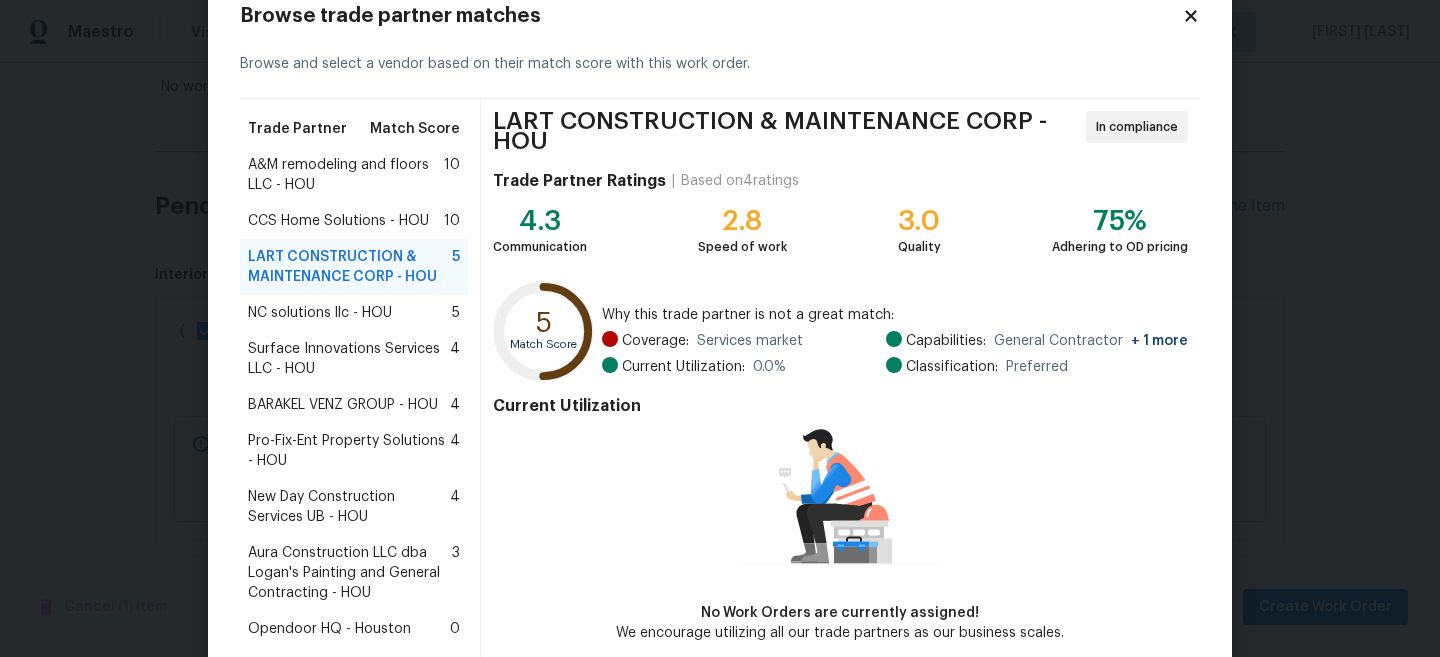 click on "Surface Innovations Services LLC - HOU" at bounding box center [349, 359] 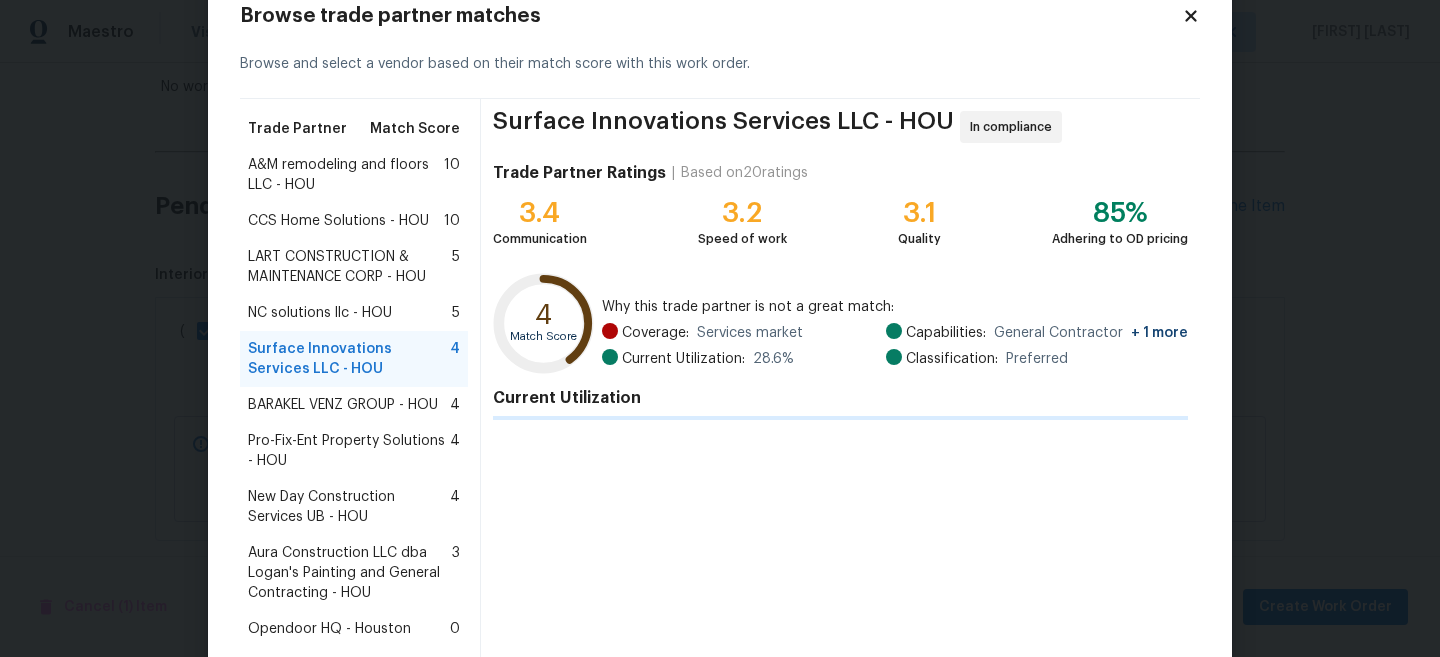 click on "BARAKEL VENZ GROUP - HOU" at bounding box center (343, 405) 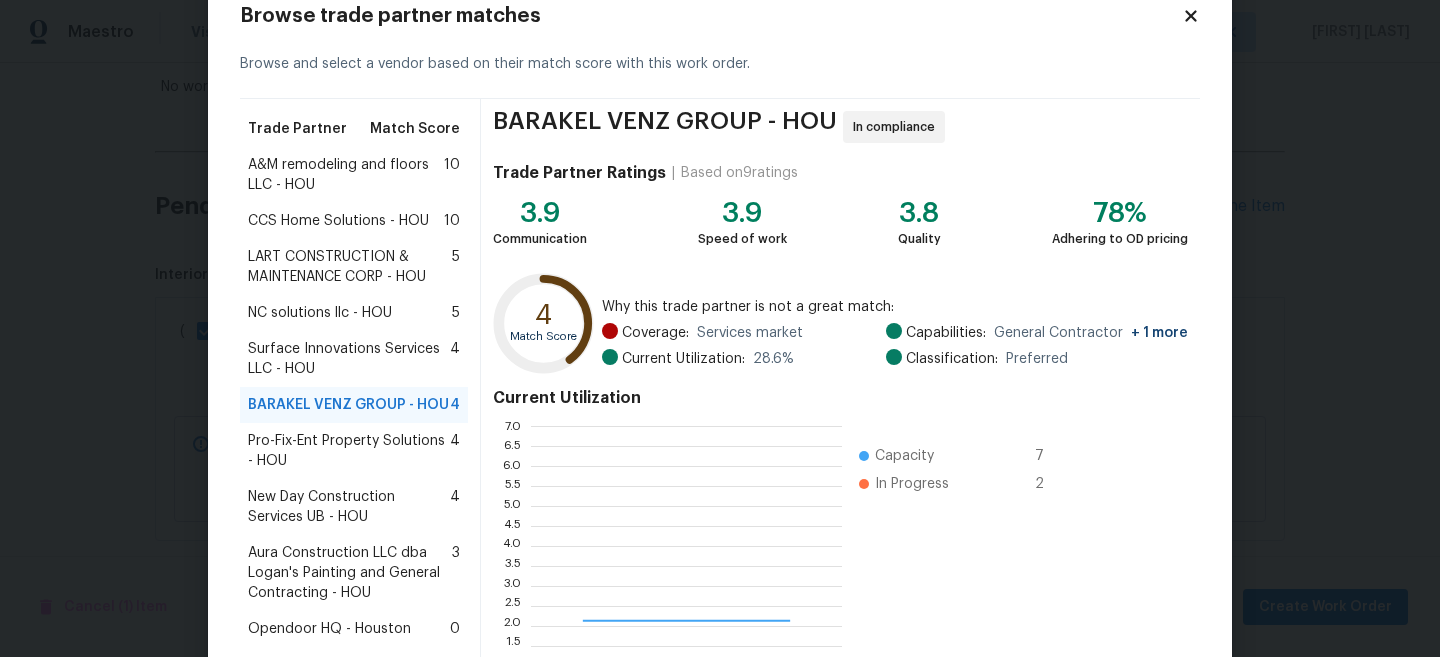 scroll, scrollTop: 149, scrollLeft: 0, axis: vertical 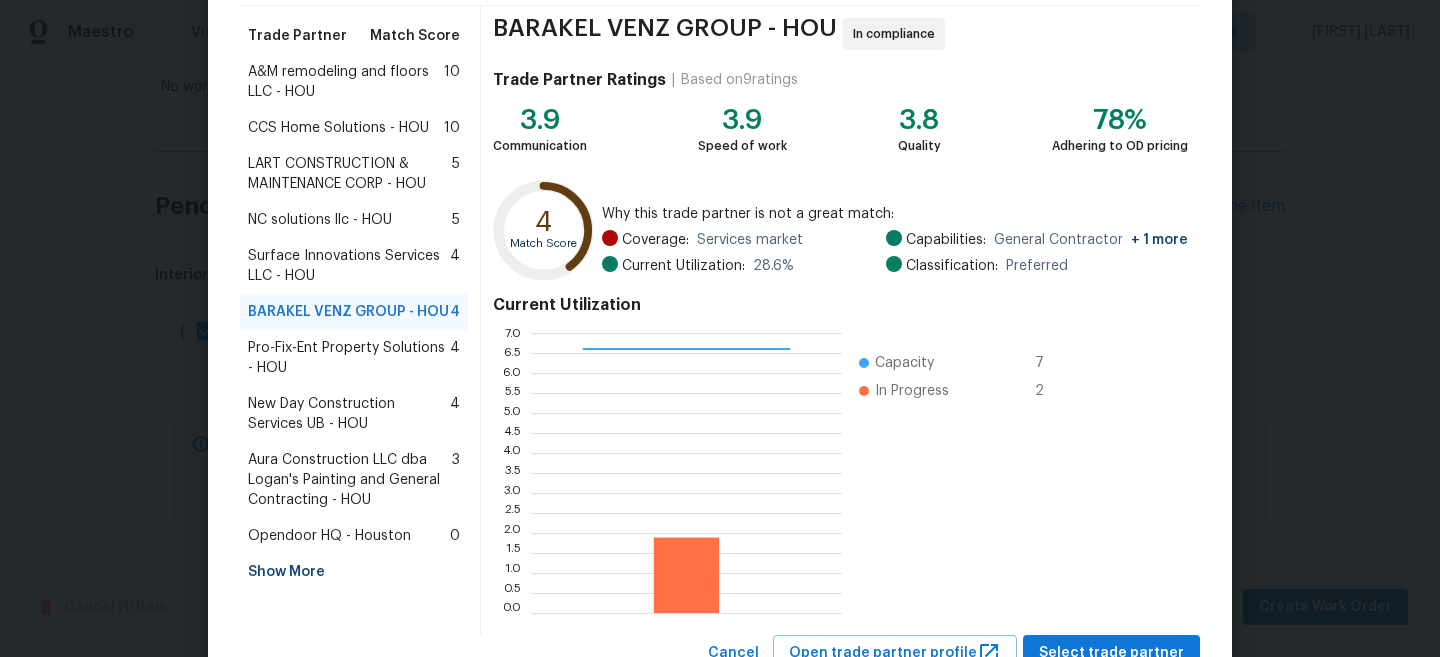 click on "New Day Construction Services UB - HOU" at bounding box center (349, 414) 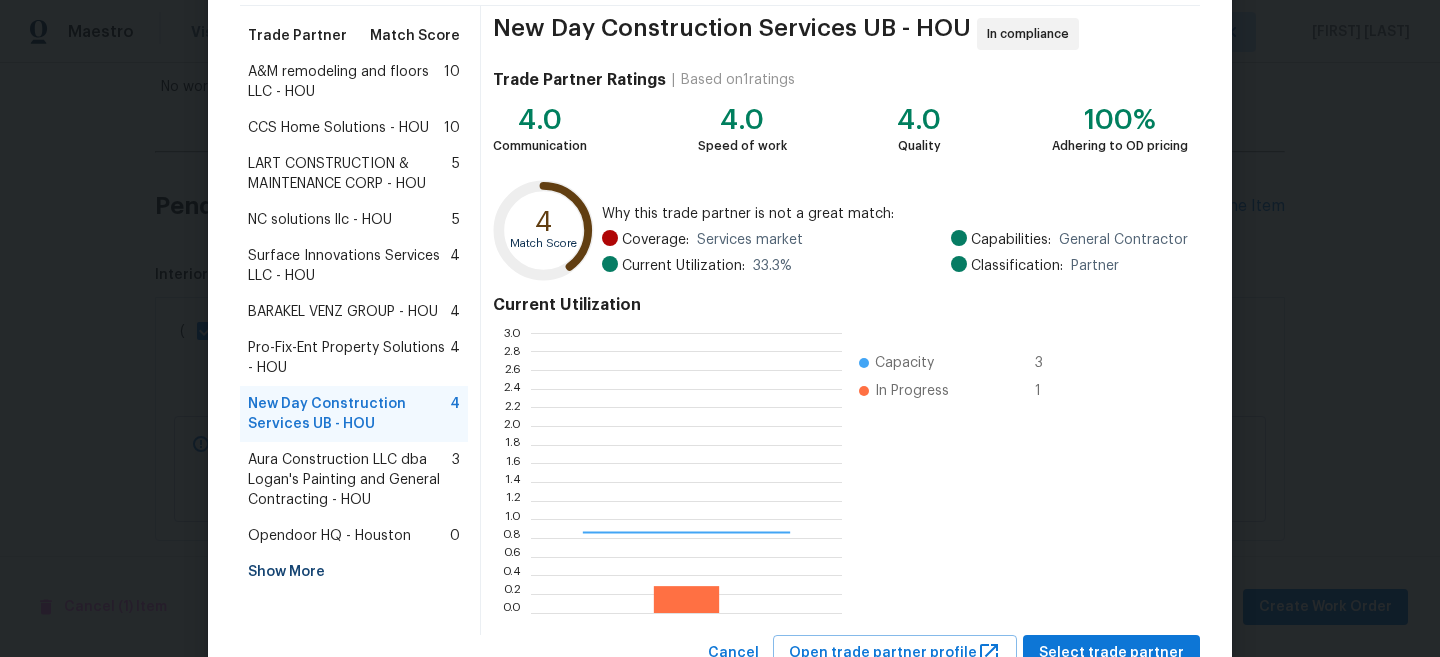scroll, scrollTop: 2, scrollLeft: 1, axis: both 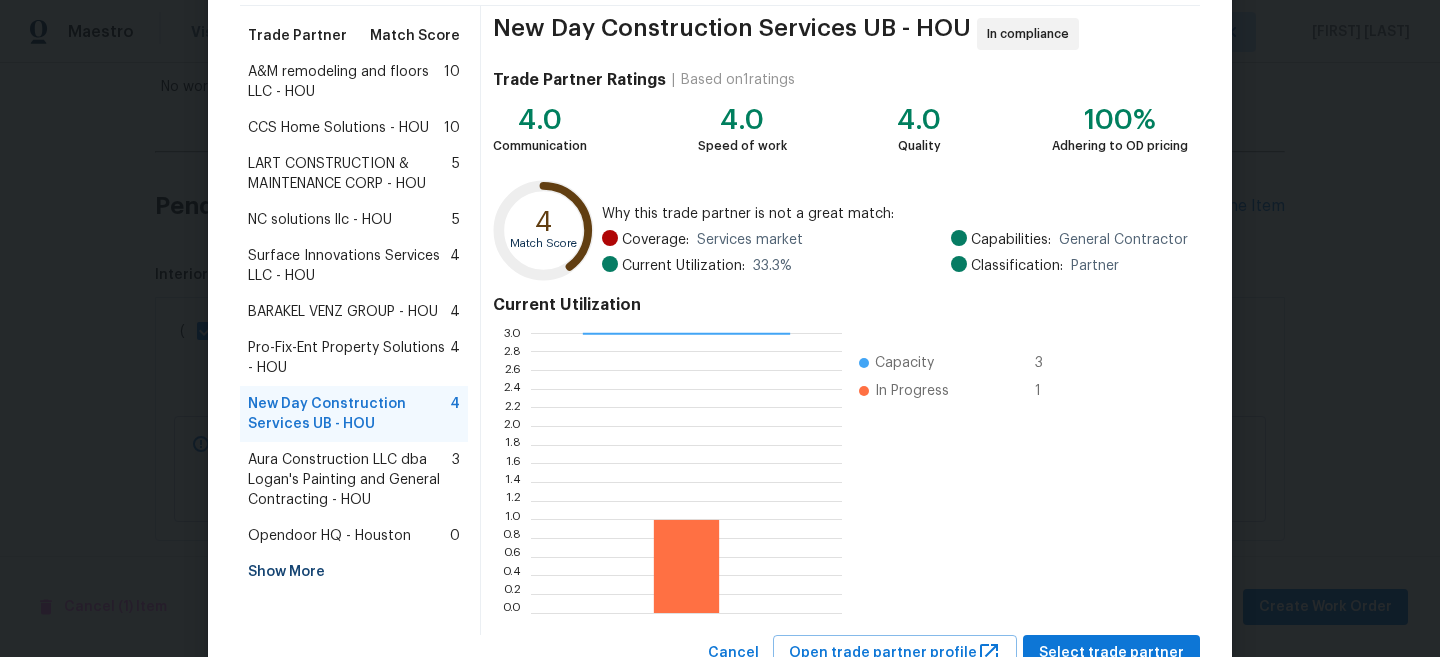 click on "Show More" at bounding box center (354, 572) 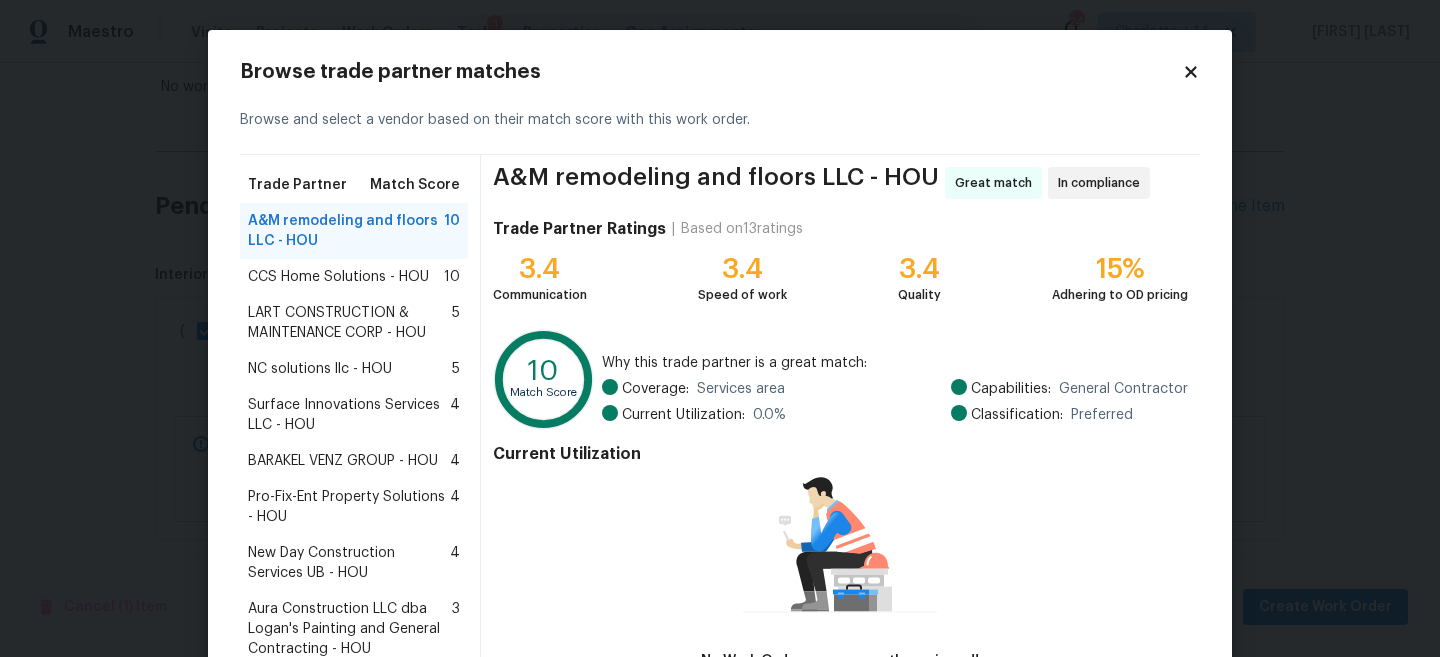 scroll, scrollTop: 156, scrollLeft: 0, axis: vertical 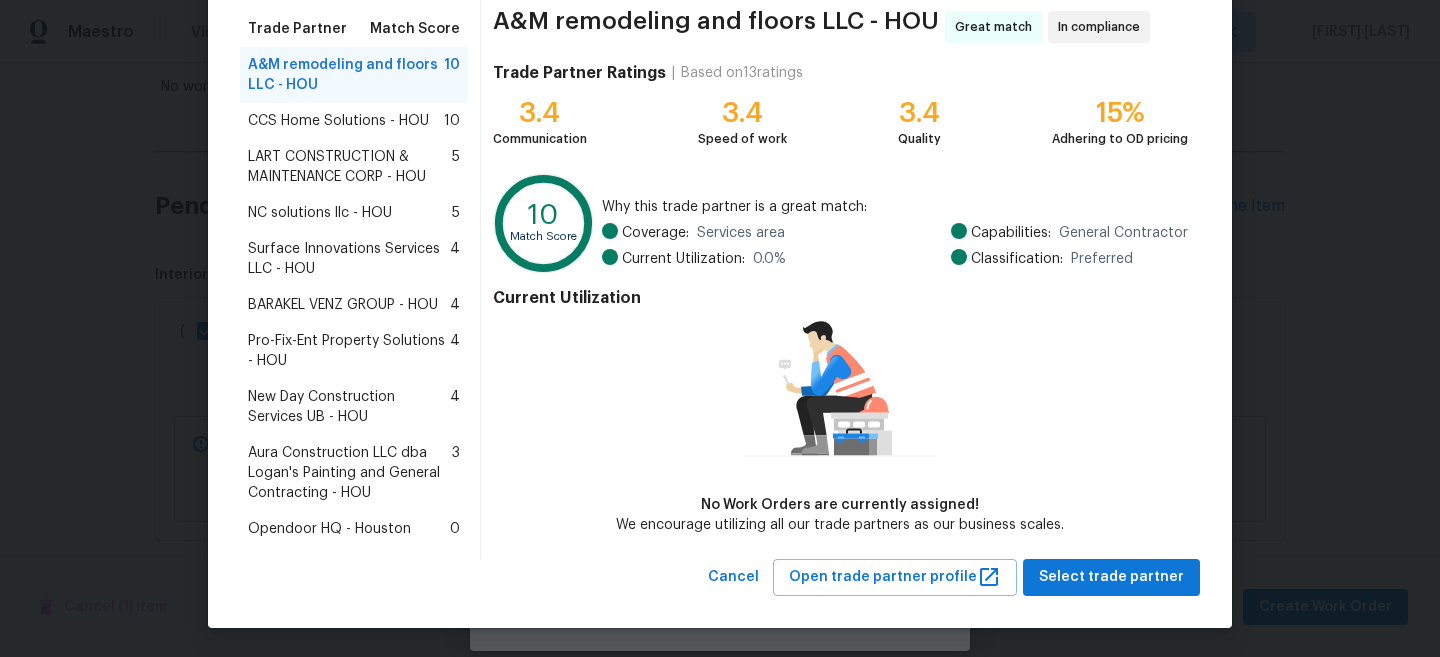 click on "BARAKEL VENZ GROUP - HOU" at bounding box center [343, 305] 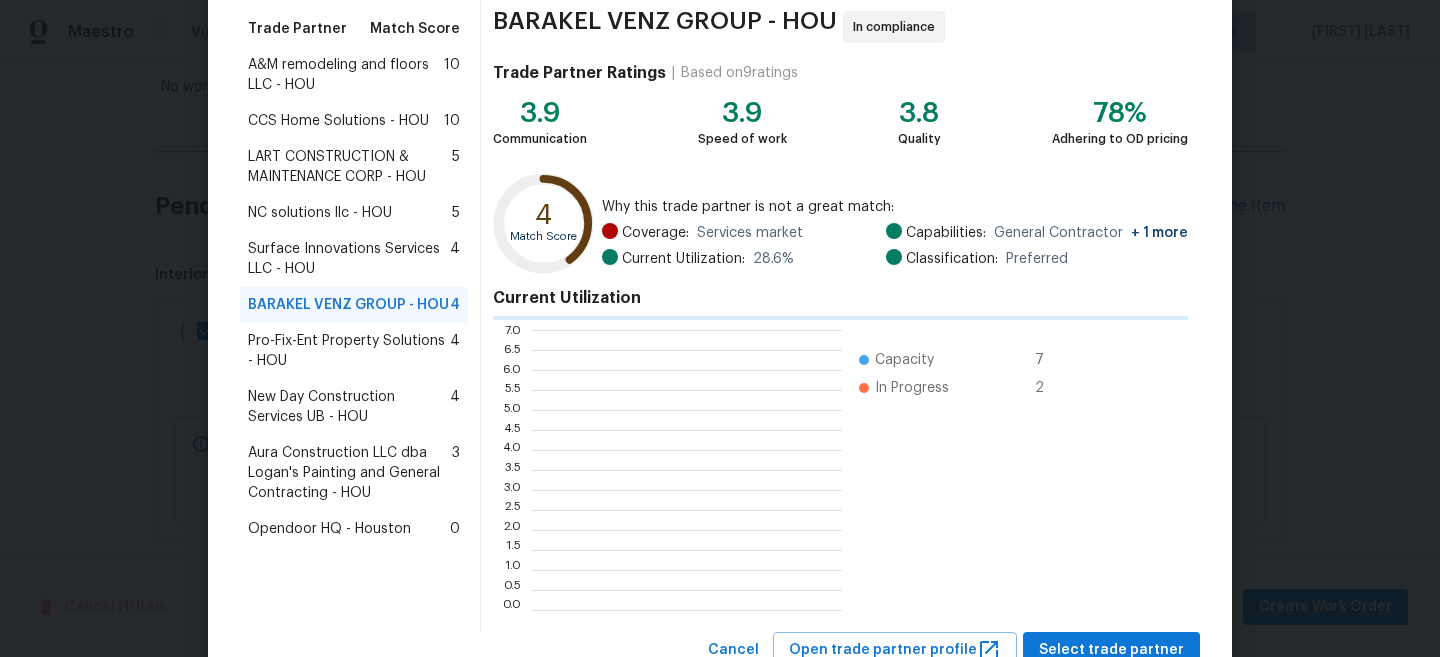 scroll, scrollTop: 2, scrollLeft: 1, axis: both 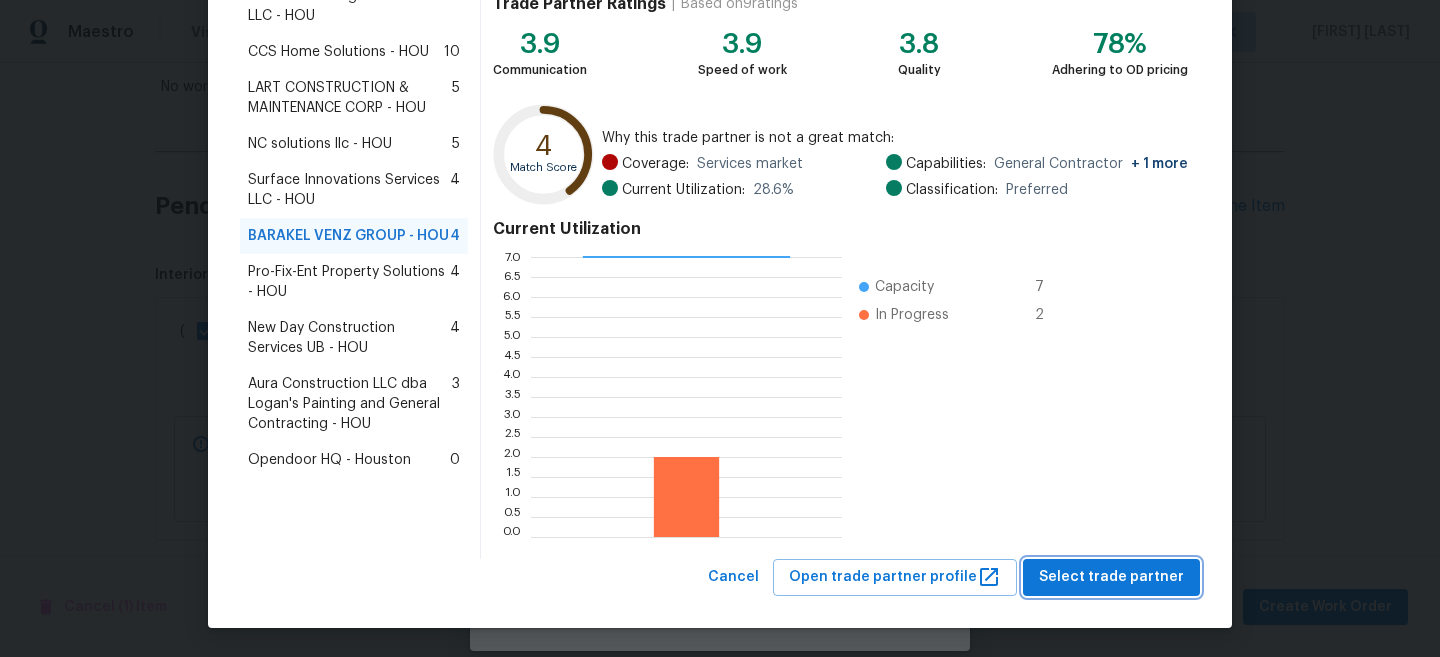 click on "Select trade partner" at bounding box center [1111, 577] 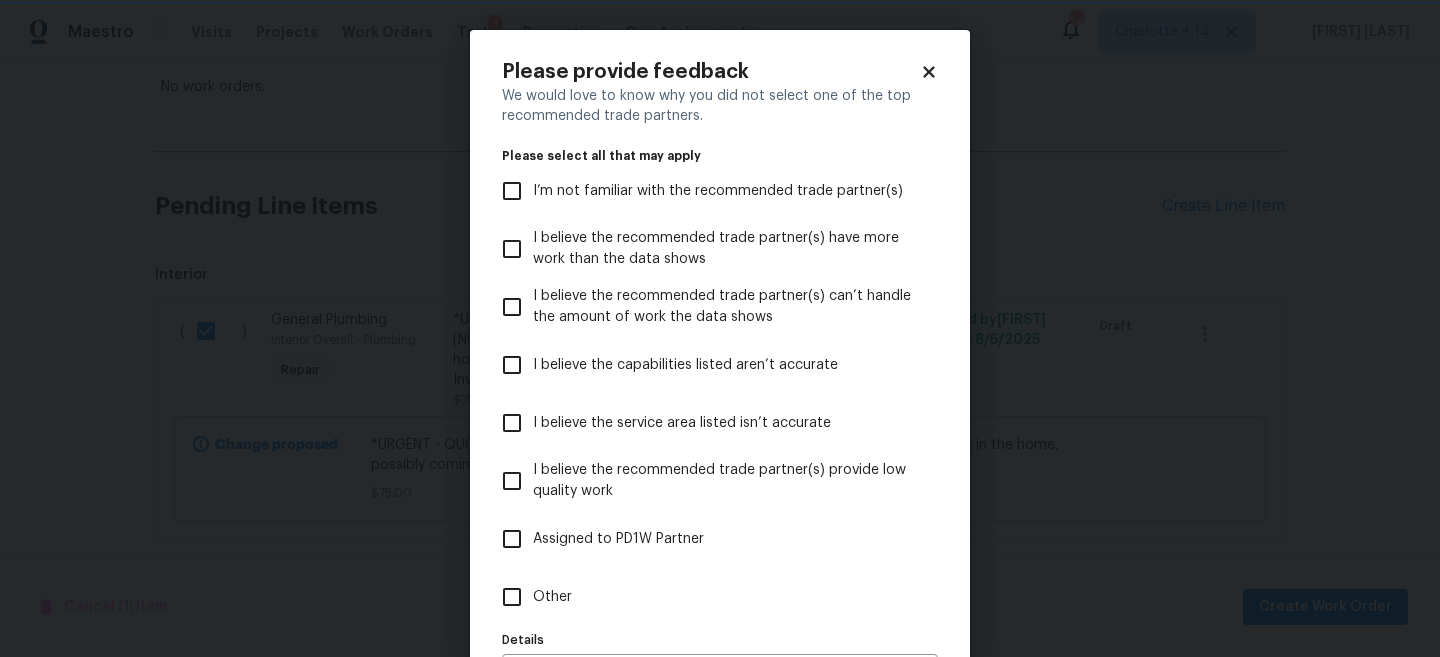 scroll, scrollTop: 0, scrollLeft: 0, axis: both 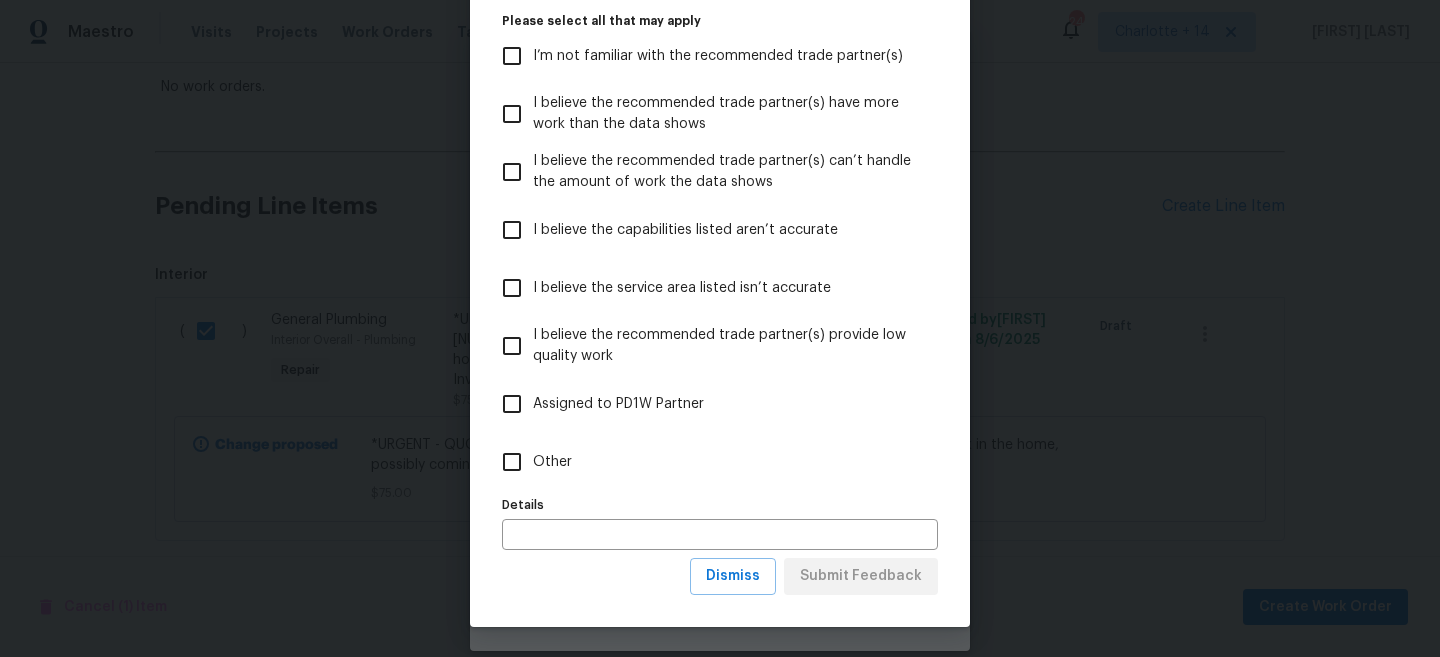 click on "Other" at bounding box center [552, 462] 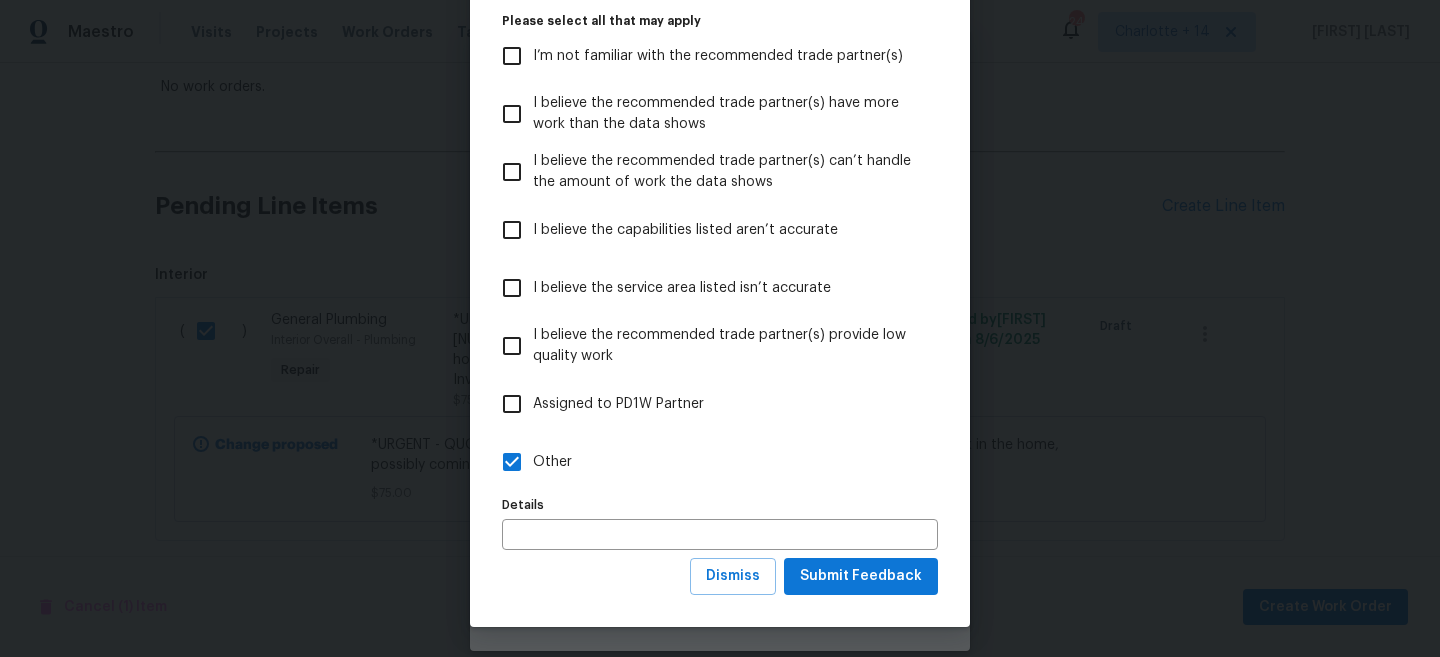 click on "Dismiss Submit Feedback" at bounding box center [720, 576] 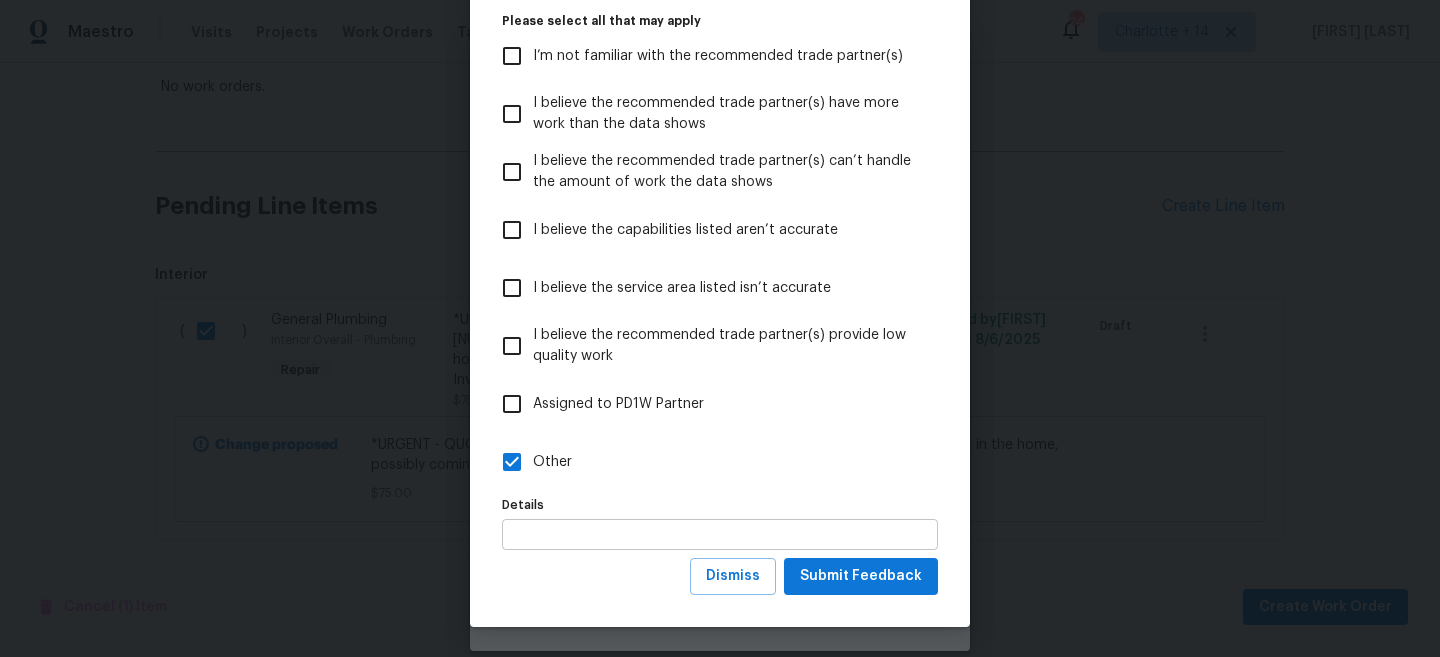 click at bounding box center (720, 534) 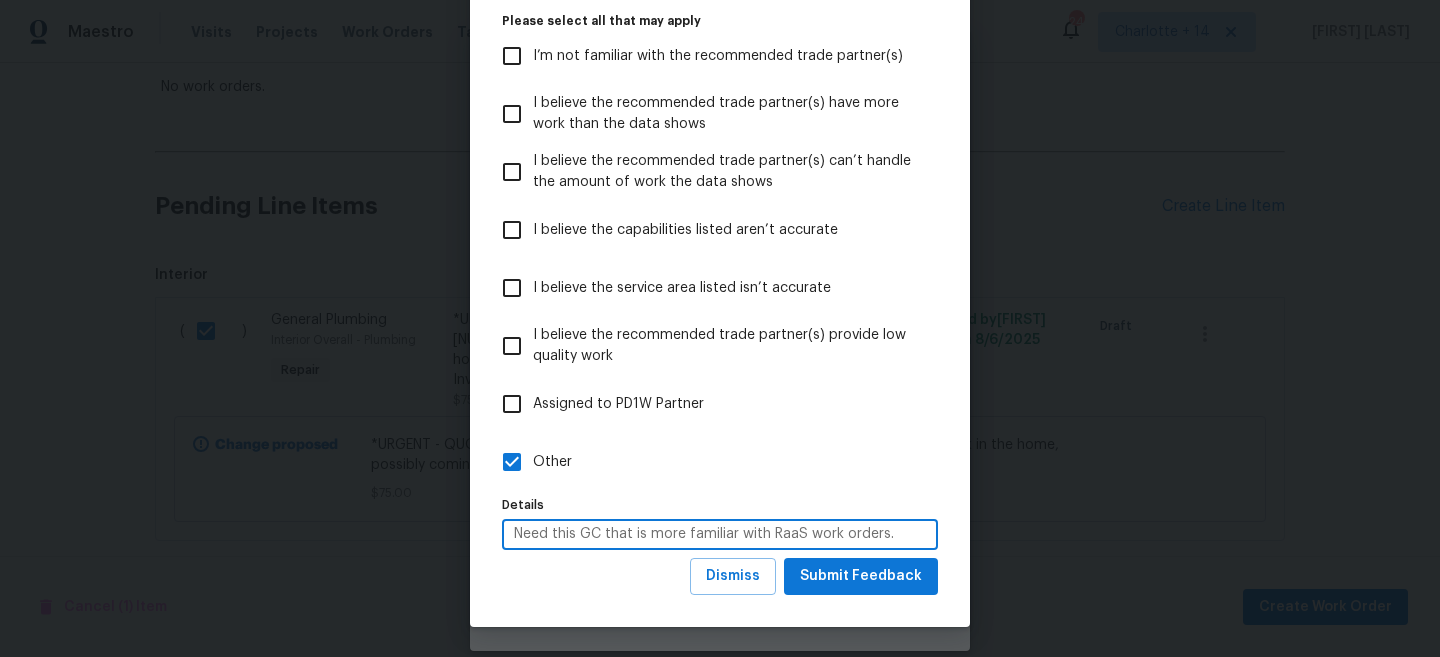 type on "Need this GC that is more familiar with RaaS work orders." 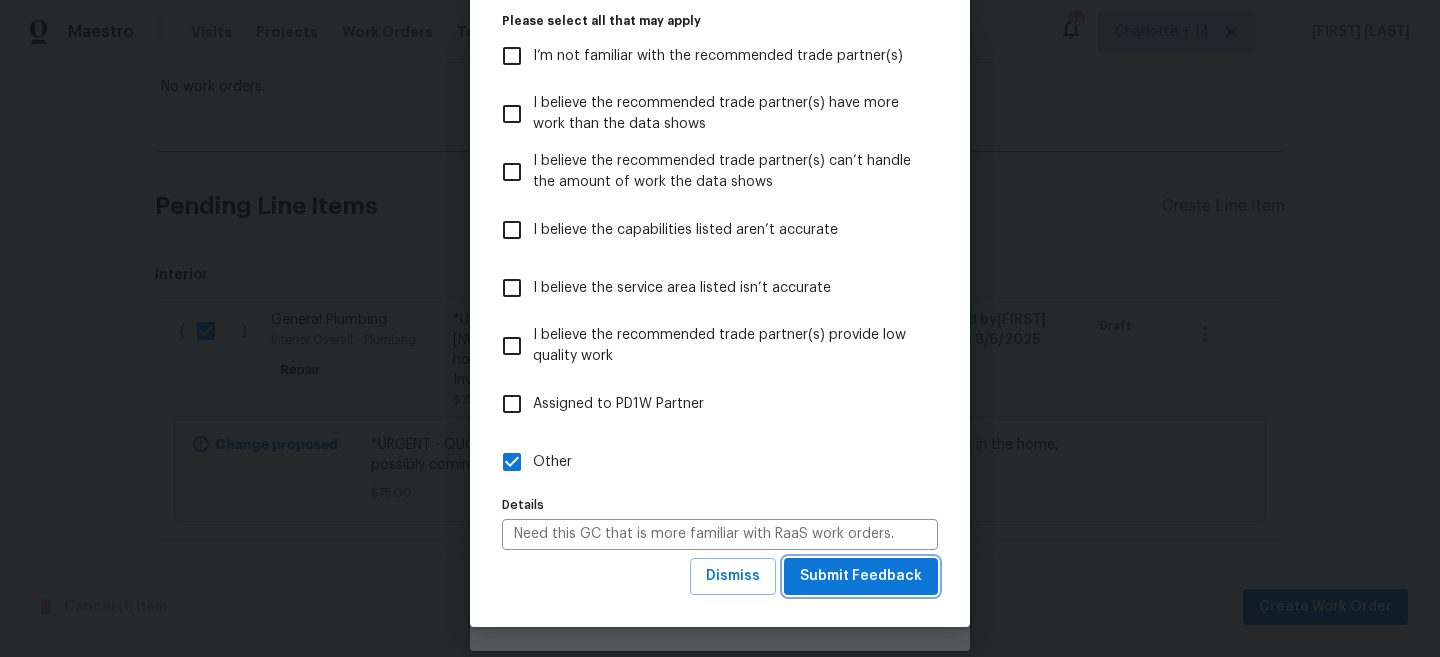 click on "Submit Feedback" at bounding box center [861, 576] 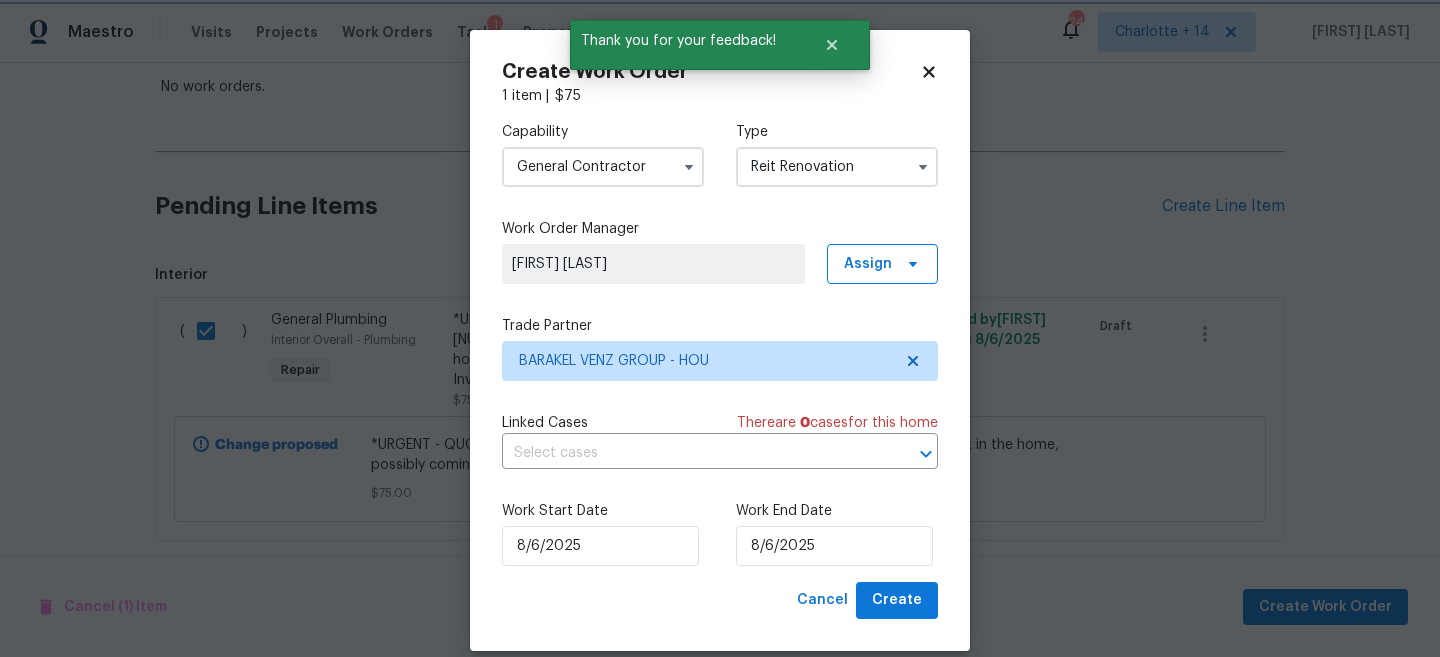 scroll, scrollTop: 0, scrollLeft: 0, axis: both 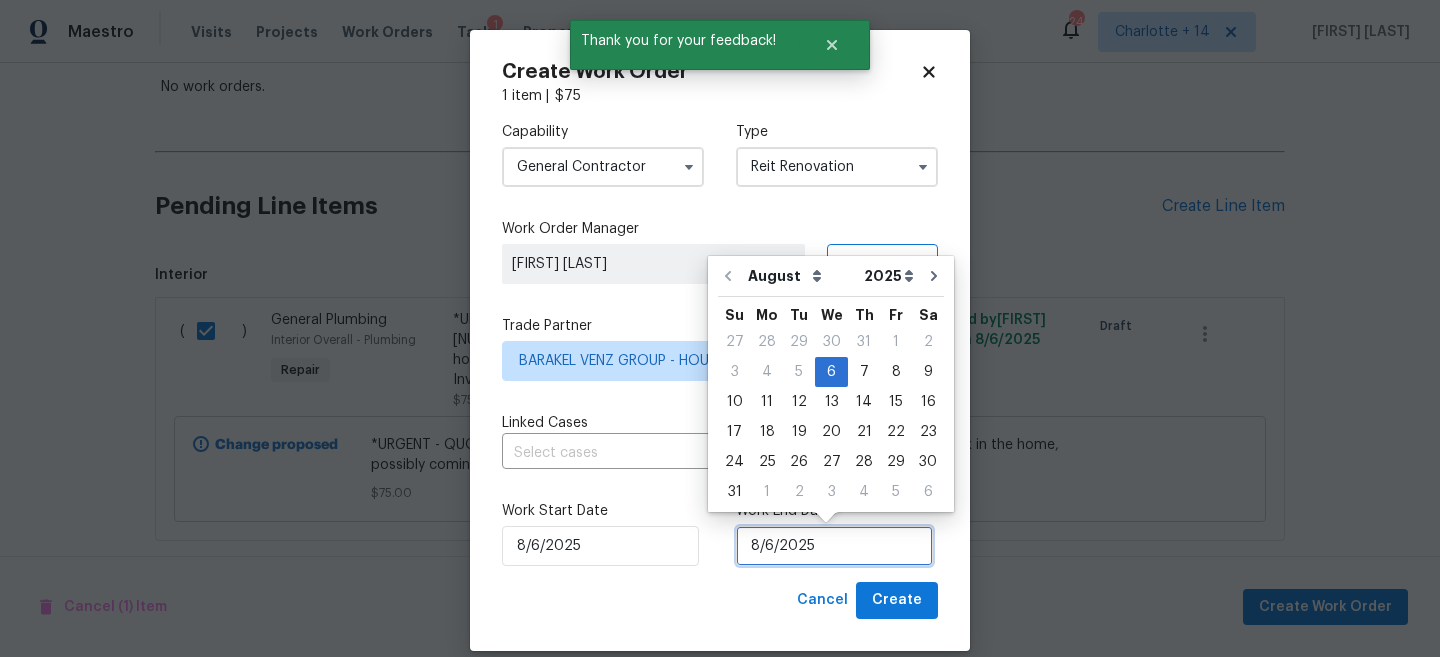 click on "8/6/2025" at bounding box center (834, 546) 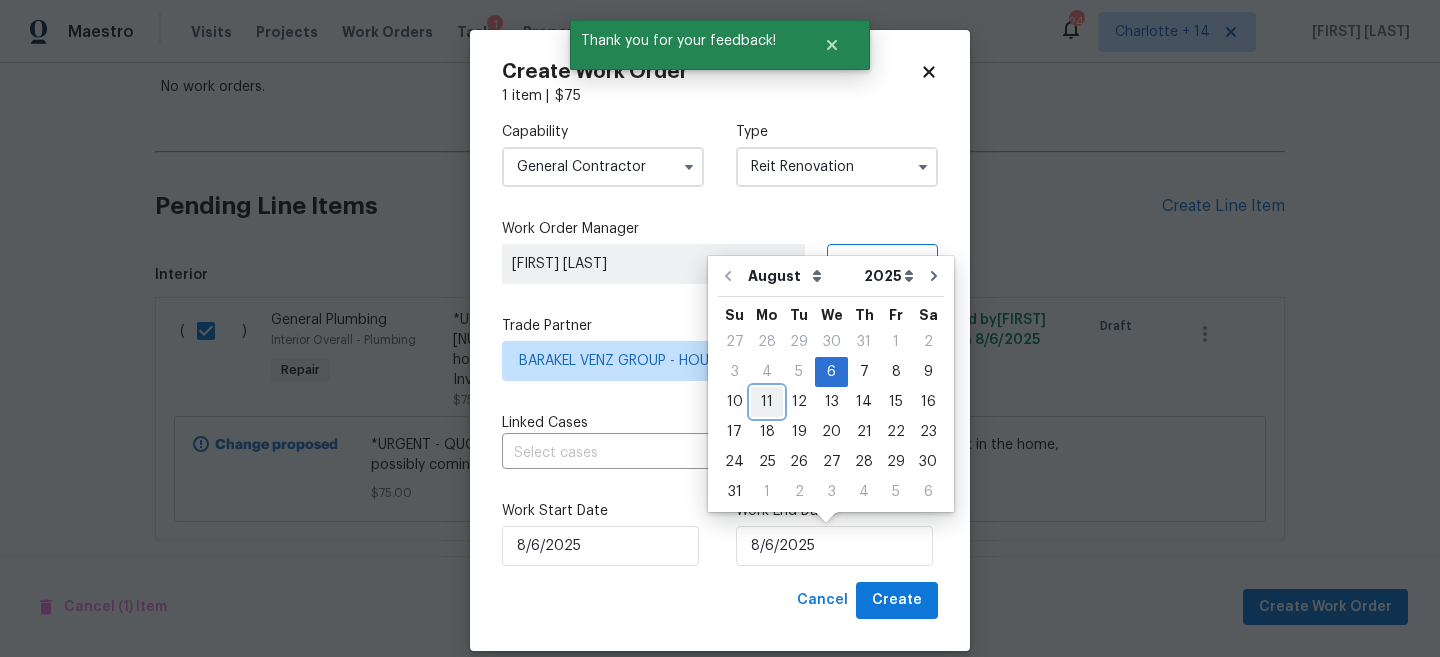 click on "11" at bounding box center [767, 402] 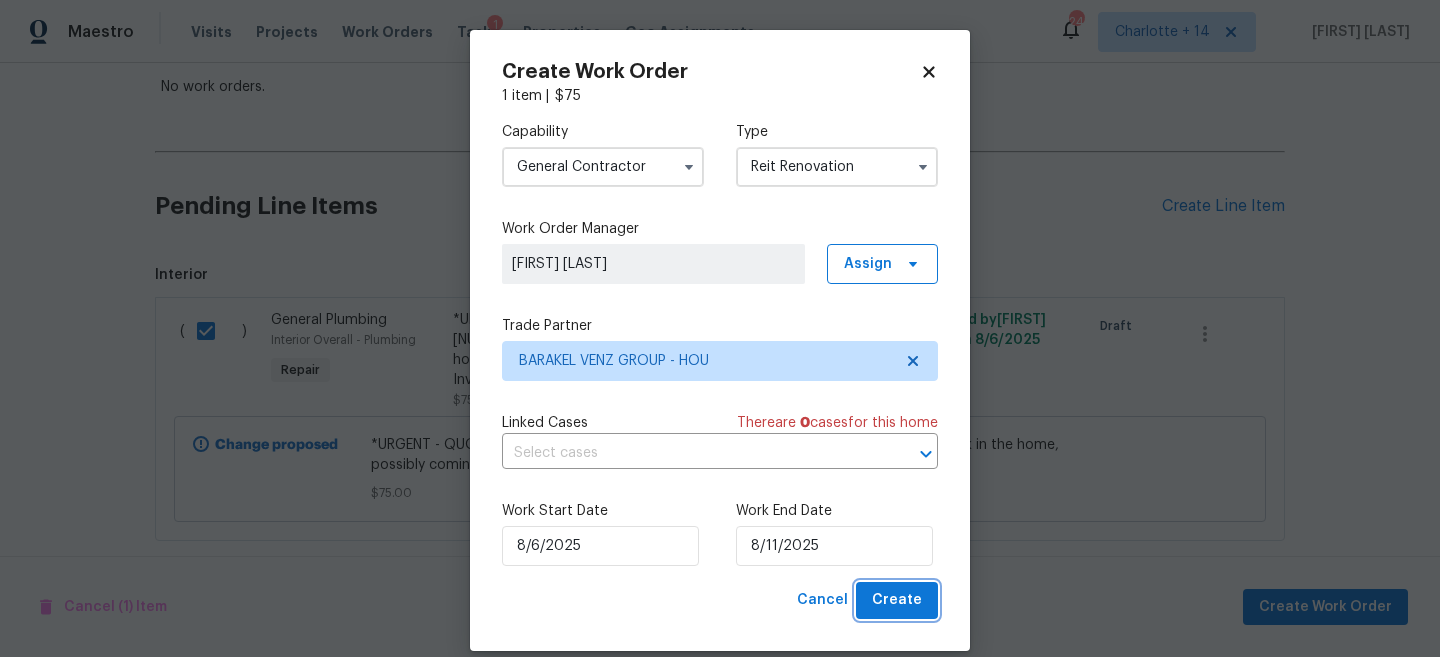 click on "Create" at bounding box center (897, 600) 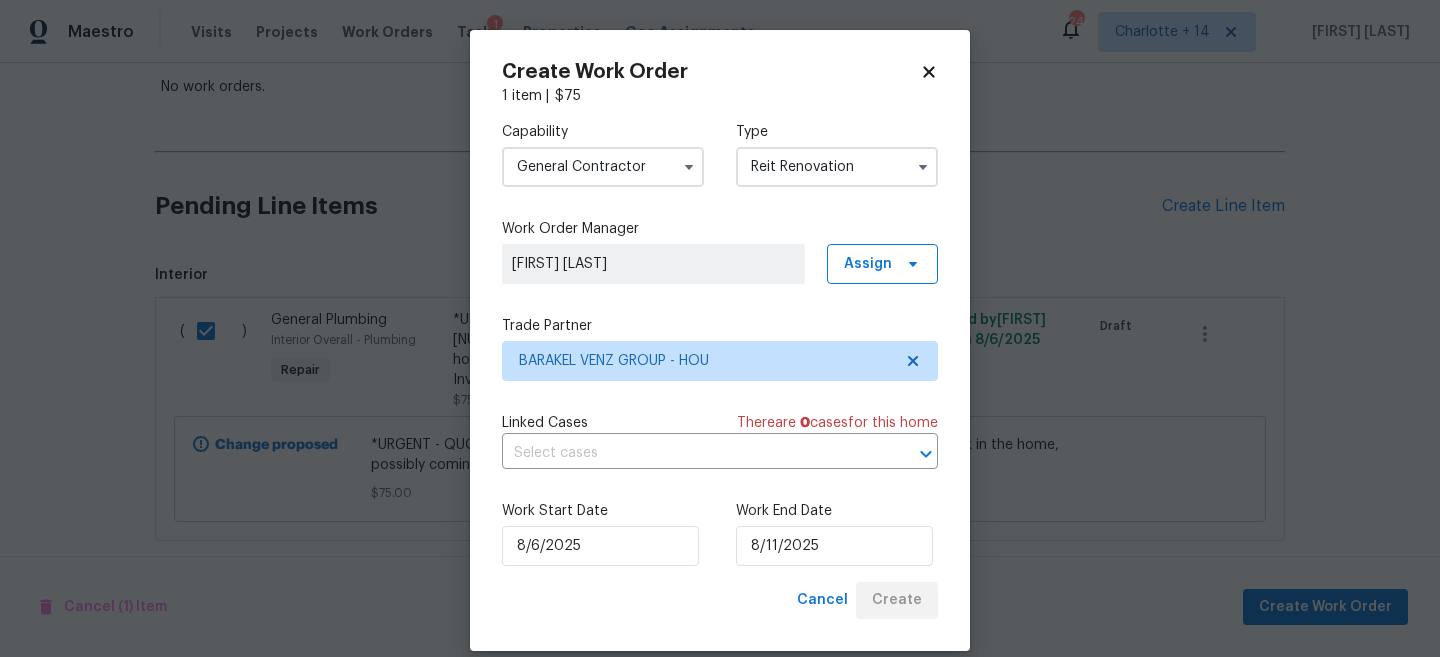 scroll, scrollTop: 175, scrollLeft: 0, axis: vertical 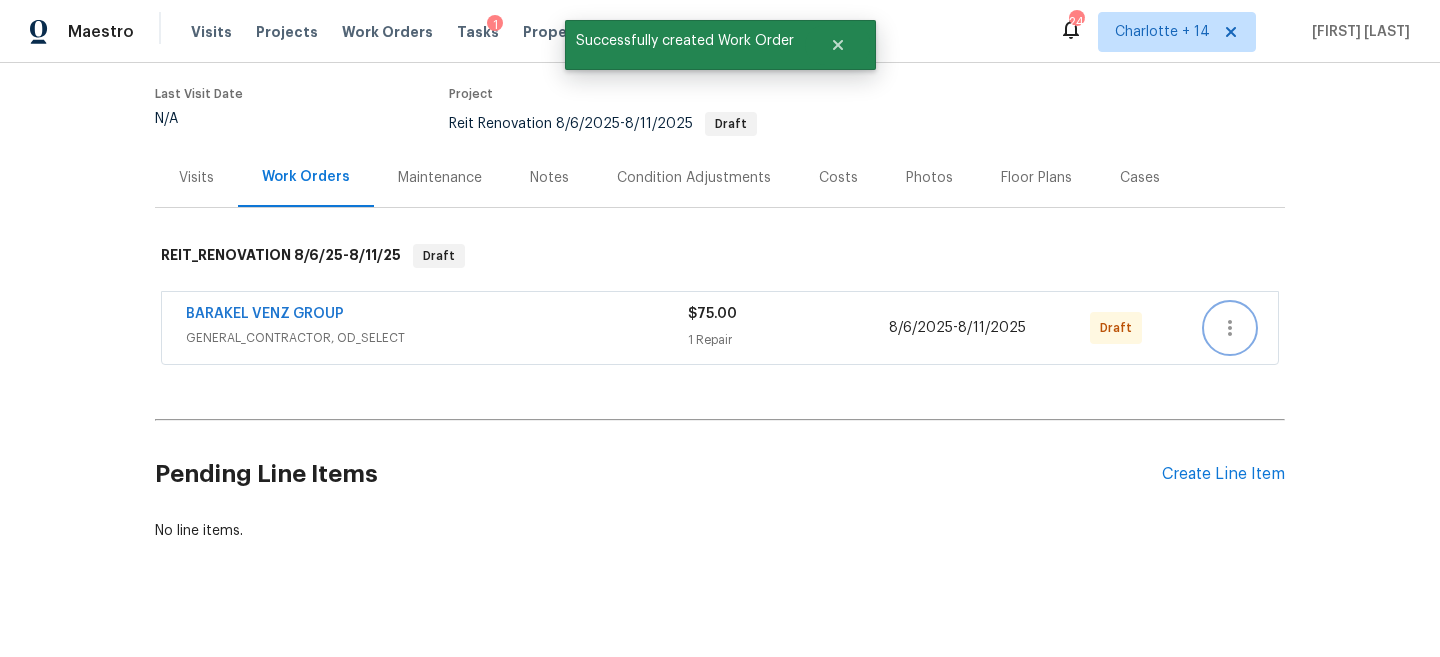 click at bounding box center (1230, 328) 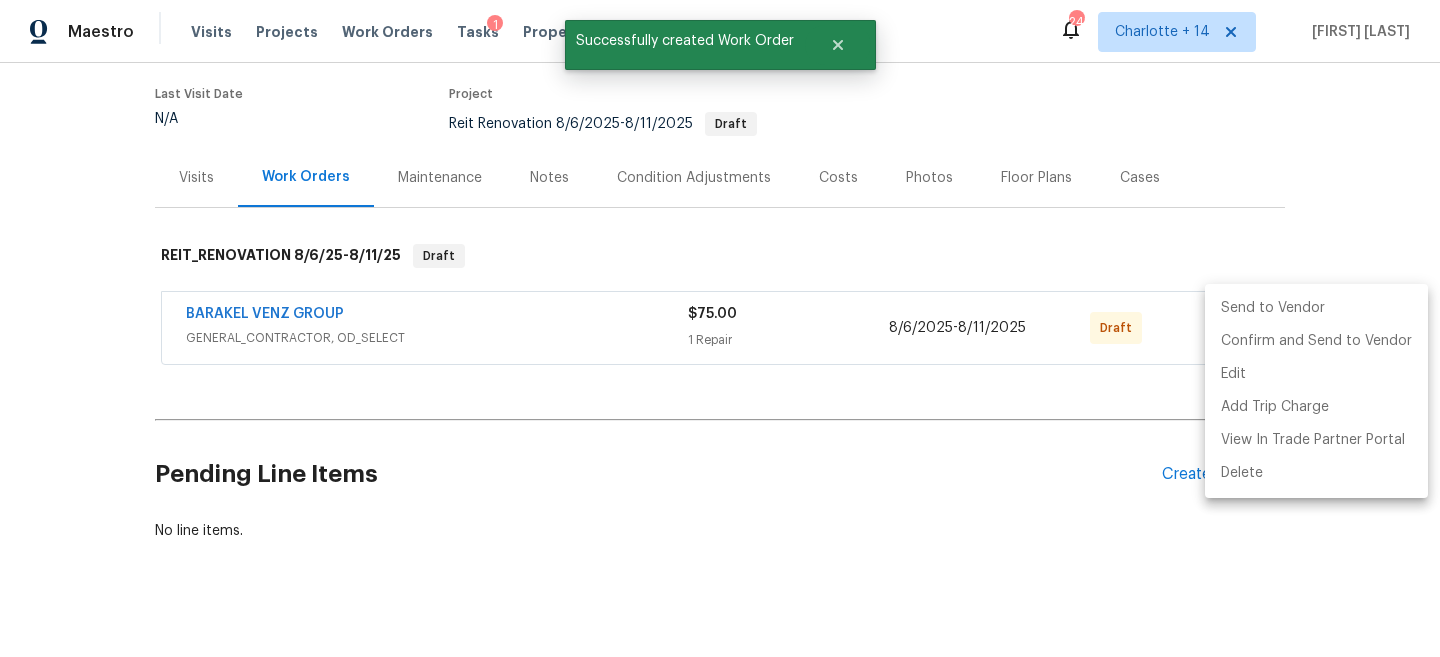 click on "Send to Vendor" at bounding box center (1316, 308) 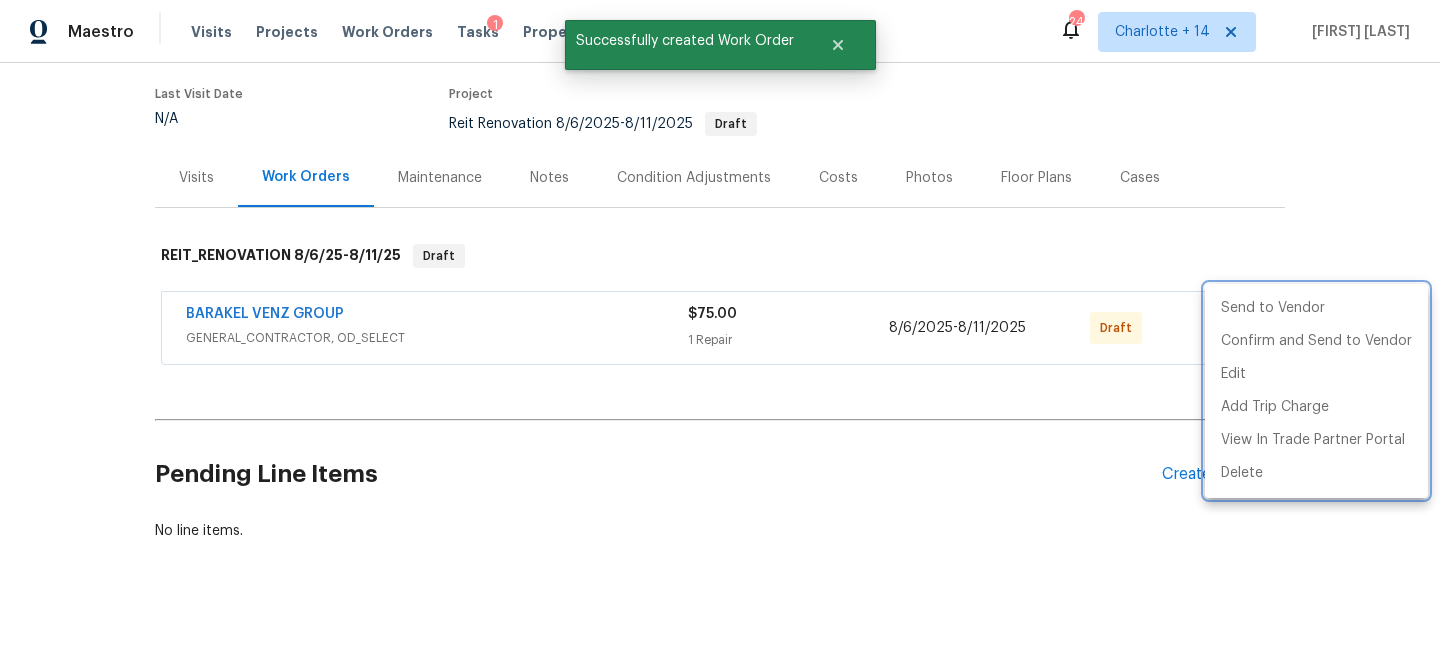 click at bounding box center (720, 328) 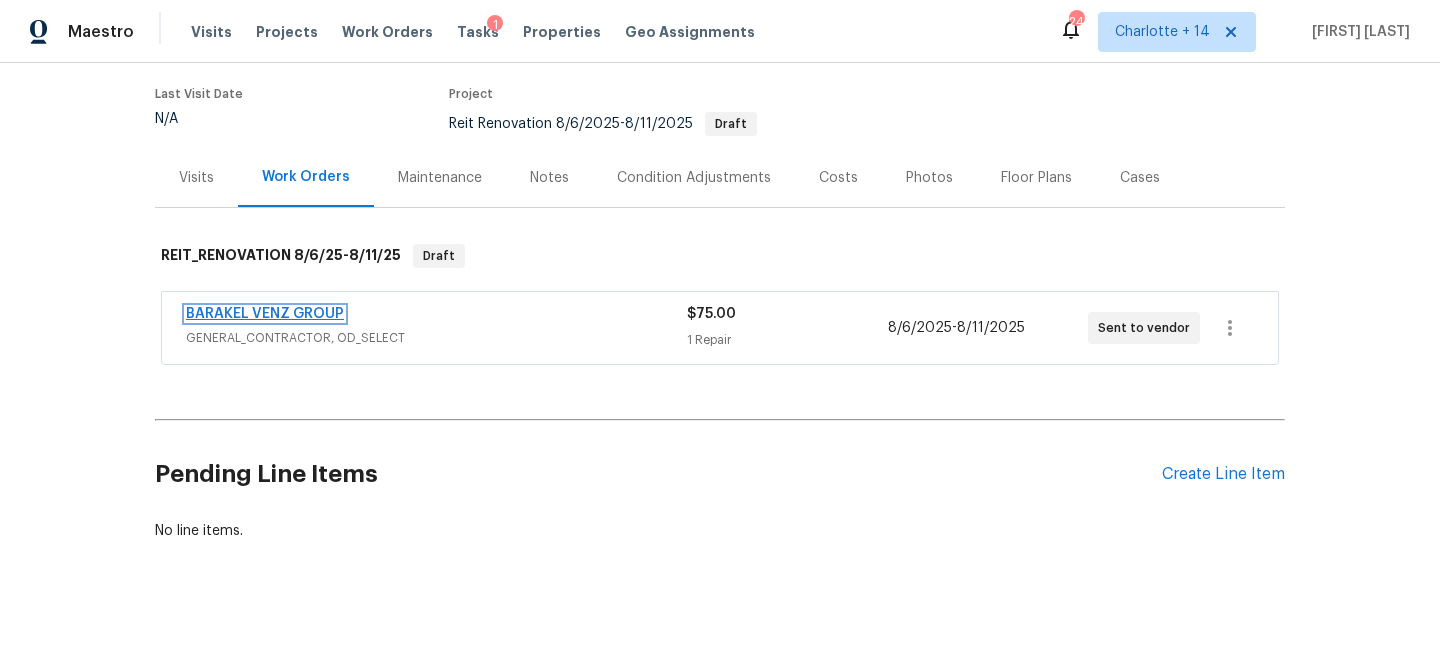 click on "BARAKEL VENZ GROUP" at bounding box center [265, 314] 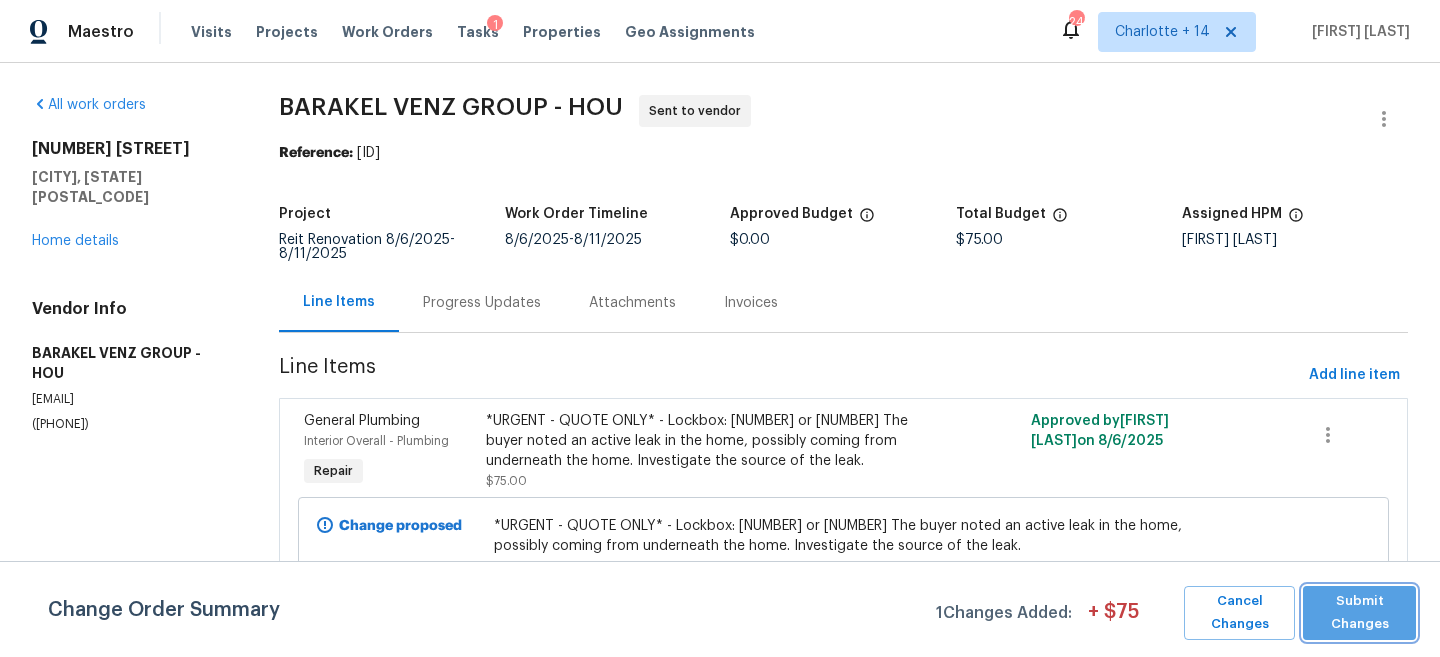 click on "Submit Changes" at bounding box center (1359, 613) 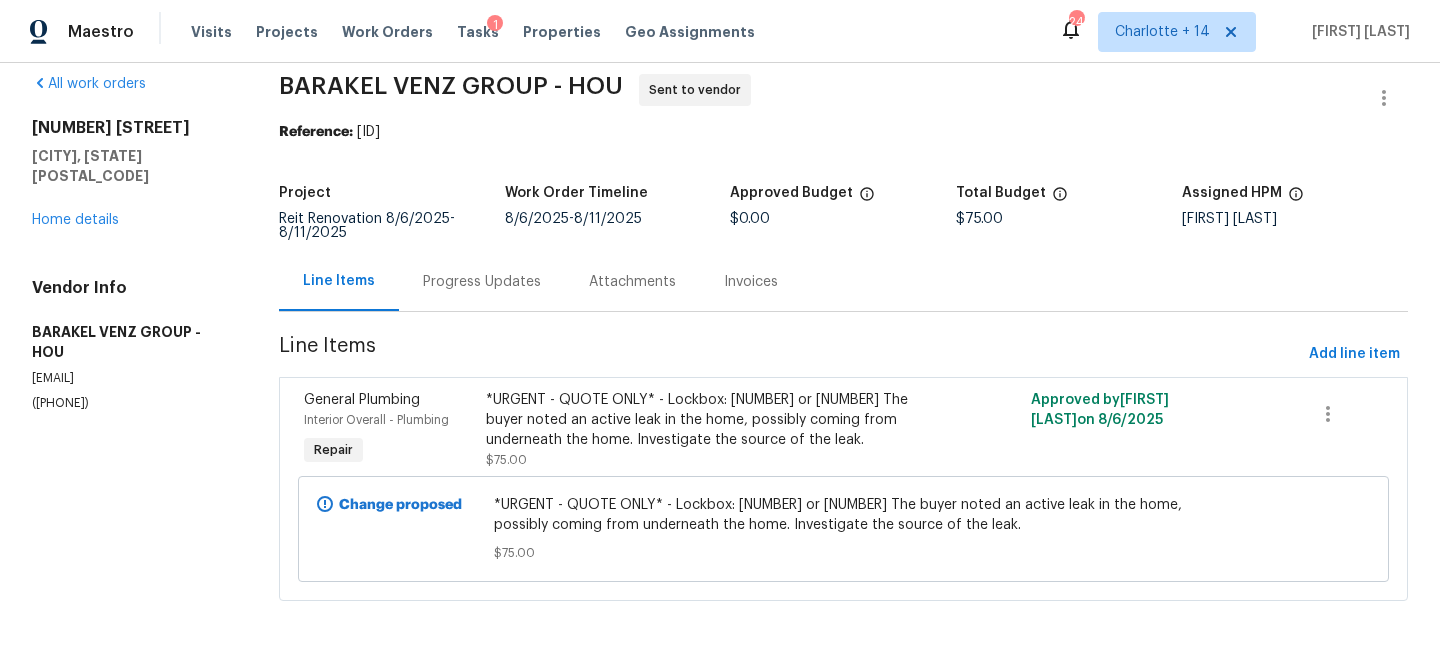 scroll, scrollTop: 0, scrollLeft: 0, axis: both 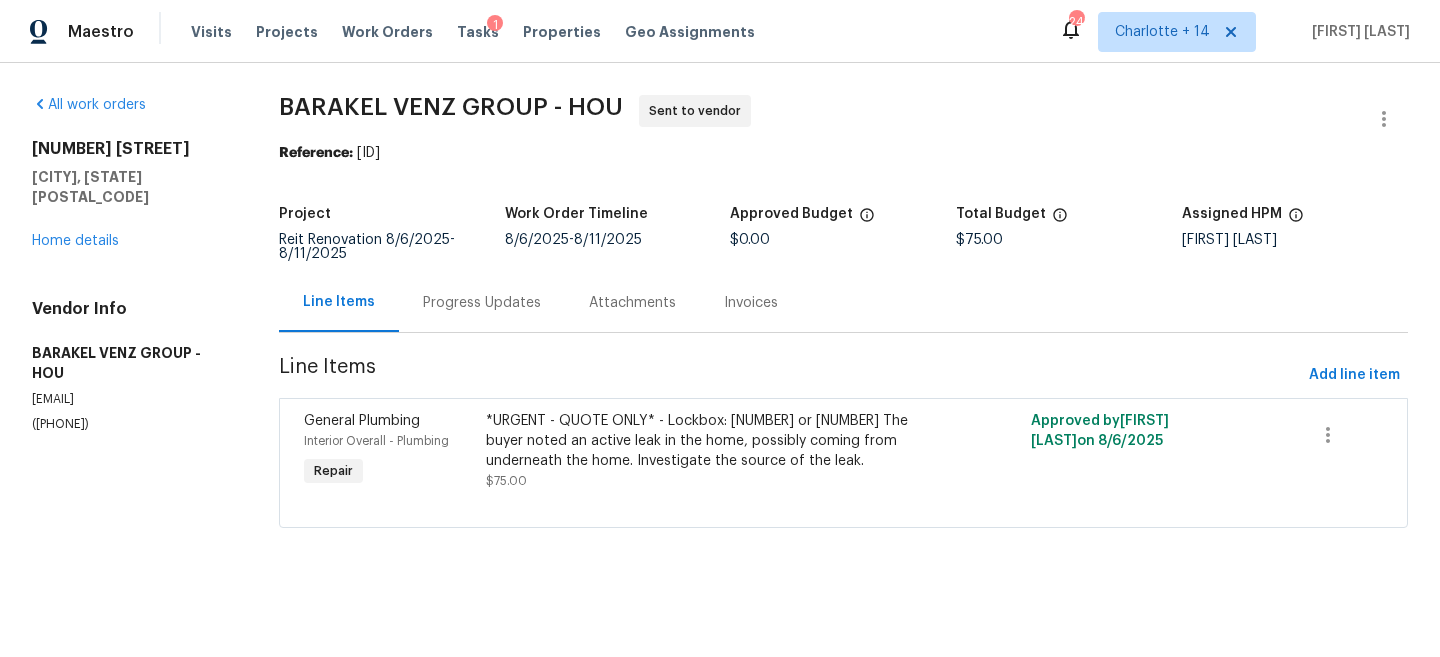click on "9415 Balsam Ln Houston, TX 77078 Home details" at bounding box center (131, 195) 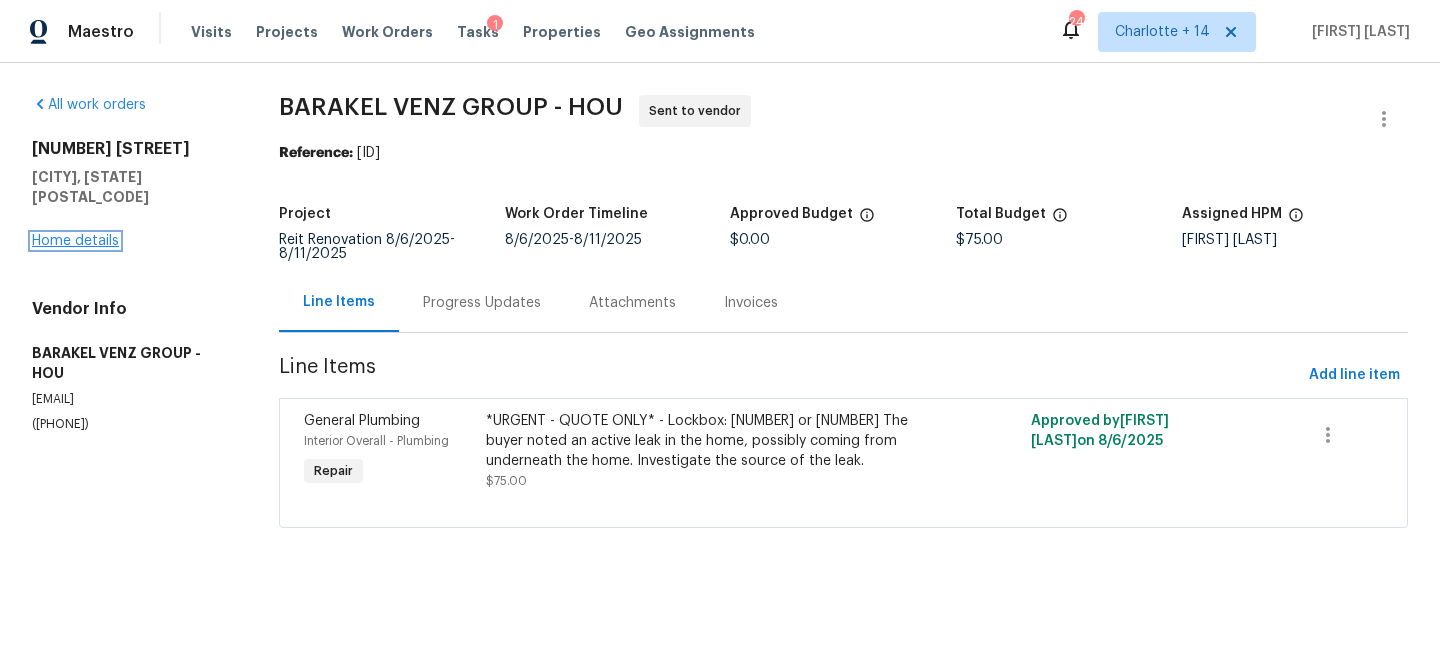 click on "Home details" at bounding box center (75, 241) 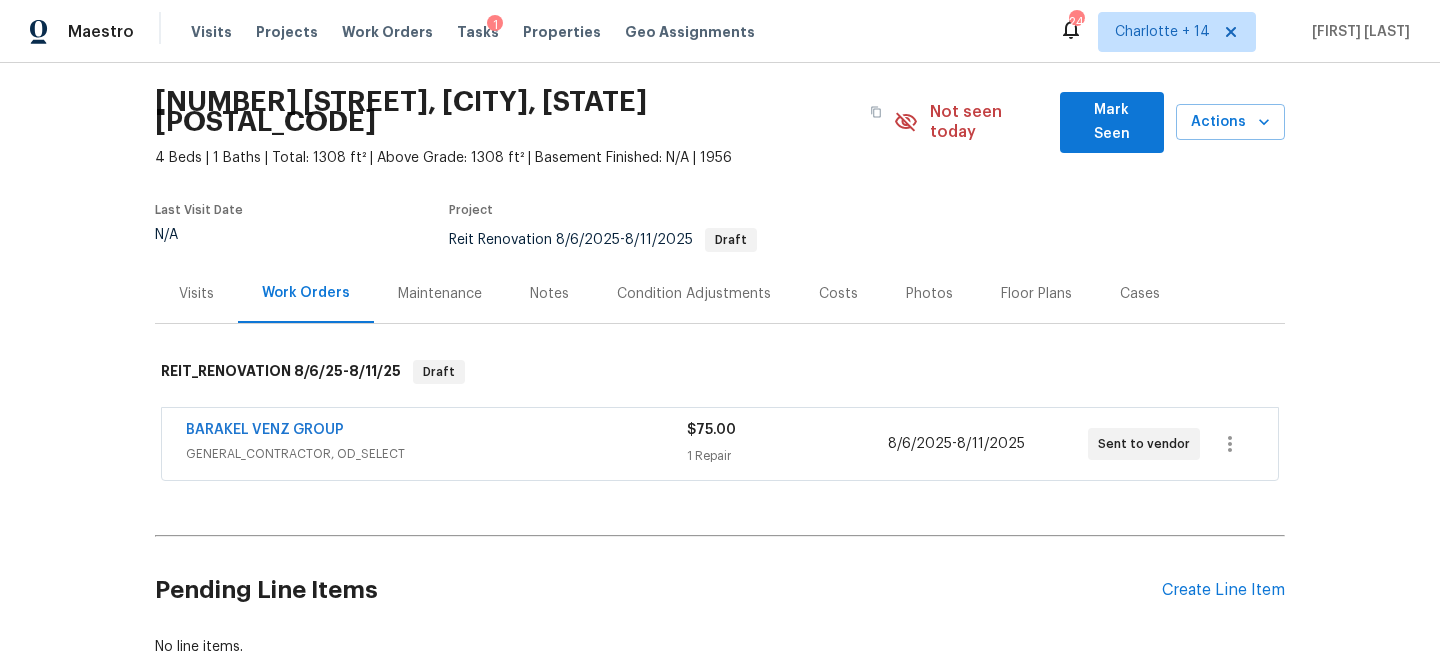 scroll, scrollTop: 6, scrollLeft: 0, axis: vertical 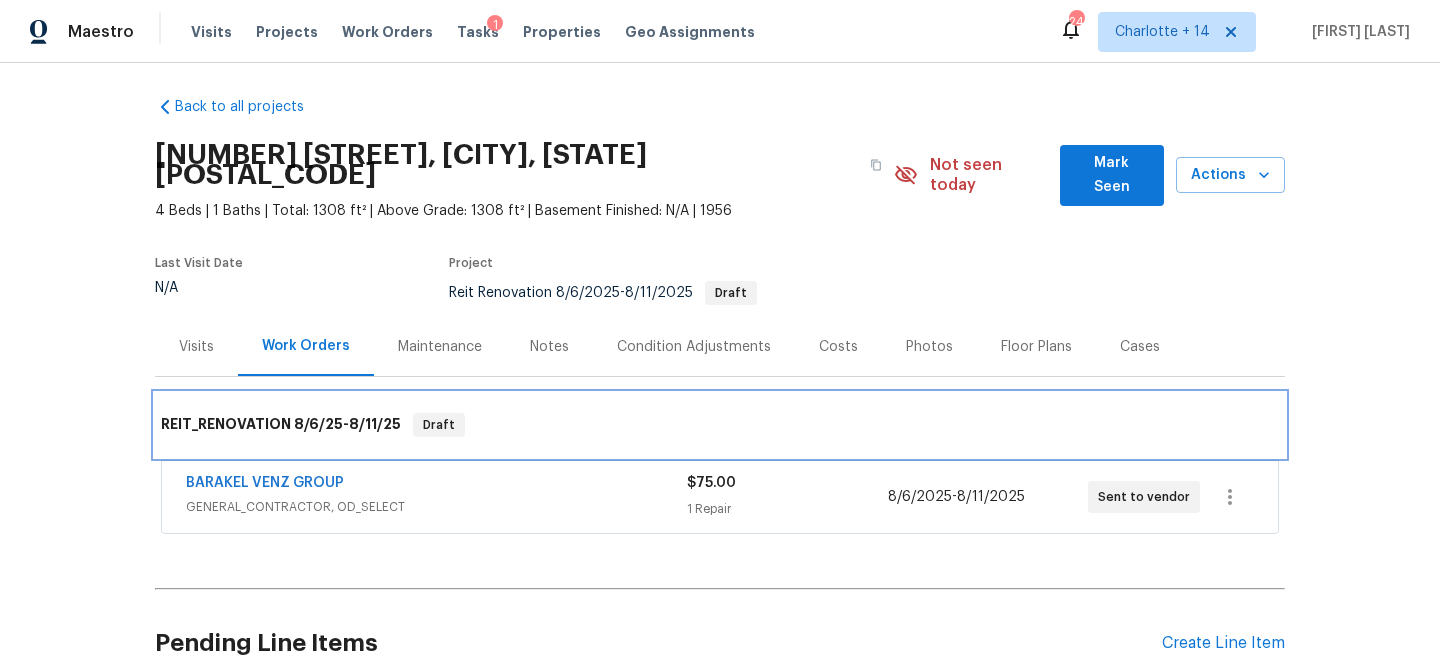 click on "REIT_RENOVATION   8/6/25  -  8/11/25 Draft" at bounding box center (720, 425) 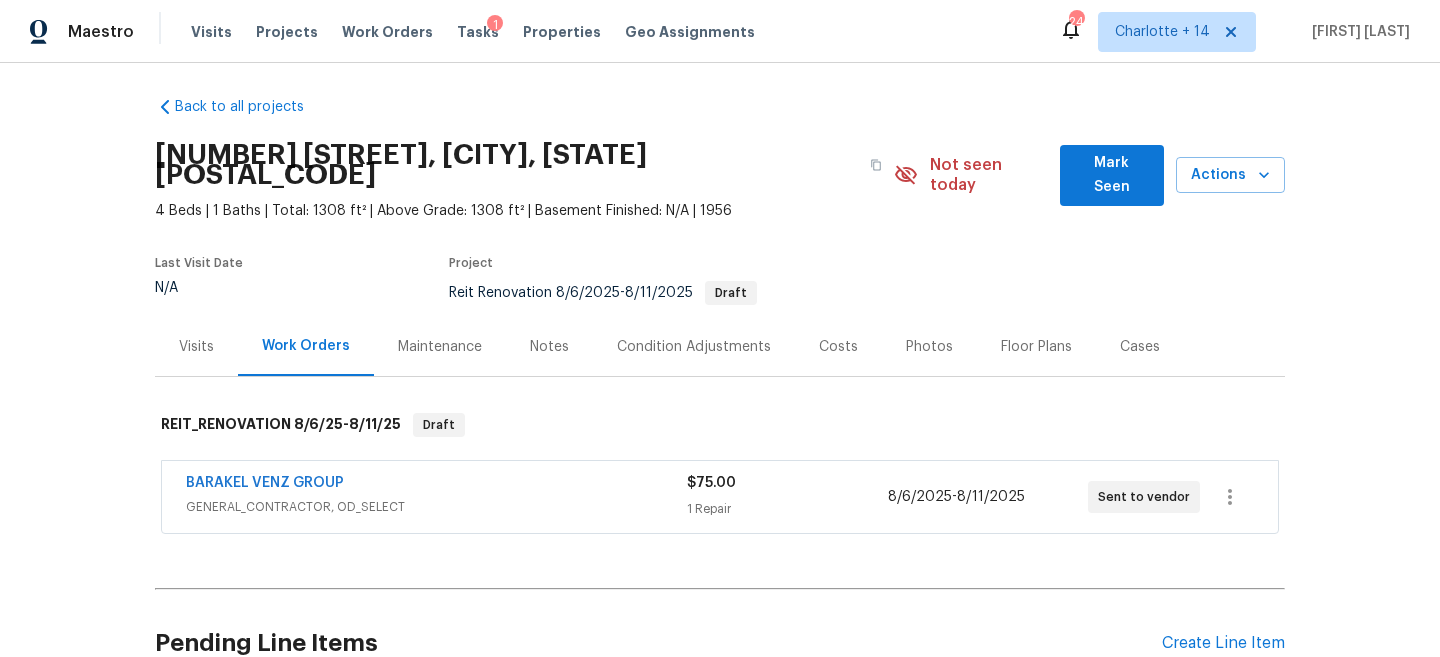 click on "BARAKEL VENZ GROUP" at bounding box center [436, 485] 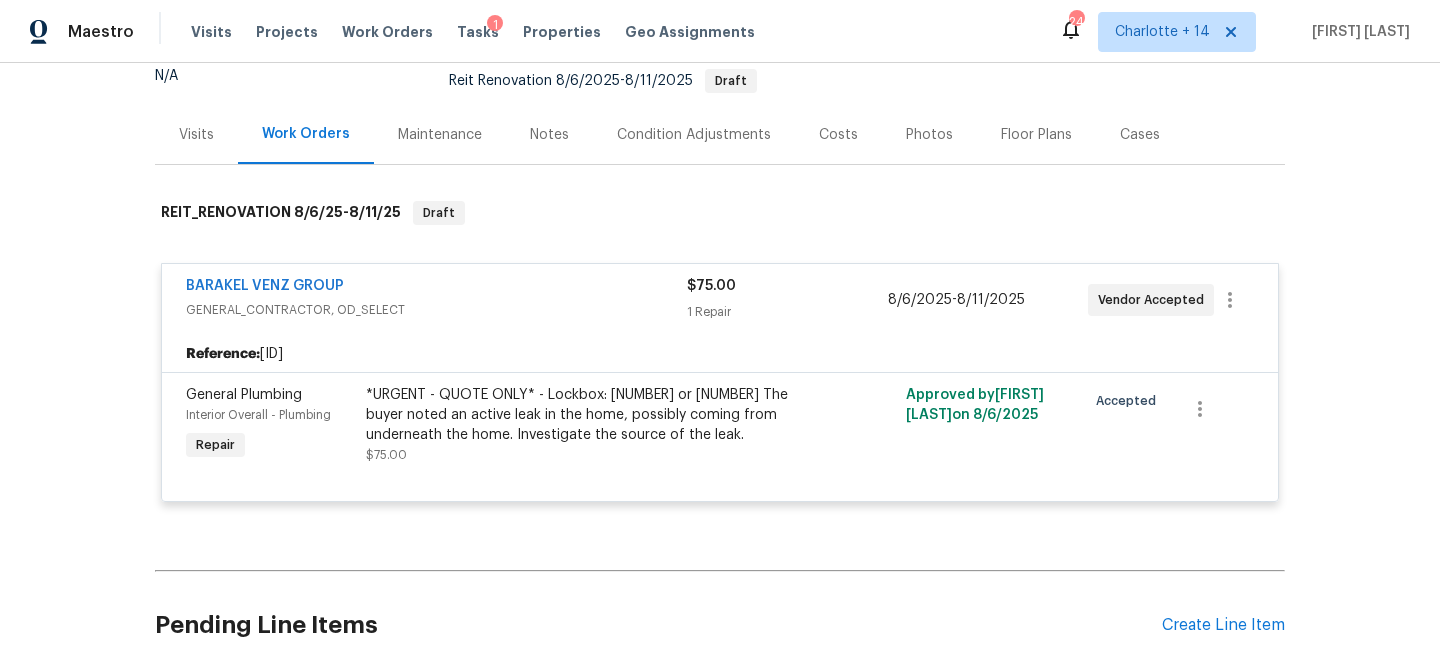 scroll, scrollTop: 221, scrollLeft: 0, axis: vertical 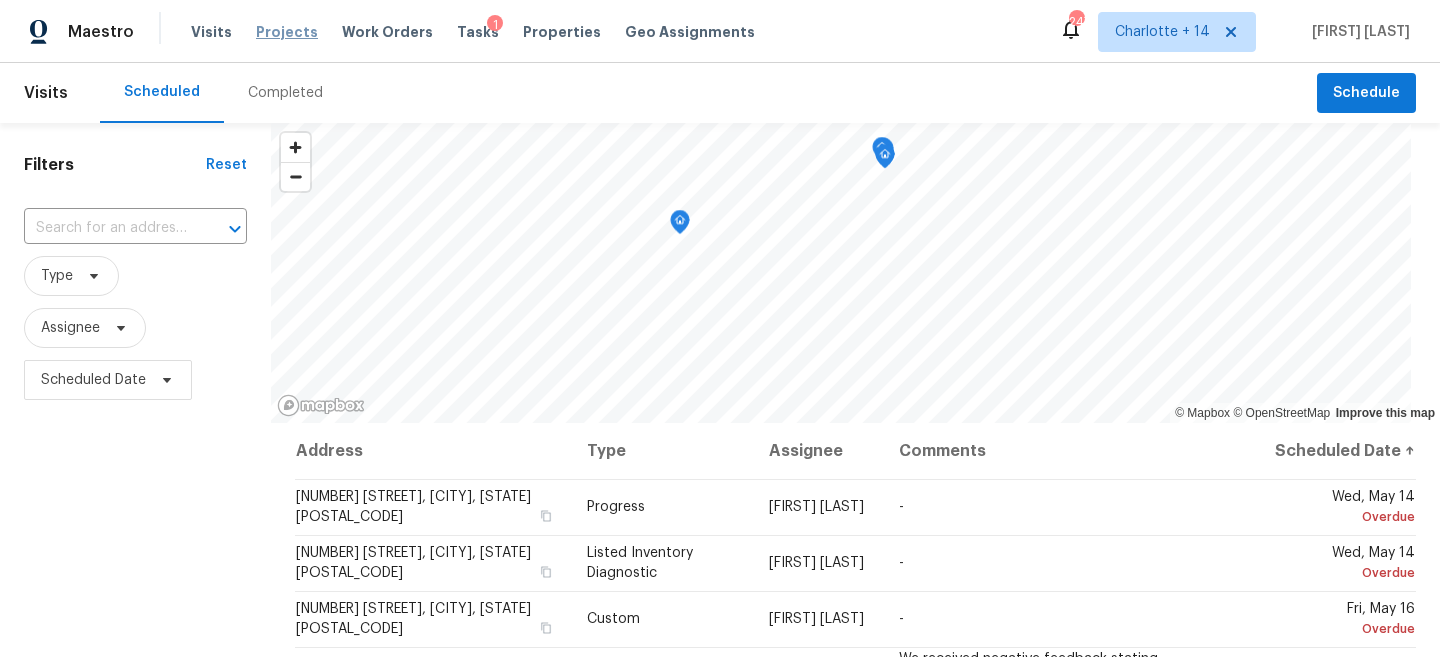 click on "Projects" at bounding box center [287, 32] 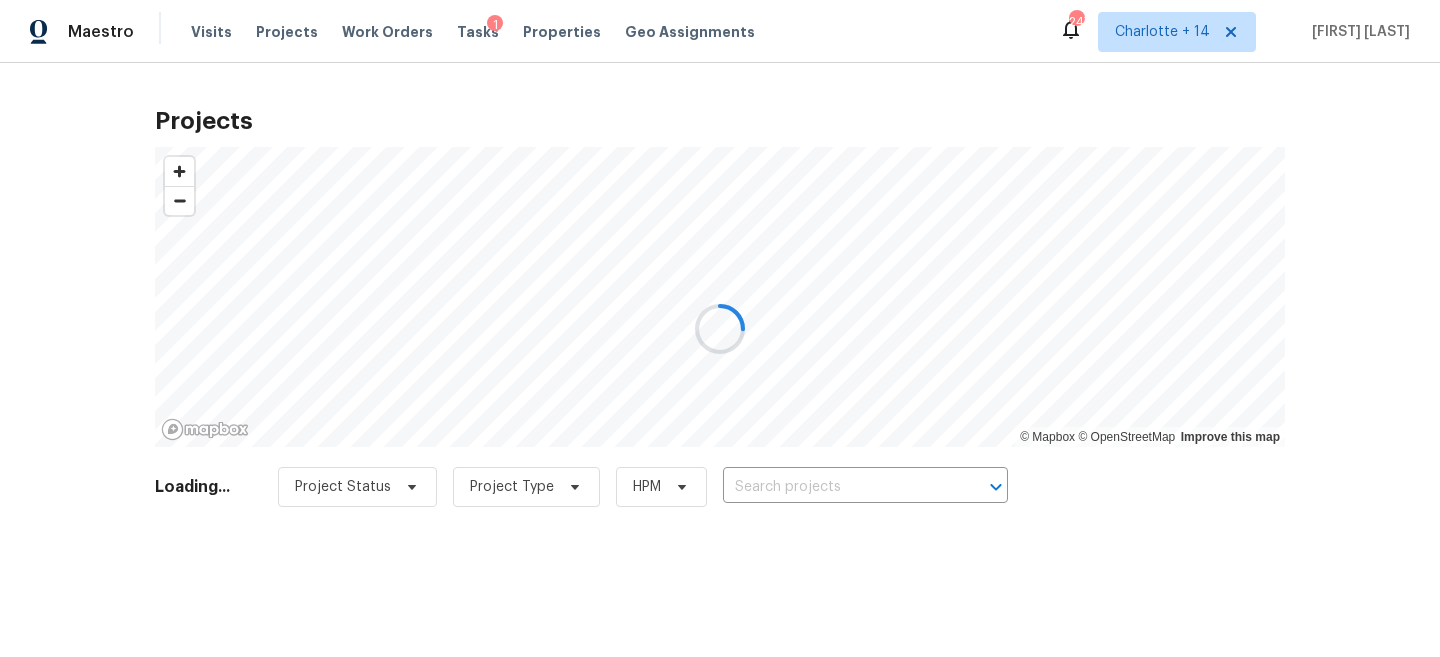 click at bounding box center (720, 328) 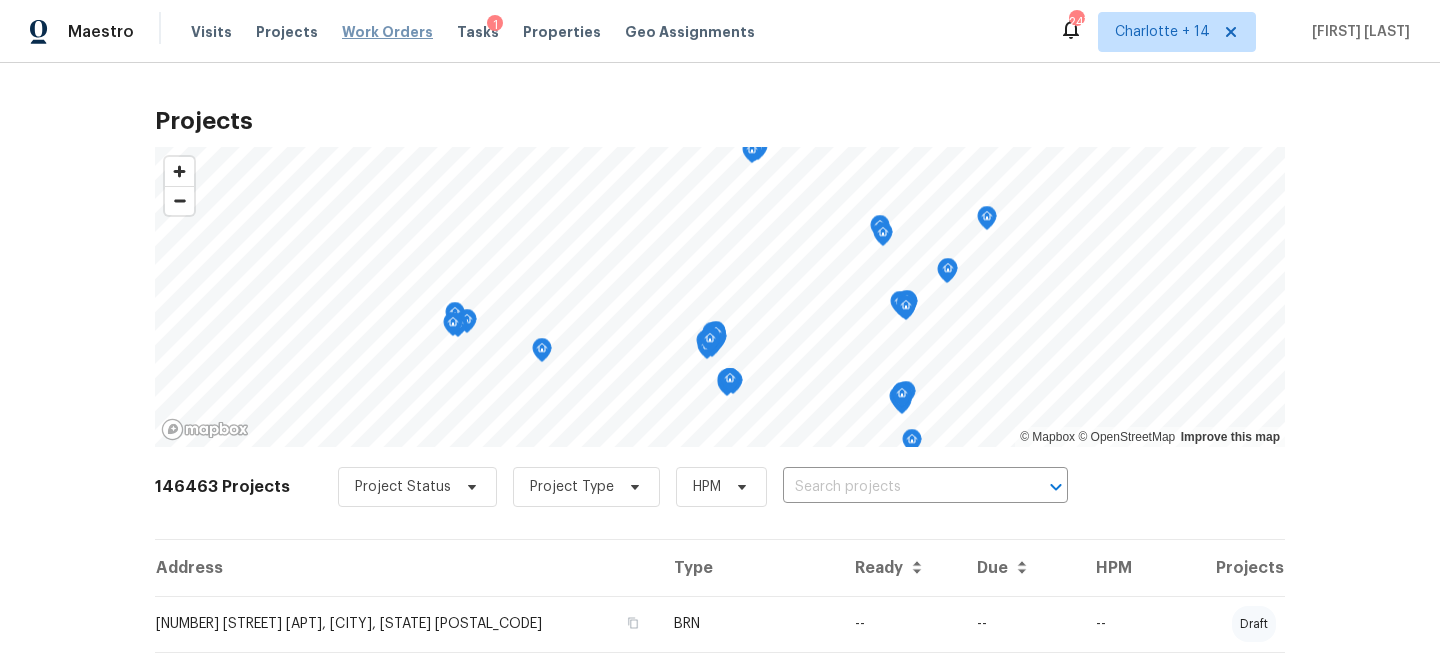 click on "Work Orders" at bounding box center (387, 32) 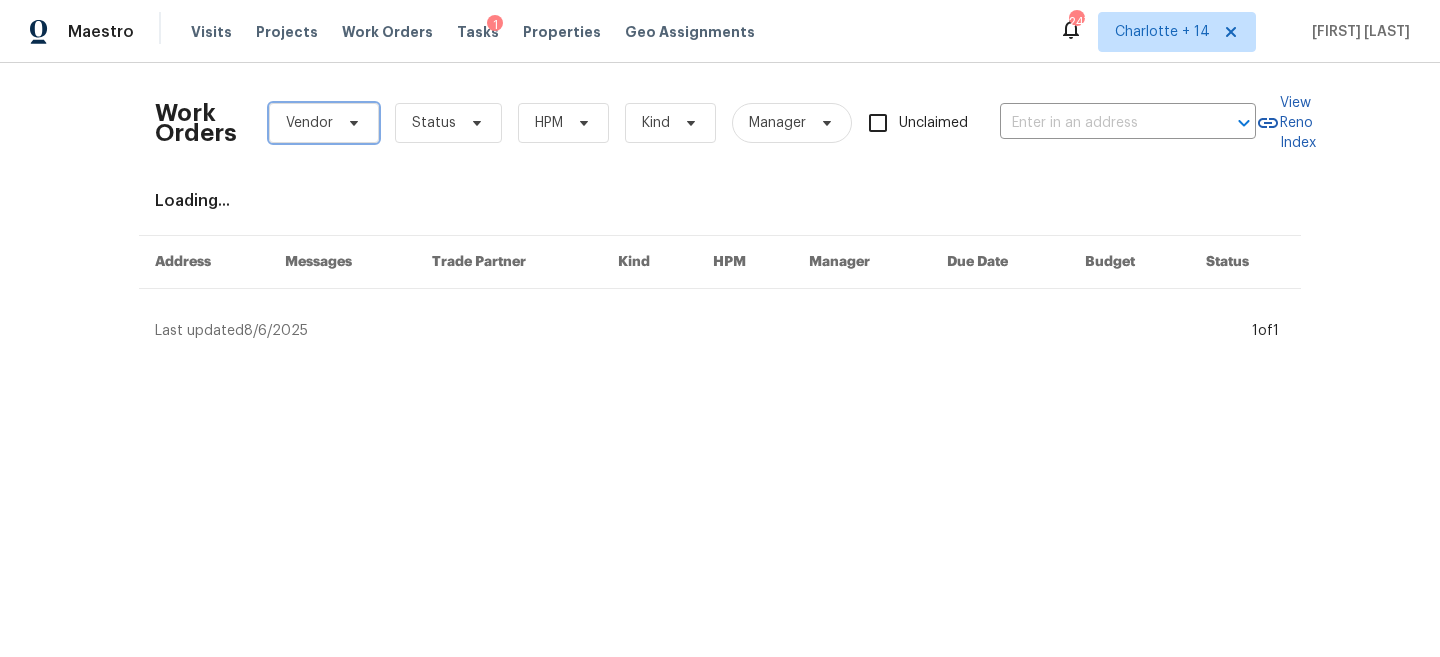 click on "Vendor" at bounding box center (324, 123) 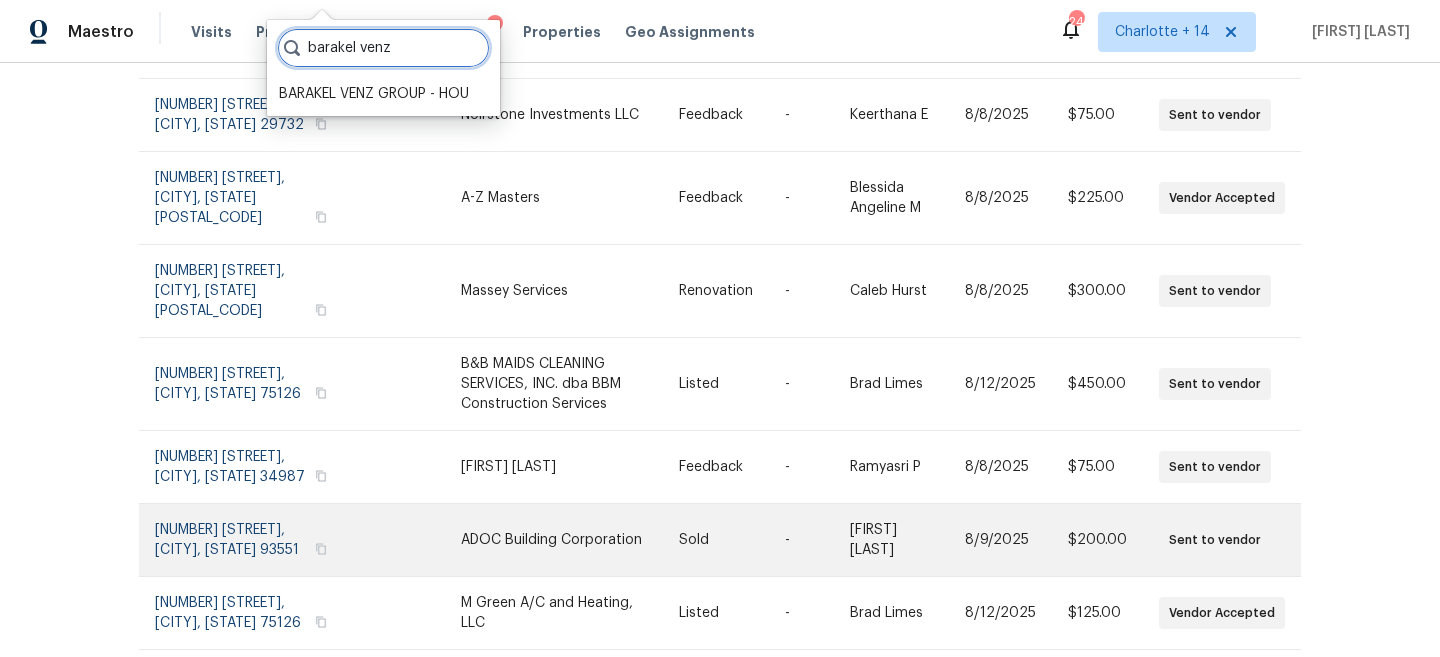 scroll, scrollTop: 0, scrollLeft: 0, axis: both 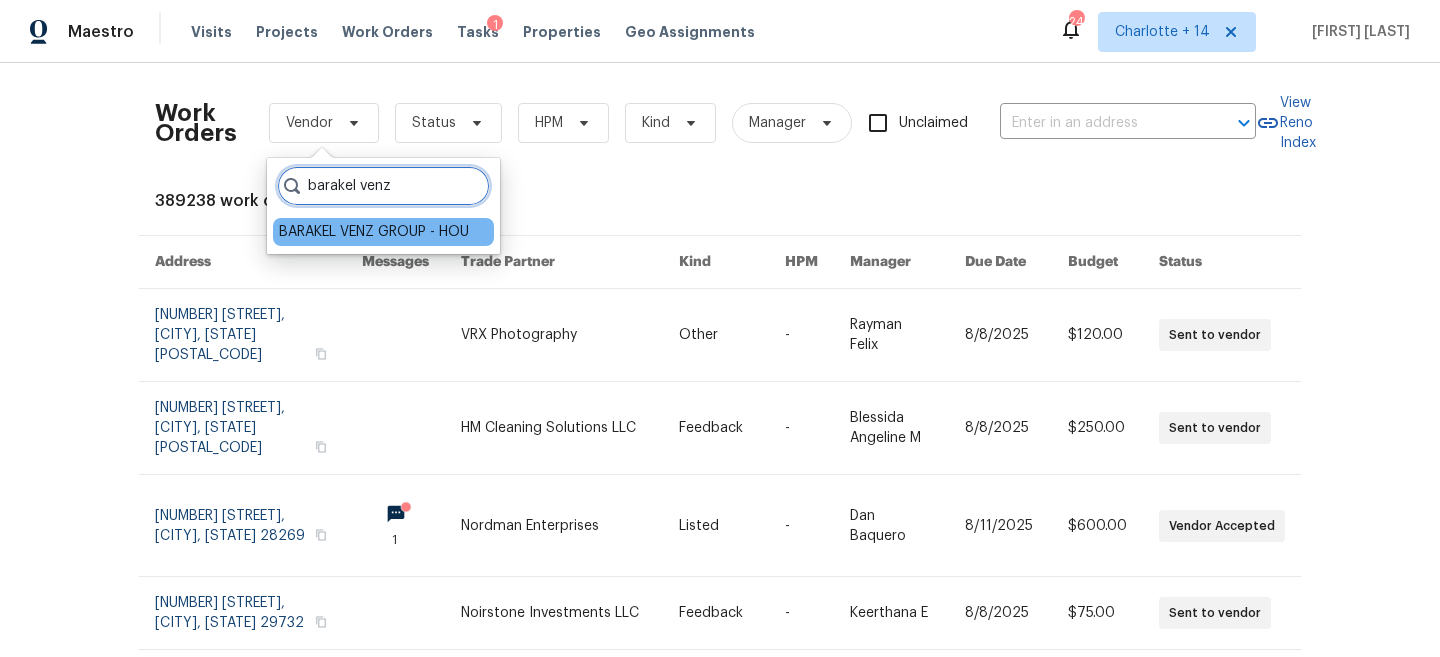 type on "barakel venz" 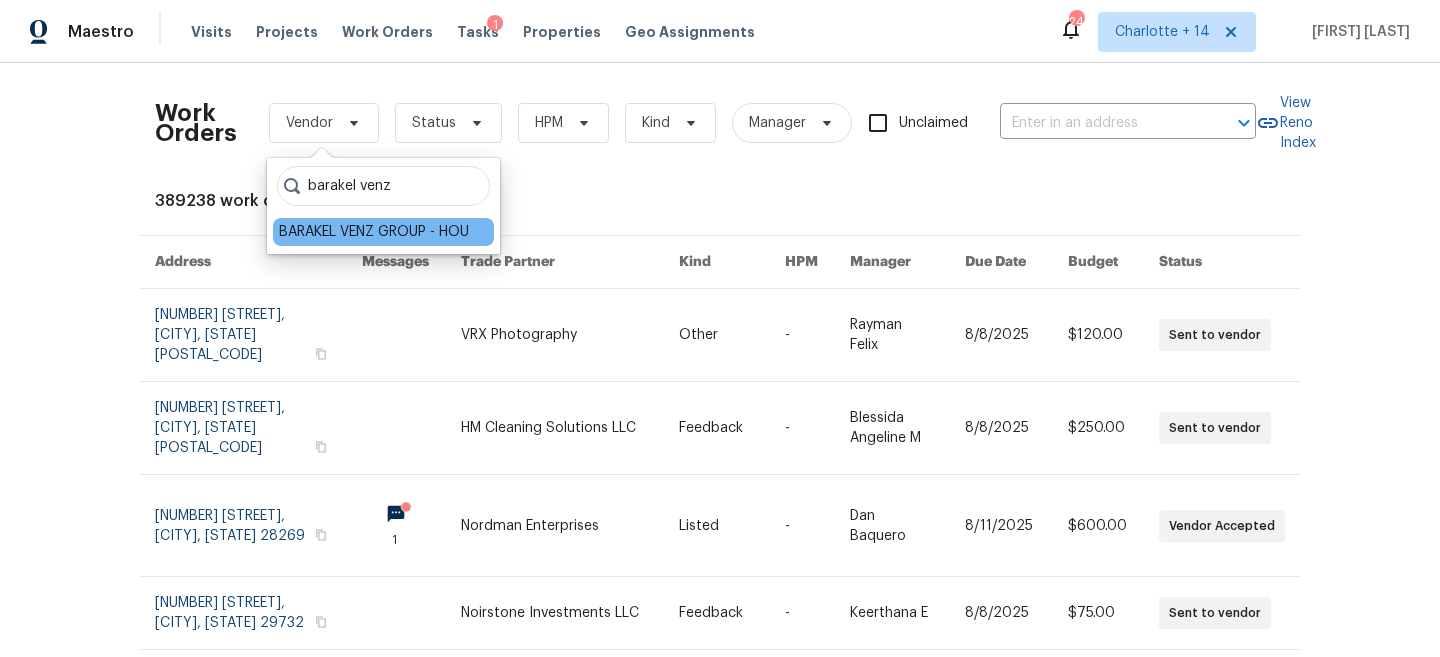 click on "BARAKEL VENZ GROUP - HOU" at bounding box center (374, 232) 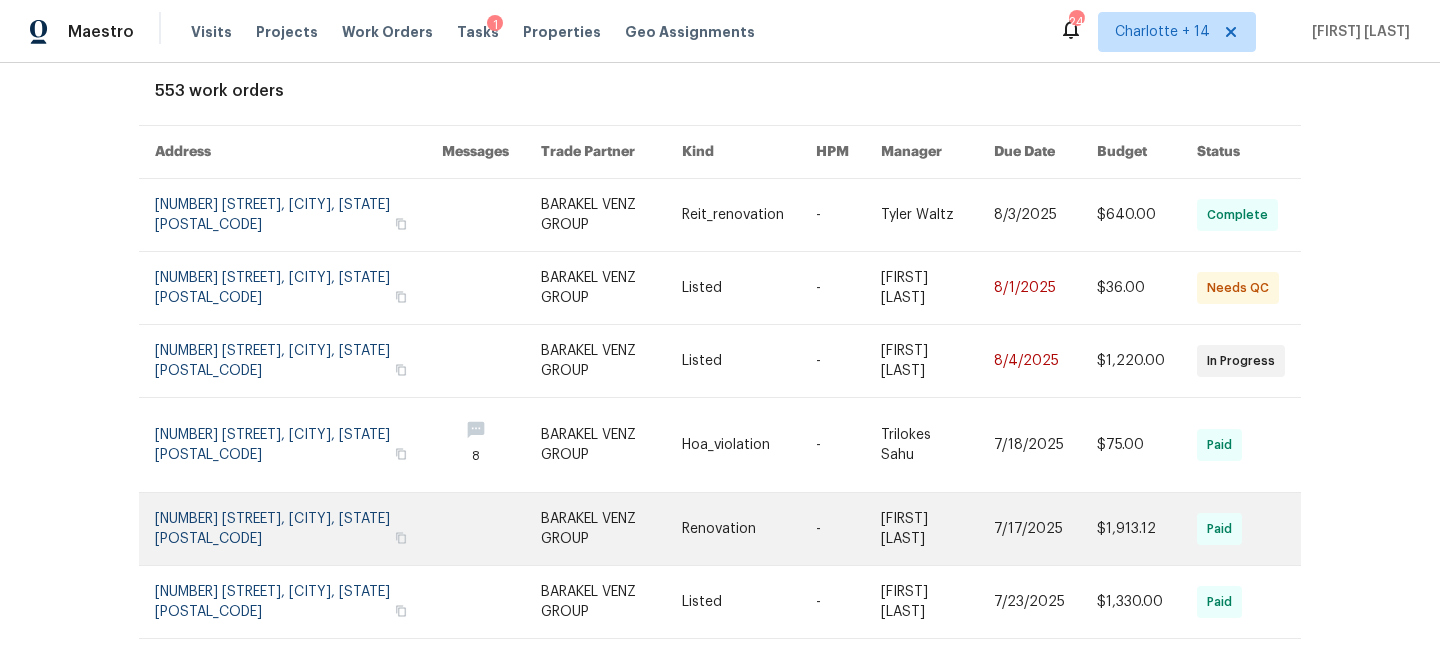 scroll, scrollTop: 145, scrollLeft: 0, axis: vertical 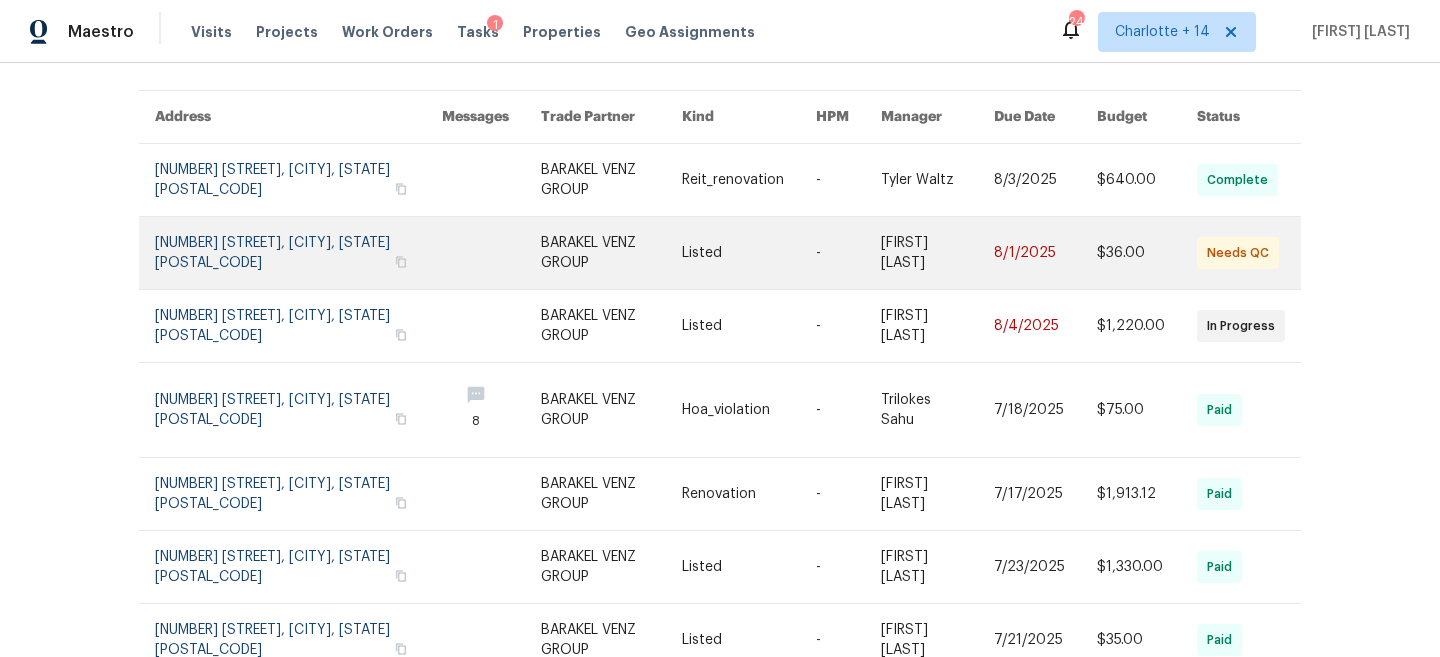 click at bounding box center (298, 253) 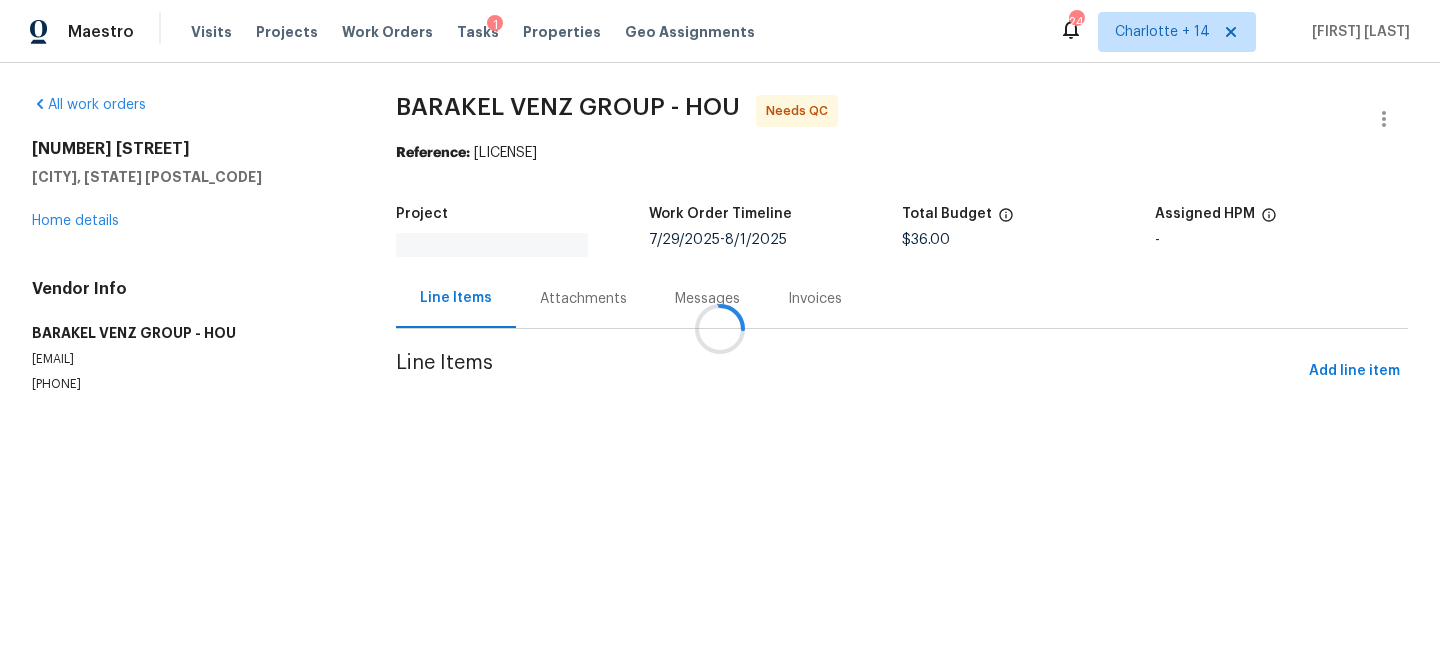 scroll, scrollTop: 0, scrollLeft: 0, axis: both 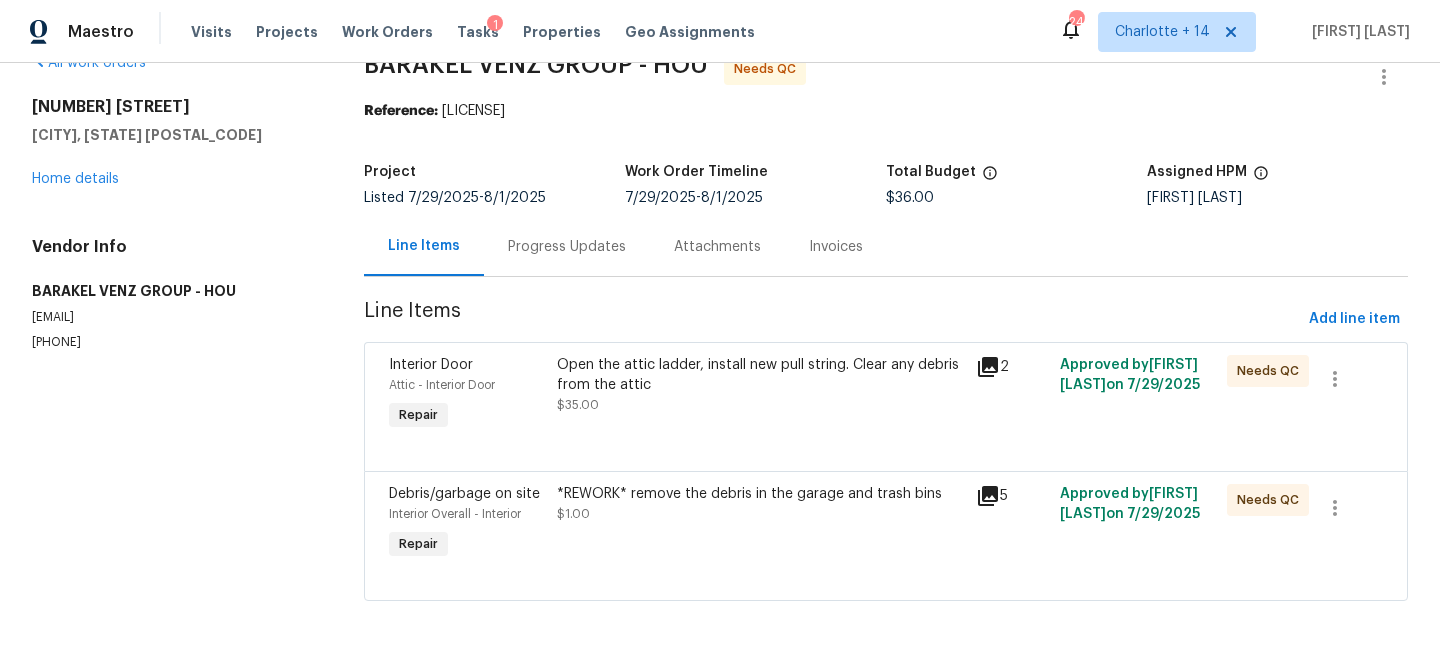 click on "Open the attic ladder, install new pull string. Clear any debris from the attic" at bounding box center (760, 375) 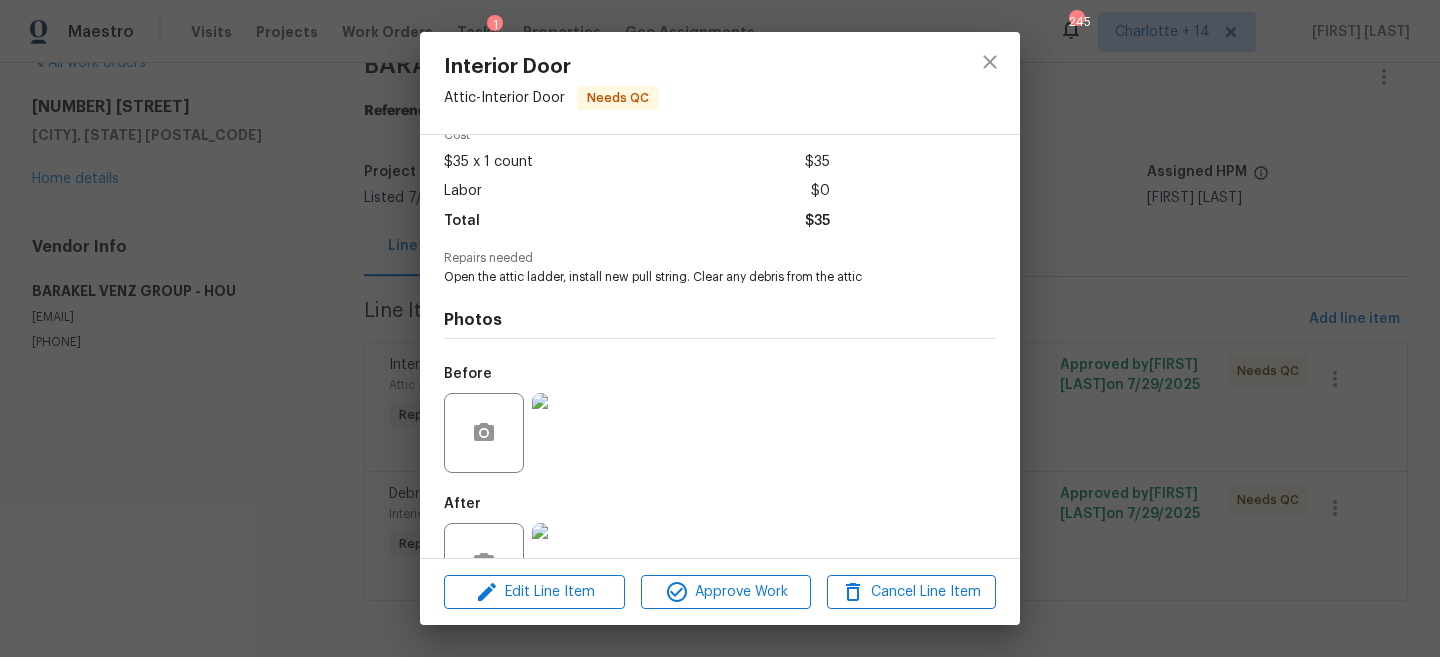scroll, scrollTop: 163, scrollLeft: 0, axis: vertical 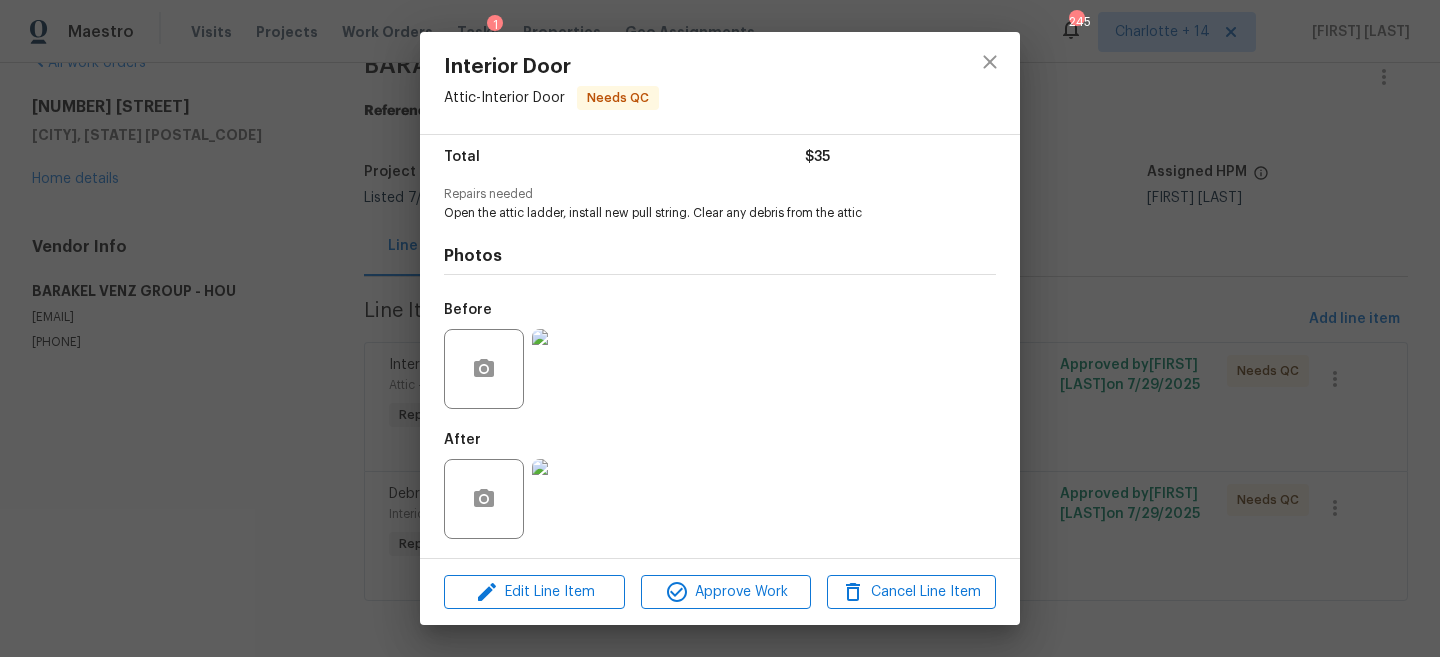 click on "Interior Door Attic  -  Interior Door Needs QC Vendor BARAKEL VENZ GROUP Account Category Repairs Cost $35 x 1 count $35 Labor $0 Total $35 Repairs needed Open the attic ladder, install new pull string. Clear any debris from the attic Photos Before After  Edit Line Item  Approve Work  Cancel Line Item" at bounding box center (720, 328) 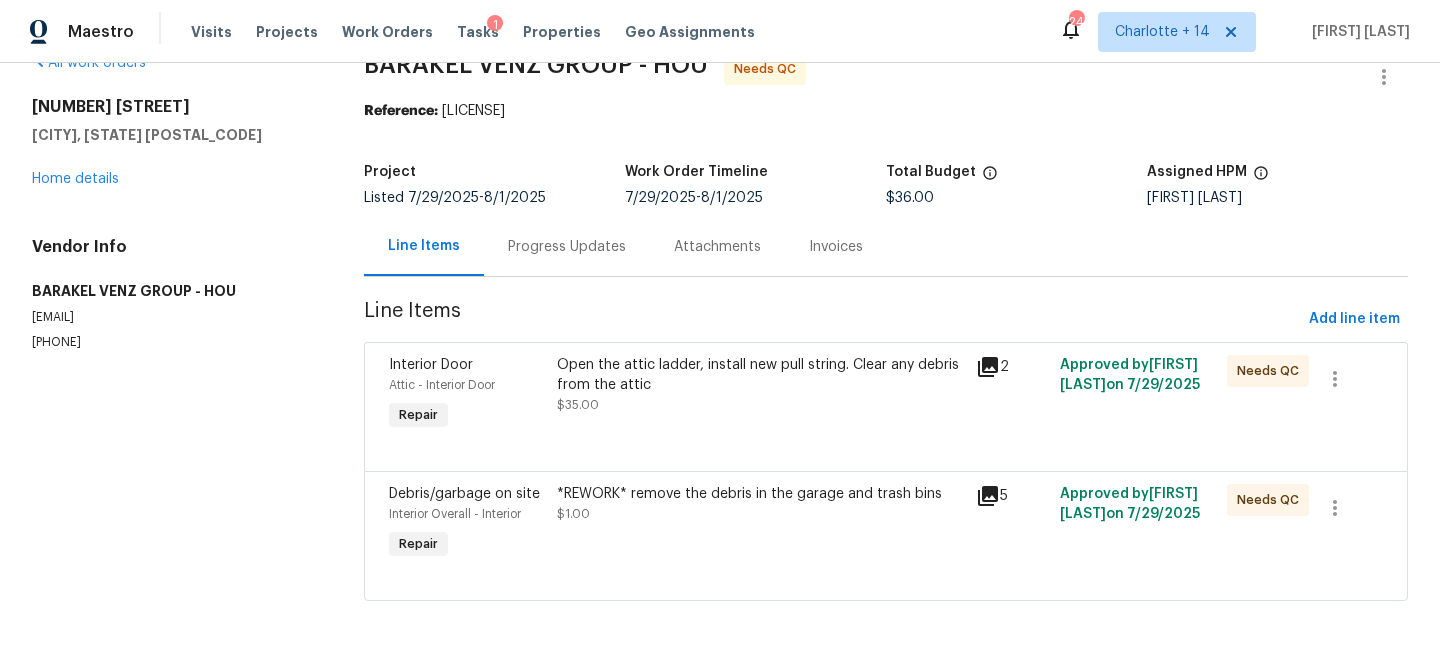 click on "Progress Updates" at bounding box center [567, 246] 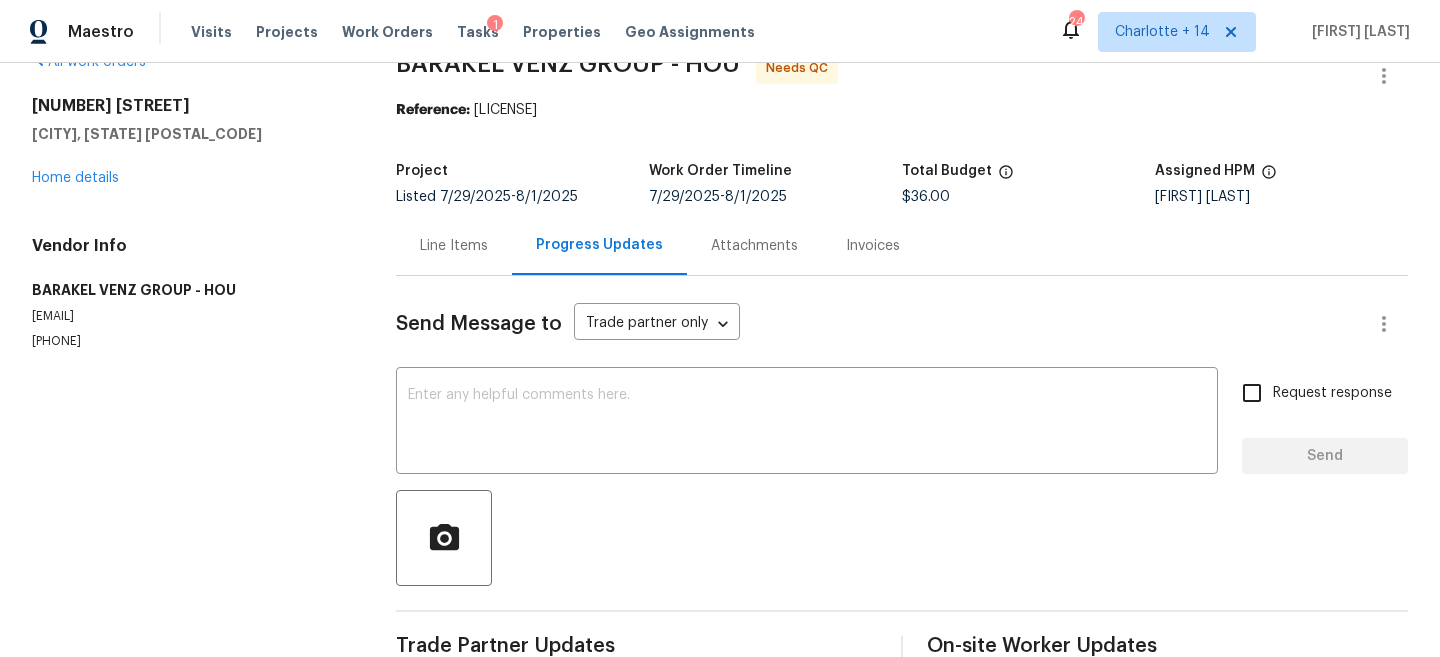 scroll, scrollTop: 86, scrollLeft: 0, axis: vertical 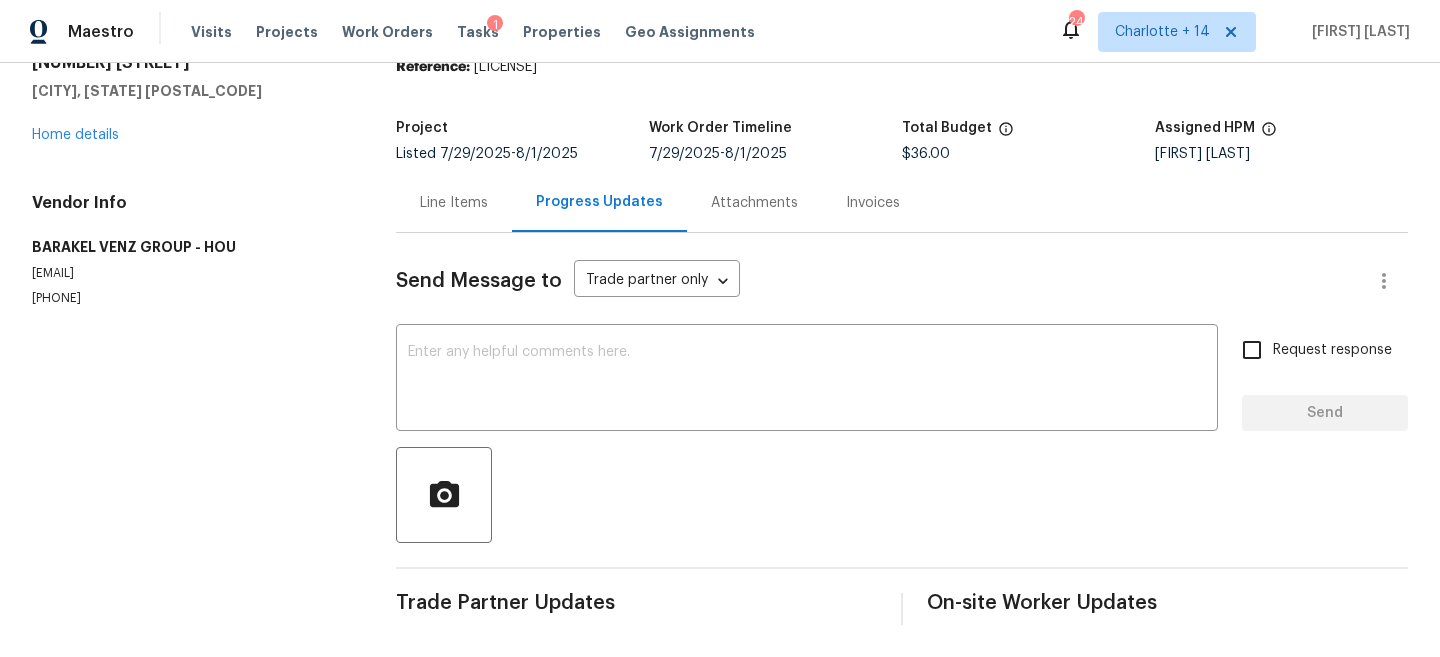 click on "Project Listed   7/29/2025  -  8/1/2025 Work Order Timeline 7/29/2025  -  8/1/2025 Total Budget $36.00 Assigned HPM Andy Taylor" at bounding box center (902, 141) 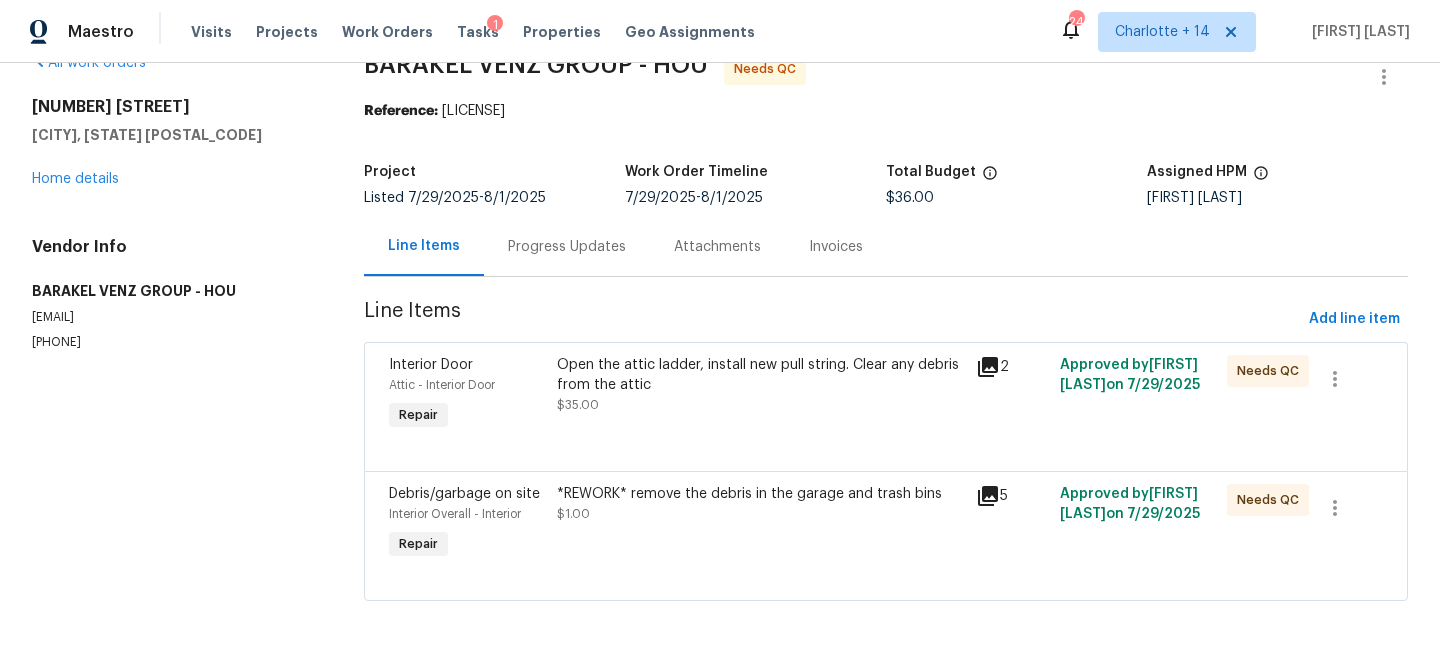 scroll, scrollTop: 43, scrollLeft: 0, axis: vertical 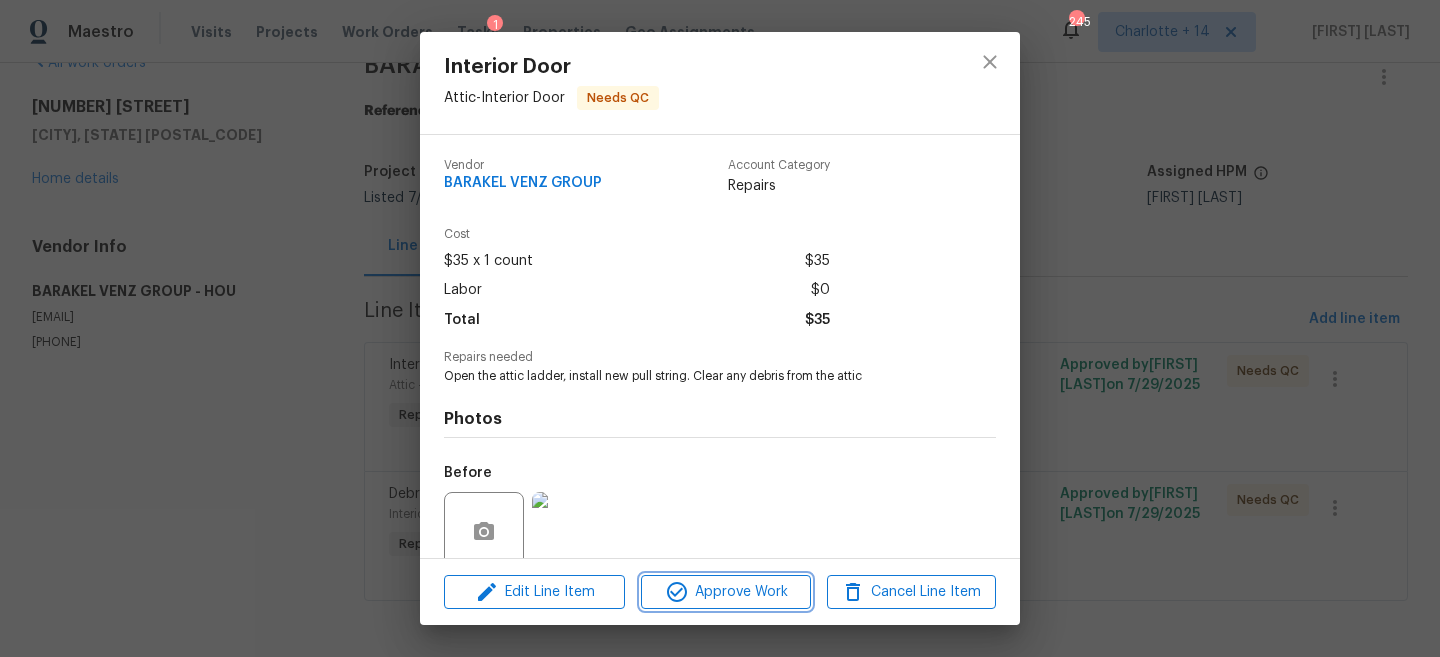 click on "Approve Work" at bounding box center (725, 592) 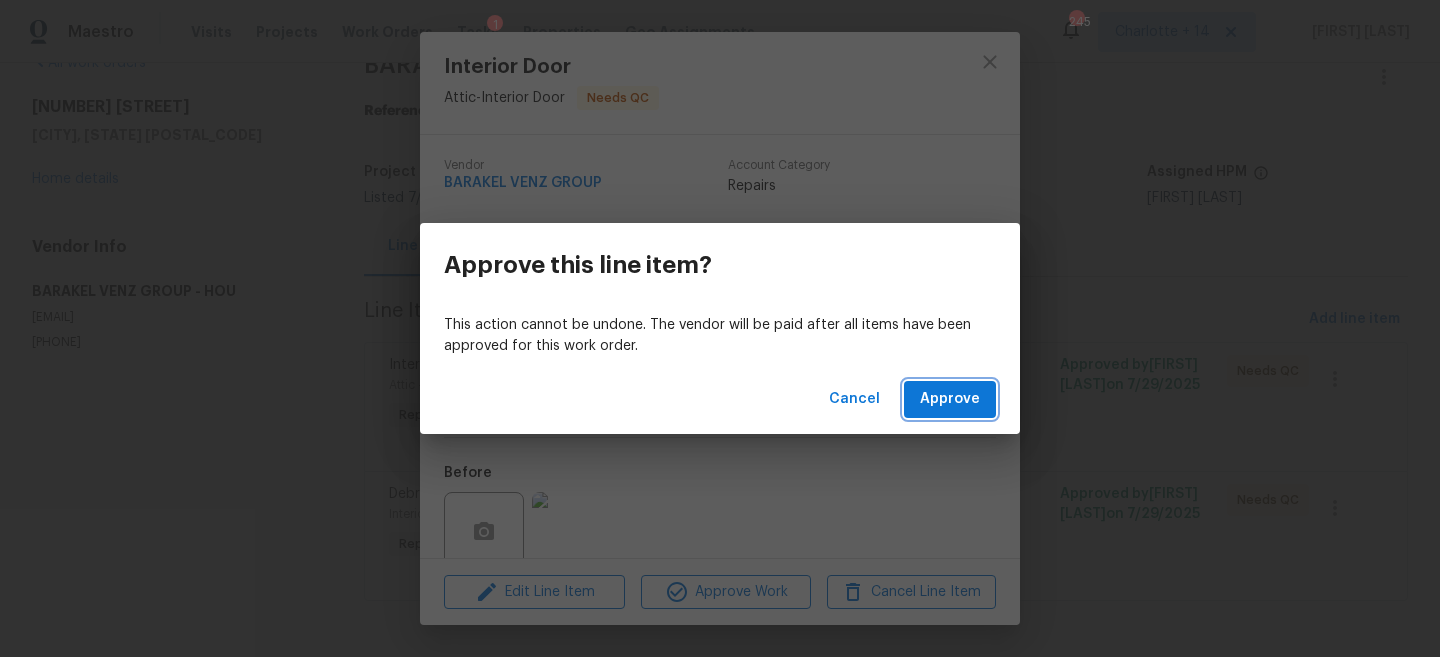 click on "Approve" at bounding box center [950, 399] 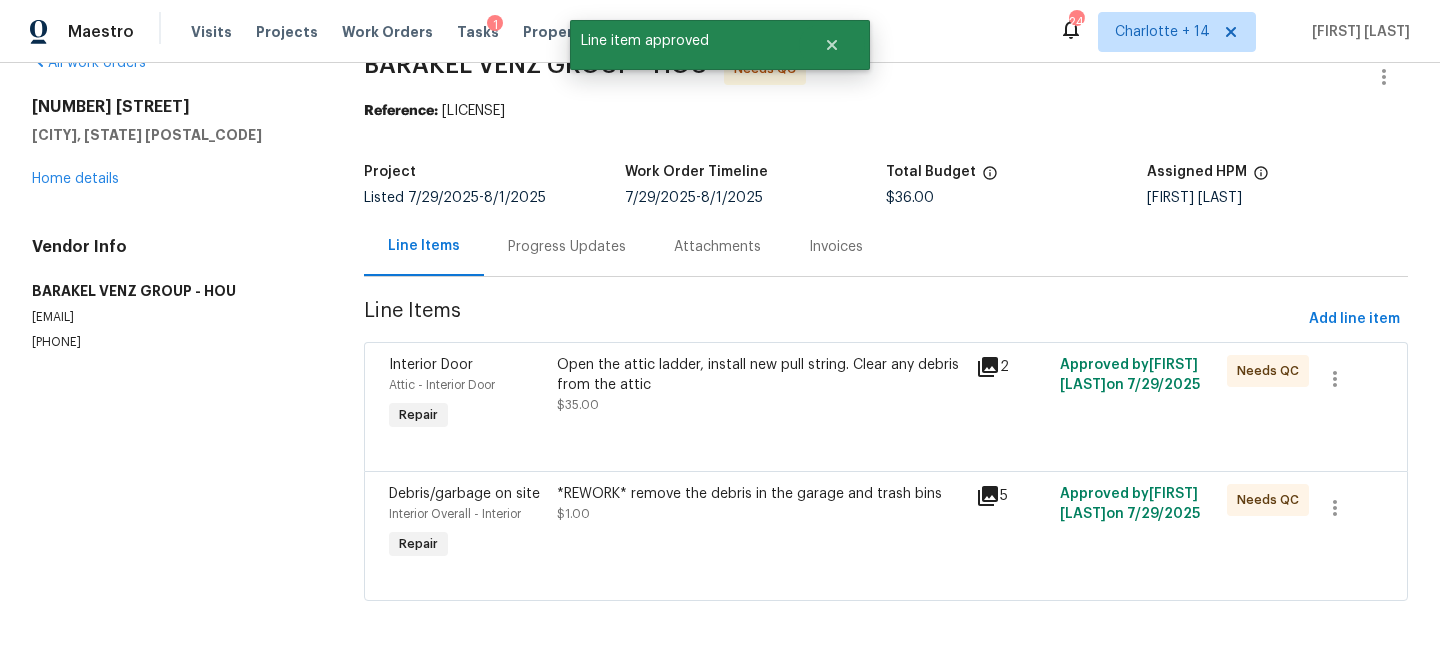 scroll, scrollTop: 0, scrollLeft: 0, axis: both 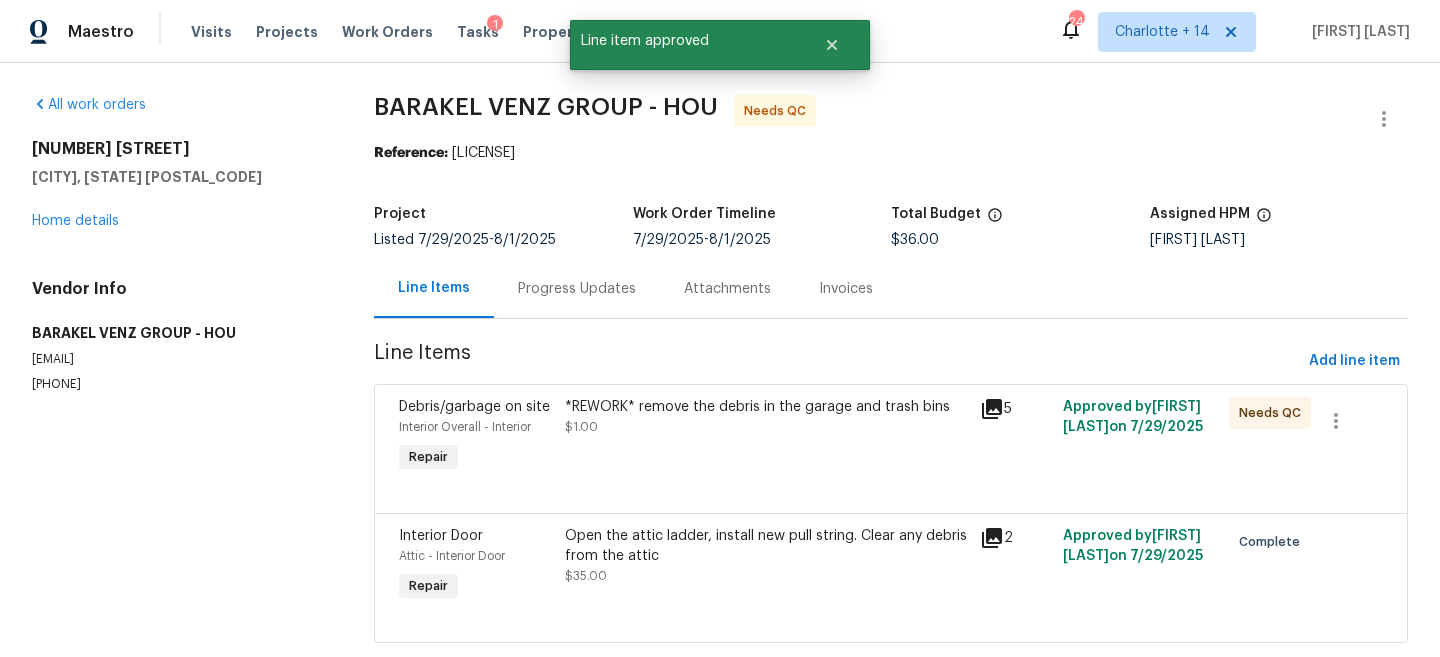 click on "*REWORK* remove the debris in the garage and trash bins $1.00" at bounding box center [766, 417] 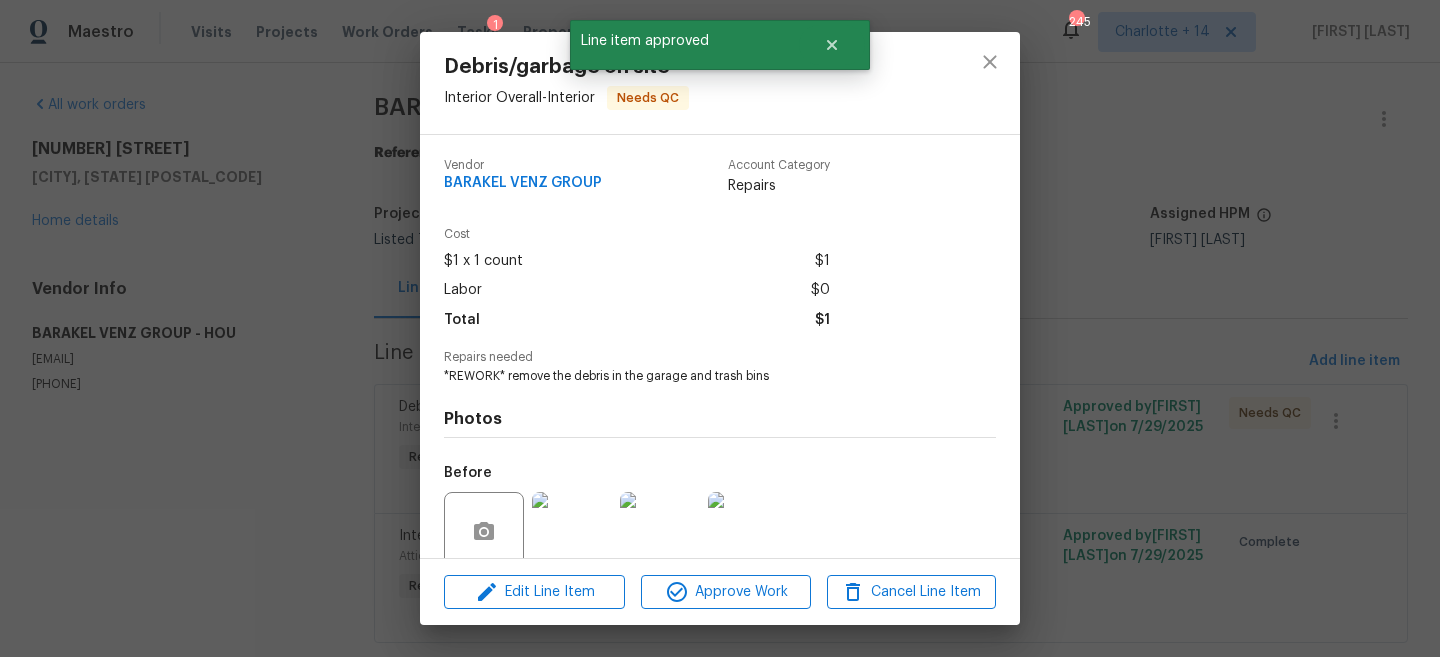 click on "Debris/garbage on site Interior Overall  -  Interior Needs QC Vendor BARAKEL VENZ GROUP Account Category Repairs Cost $1 x 1 count $1 Labor $0 Total $1 Repairs needed *REWORK* remove the debris in the garage and trash bins Photos Before After  Edit Line Item  Approve Work  Cancel Line Item" at bounding box center [720, 328] 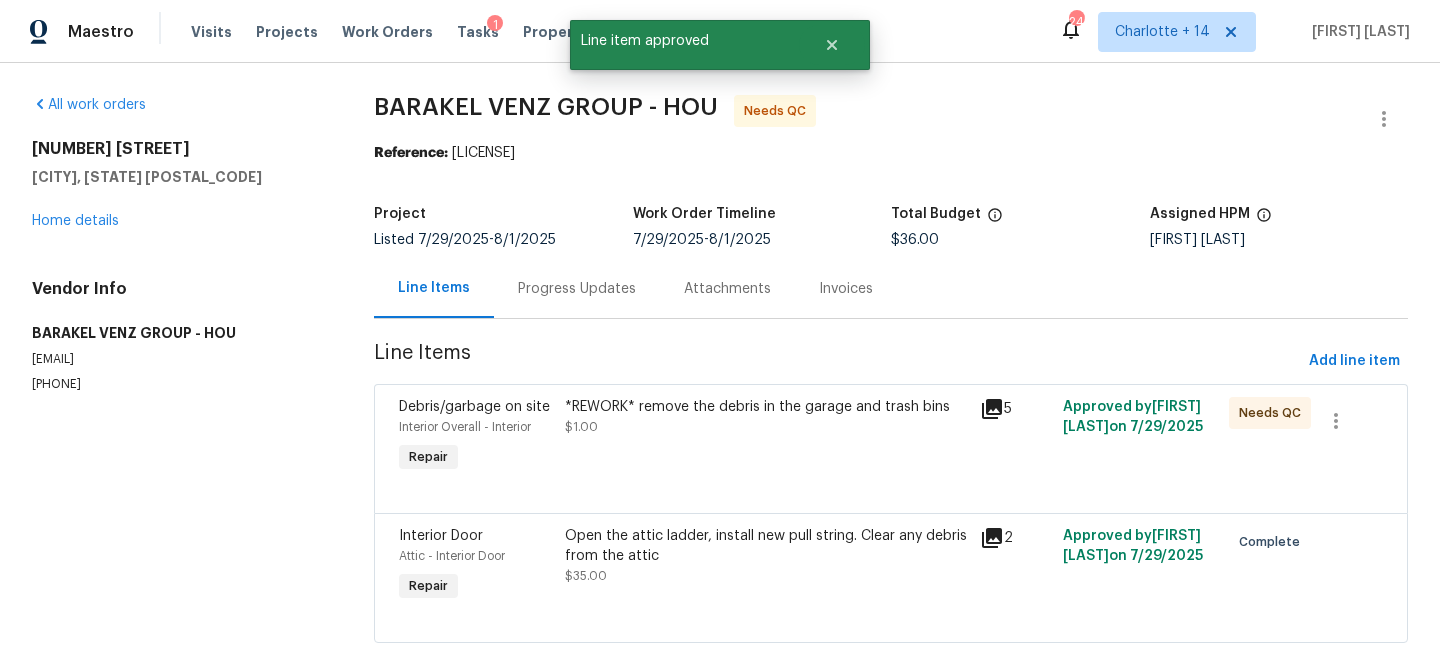 click on "*REWORK* remove the debris in the garage and trash bins $1.00" at bounding box center (766, 437) 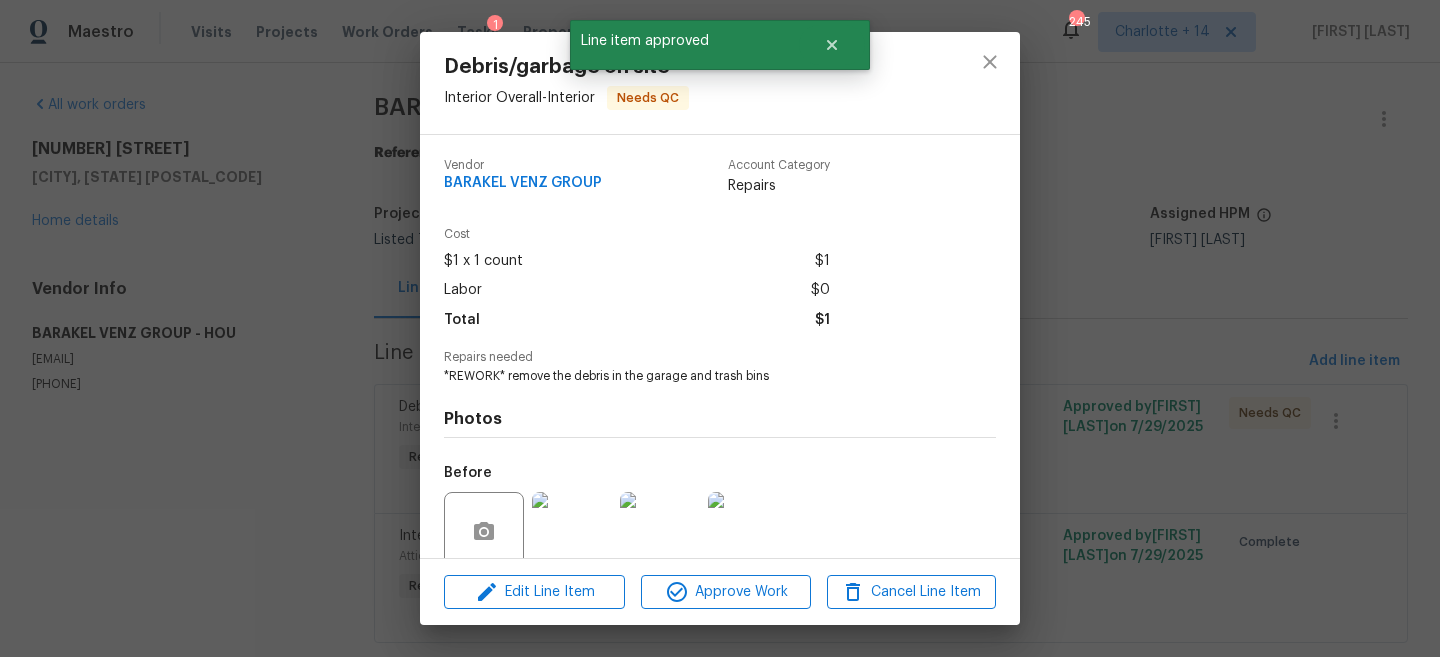 scroll, scrollTop: 163, scrollLeft: 0, axis: vertical 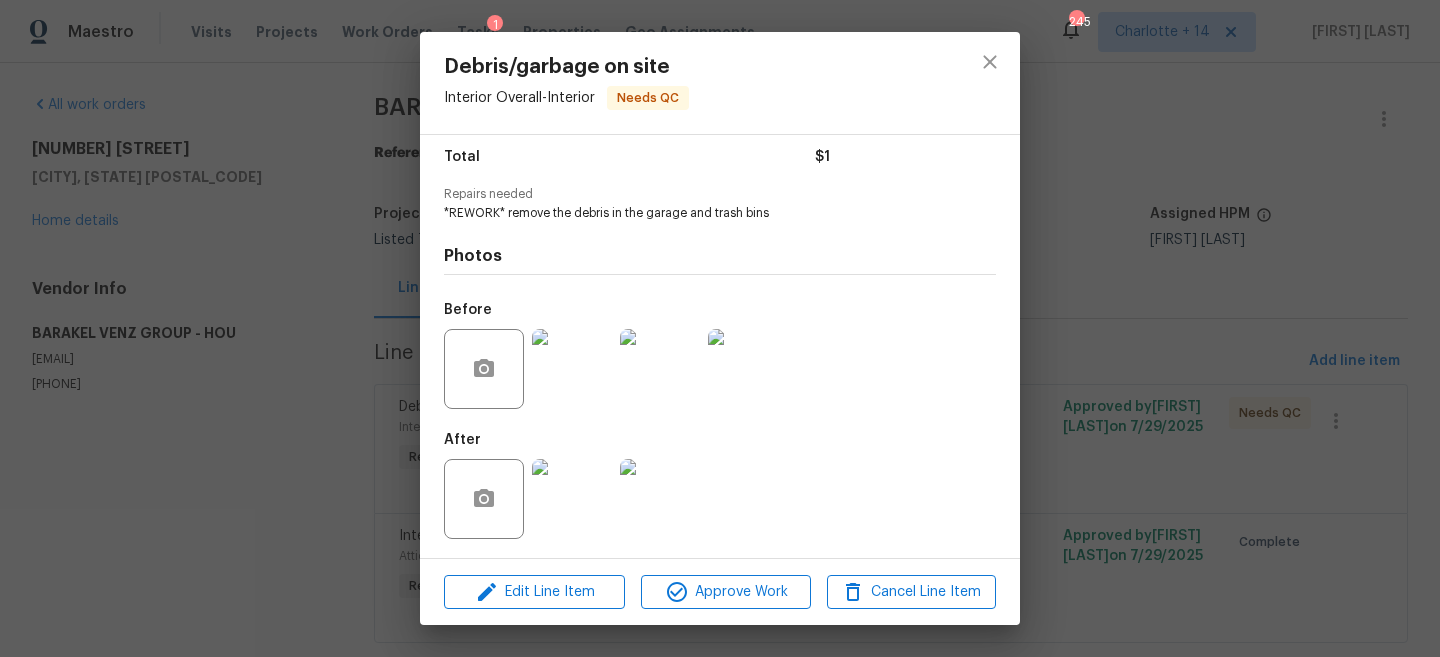 click on "Debris/garbage on site Interior Overall  -  Interior Needs QC Vendor BARAKEL VENZ GROUP Account Category Repairs Cost $1 x 1 count $1 Labor $0 Total $1 Repairs needed *REWORK* remove the debris in the garage and trash bins Photos Before After  Edit Line Item  Approve Work  Cancel Line Item" at bounding box center [720, 328] 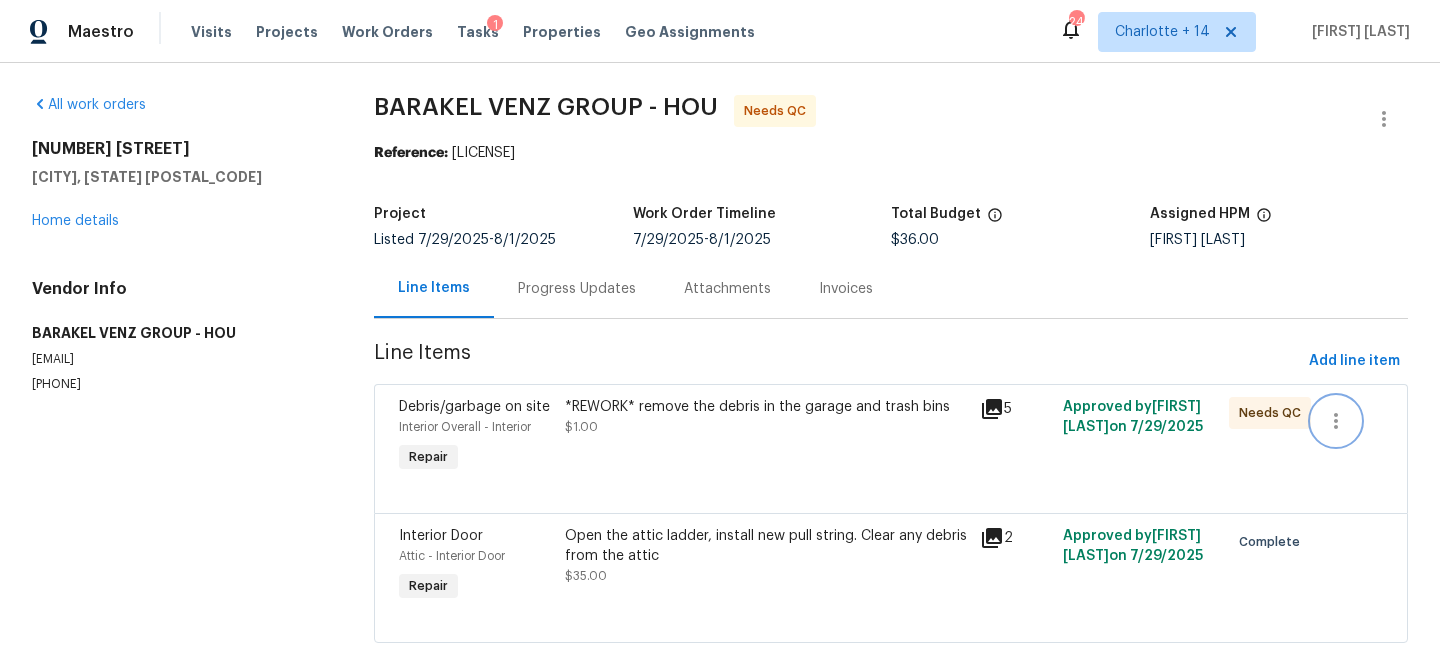 click 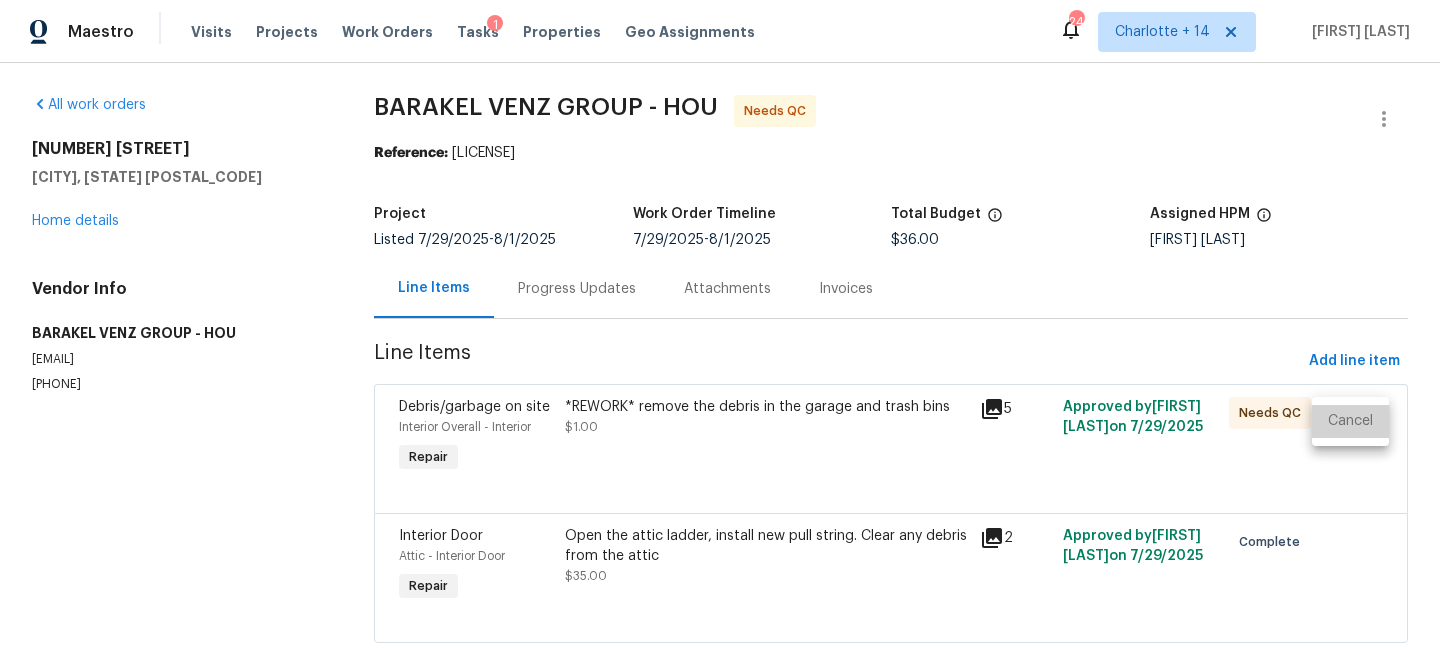 click on "Cancel" at bounding box center (1350, 421) 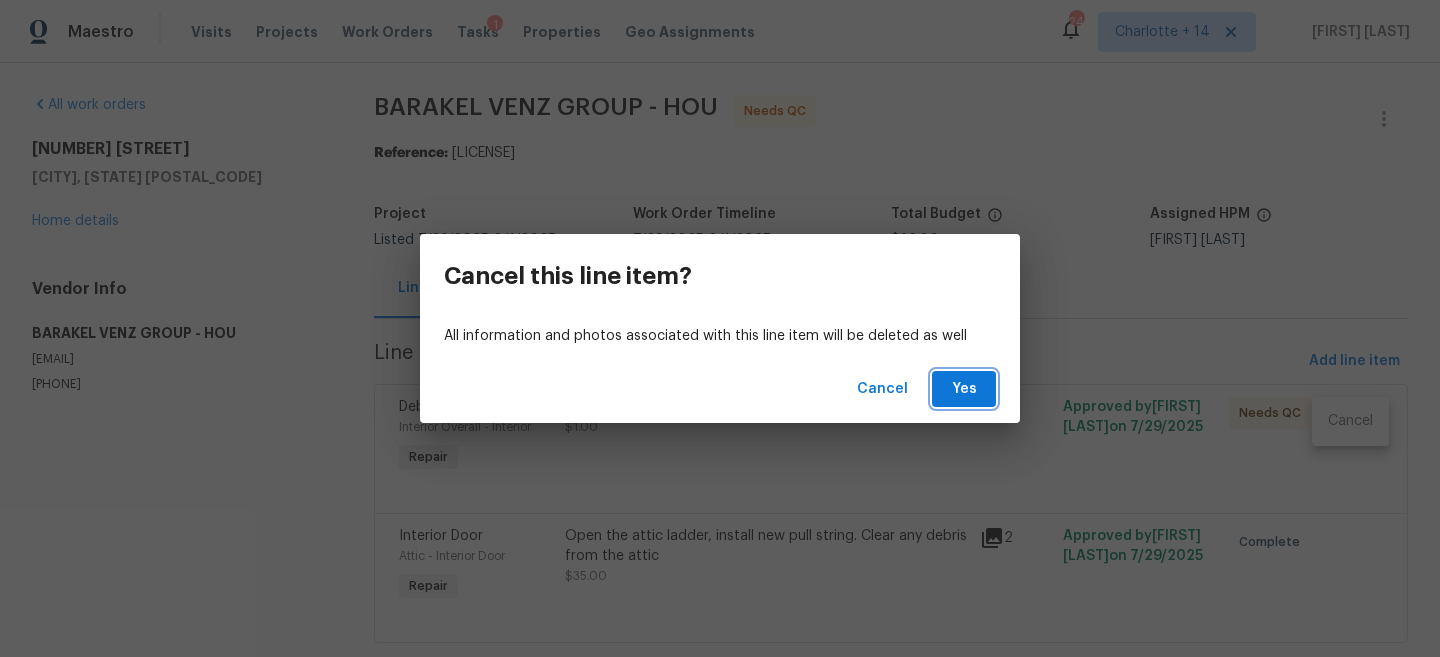 click on "Yes" at bounding box center (964, 389) 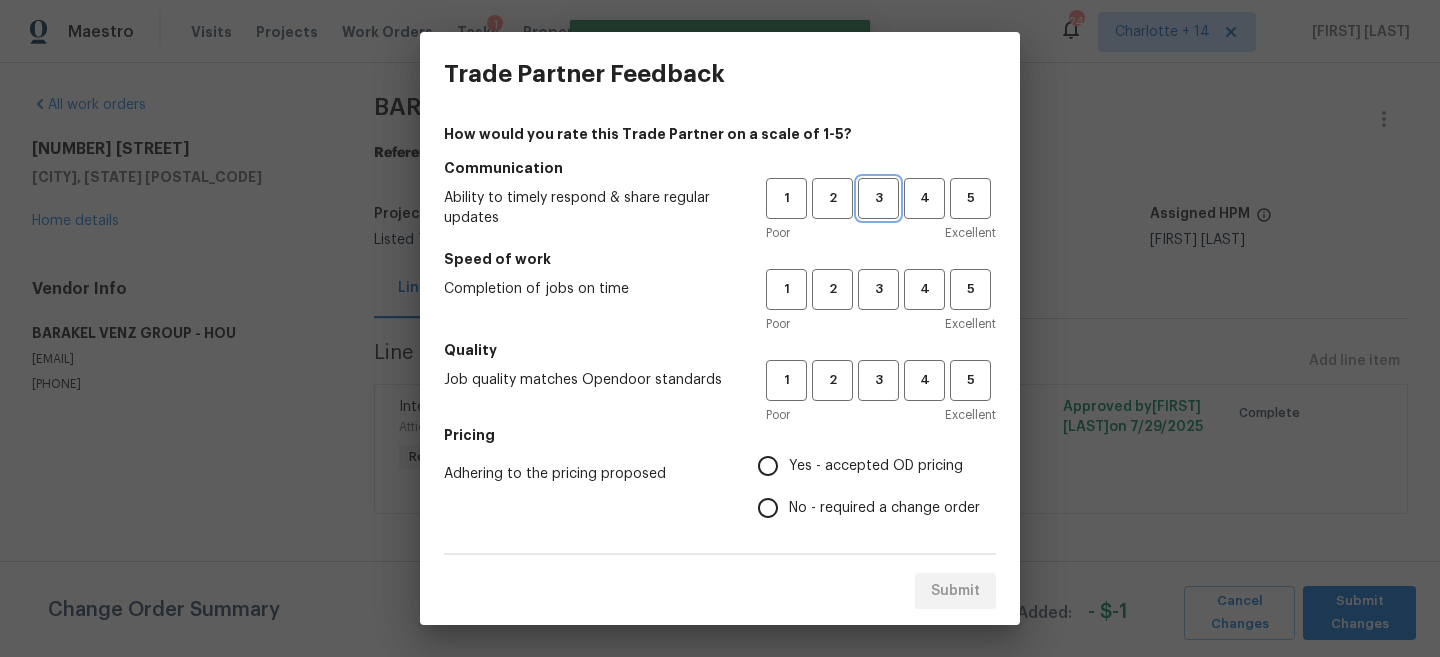 click on "3" at bounding box center (878, 198) 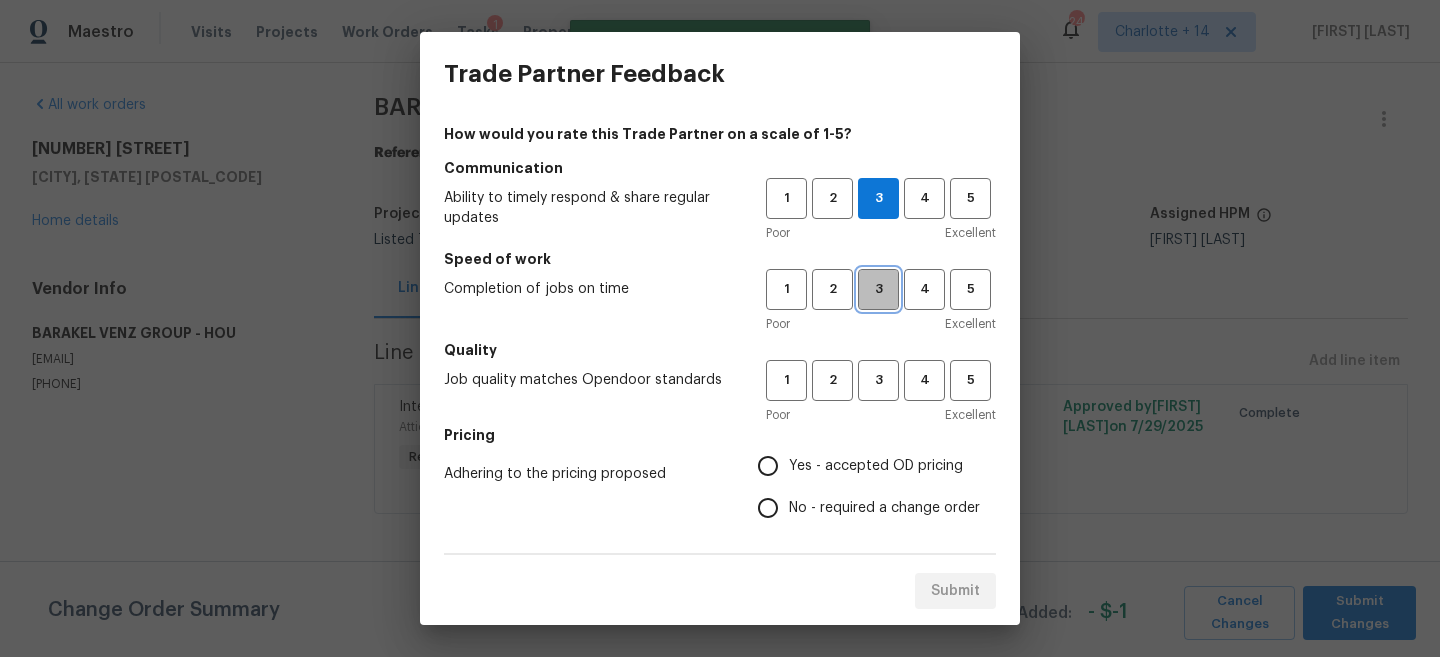 click on "3" at bounding box center (878, 289) 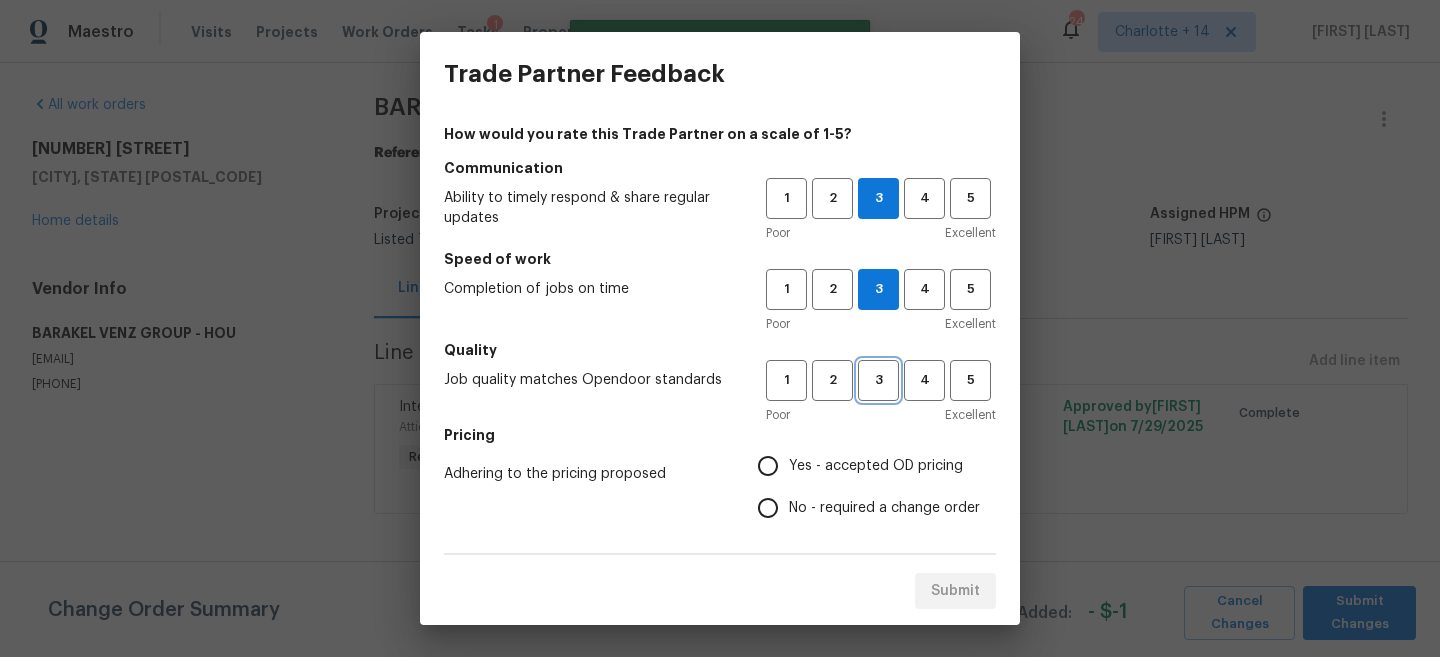 click on "3" at bounding box center [878, 380] 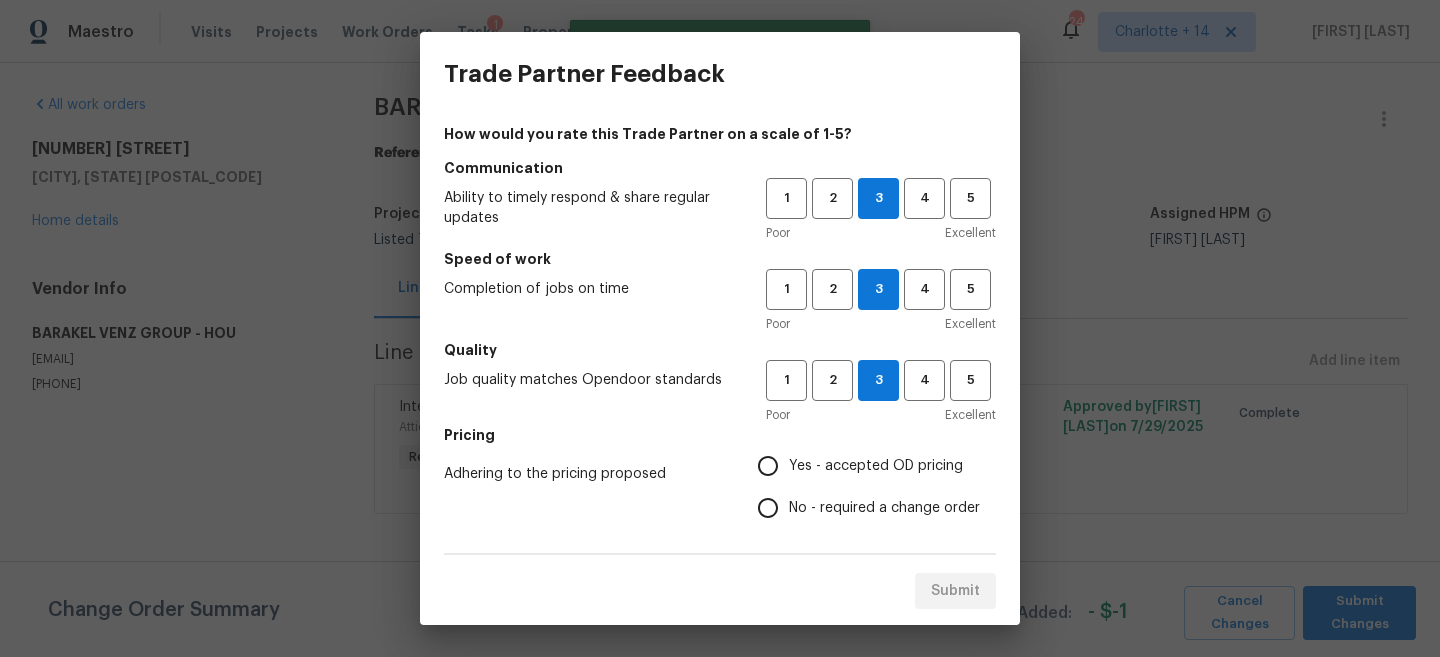 click on "Yes - accepted OD pricing" at bounding box center (863, 466) 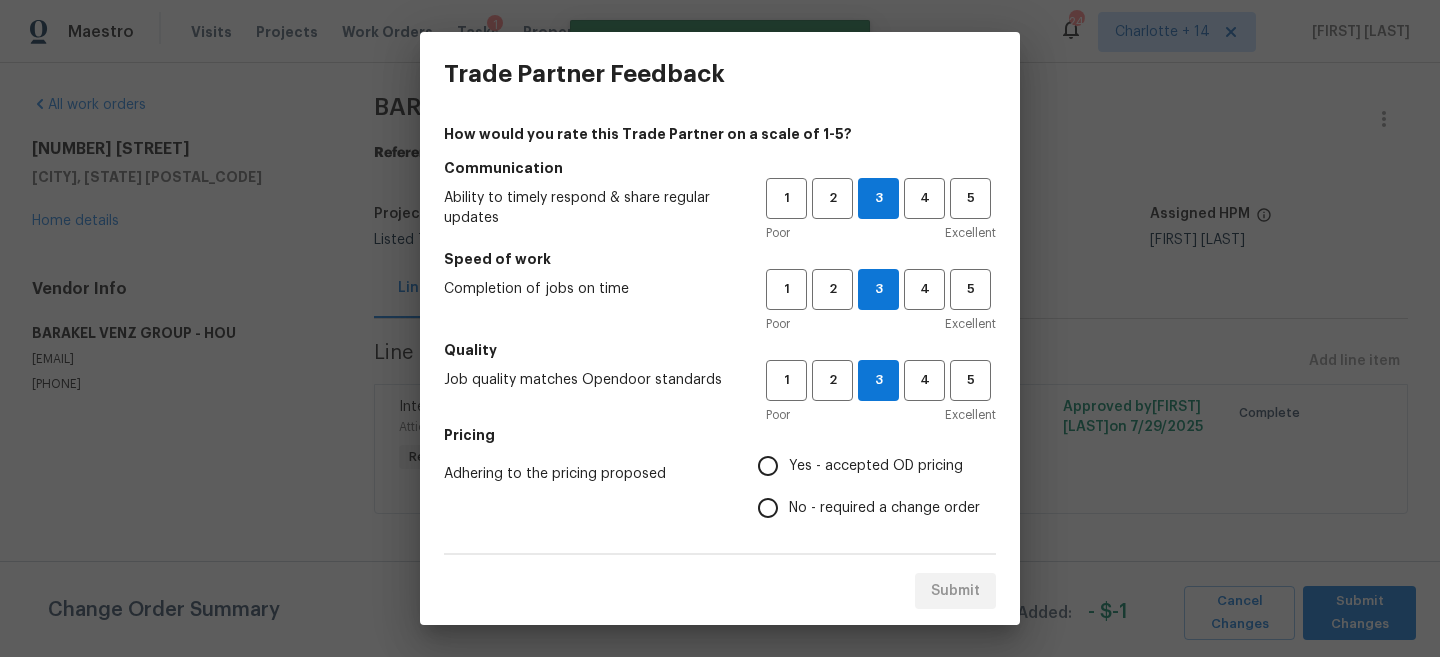 radio on "true" 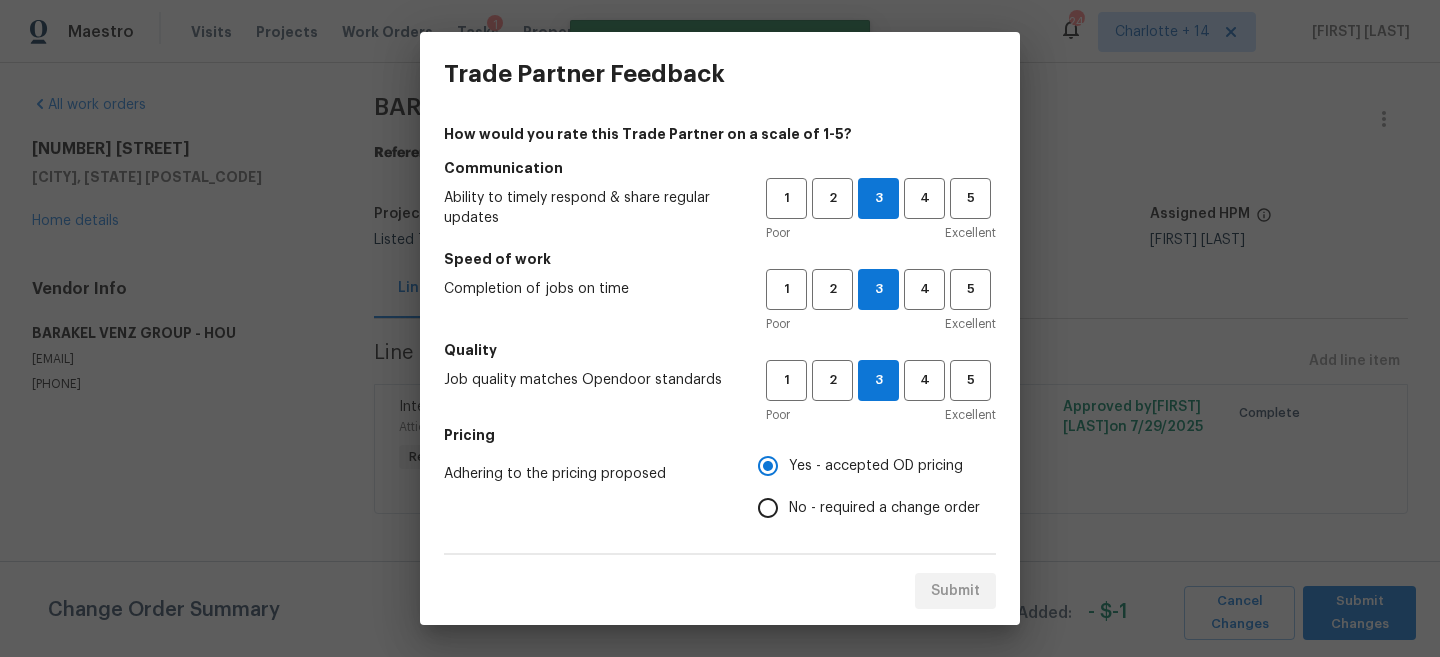 scroll, scrollTop: 358, scrollLeft: 0, axis: vertical 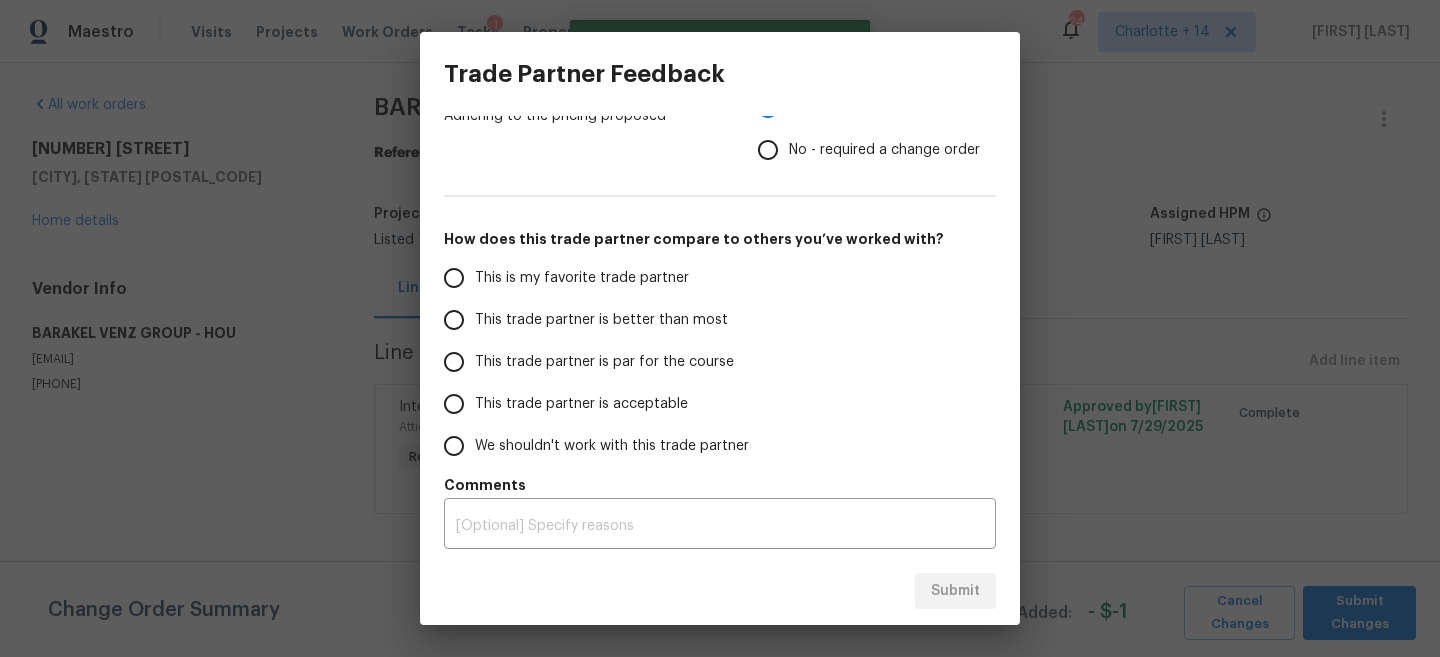 click on "This trade partner is better than most" at bounding box center (591, 320) 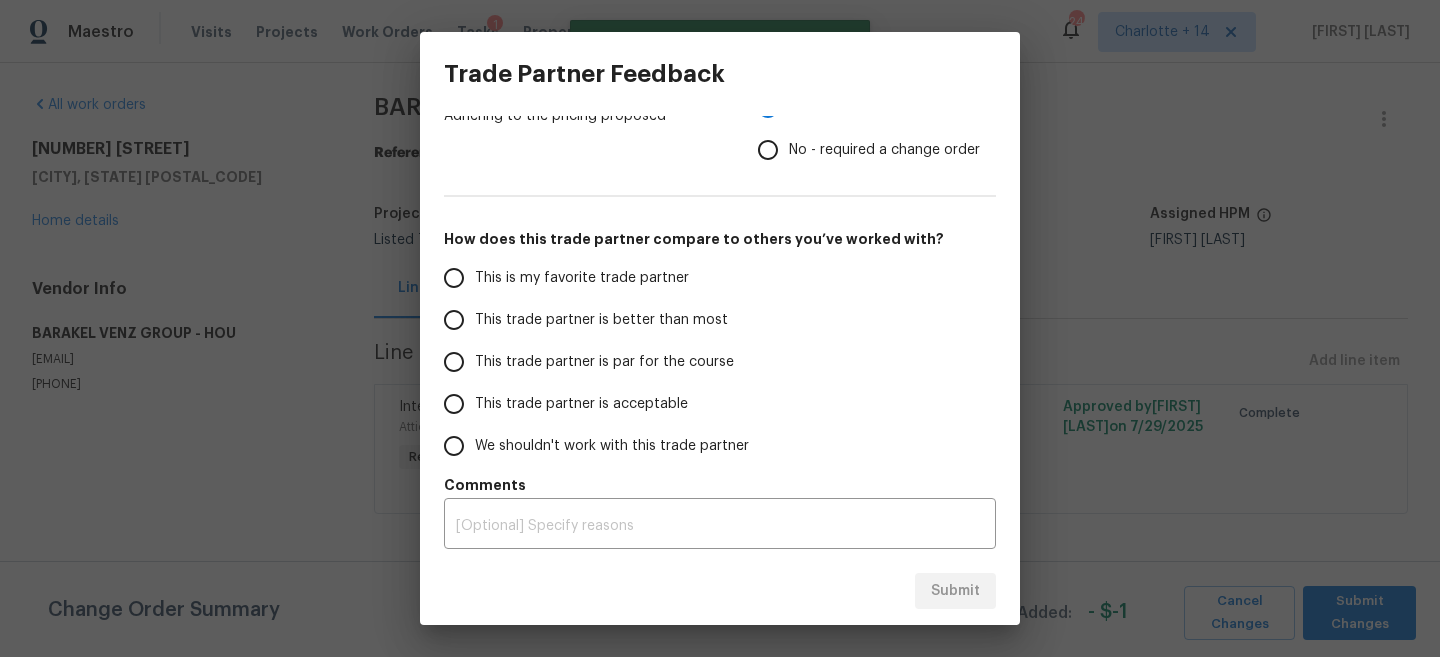 radio on "false" 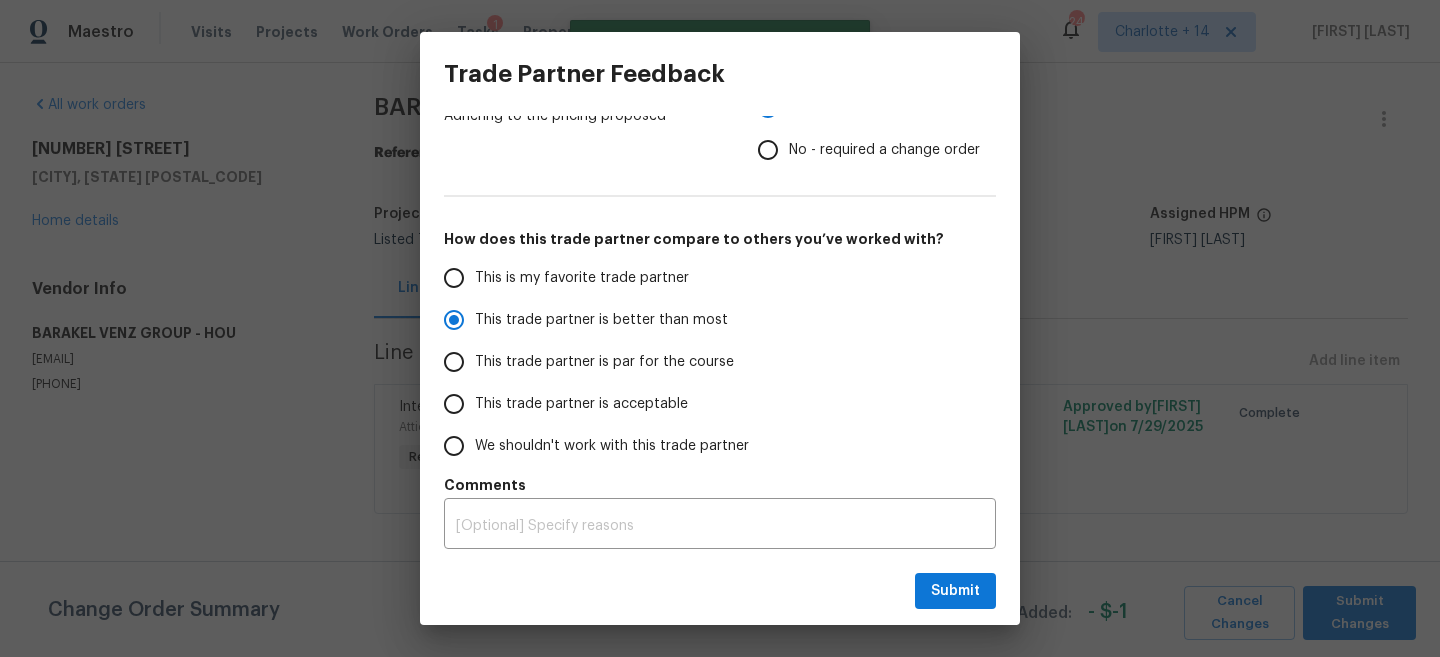 click on "This trade partner is par for the course" at bounding box center (604, 362) 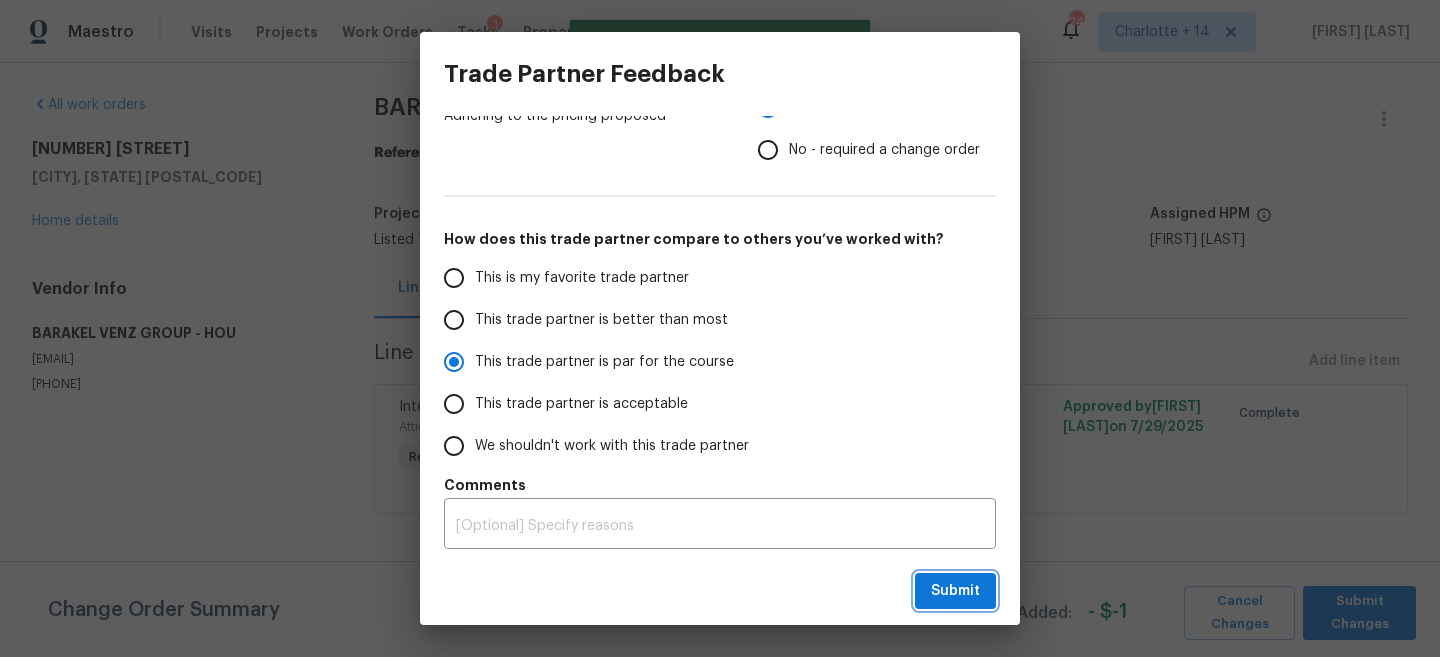 click on "Submit" at bounding box center (955, 591) 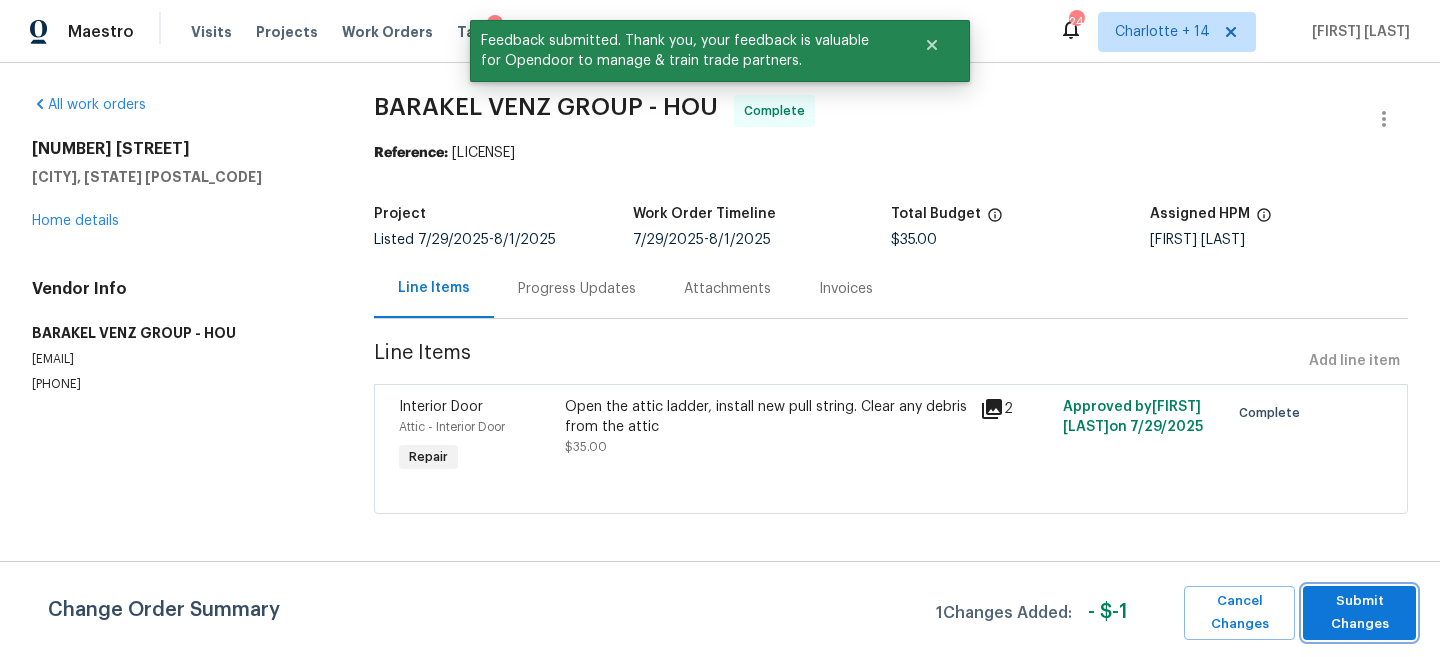 click on "Submit Changes" at bounding box center (1359, 613) 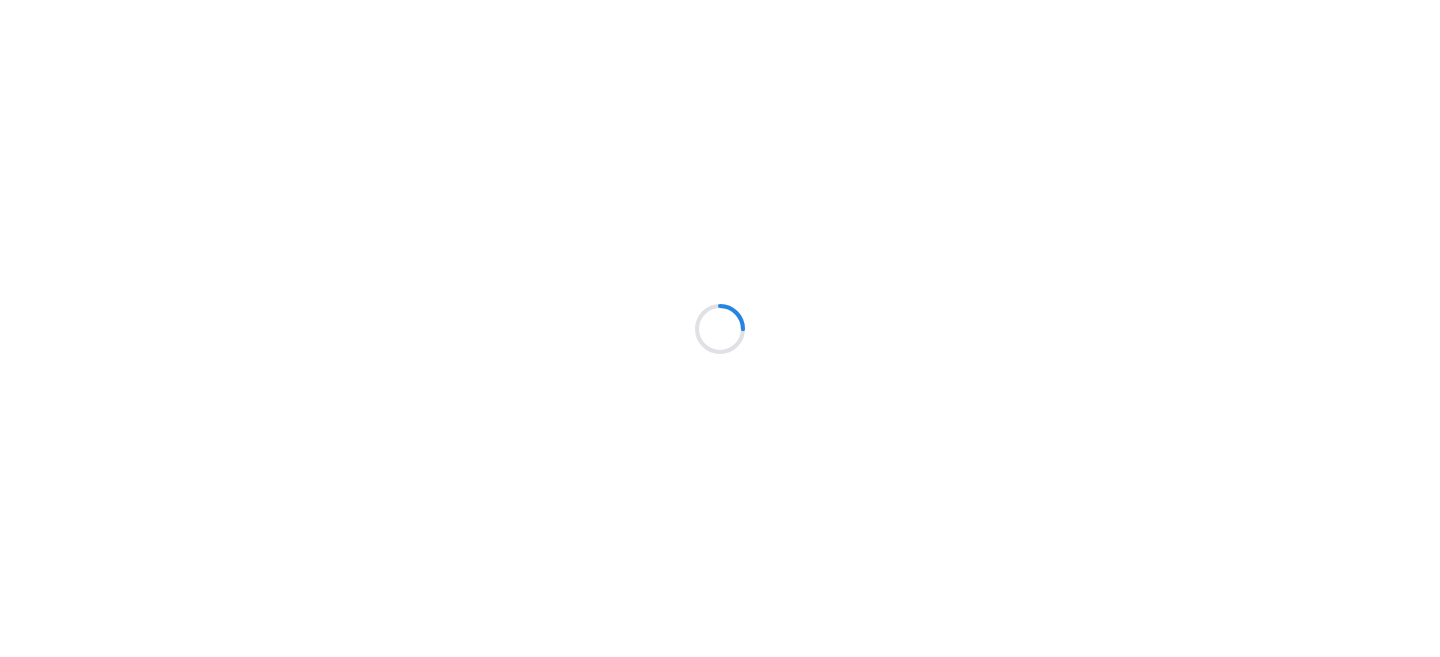 scroll, scrollTop: 0, scrollLeft: 0, axis: both 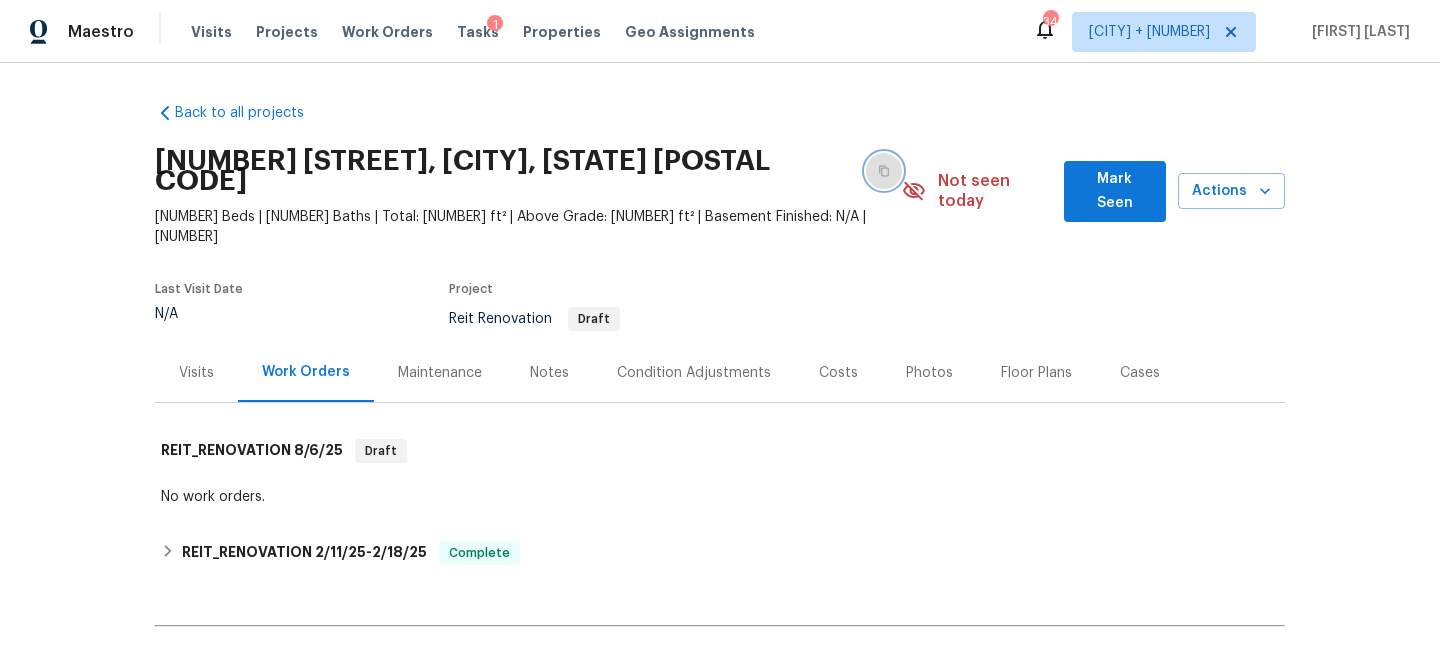 click 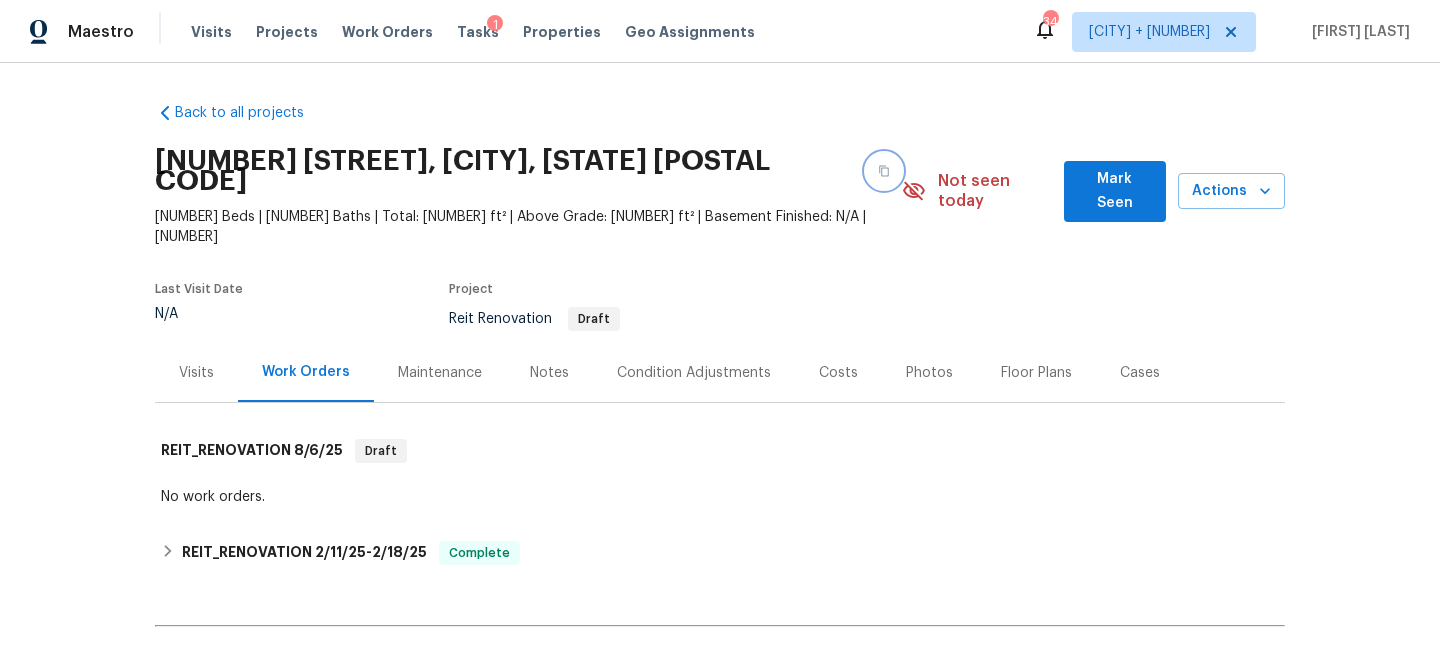 scroll, scrollTop: 186, scrollLeft: 0, axis: vertical 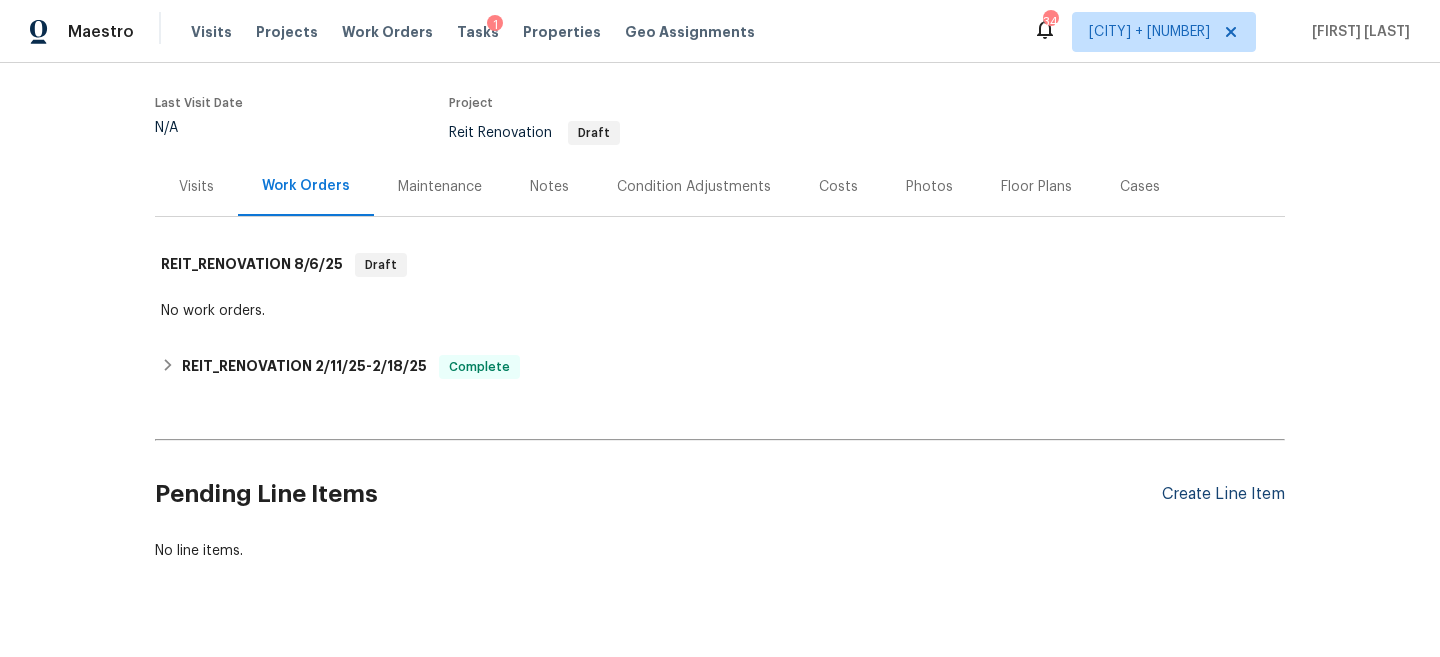 click on "Create Line Item" at bounding box center [1223, 494] 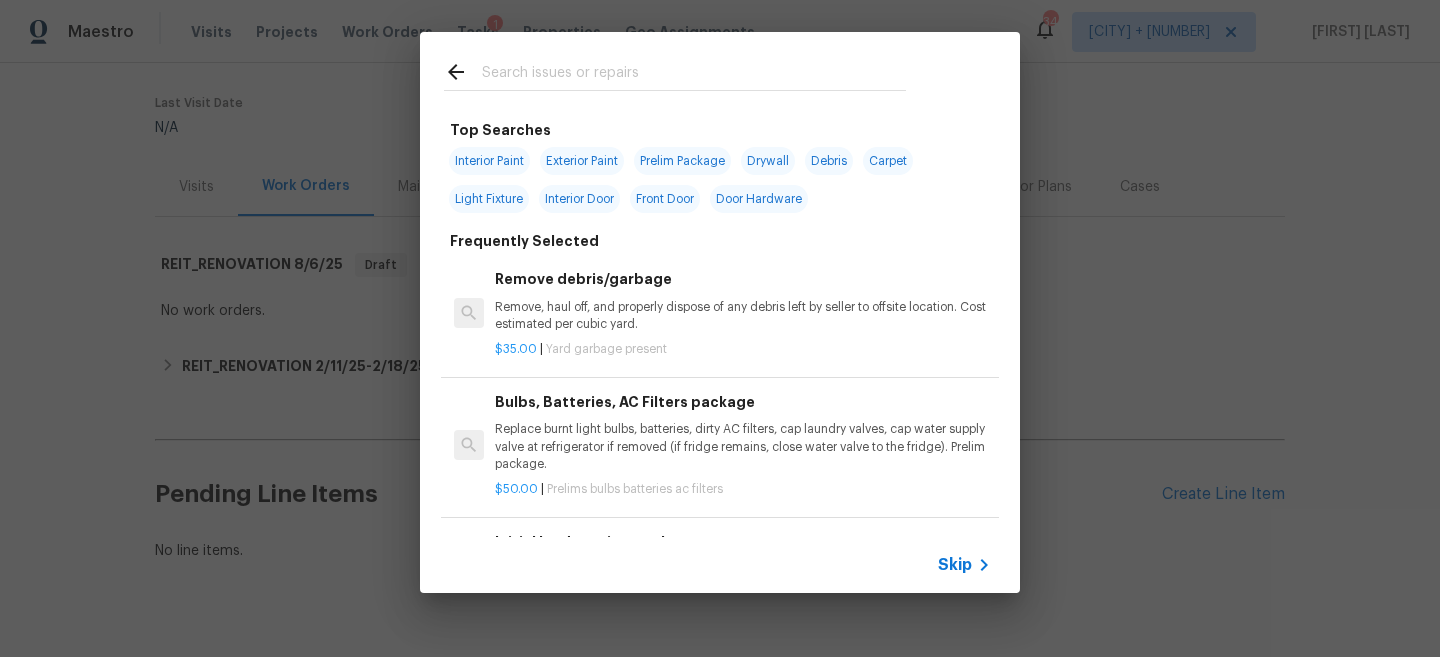 click on "Skip" at bounding box center (955, 565) 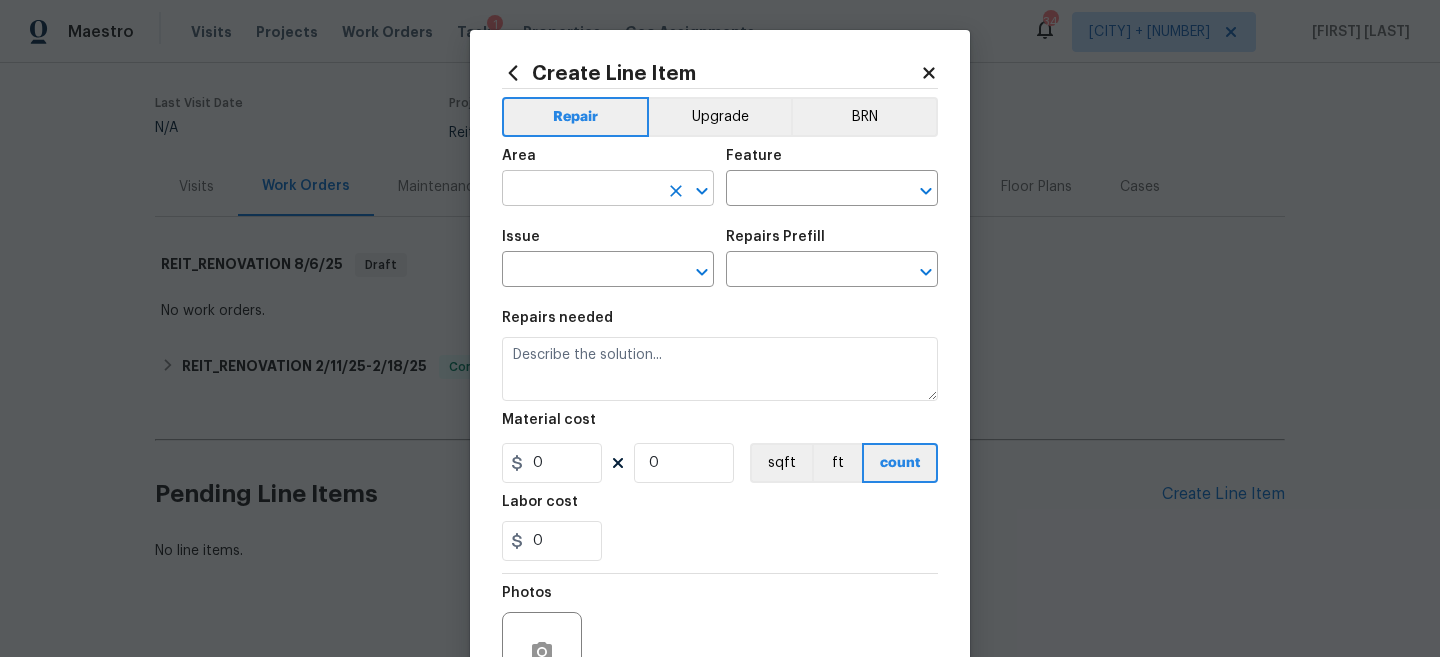 click at bounding box center (580, 190) 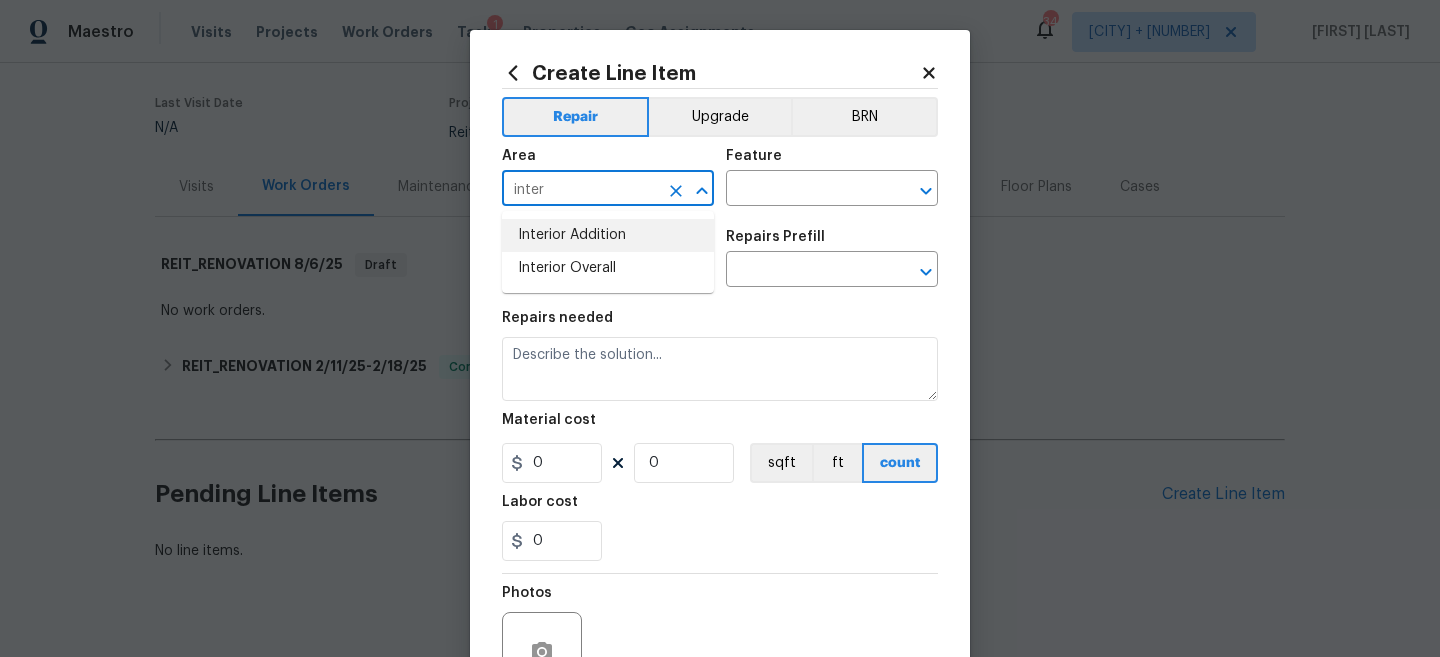 click on "inter" at bounding box center (580, 190) 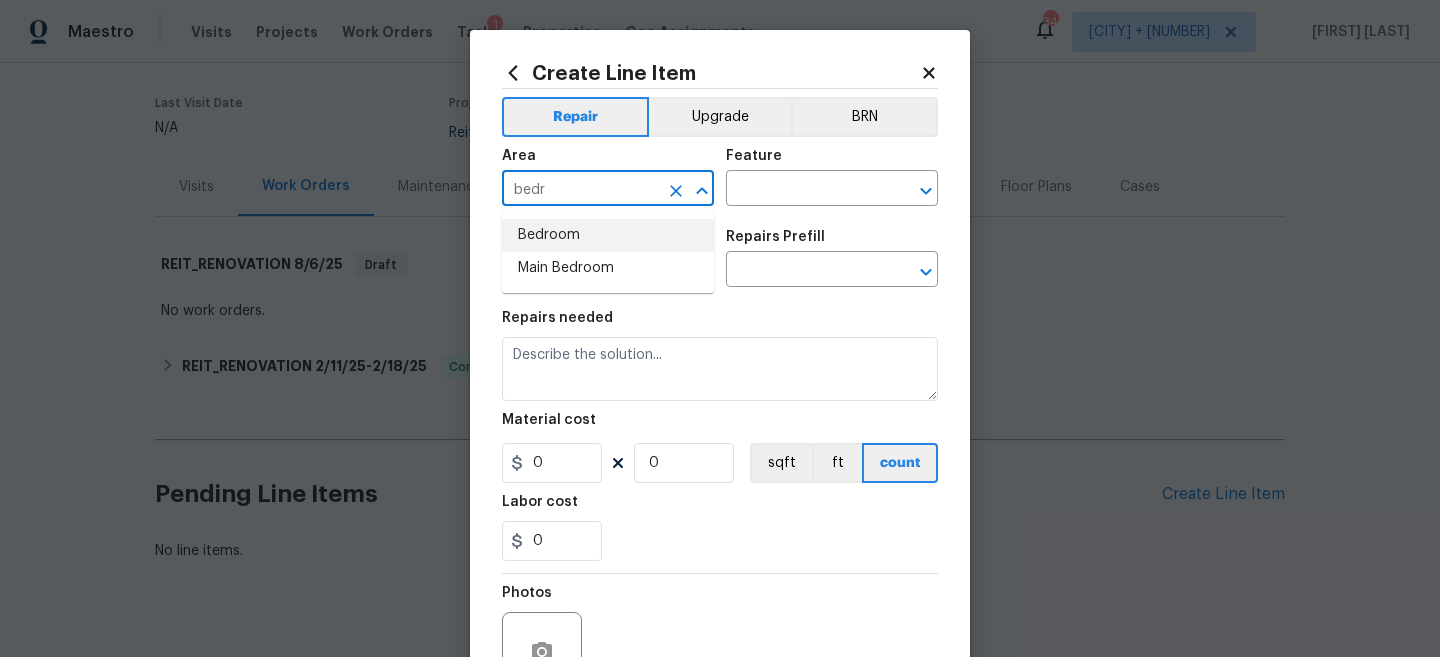 click on "Bedroom" at bounding box center (608, 235) 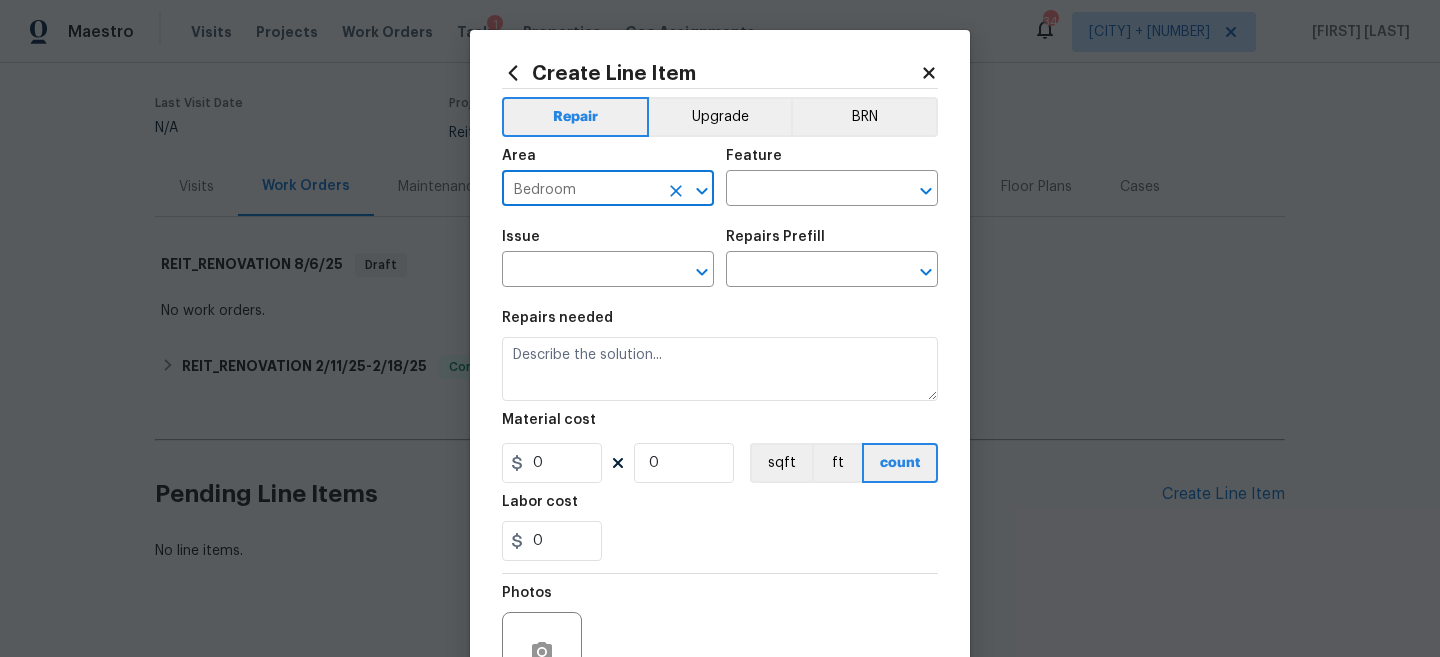 type on "Bedroom" 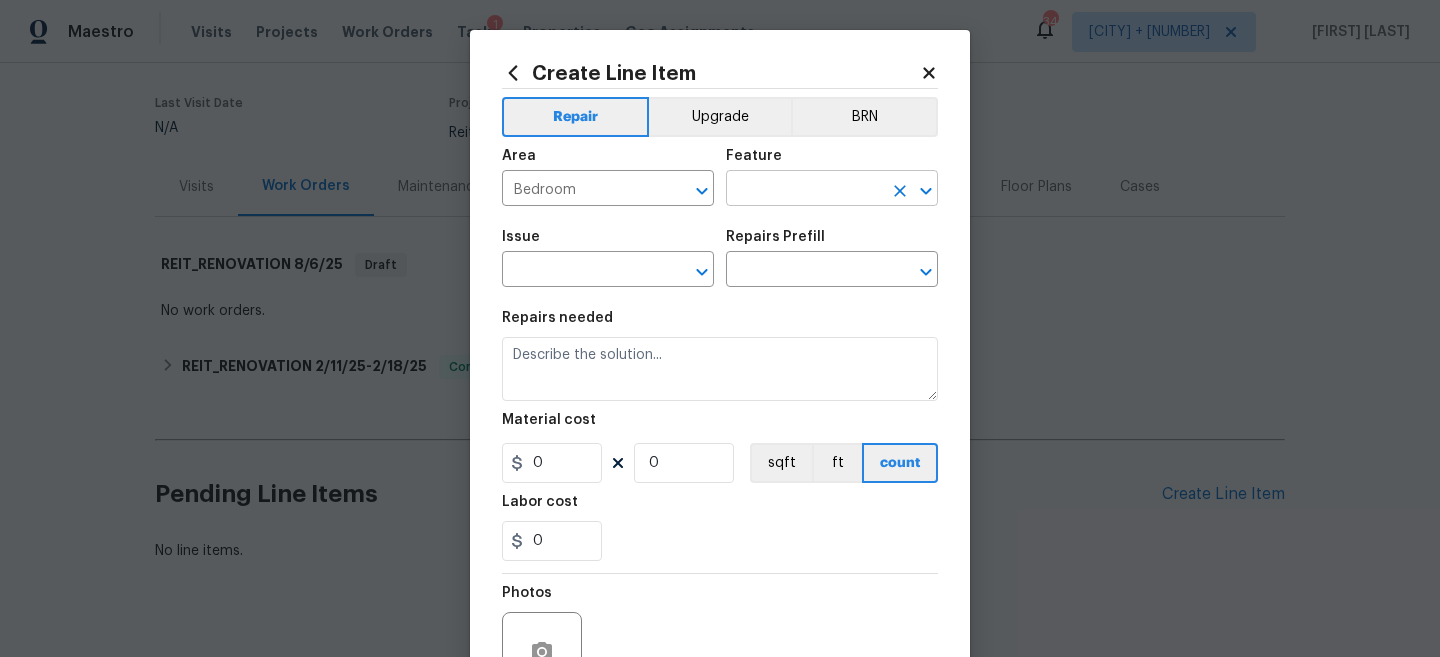 click at bounding box center [804, 190] 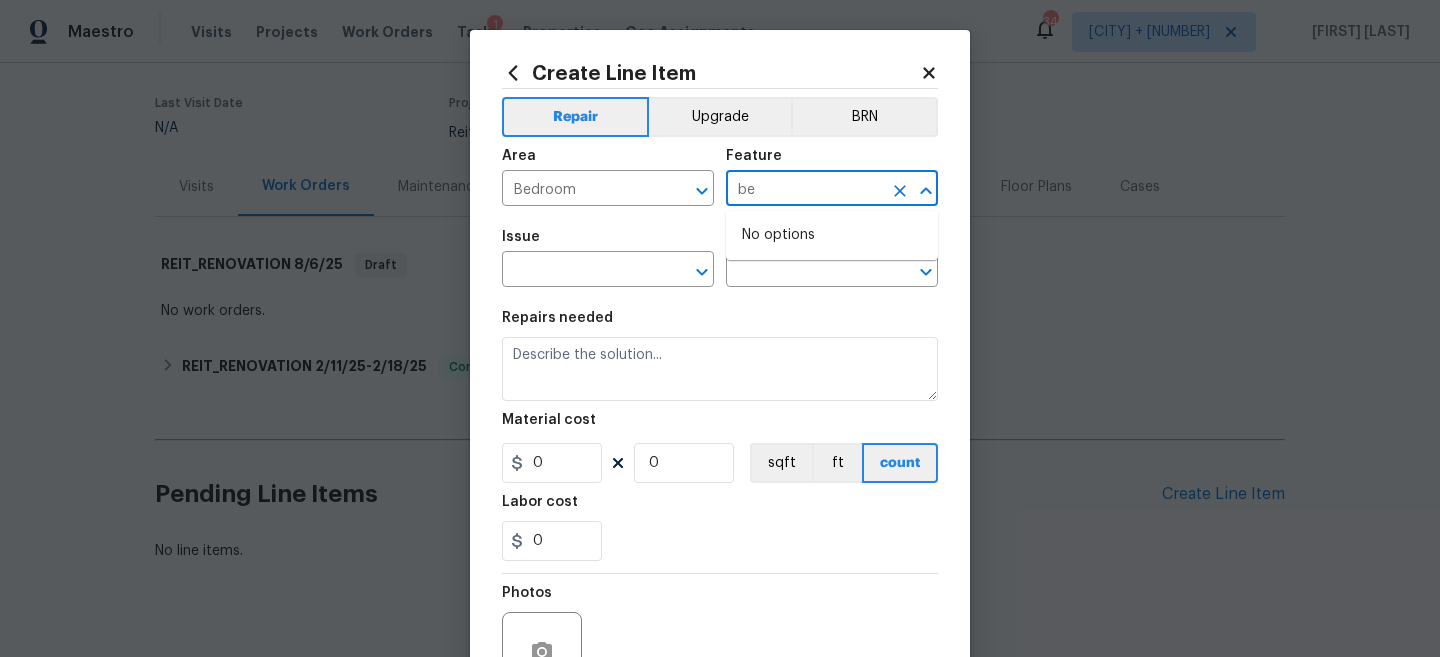 type on "b" 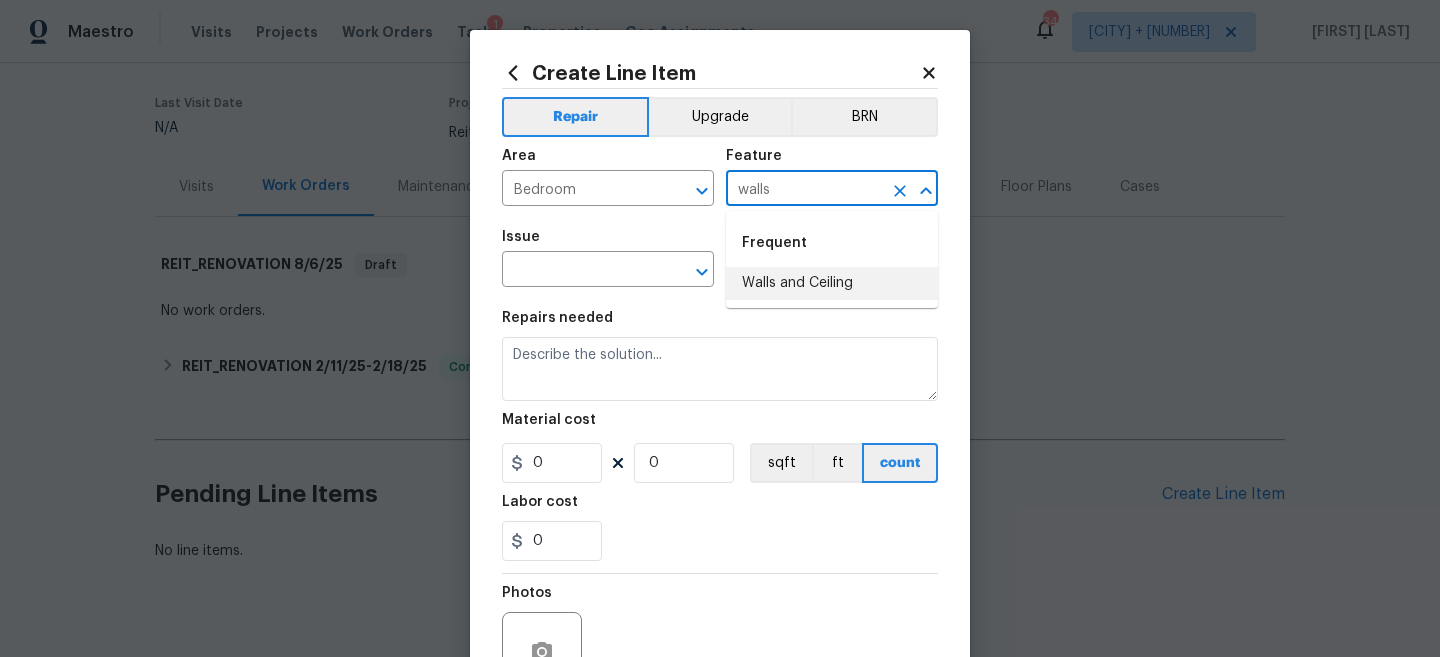 click on "Walls and Ceiling" at bounding box center [832, 283] 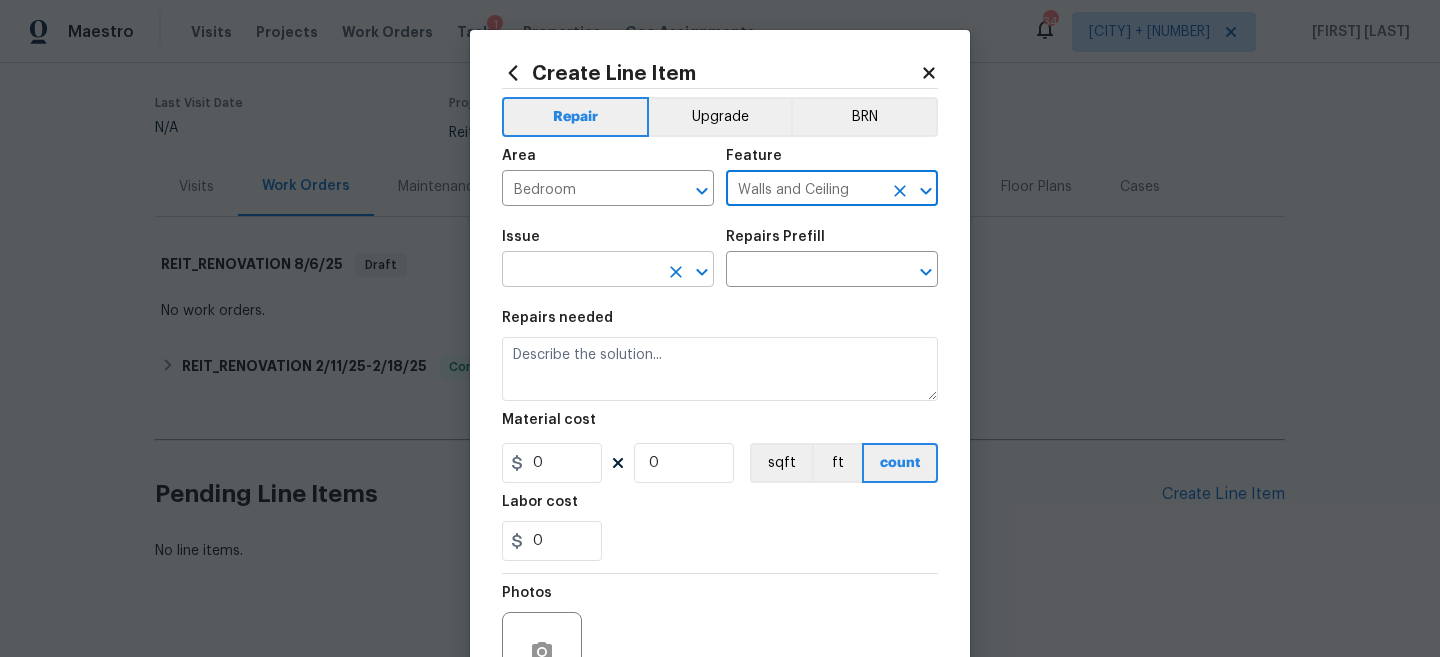 type on "Walls and Ceiling" 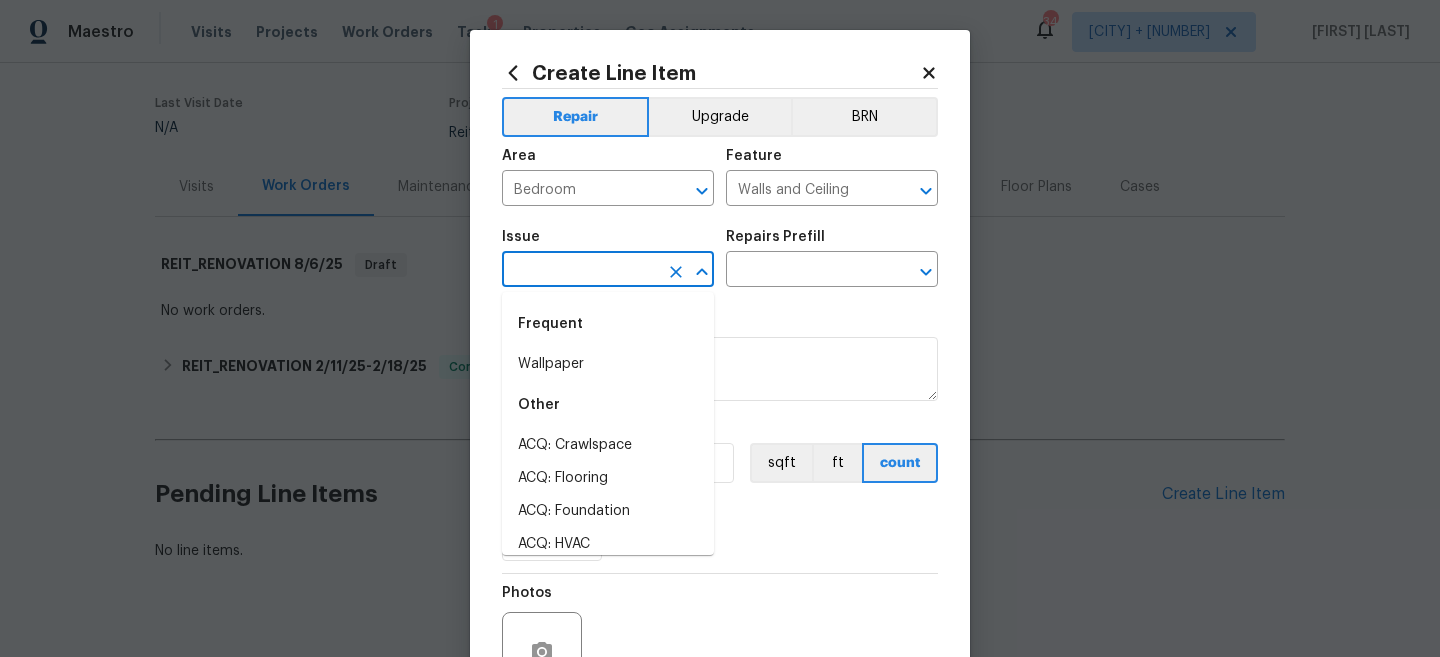 click at bounding box center (580, 271) 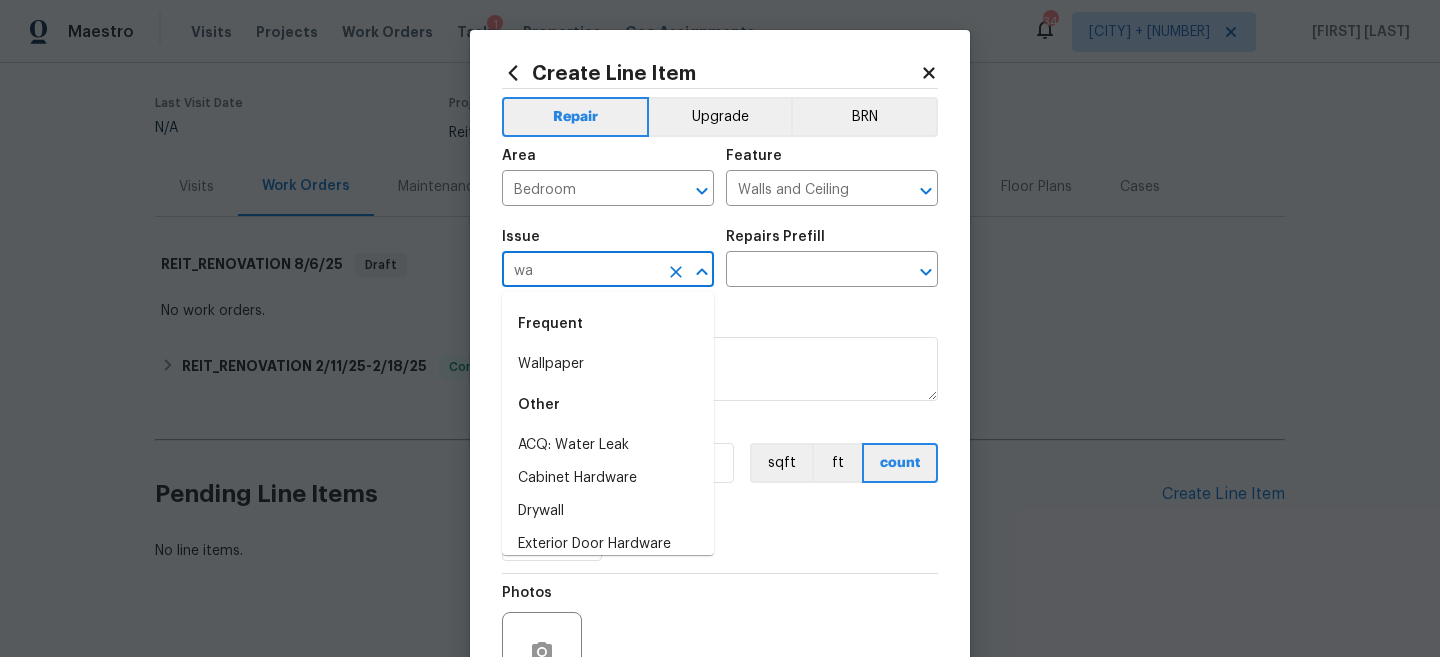 type on "w" 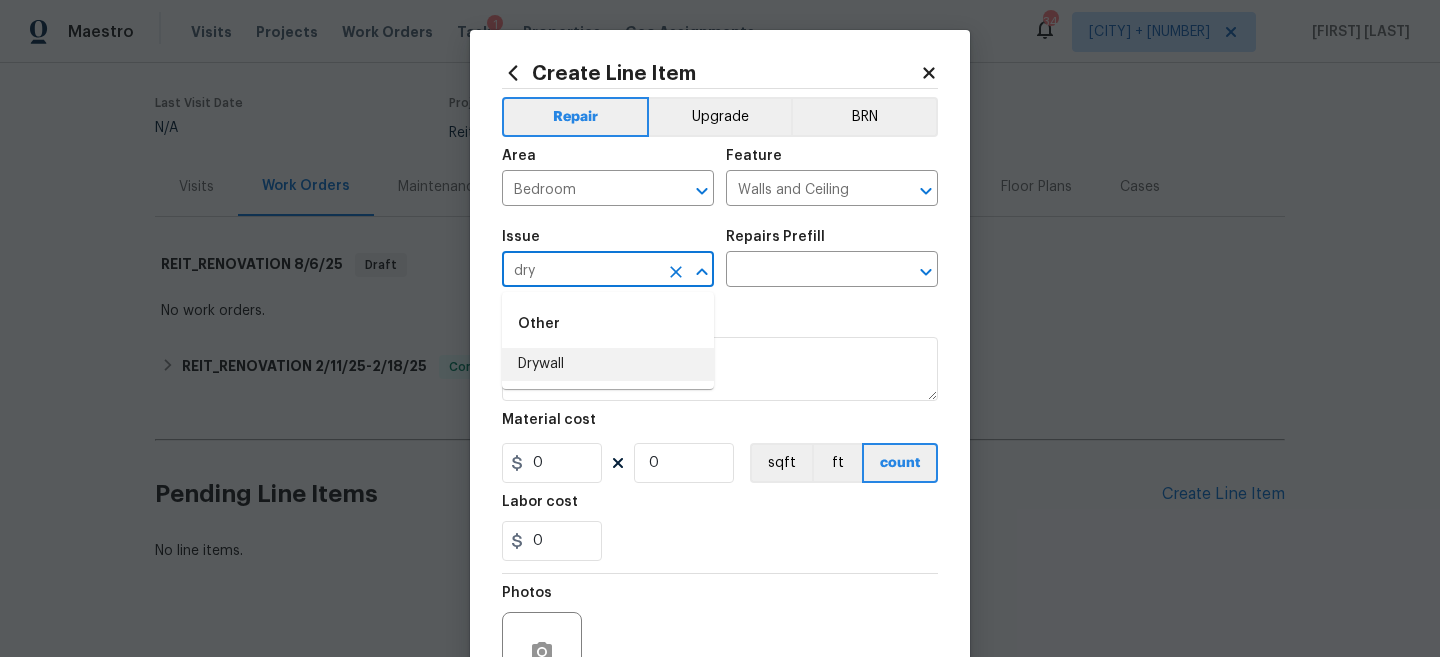 click on "Drywall" at bounding box center [608, 364] 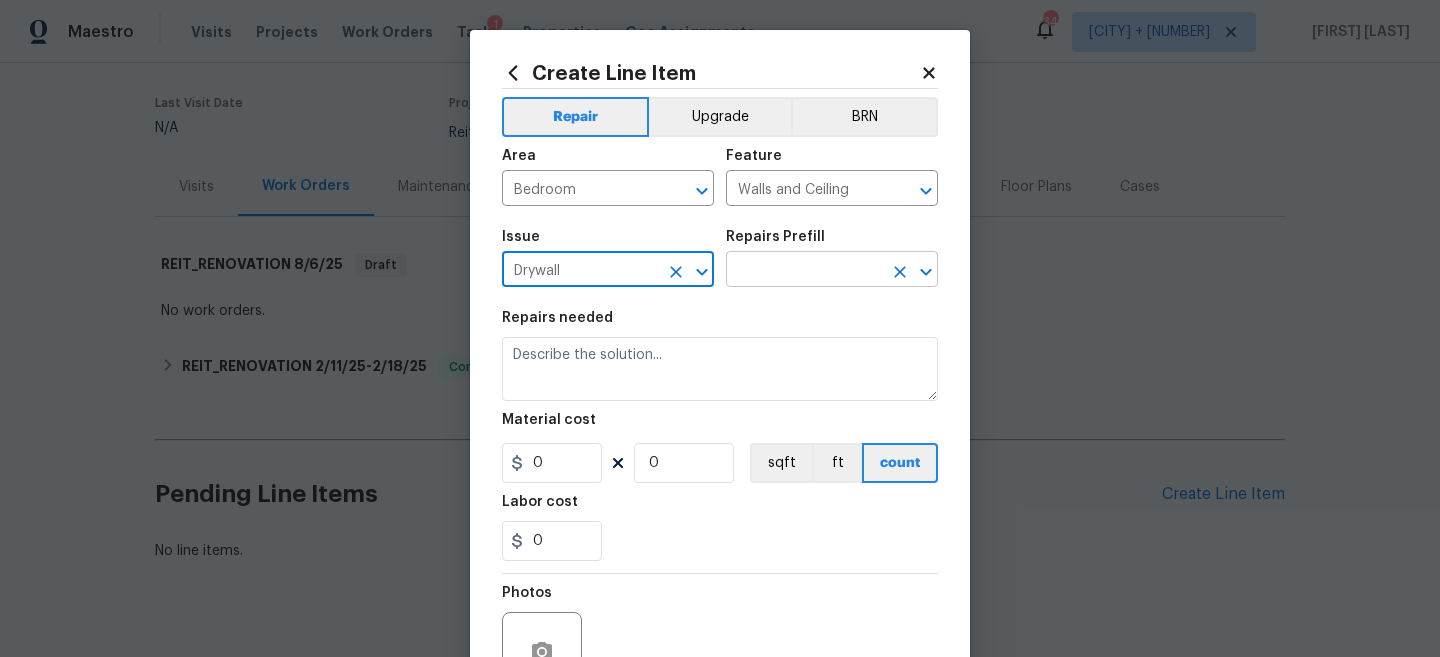 type on "Drywall" 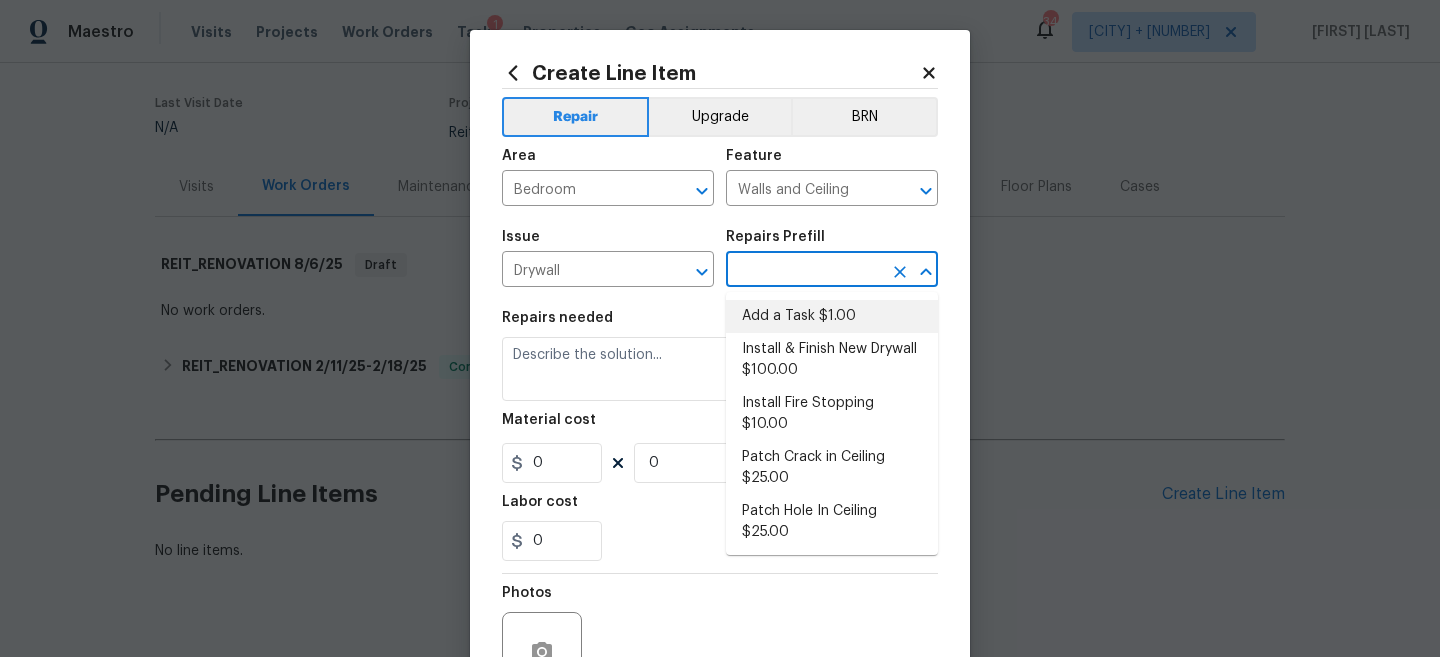 click on "Add a Task $1.00" at bounding box center [832, 316] 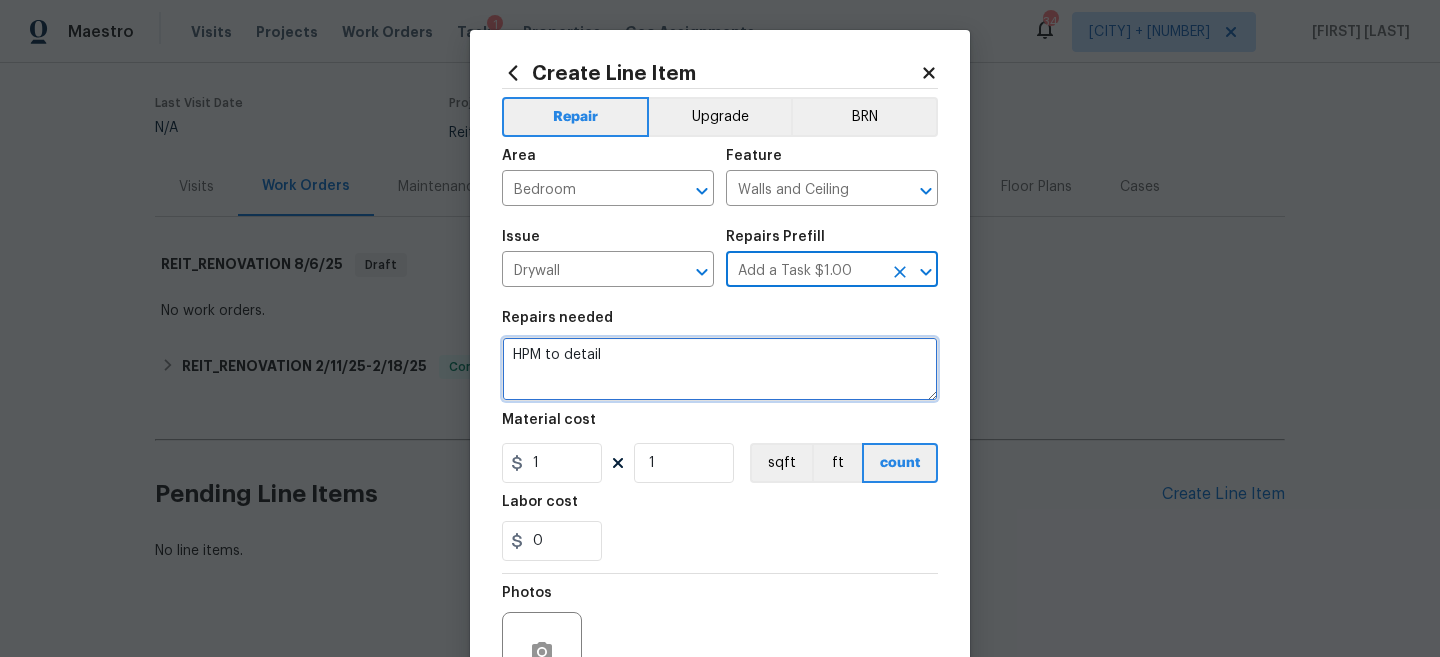 click on "HPM to detail" at bounding box center [720, 369] 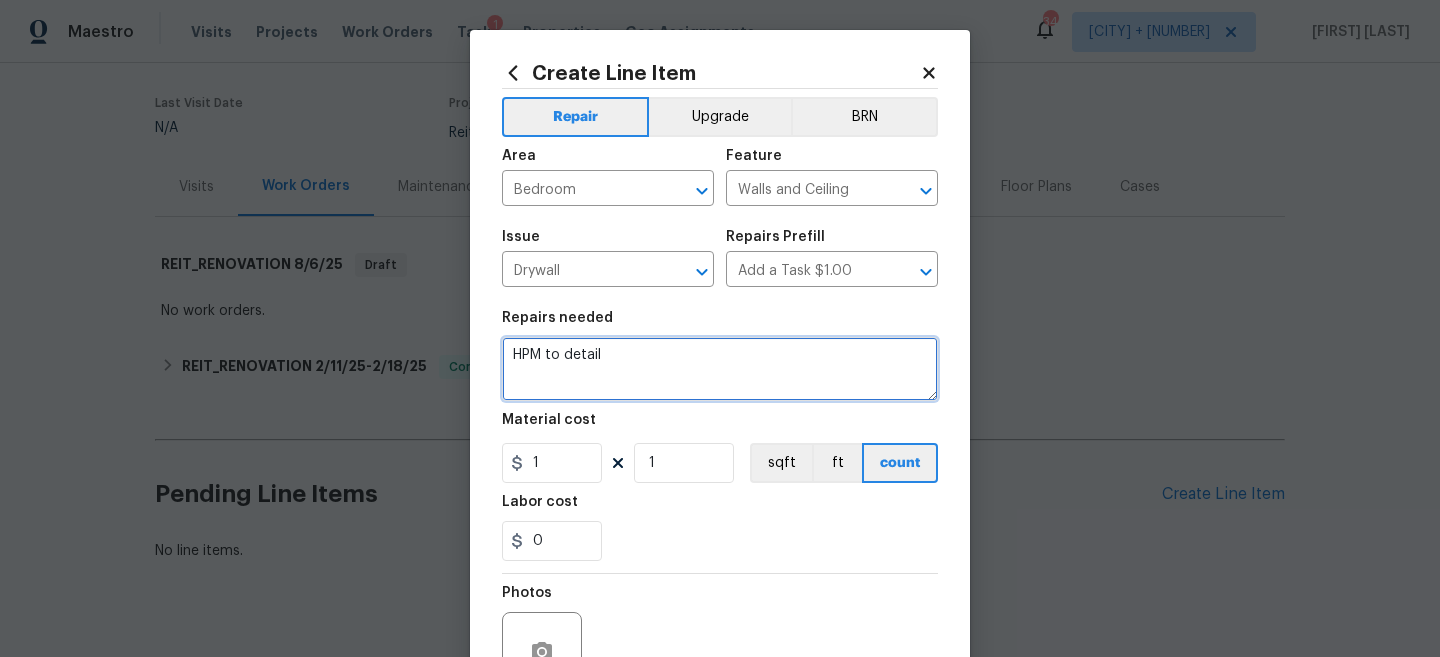 click on "HPM to detail" at bounding box center [720, 369] 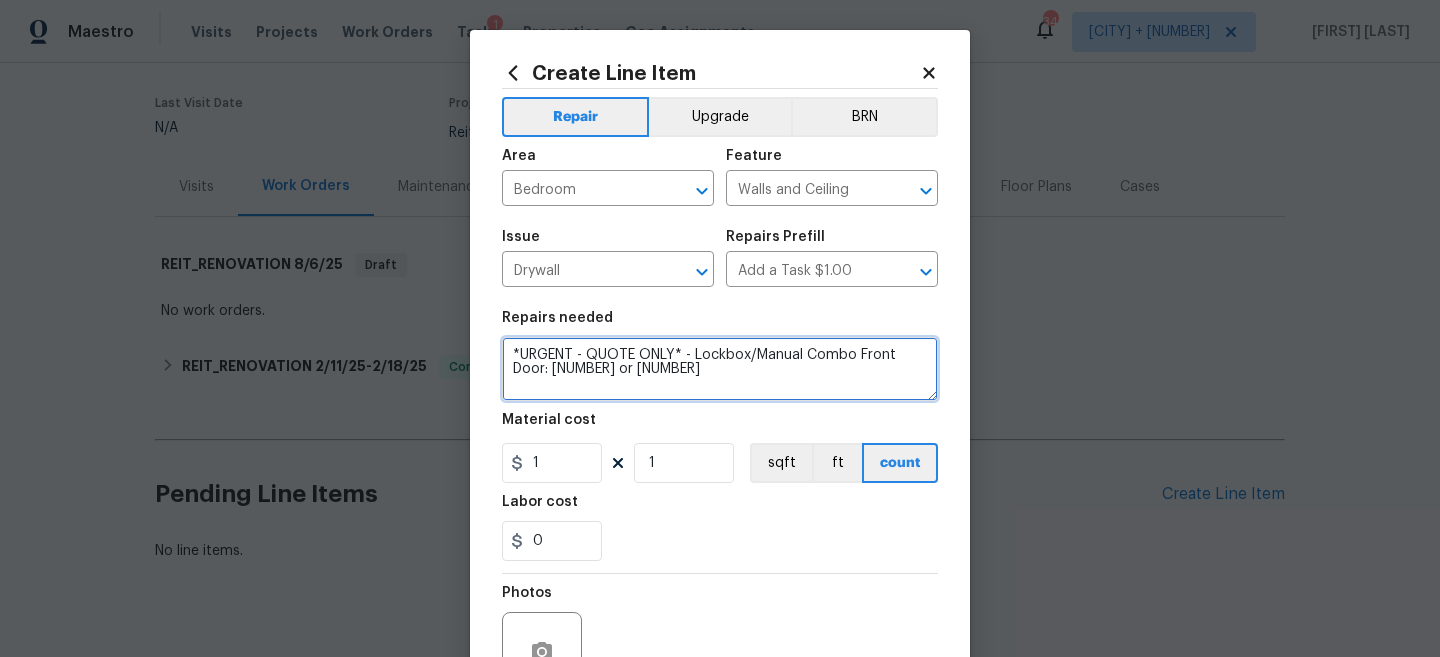 paste on "Inspect to find cause of organic growth and water damage in bedroom." 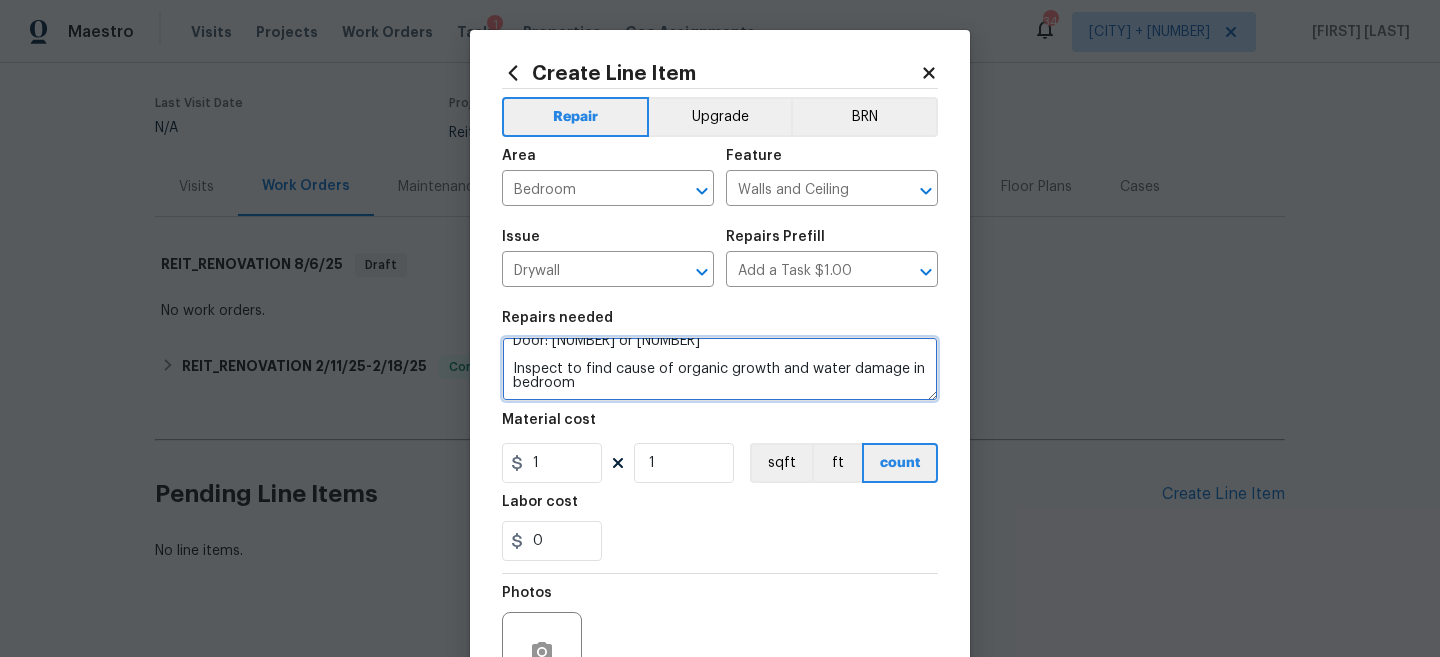 scroll, scrollTop: 0, scrollLeft: 0, axis: both 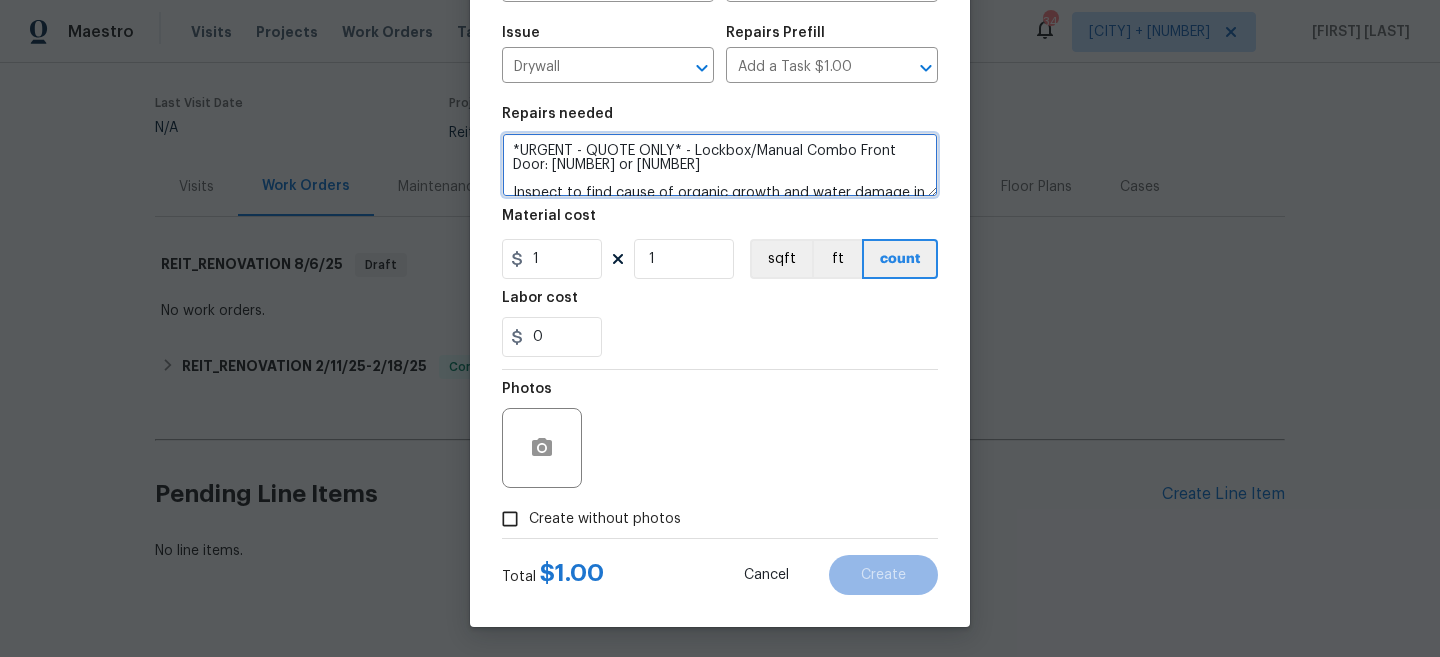type on "*URGENT - QUOTE ONLY* - Lockbox/Manual Combo Front Door: 1914 or 2855
Inspect to find cause of organic growth and water damage in bedroom" 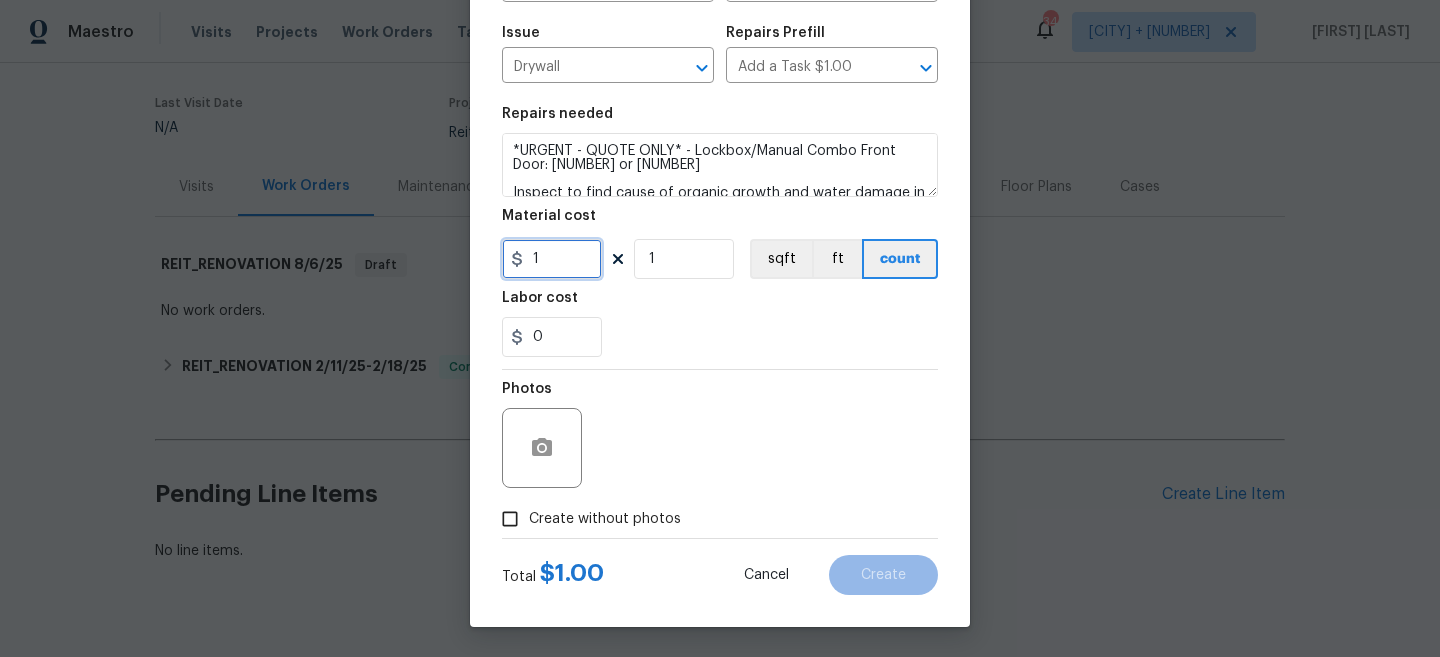 click on "1" at bounding box center [552, 259] 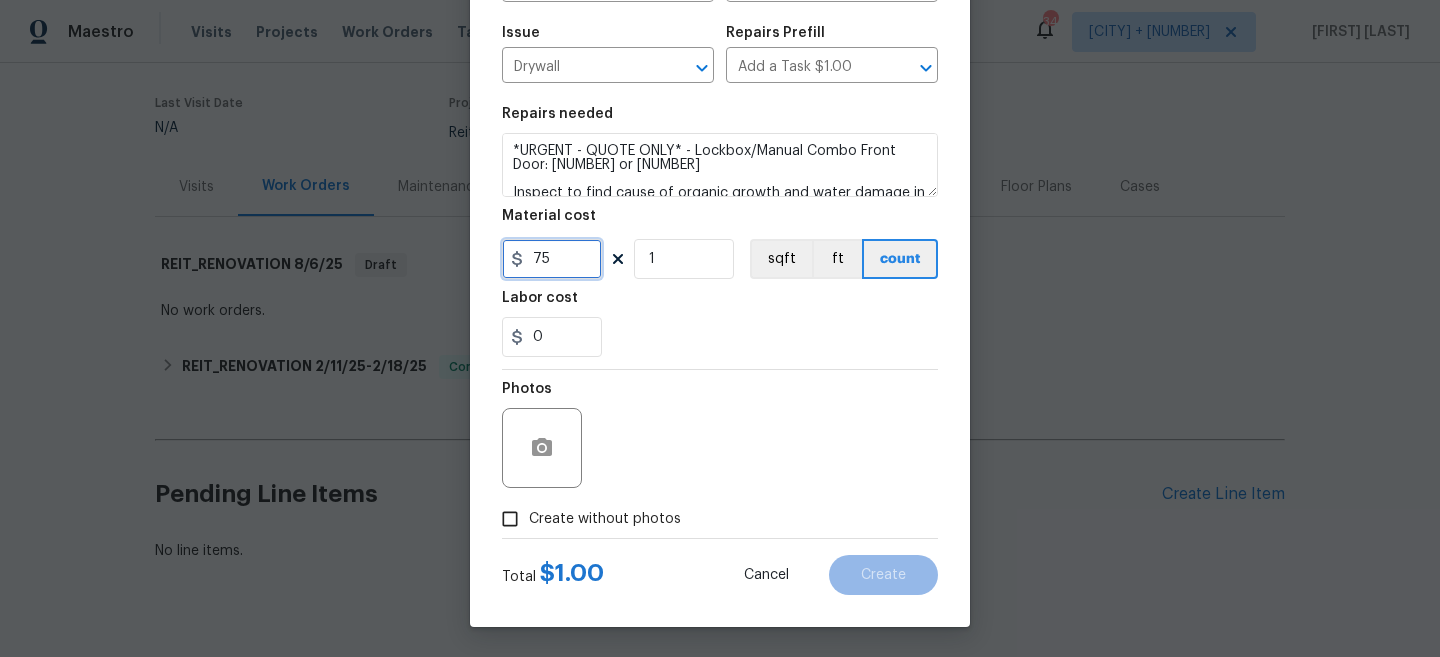 type on "75" 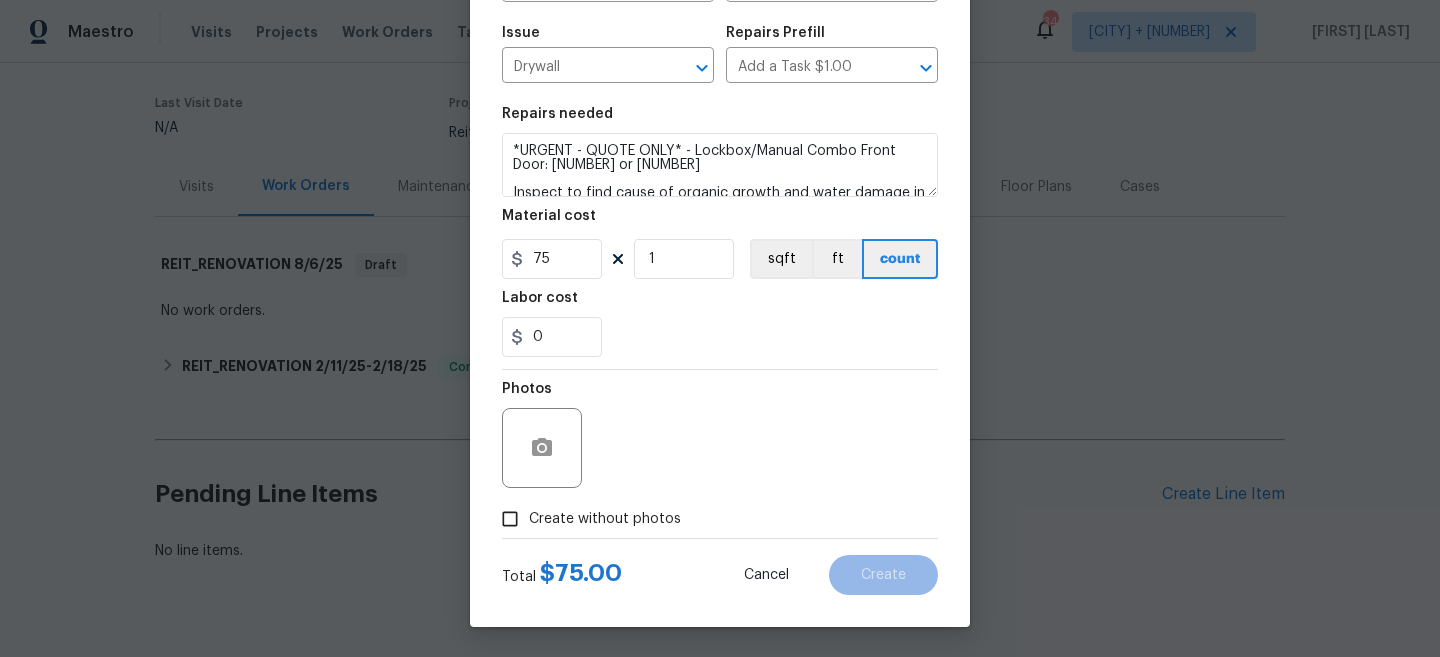 click on "Create without photos" at bounding box center (605, 519) 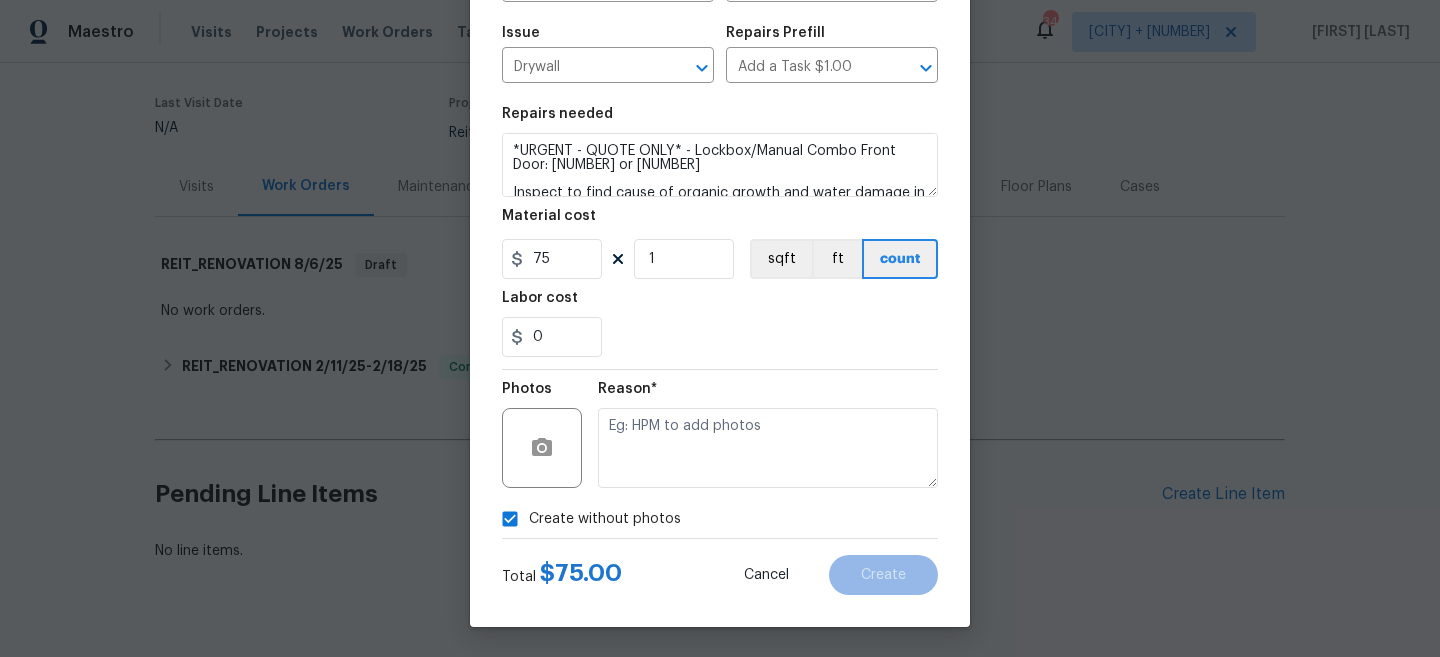 click on "Reason*" at bounding box center (768, 435) 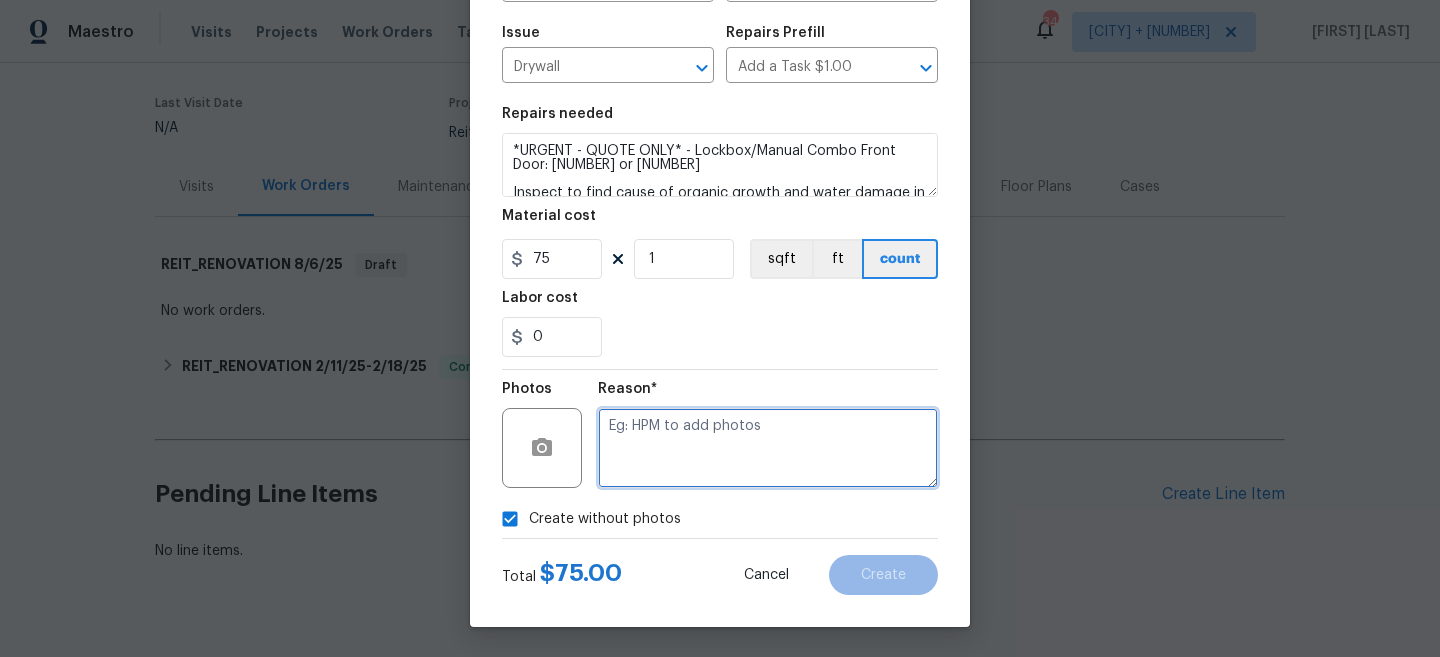 click at bounding box center (768, 448) 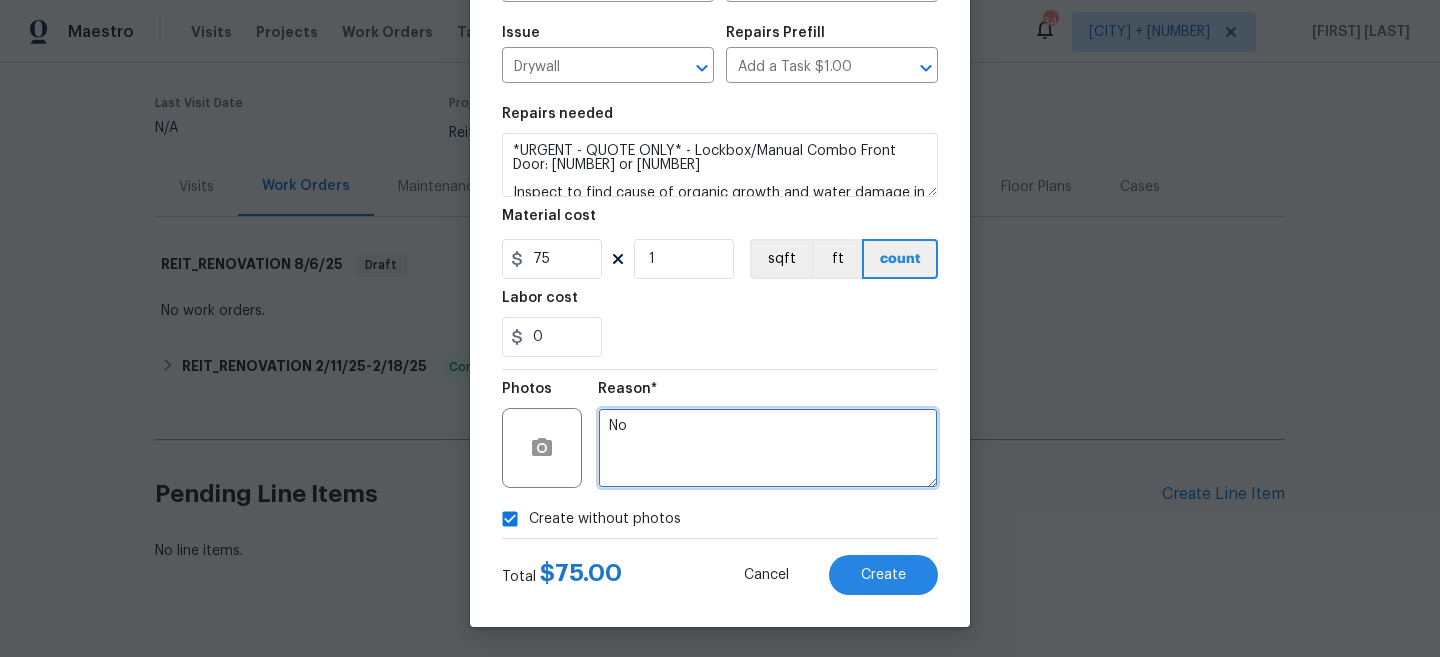 type on "N" 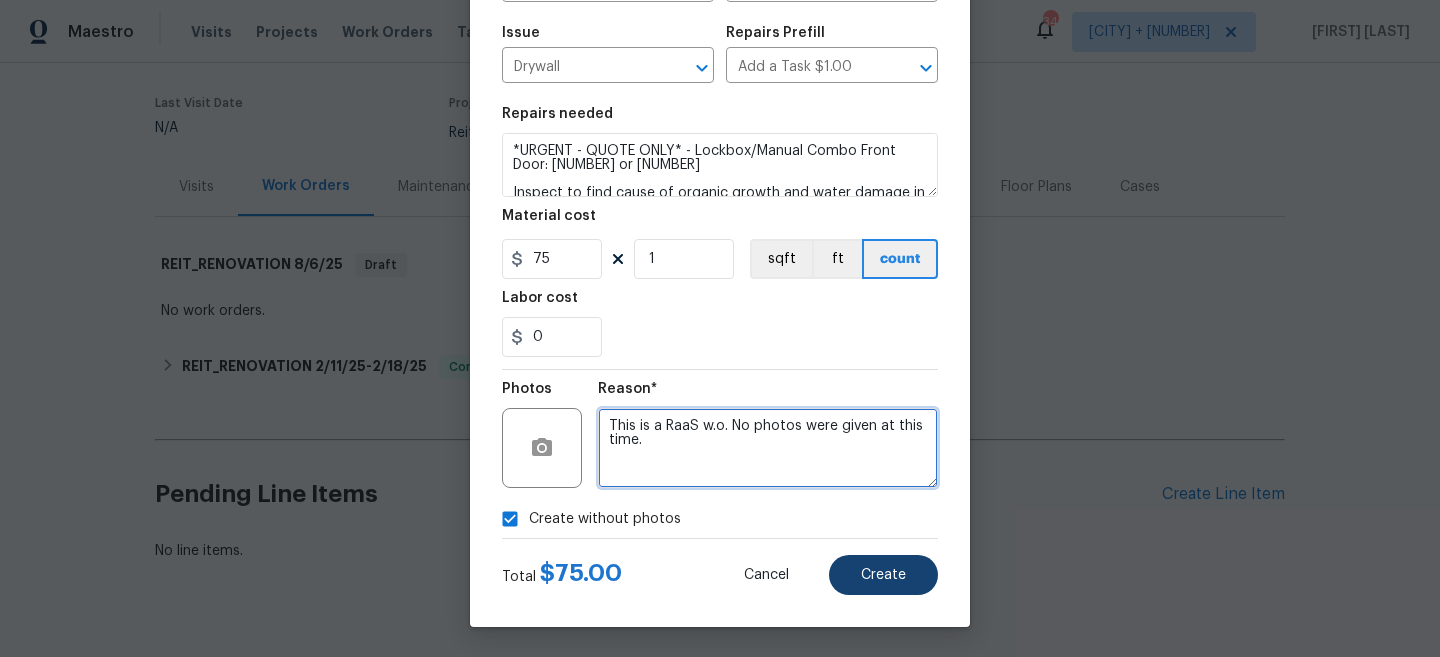 type on "This is a RaaS w.o. No photos were given at this time." 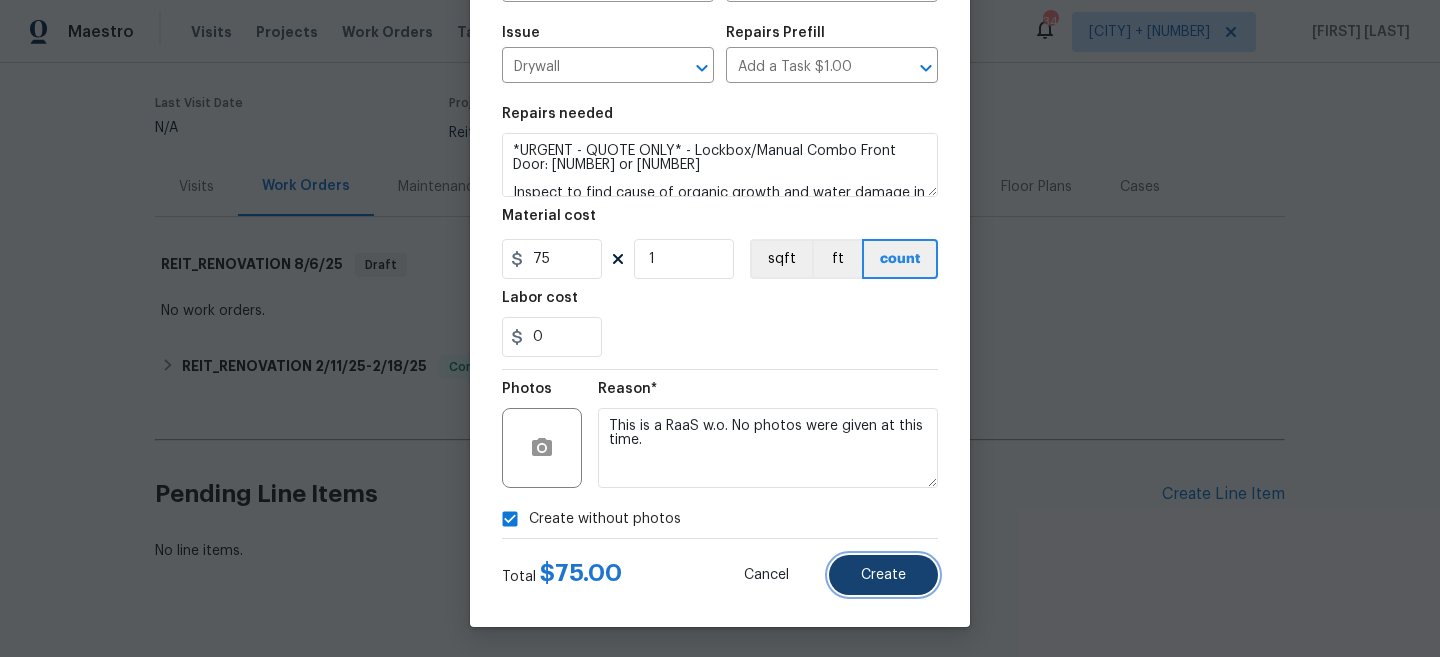 click on "Create" at bounding box center (883, 575) 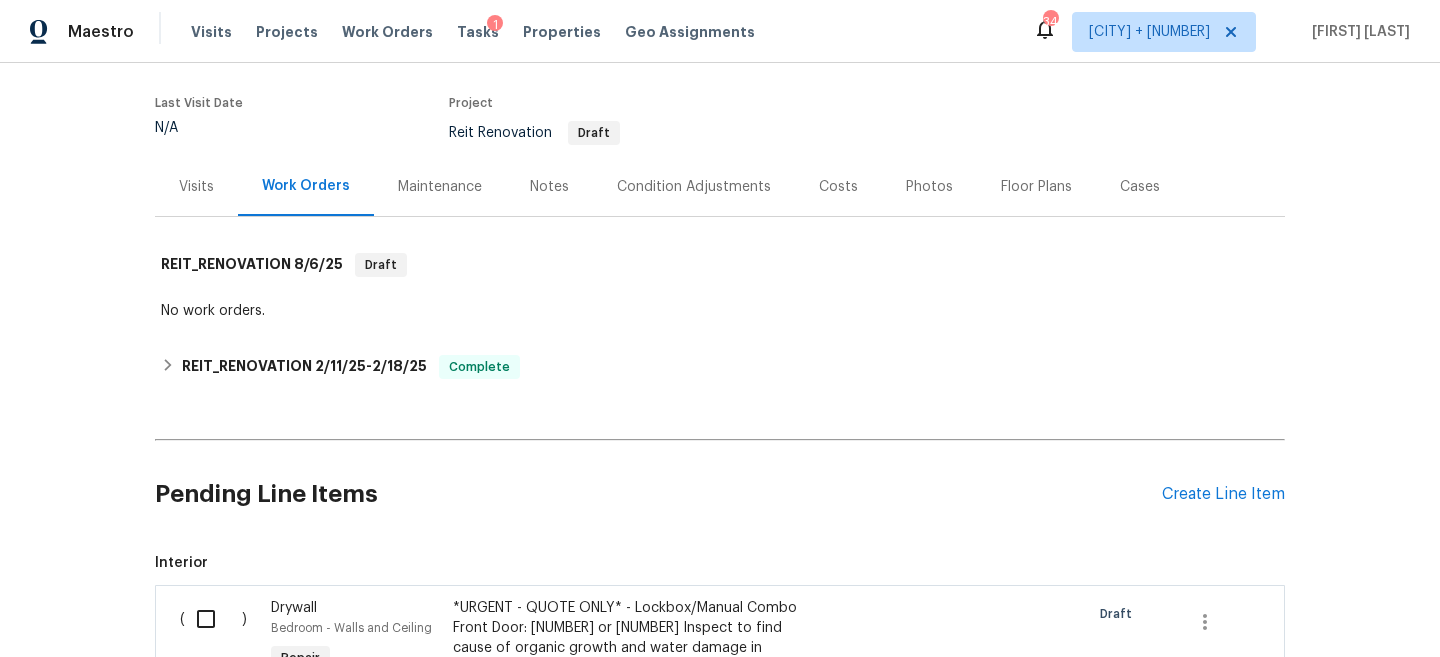 scroll, scrollTop: 434, scrollLeft: 0, axis: vertical 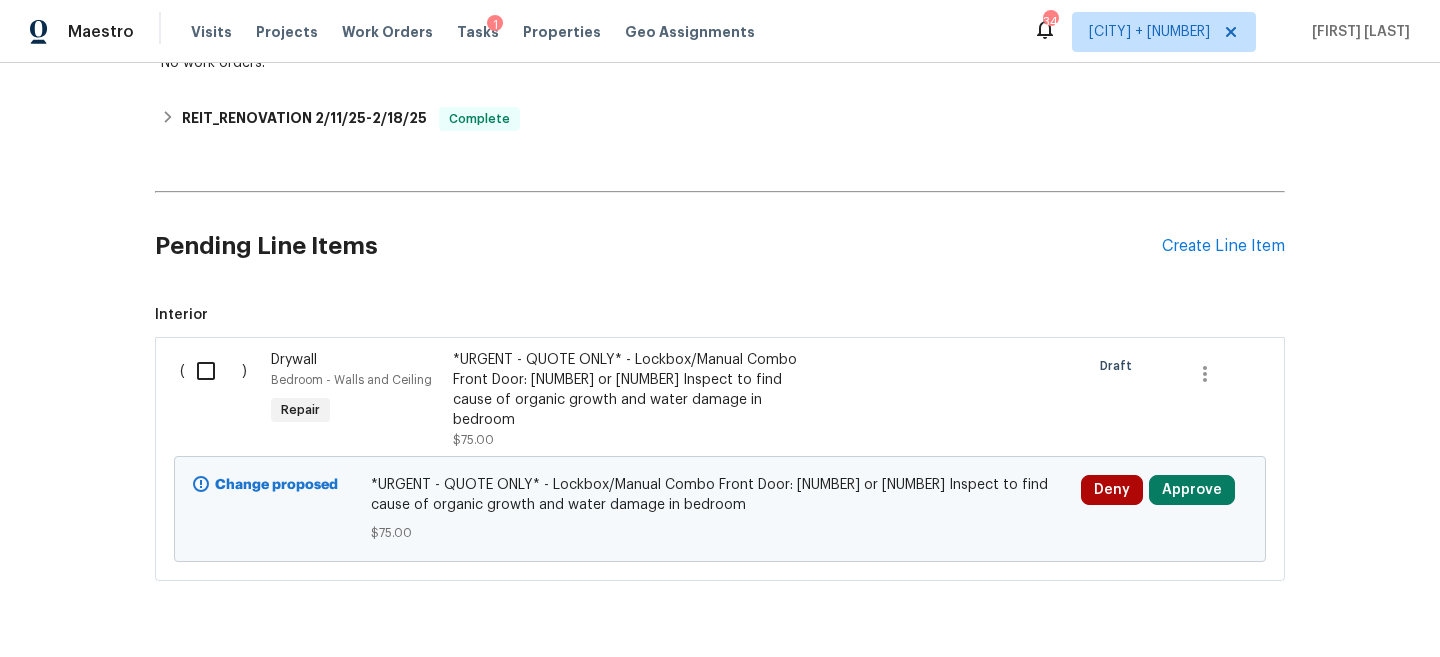 click on "Pending Line Items Create Line Item" at bounding box center (720, 246) 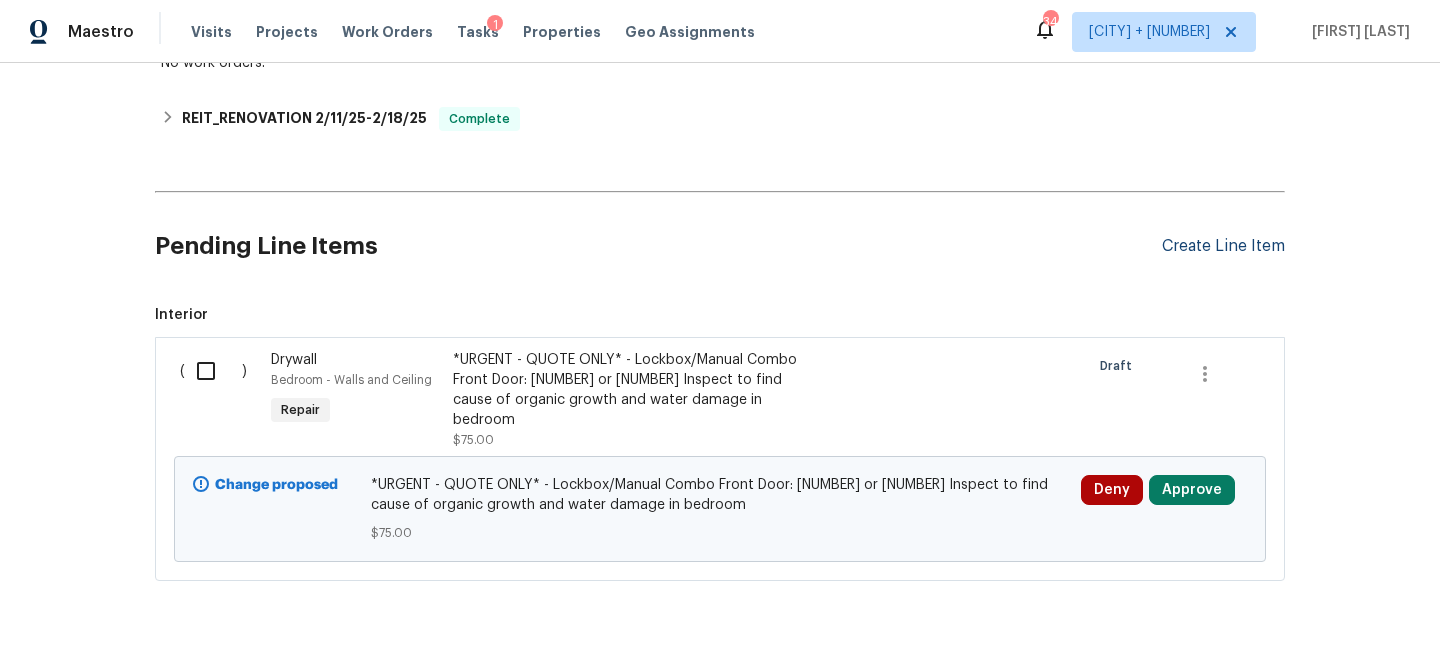 click on "Create Line Item" at bounding box center [1223, 246] 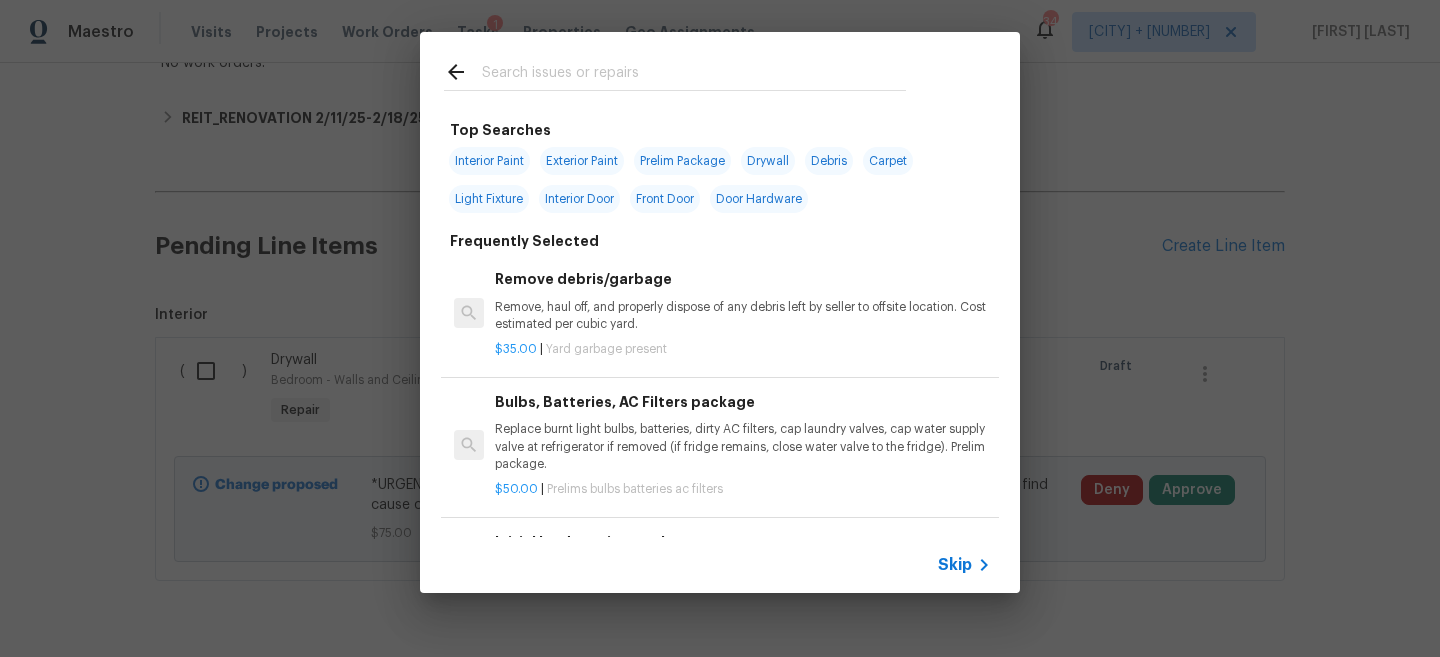 click on "Skip" at bounding box center (720, 565) 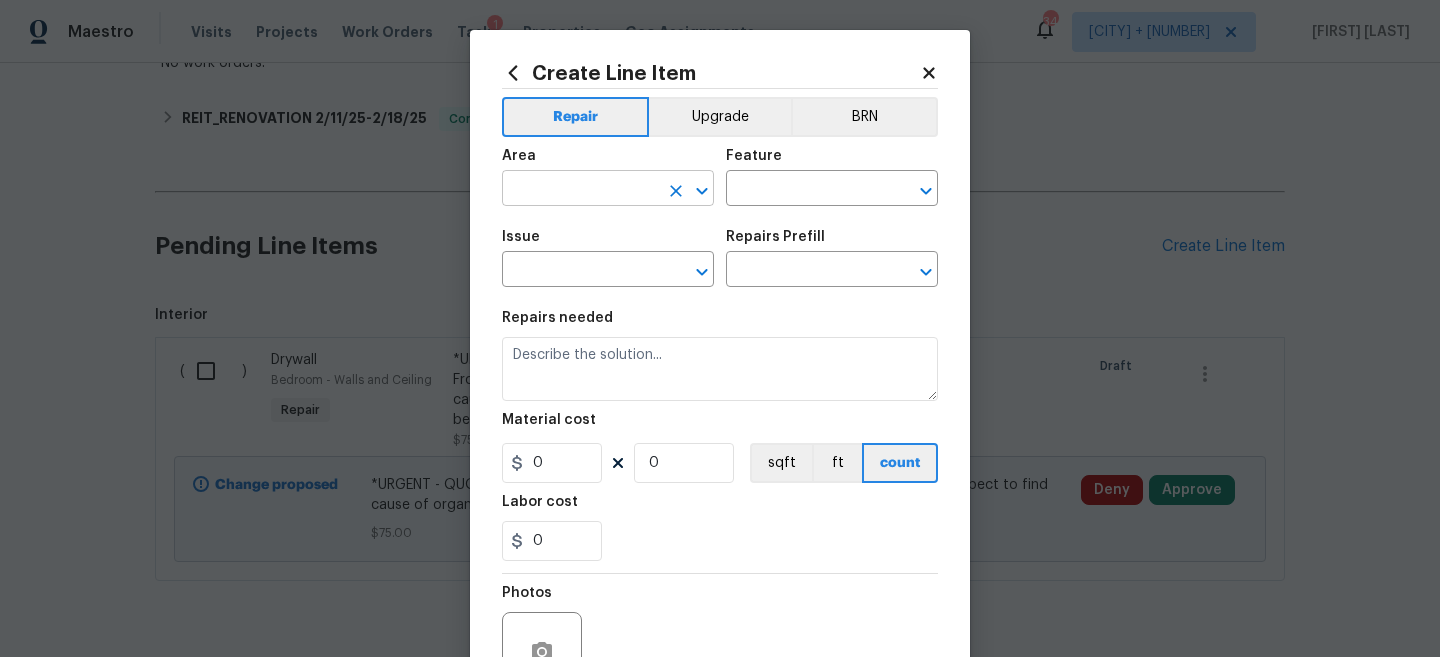 click at bounding box center [580, 190] 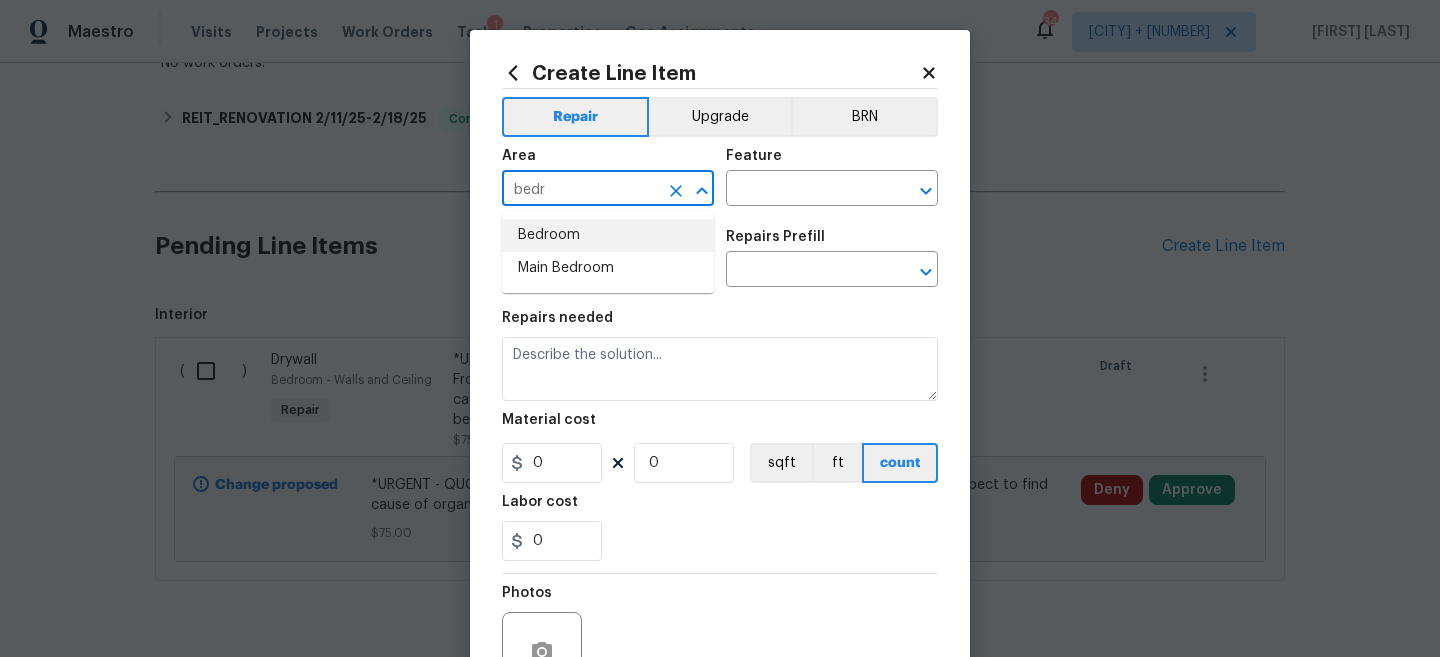click on "Bedroom" at bounding box center [608, 235] 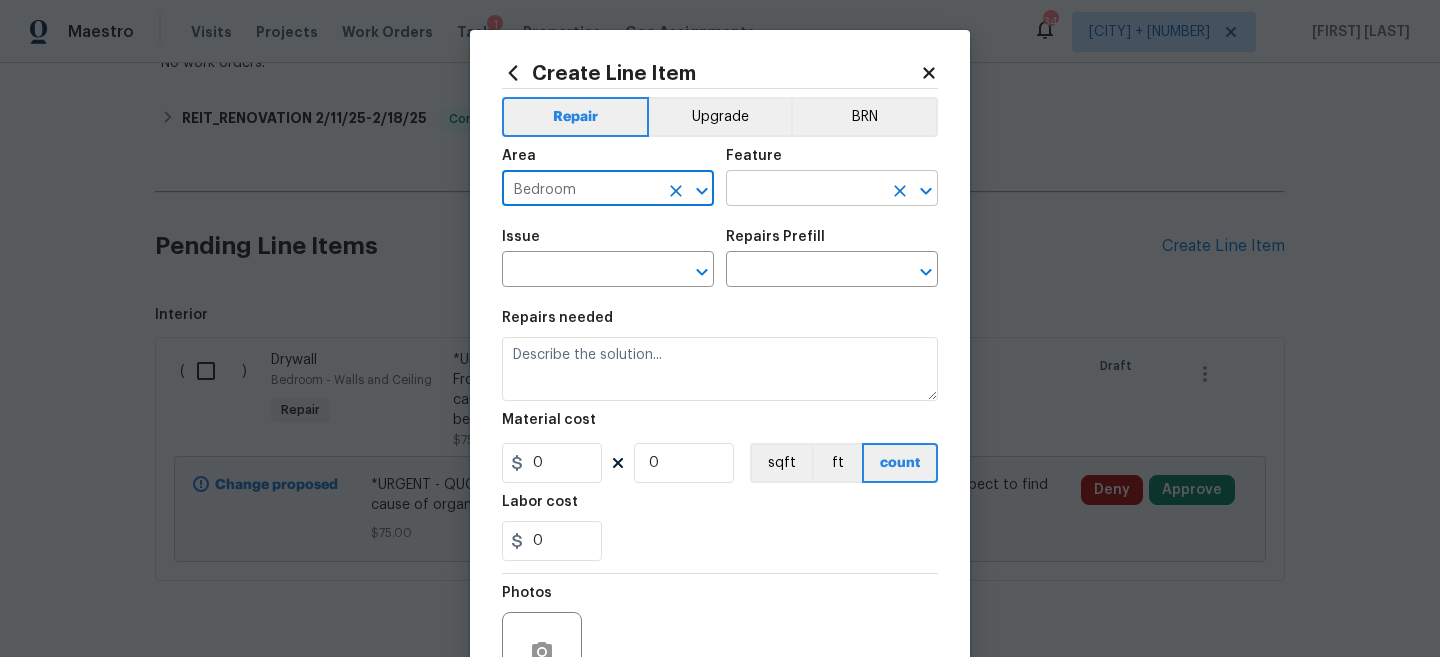 type on "Bedroom" 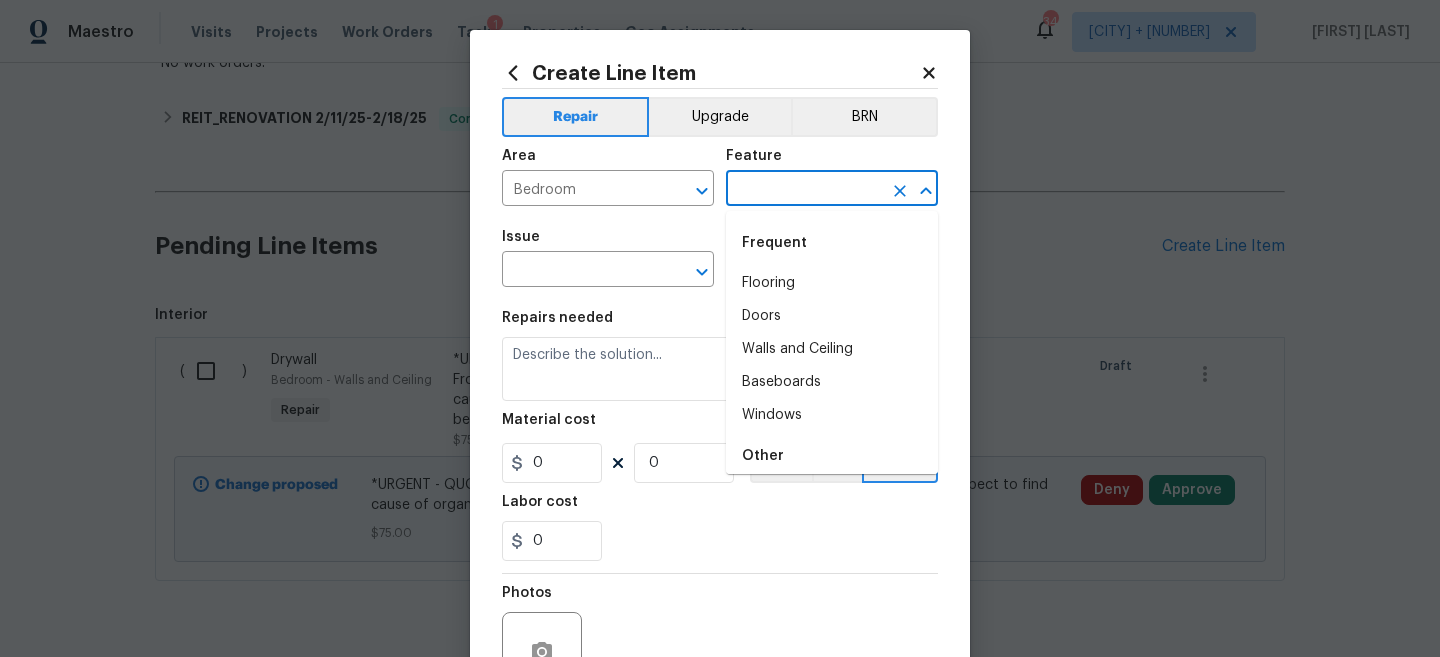 click at bounding box center [804, 190] 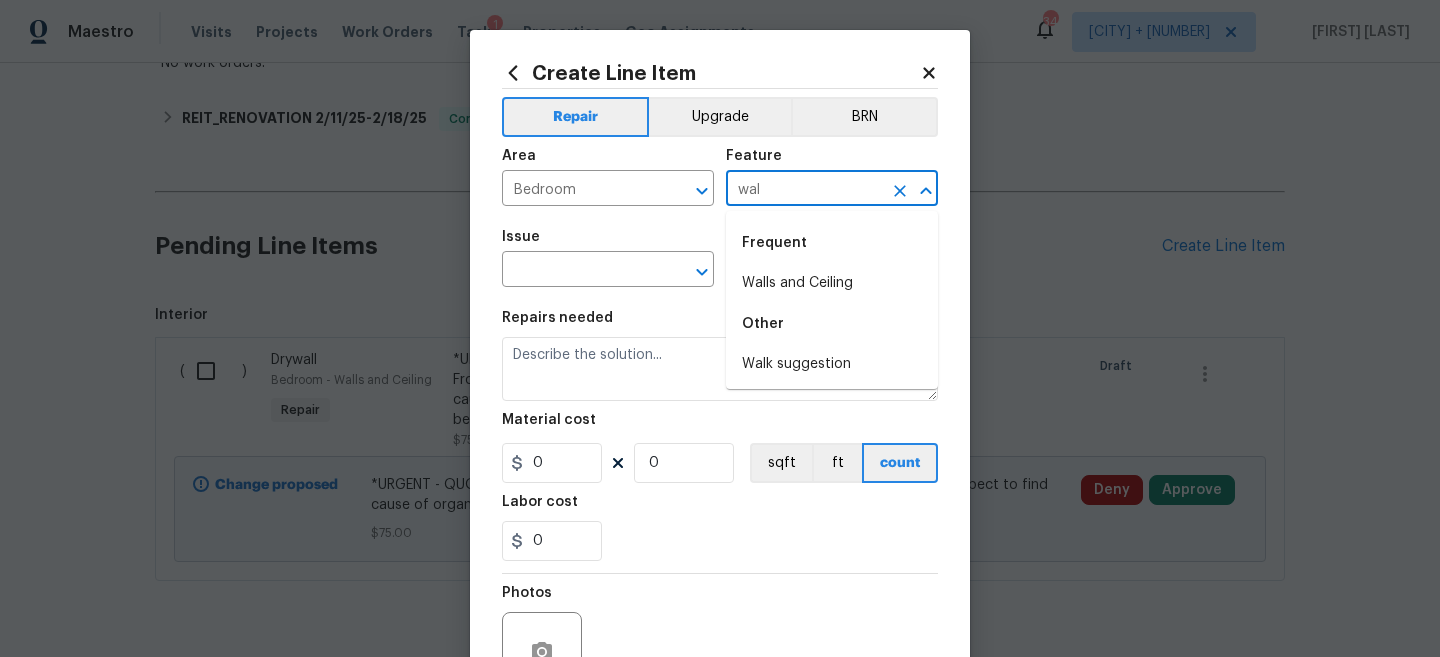 click on "Frequent" at bounding box center [832, 243] 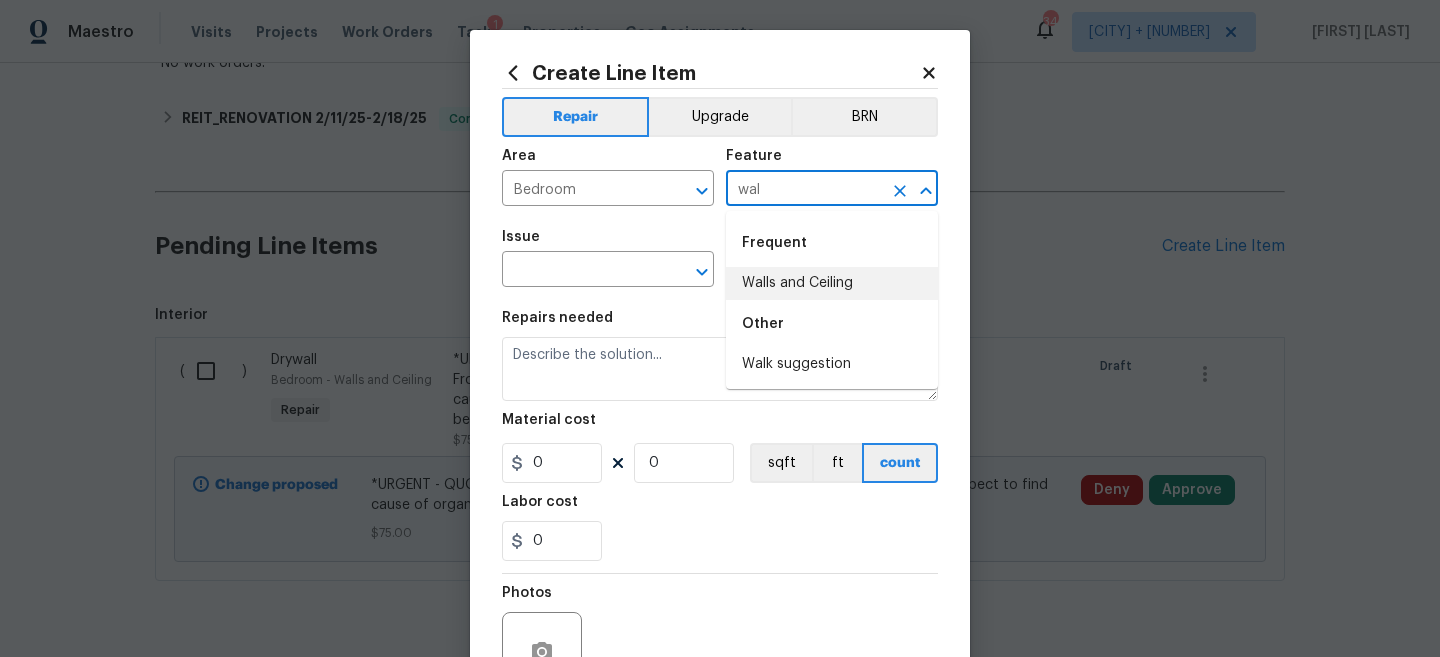 click on "Walls and Ceiling" at bounding box center [832, 283] 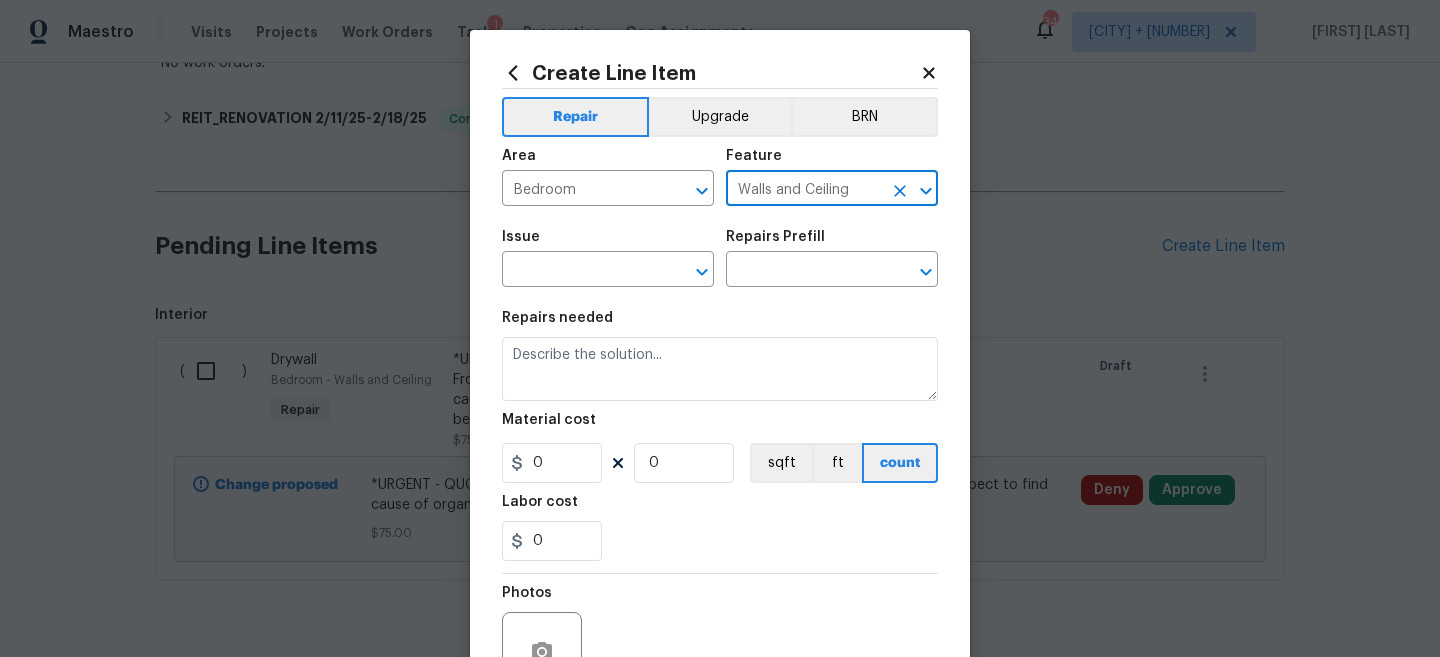 type on "Walls and Ceiling" 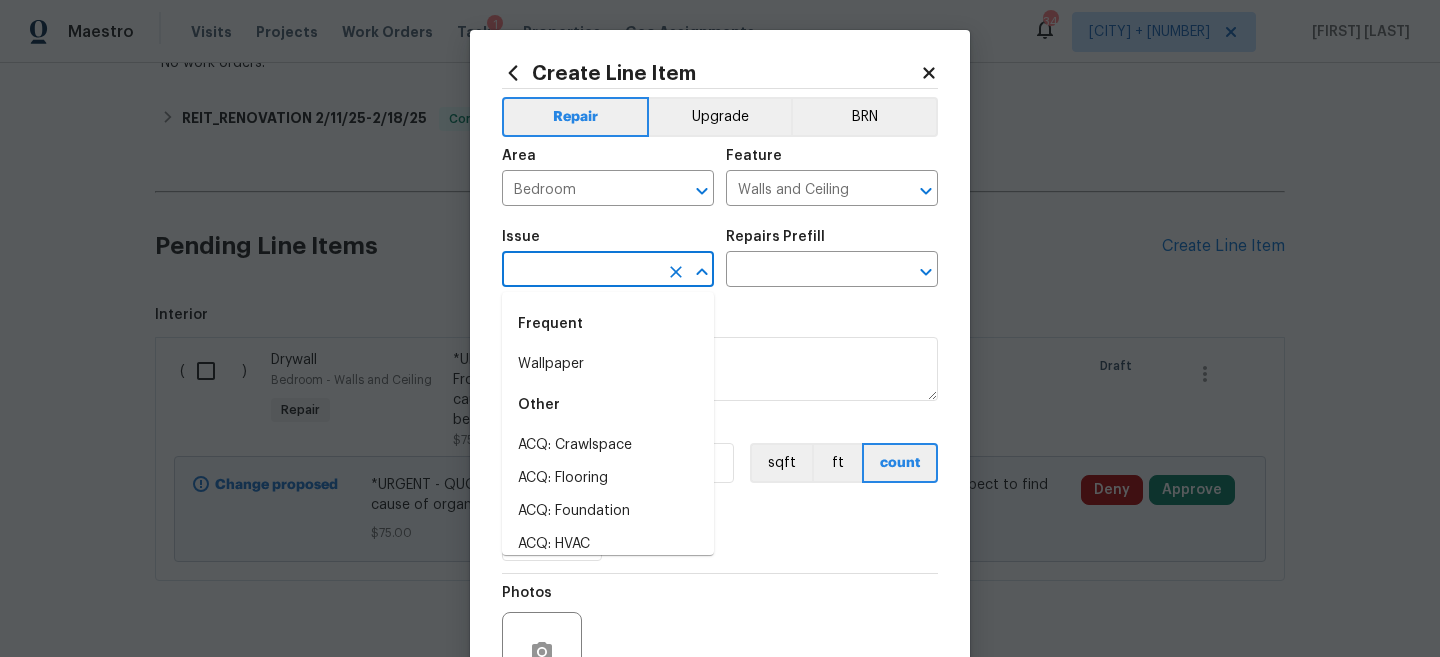 click at bounding box center [580, 271] 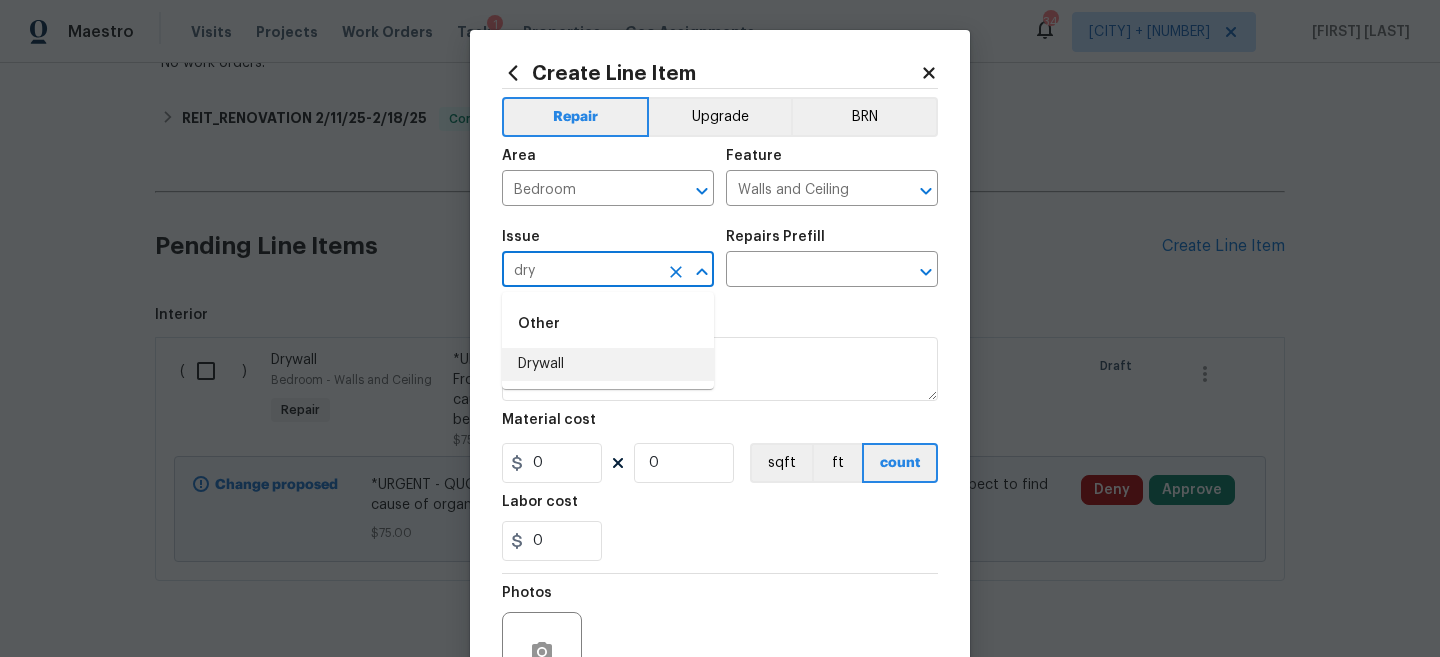 click on "Drywall" at bounding box center [608, 364] 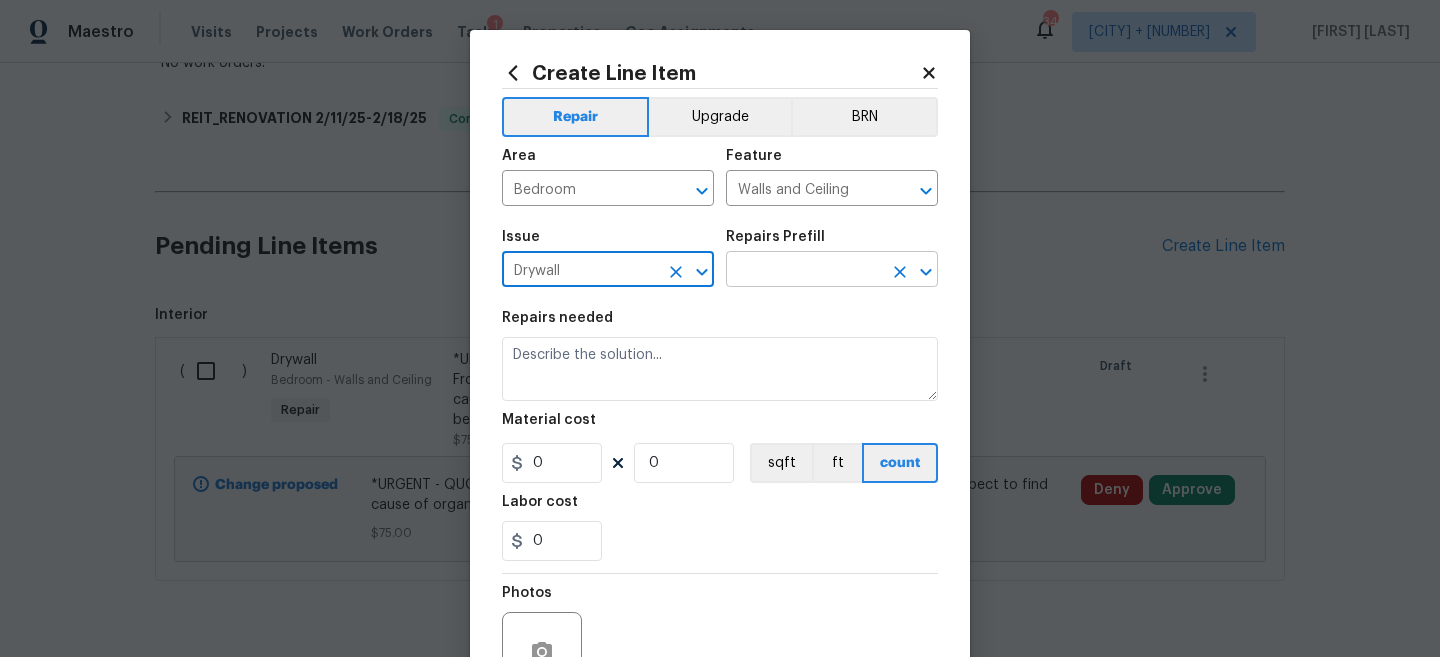 type on "Drywall" 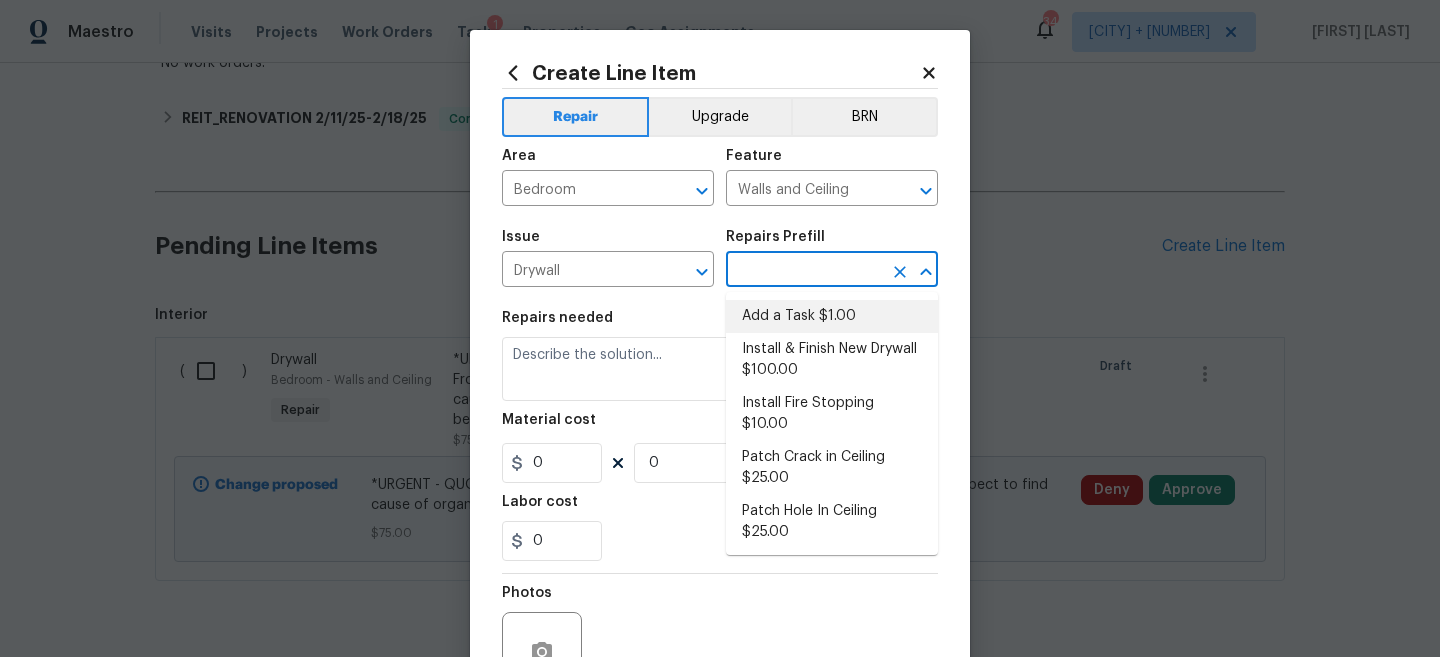 click on "Add a Task $1.00" at bounding box center (832, 316) 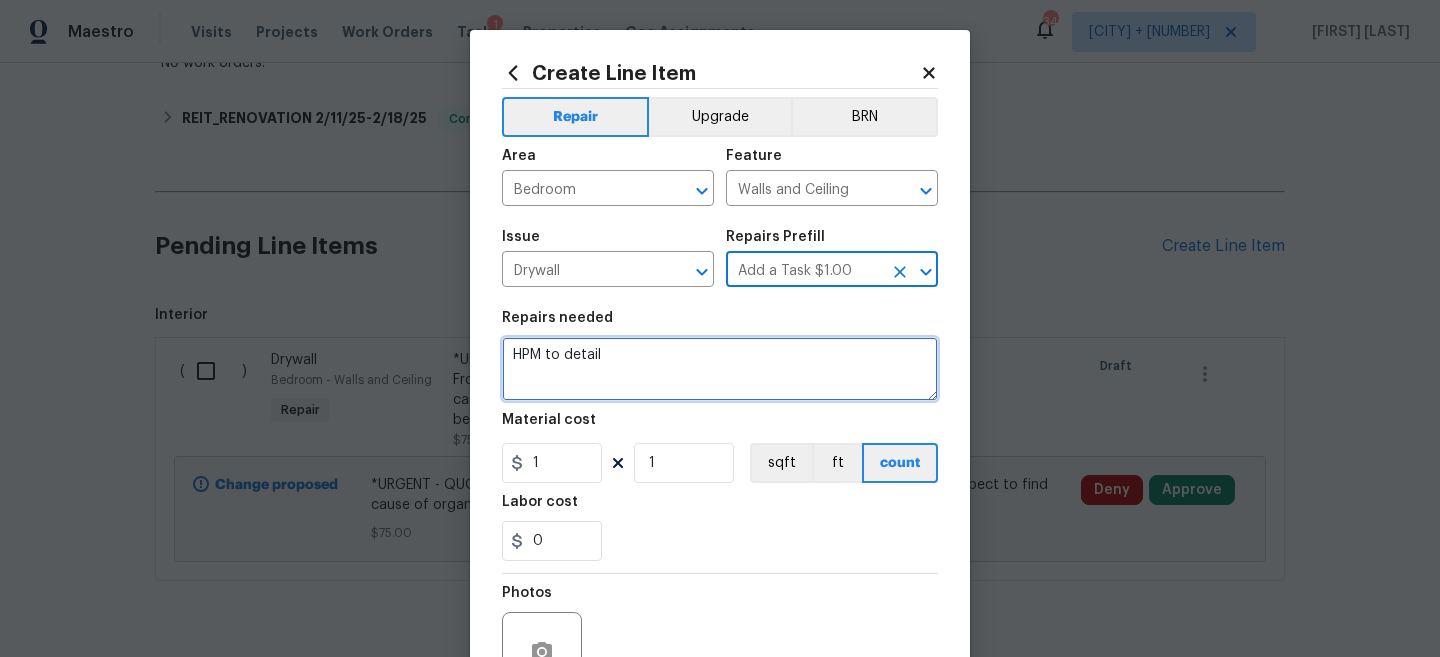 click on "HPM to detail" at bounding box center (720, 369) 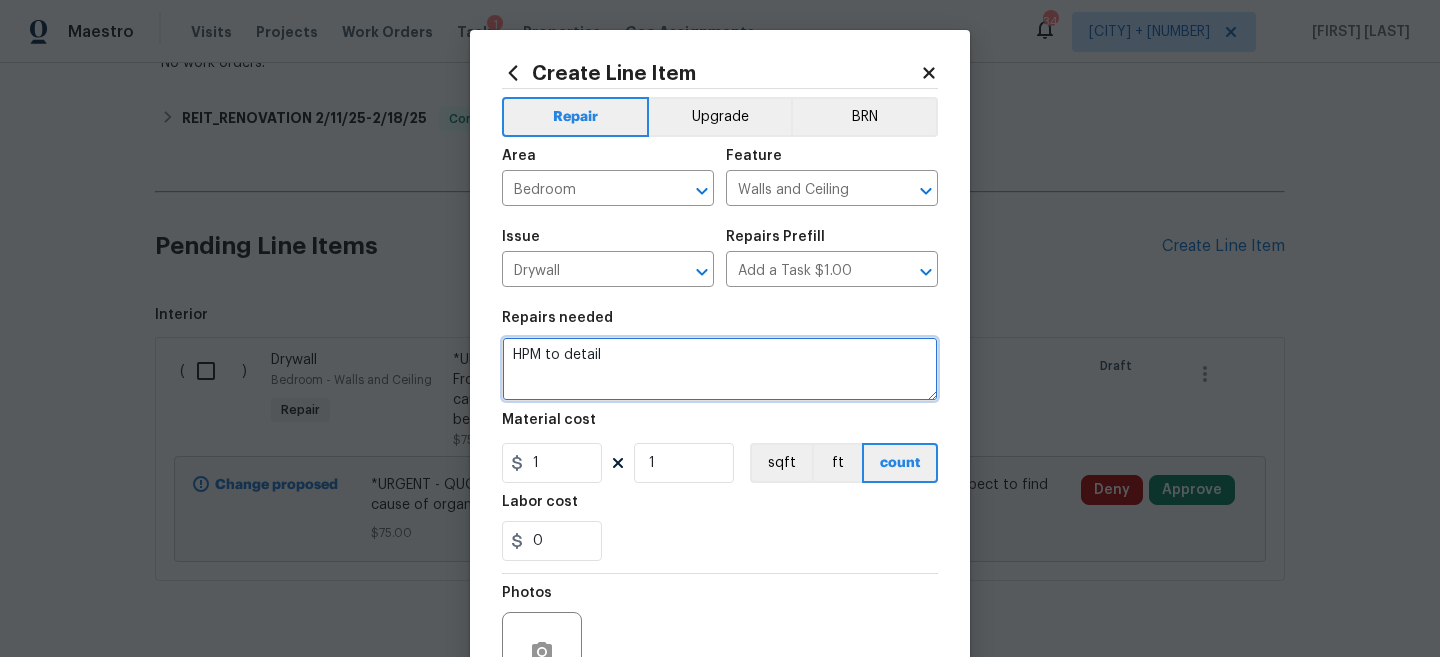 click on "HPM to detail" at bounding box center [720, 369] 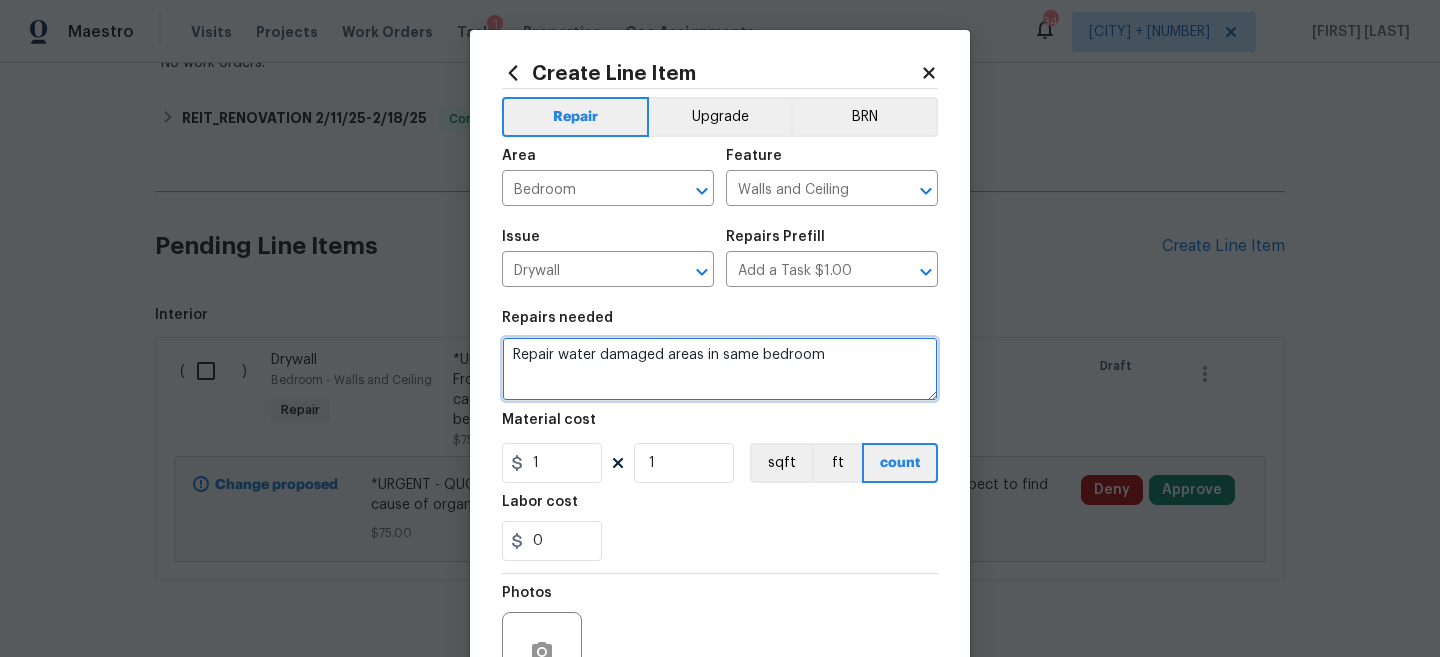 click on "Repair water damaged areas in same bedroom" at bounding box center [720, 369] 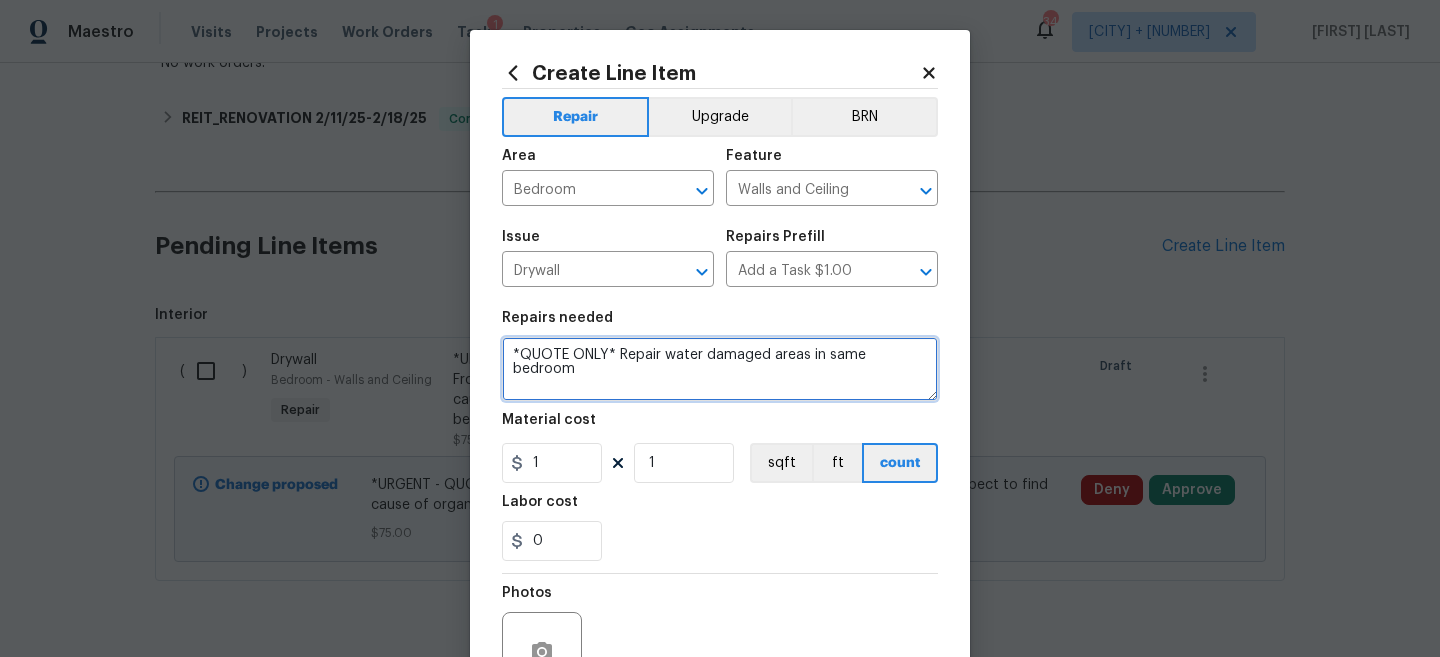 scroll, scrollTop: 205, scrollLeft: 0, axis: vertical 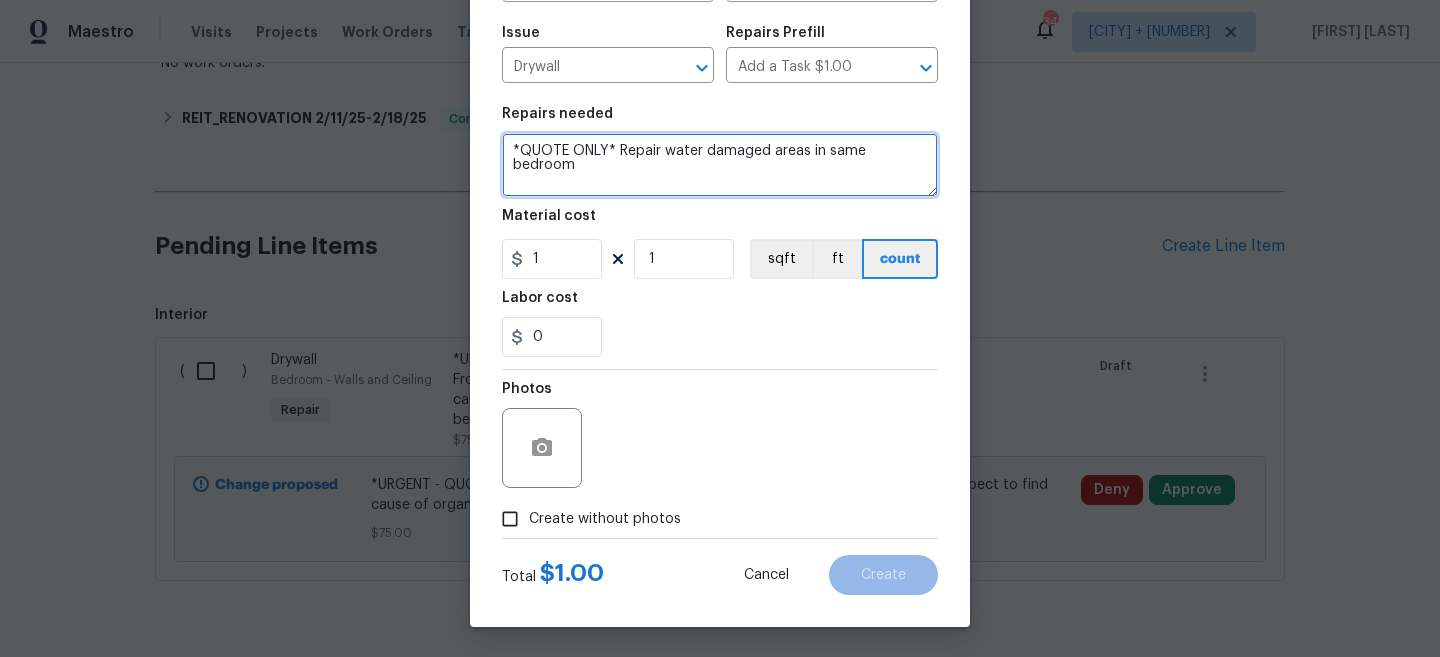type on "*QUOTE ONLY* Repair water damaged areas in same bedroom" 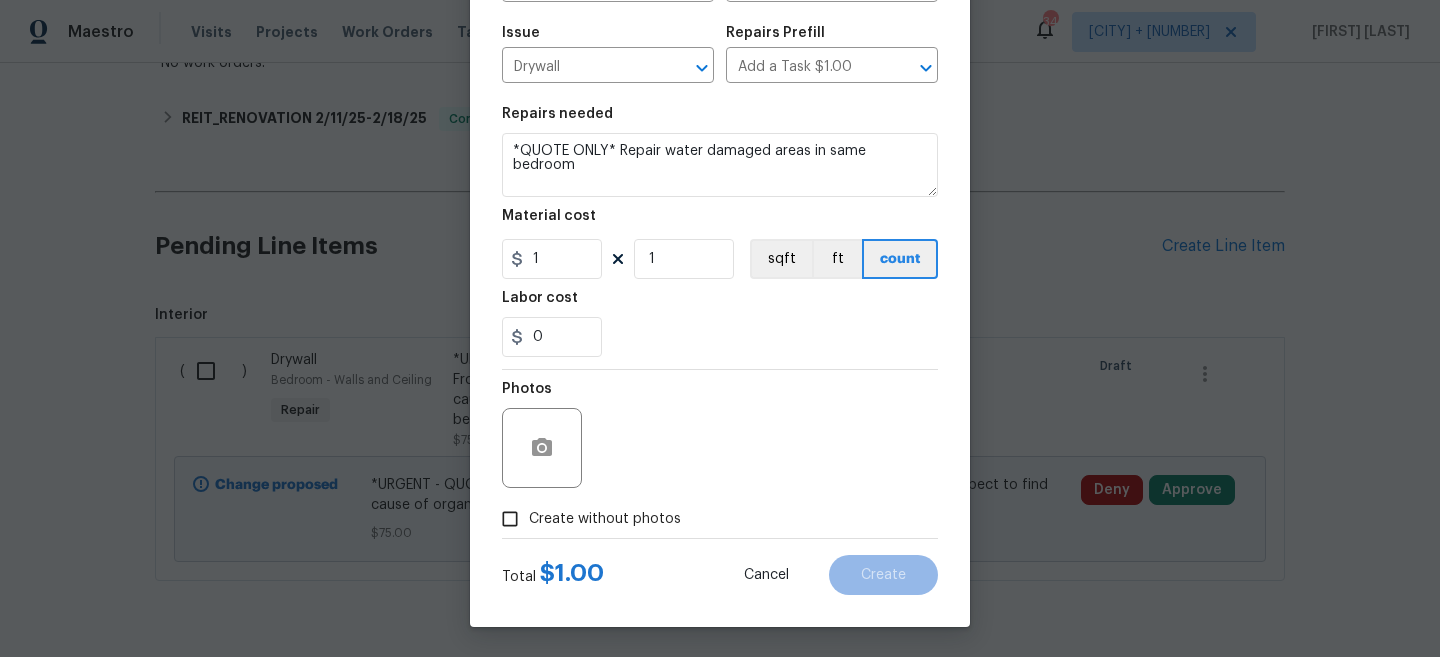 click on "Create without photos" at bounding box center [605, 519] 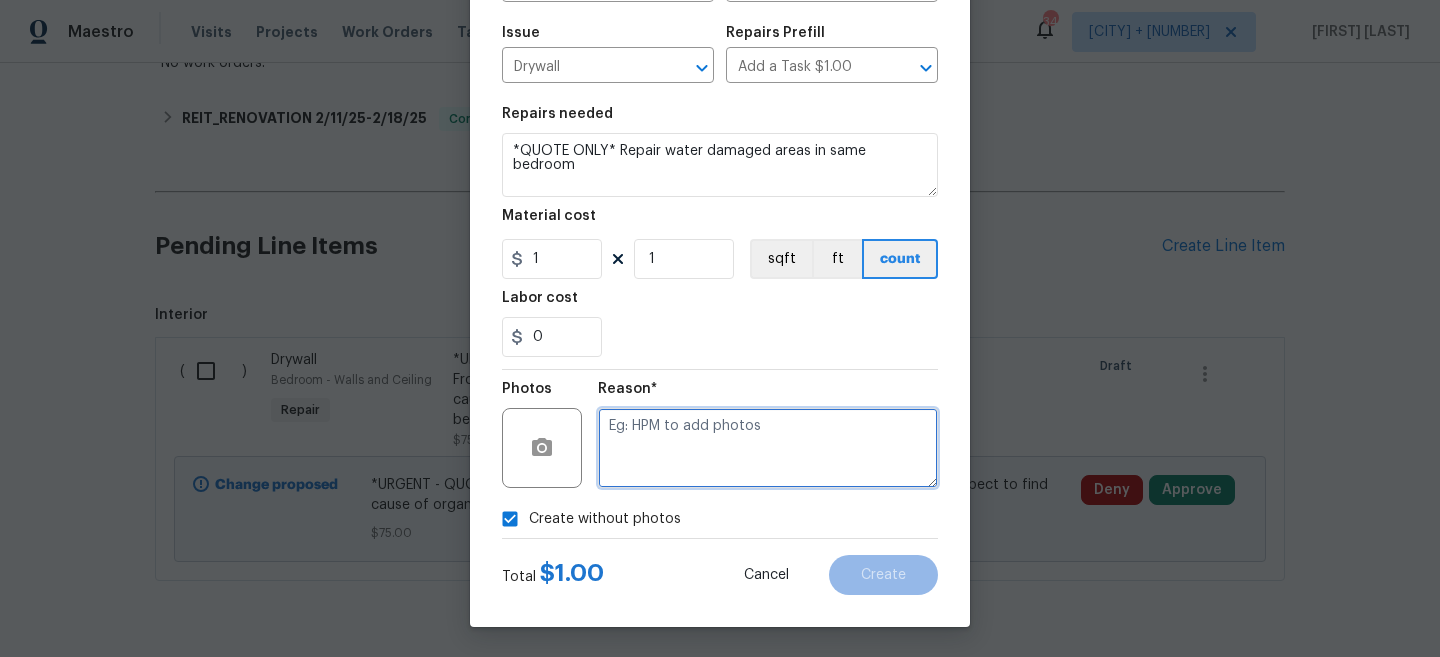 click at bounding box center [768, 448] 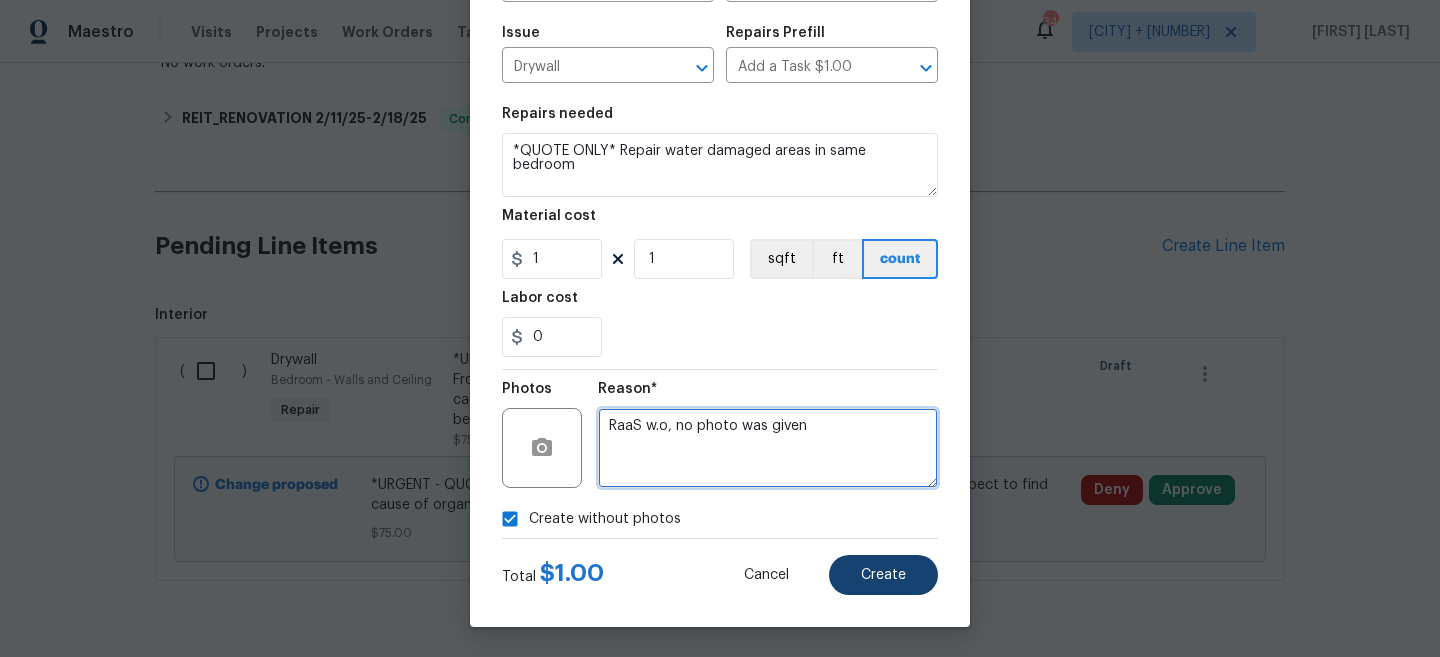 type on "RaaS w.o, no photo was given" 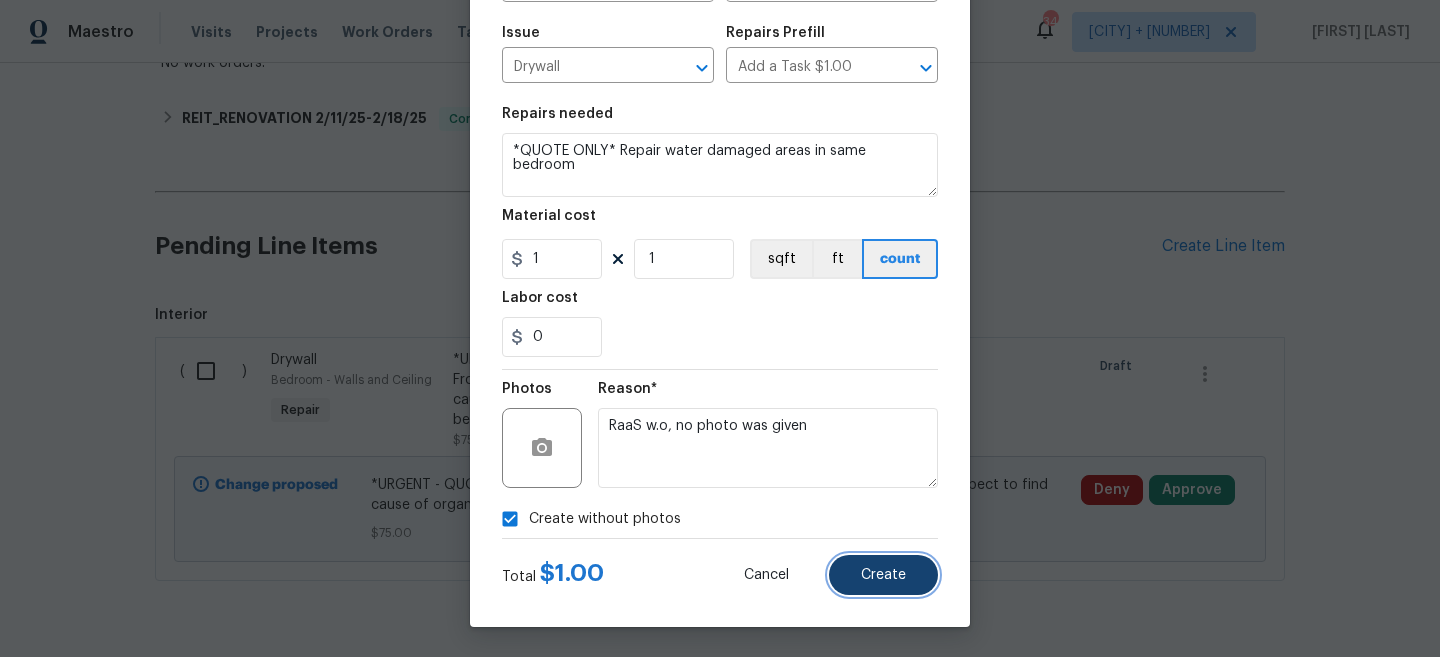 click on "Create" at bounding box center (883, 575) 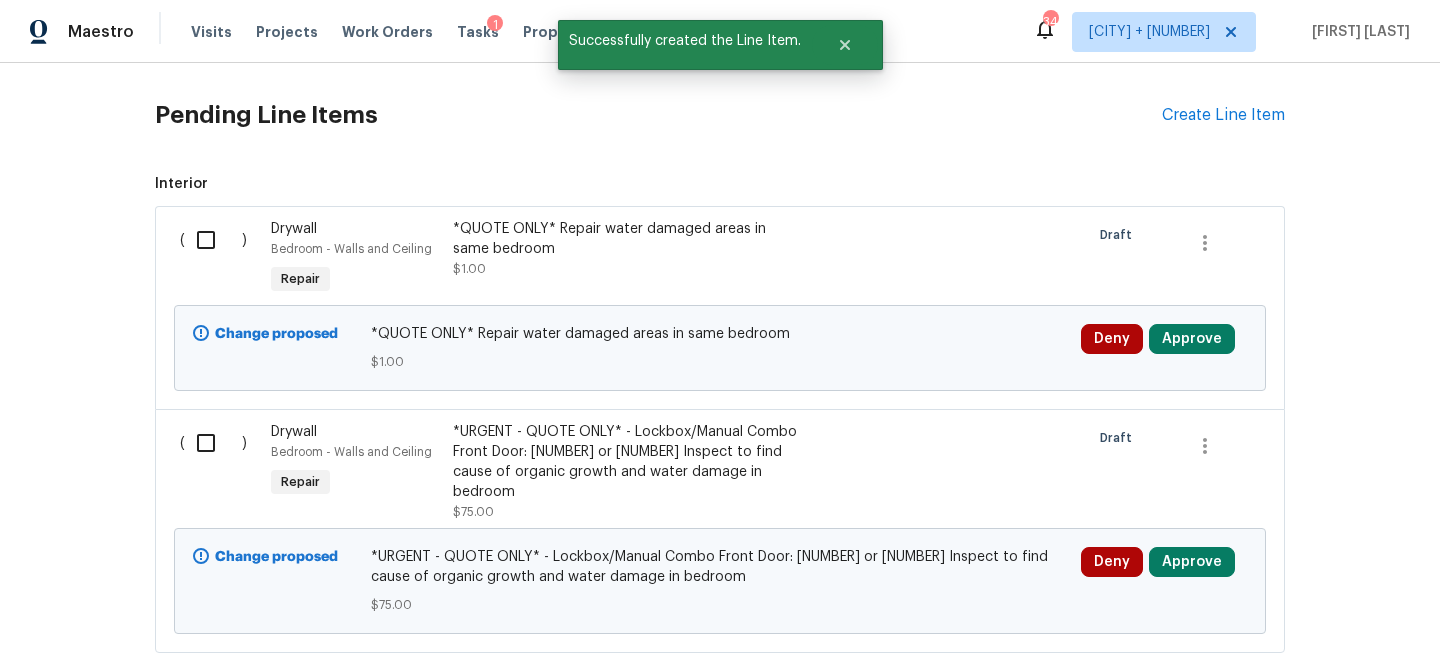 scroll, scrollTop: 638, scrollLeft: 0, axis: vertical 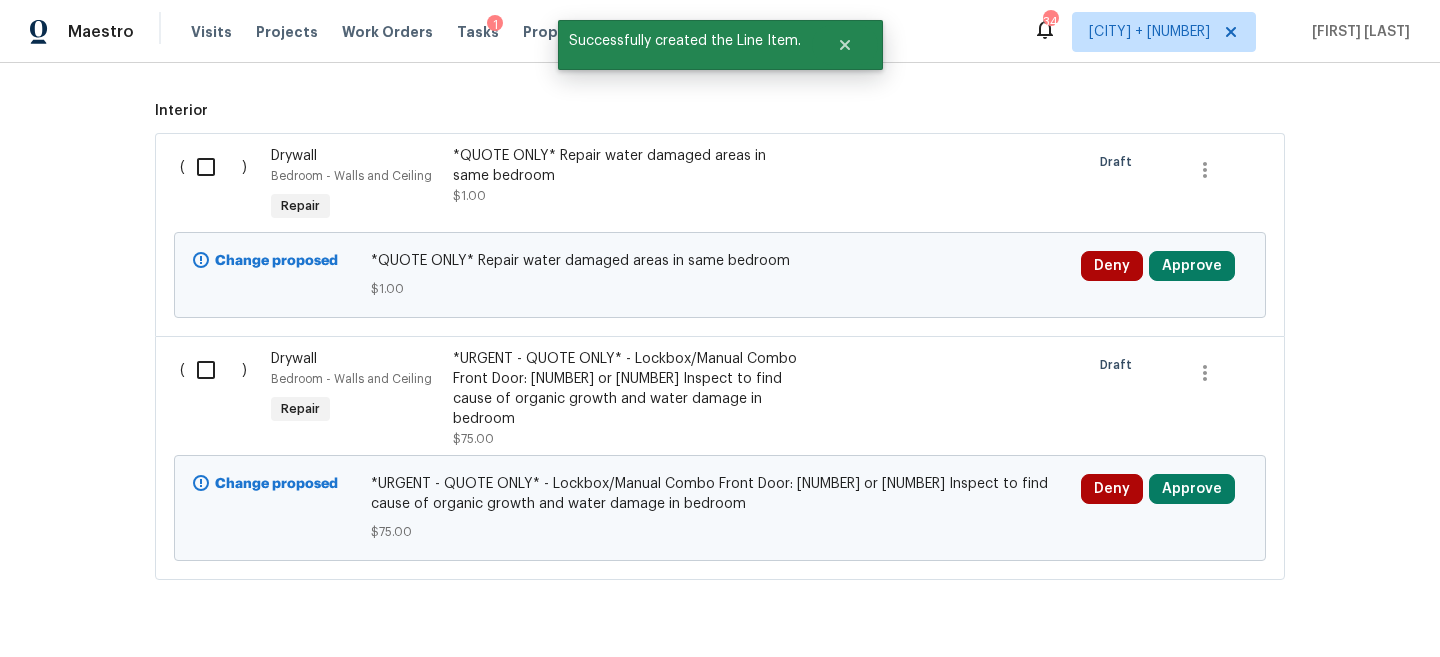 click on "Deny Approve" at bounding box center [1164, 508] 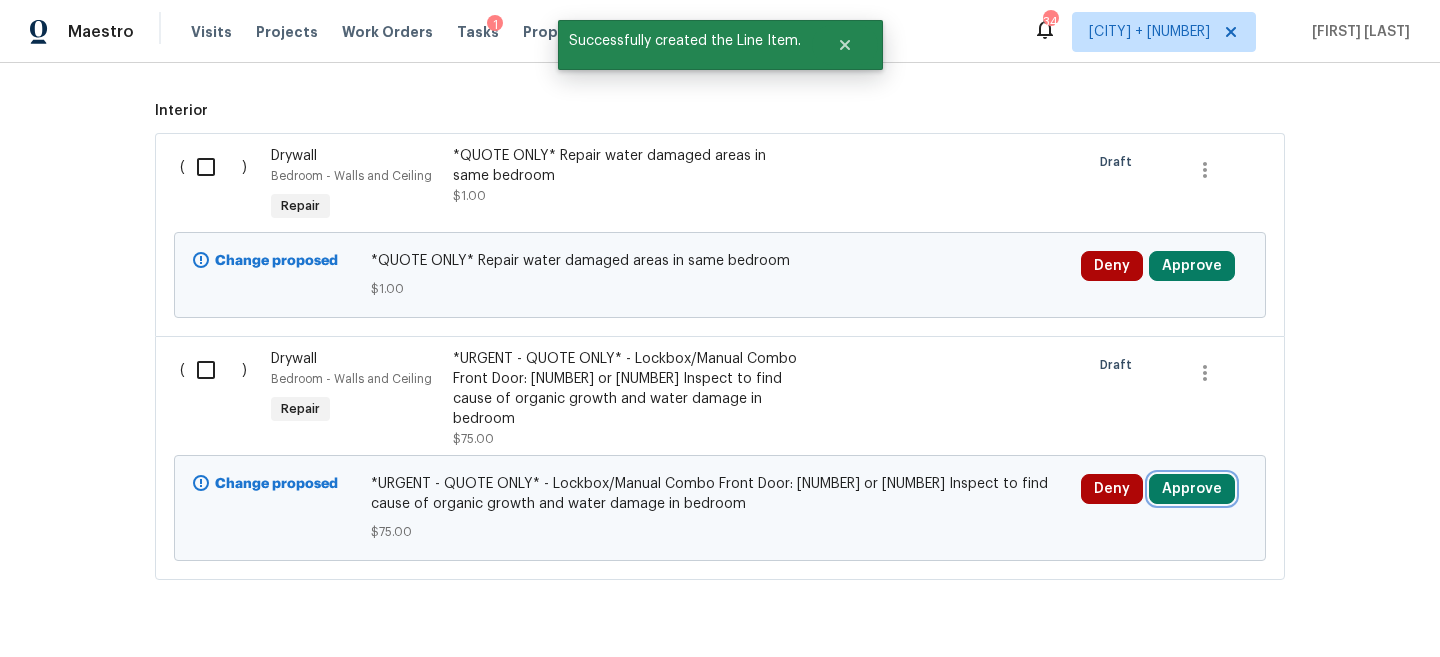 click on "Approve" at bounding box center [1192, 489] 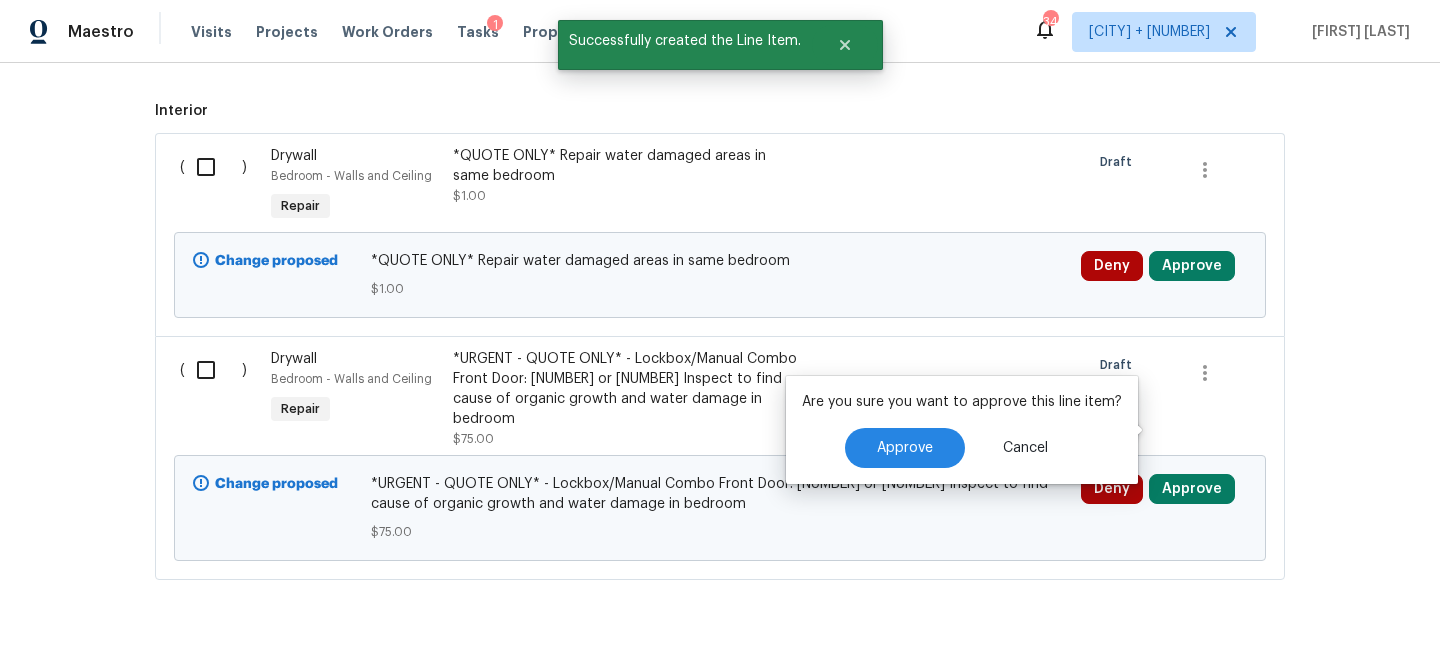 click on "Are you sure you want to approve this line item? Approve Cancel" at bounding box center [962, 430] 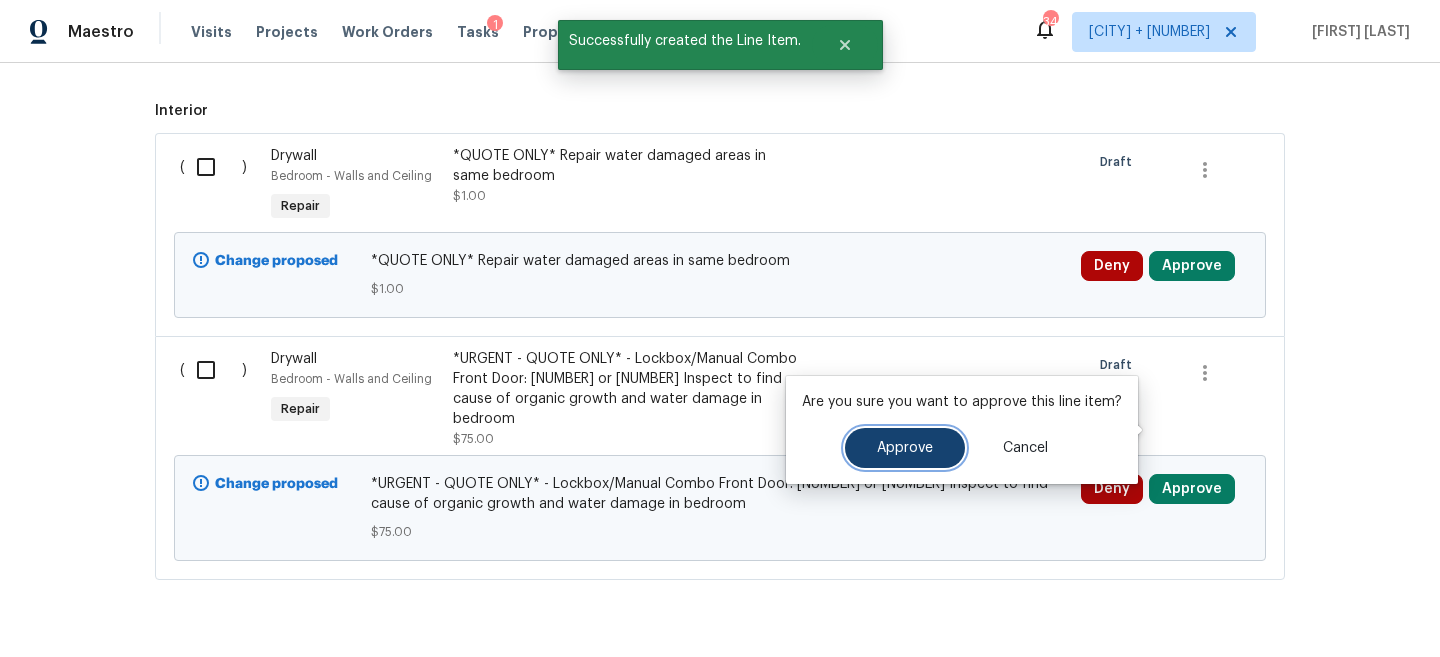 click on "Approve" at bounding box center (905, 448) 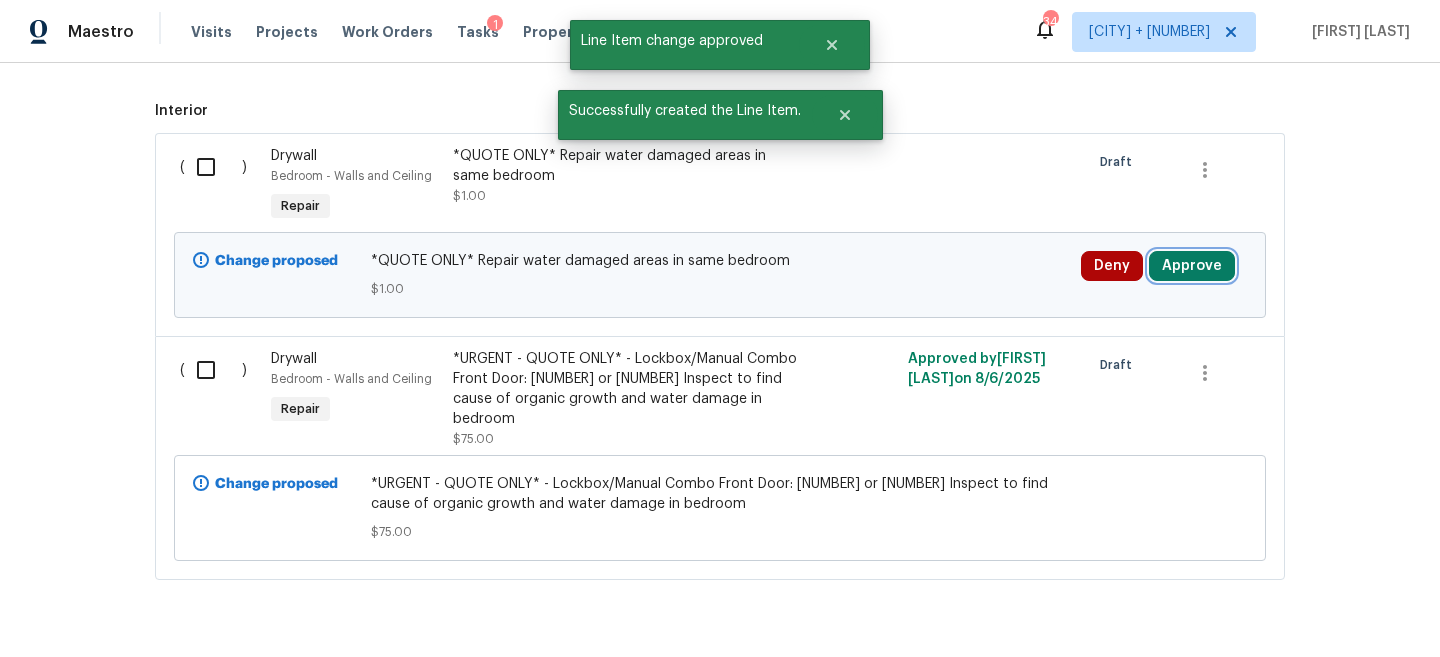 click on "Approve" at bounding box center [1192, 266] 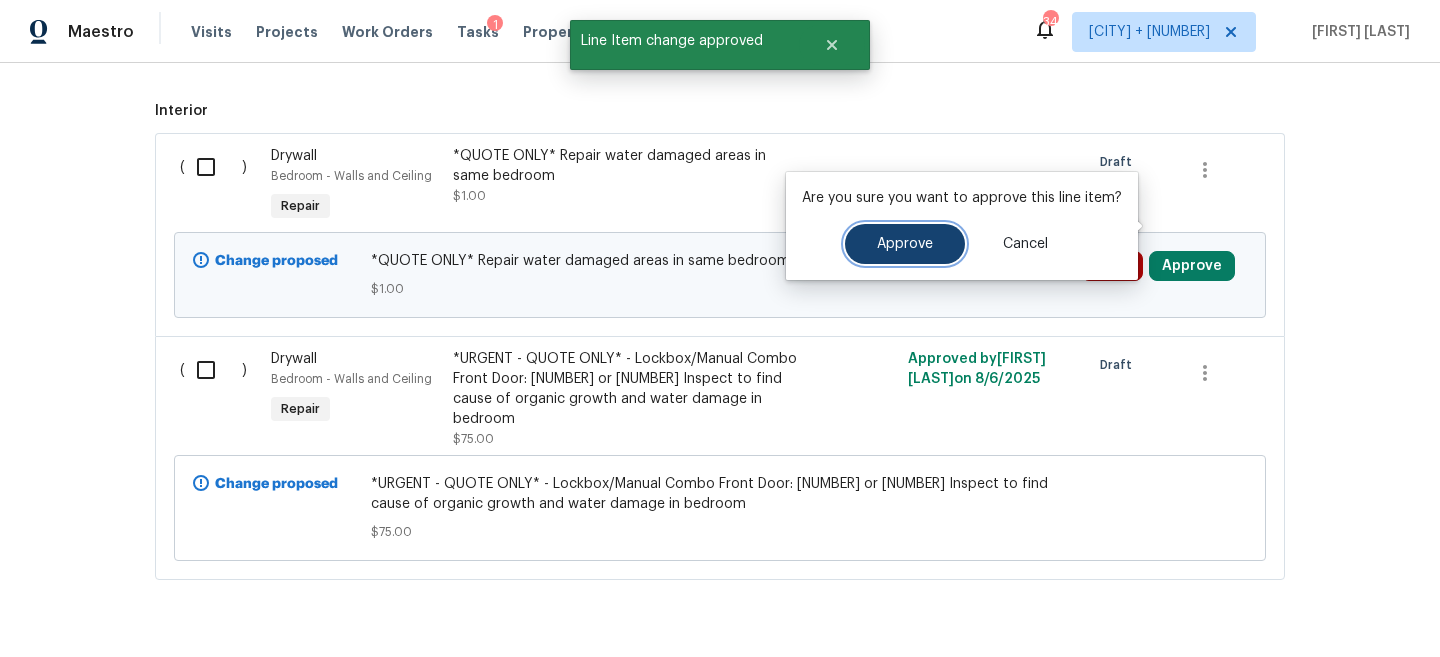 click on "Approve" at bounding box center (905, 244) 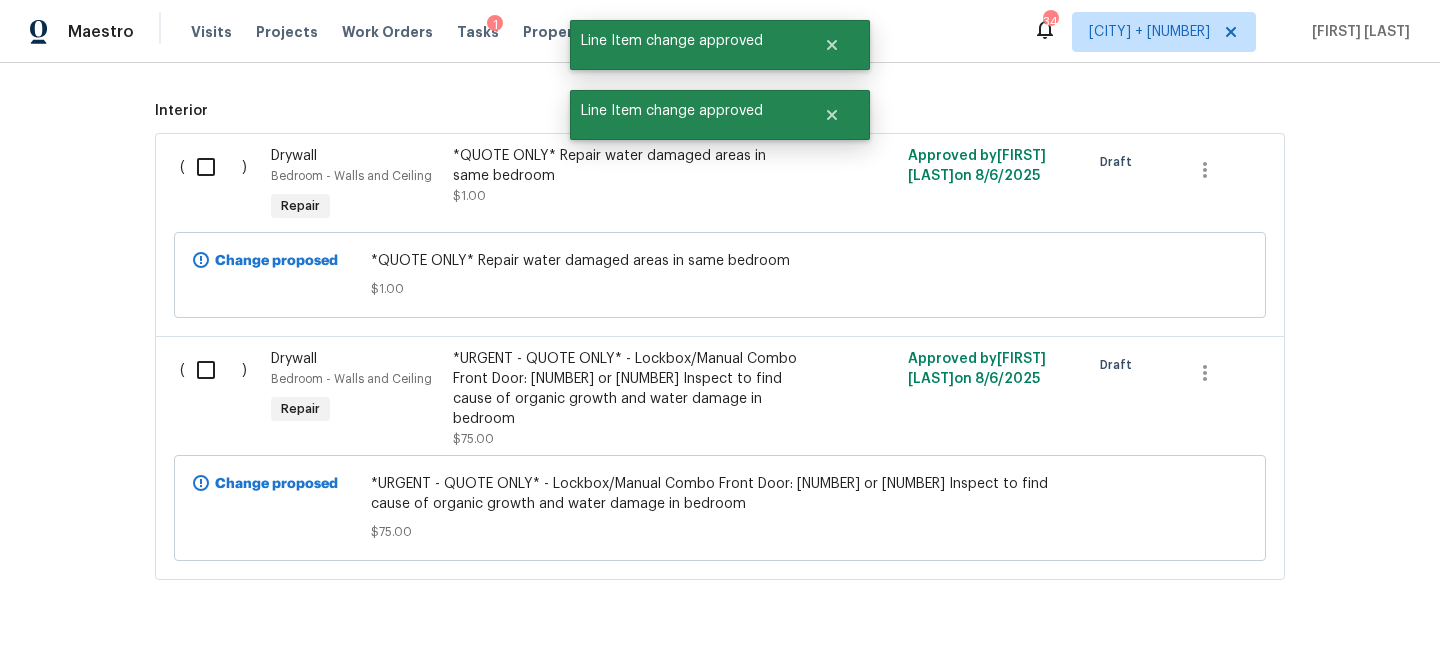 scroll, scrollTop: 555, scrollLeft: 0, axis: vertical 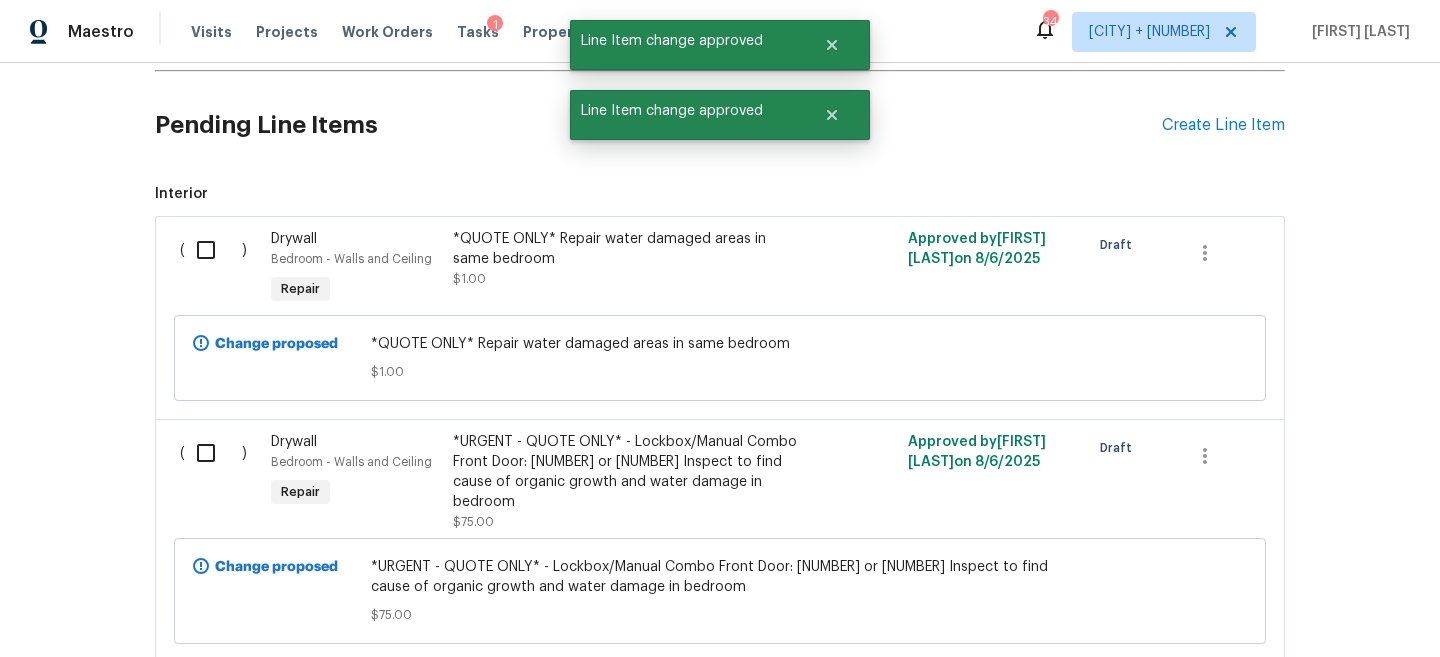 click at bounding box center (213, 250) 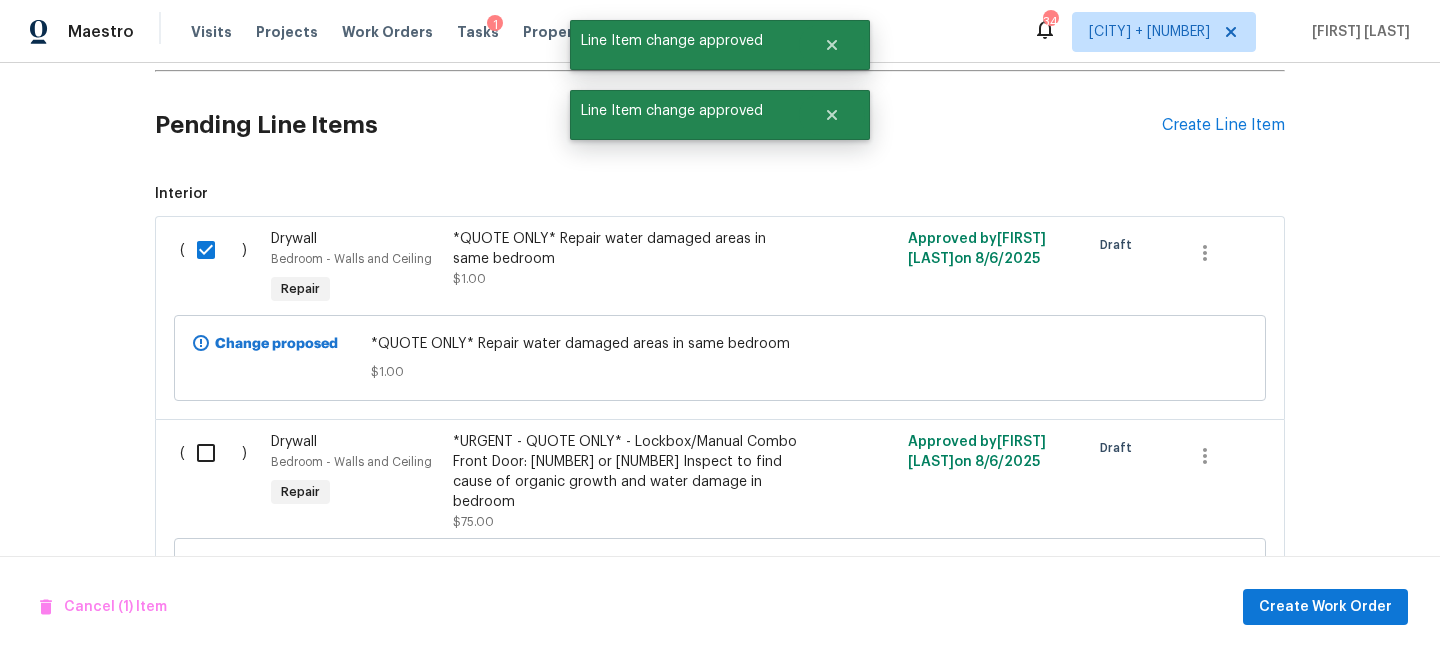 click at bounding box center (213, 453) 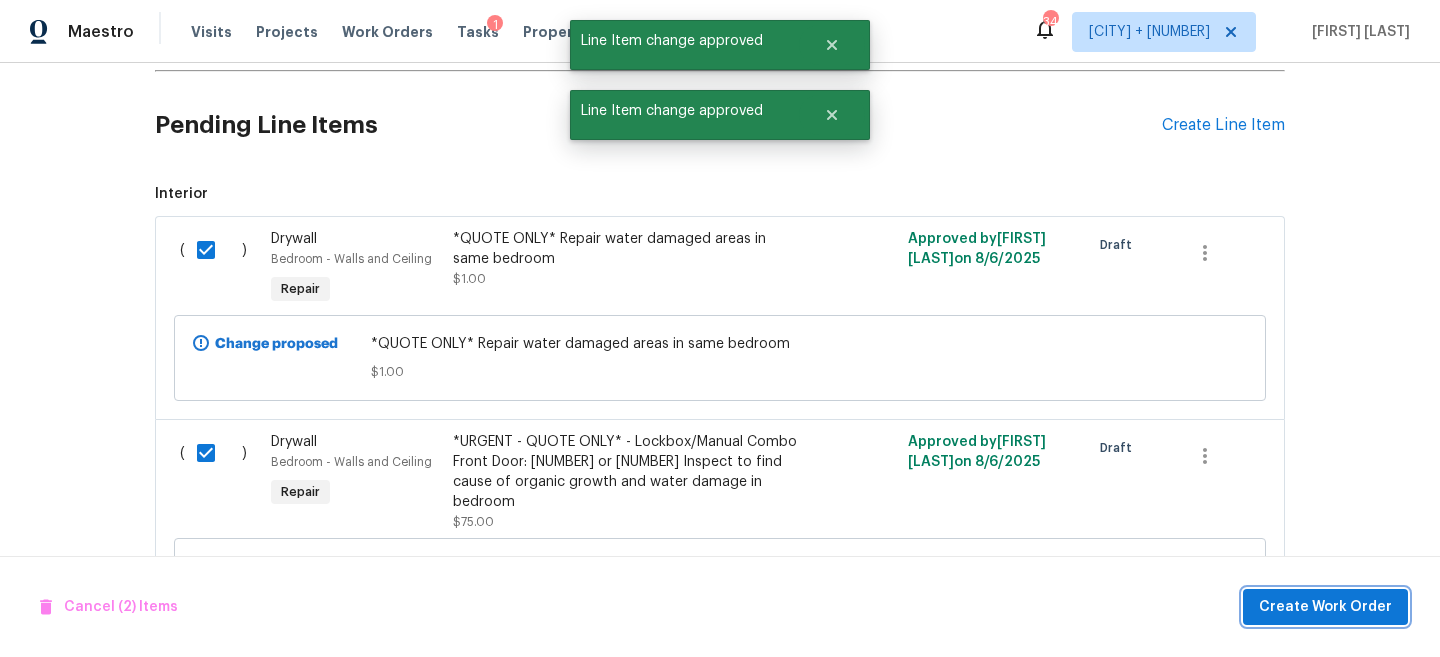 click on "Create Work Order" at bounding box center [1325, 607] 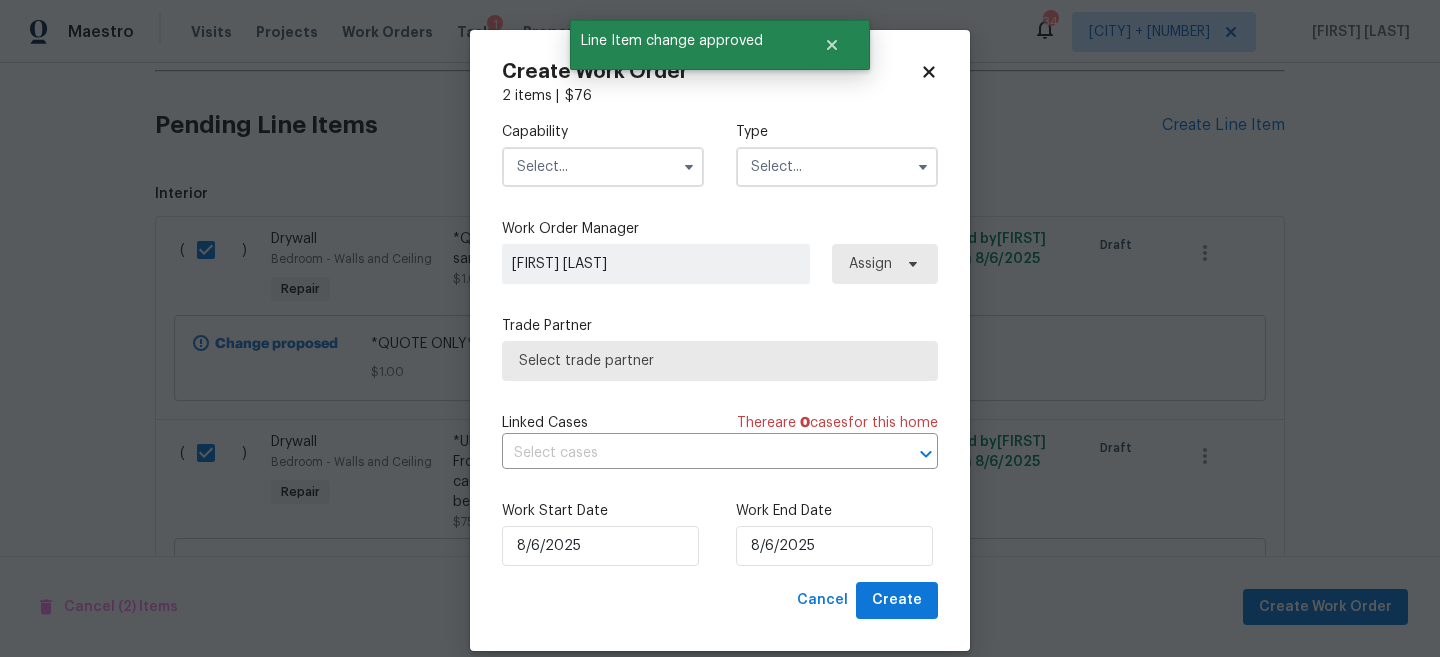 click at bounding box center [603, 167] 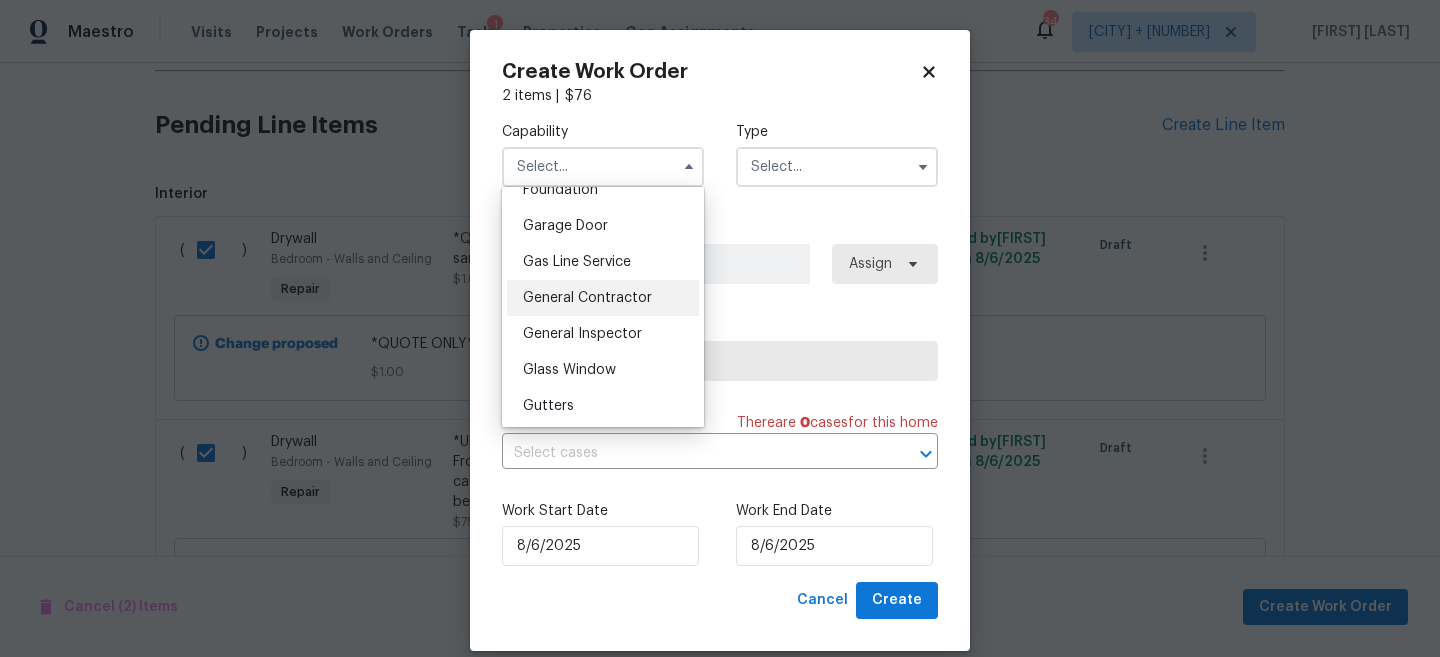 scroll, scrollTop: 869, scrollLeft: 0, axis: vertical 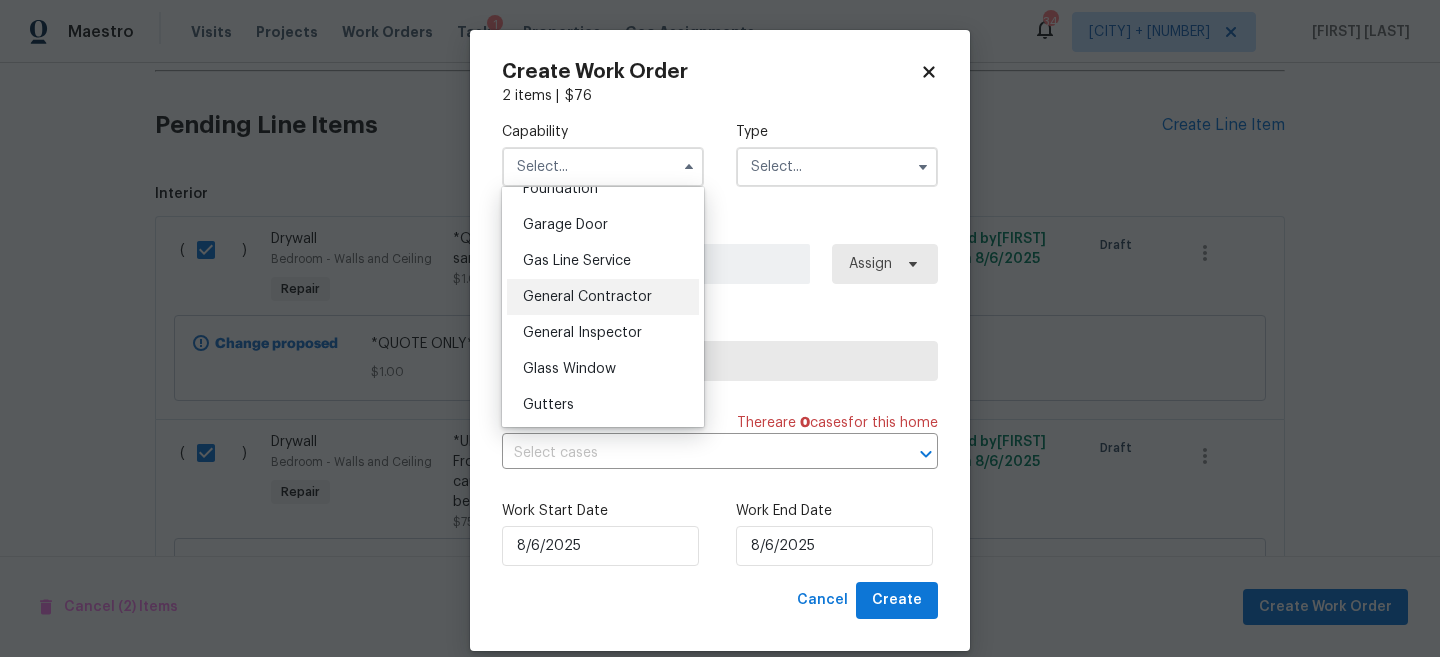 click on "General Contractor" at bounding box center (587, 297) 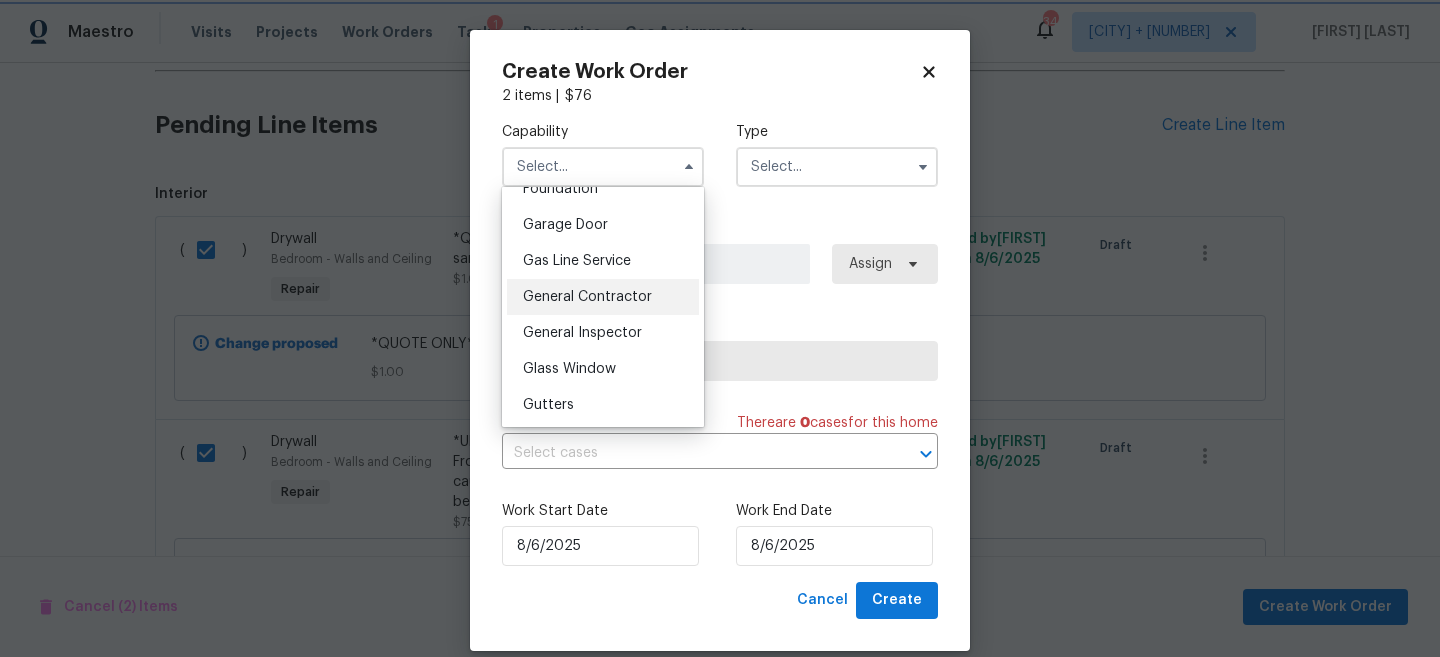 type on "General Contractor" 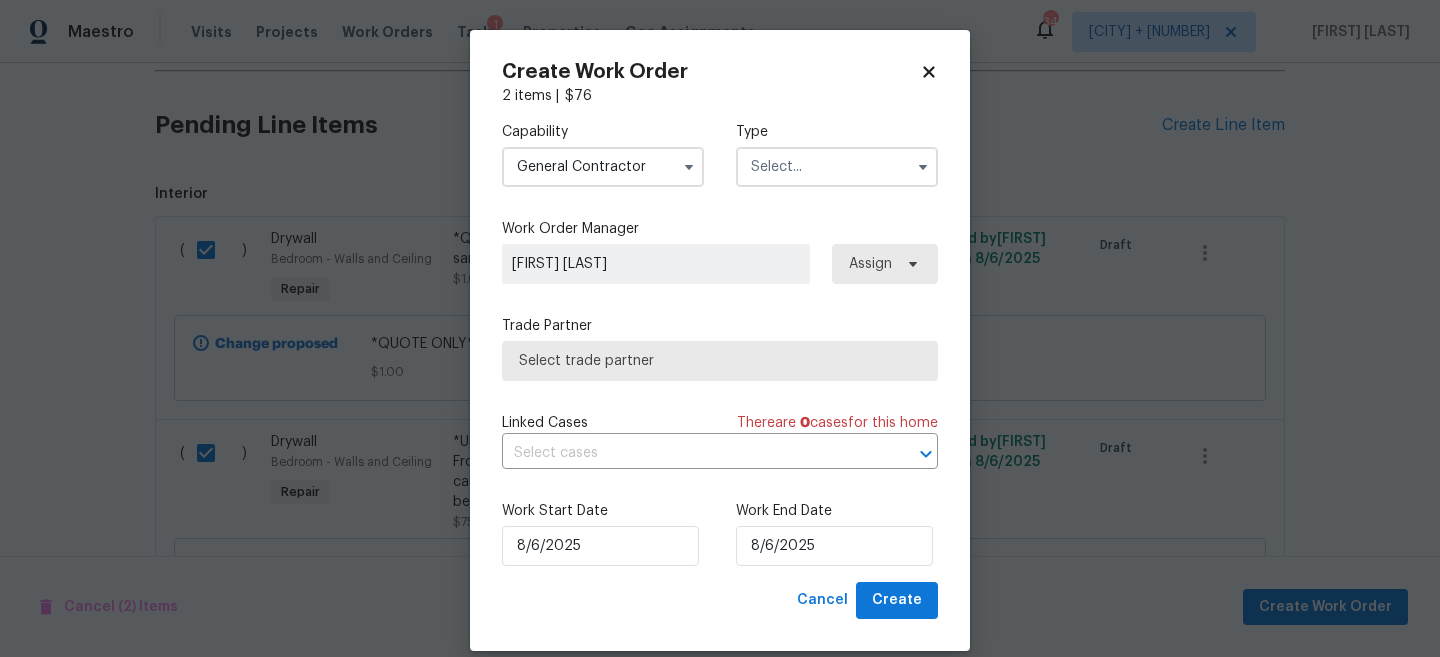 click at bounding box center [837, 167] 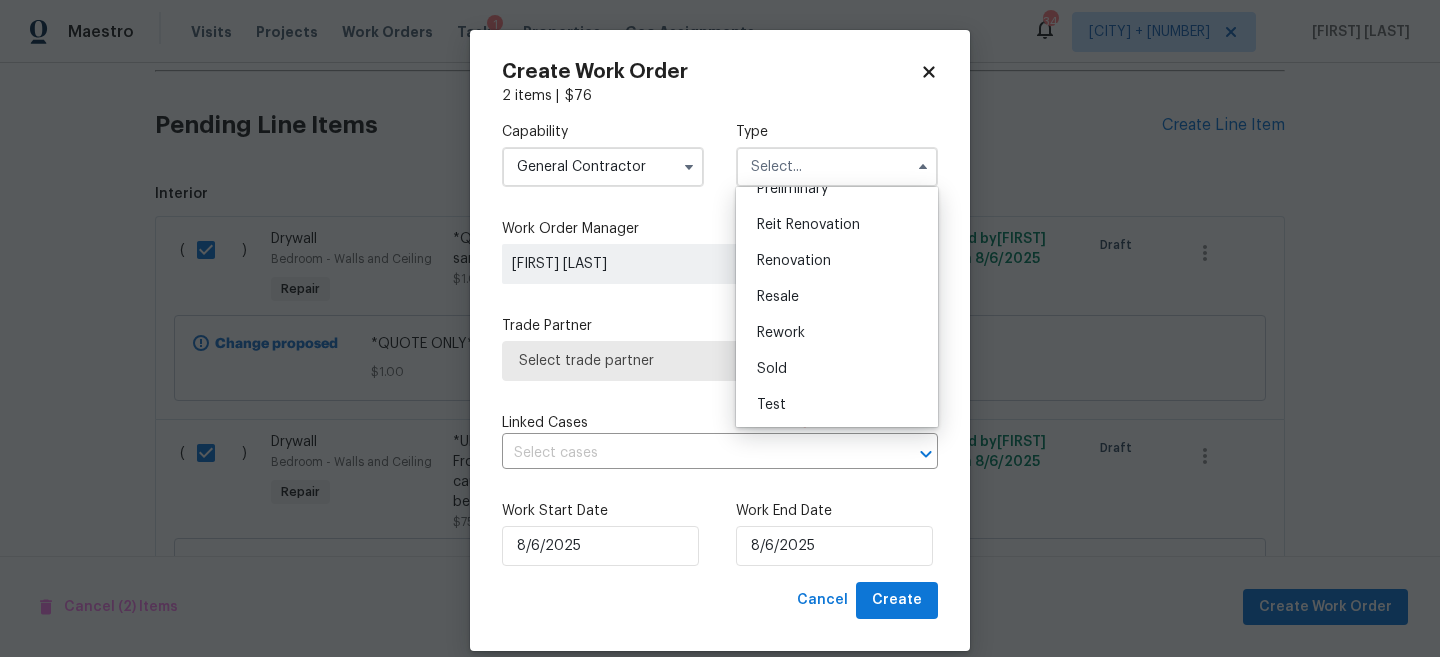 scroll, scrollTop: 454, scrollLeft: 0, axis: vertical 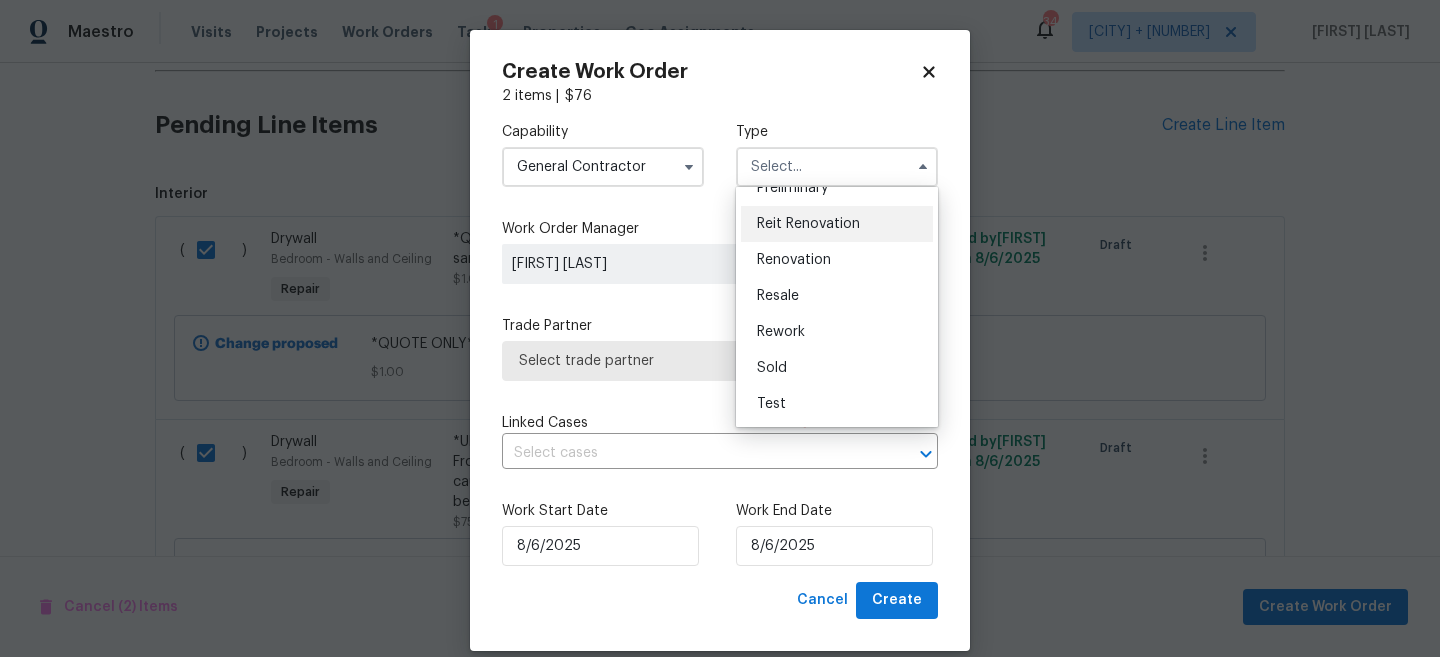 click on "Reit Renovation" at bounding box center (808, 224) 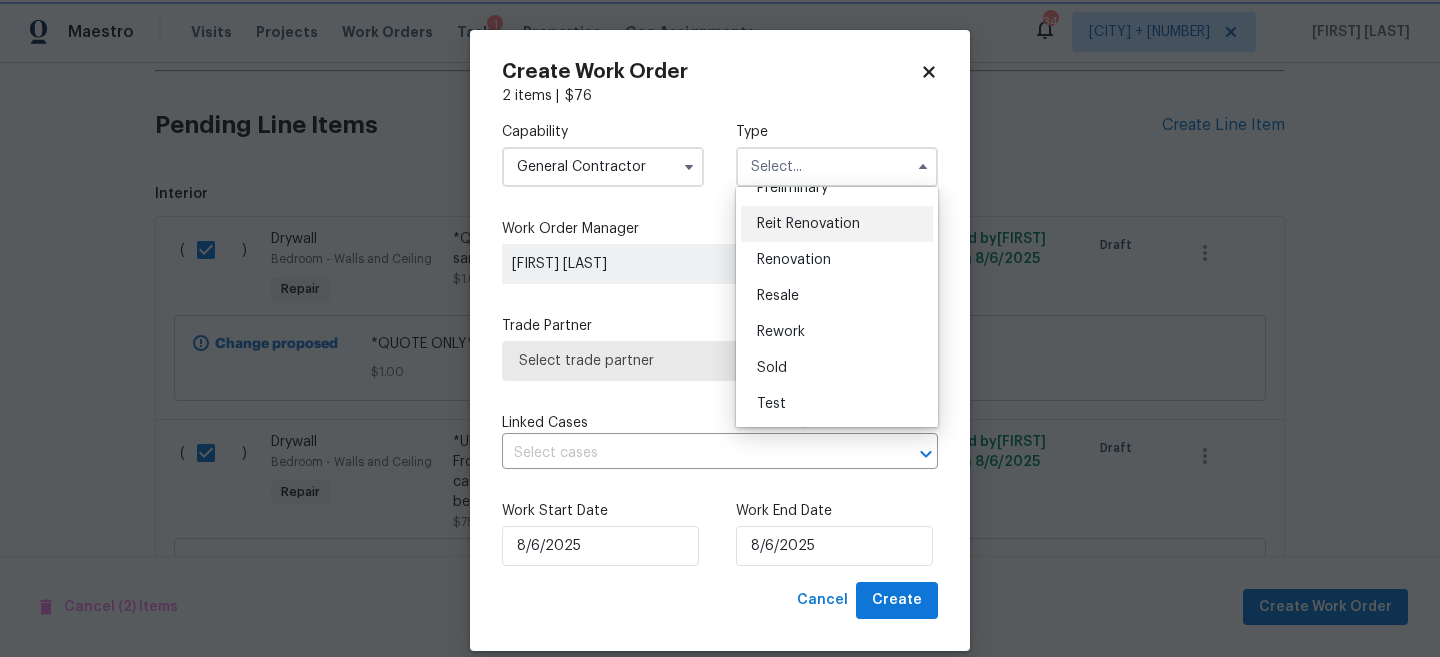 type on "Reit Renovation" 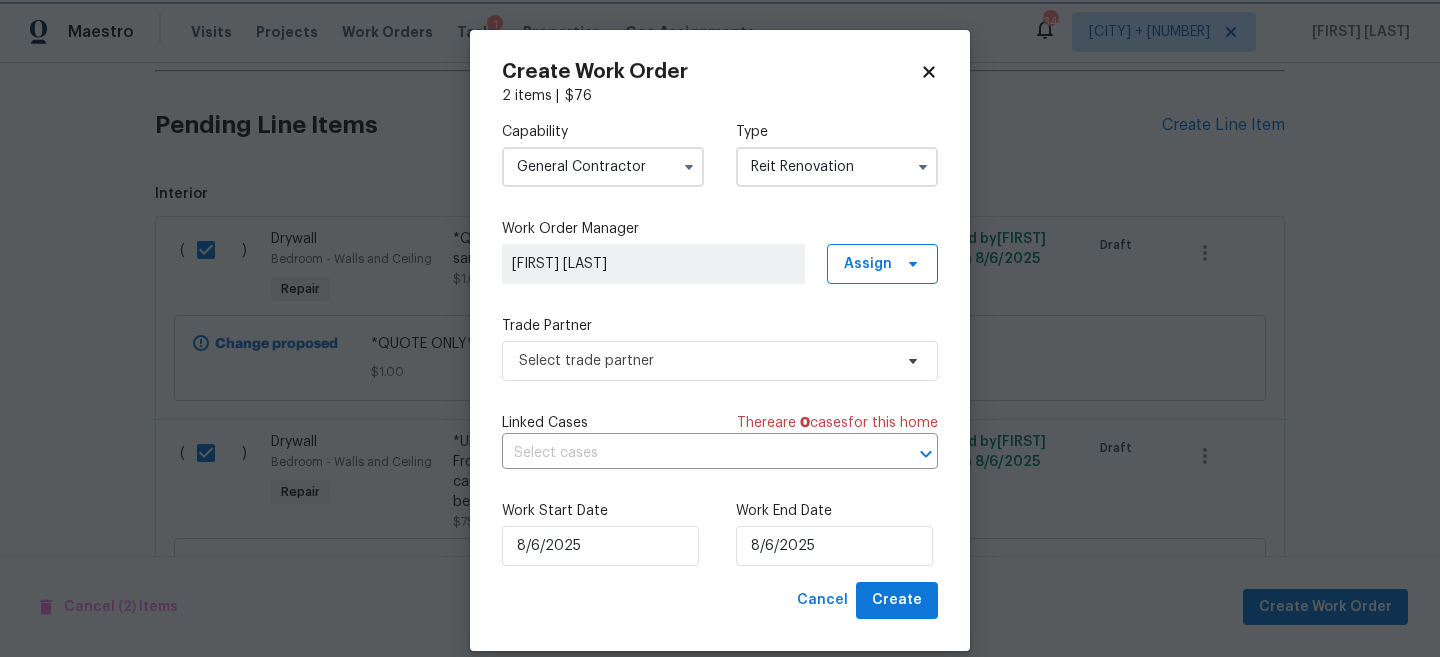 scroll, scrollTop: 0, scrollLeft: 0, axis: both 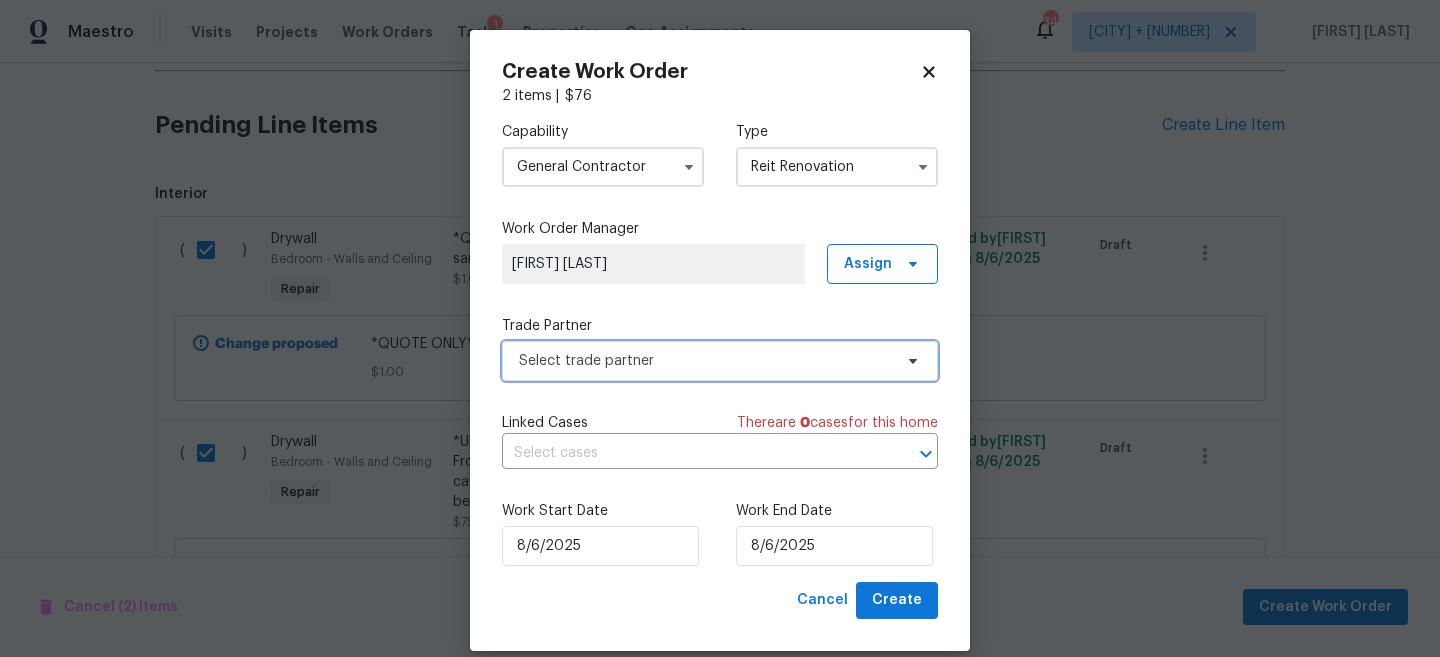 click on "Select trade partner" at bounding box center (705, 361) 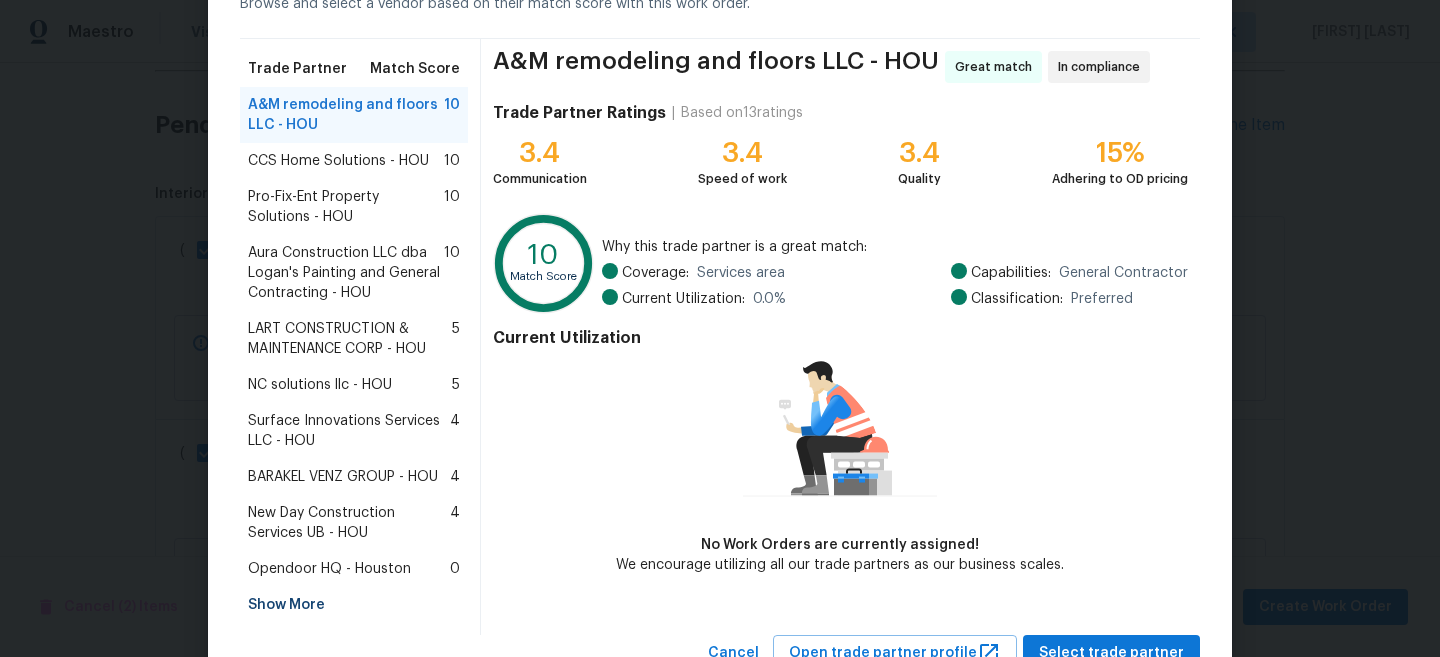 scroll, scrollTop: 119, scrollLeft: 0, axis: vertical 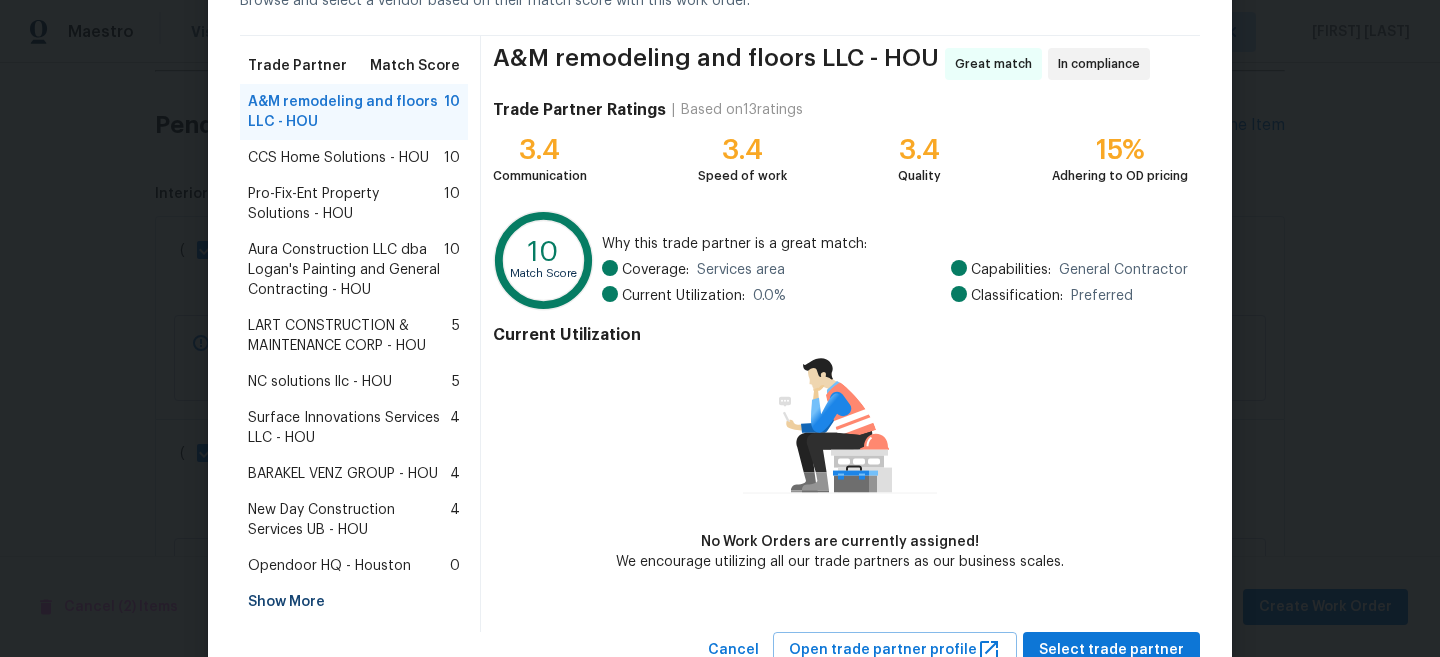click on "Show More" at bounding box center [354, 602] 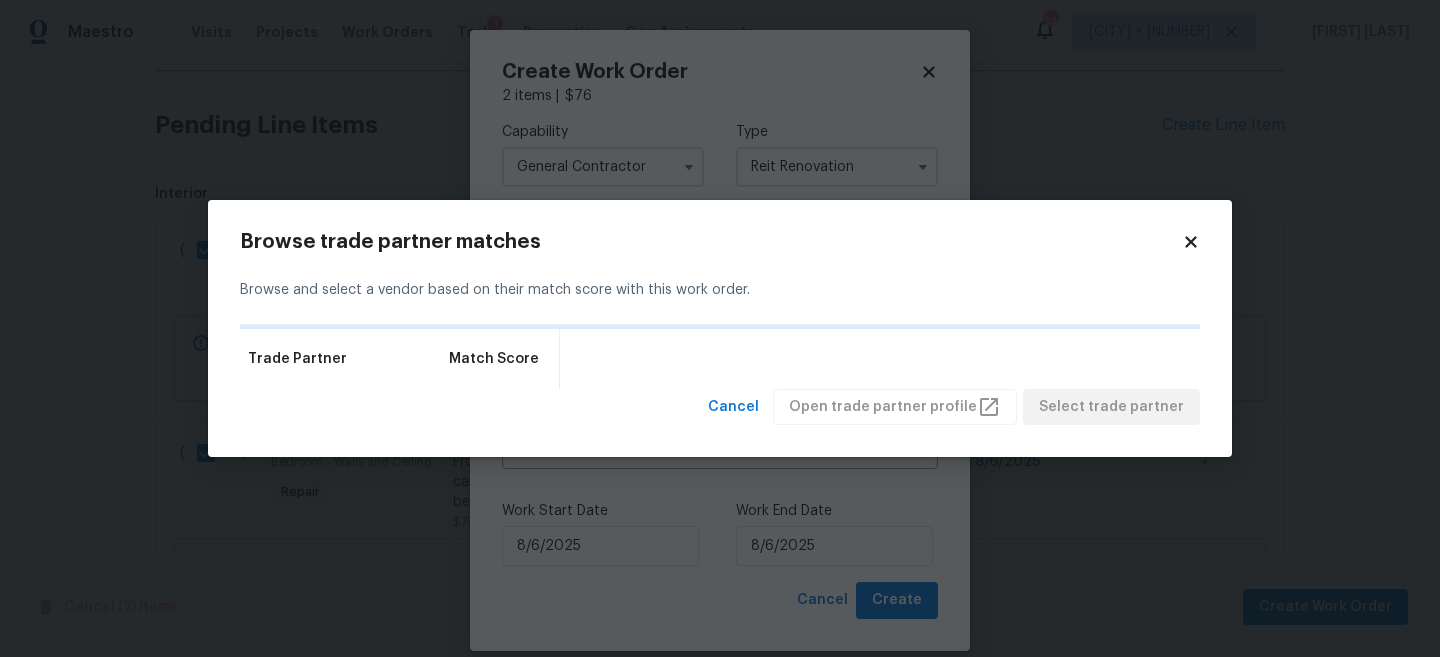 scroll, scrollTop: 0, scrollLeft: 0, axis: both 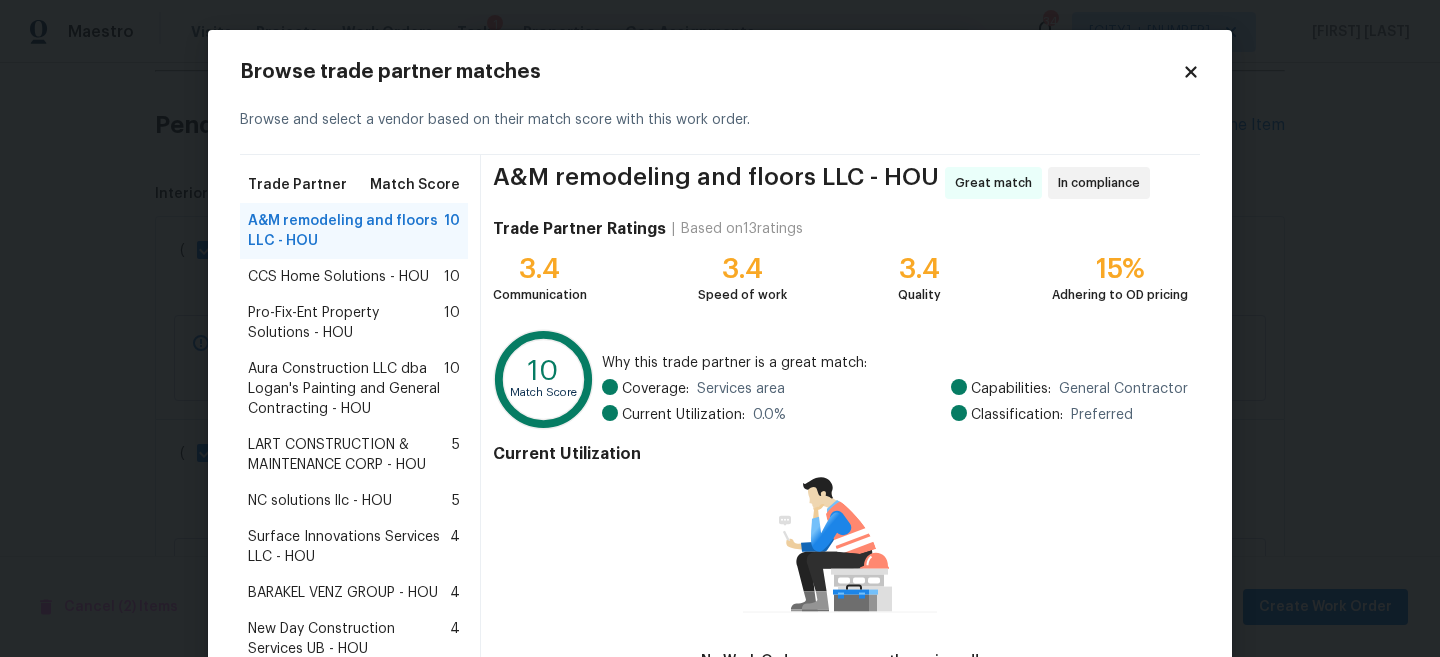 click on "LART CONSTRUCTION & MAINTENANCE CORP - HOU" at bounding box center (350, 455) 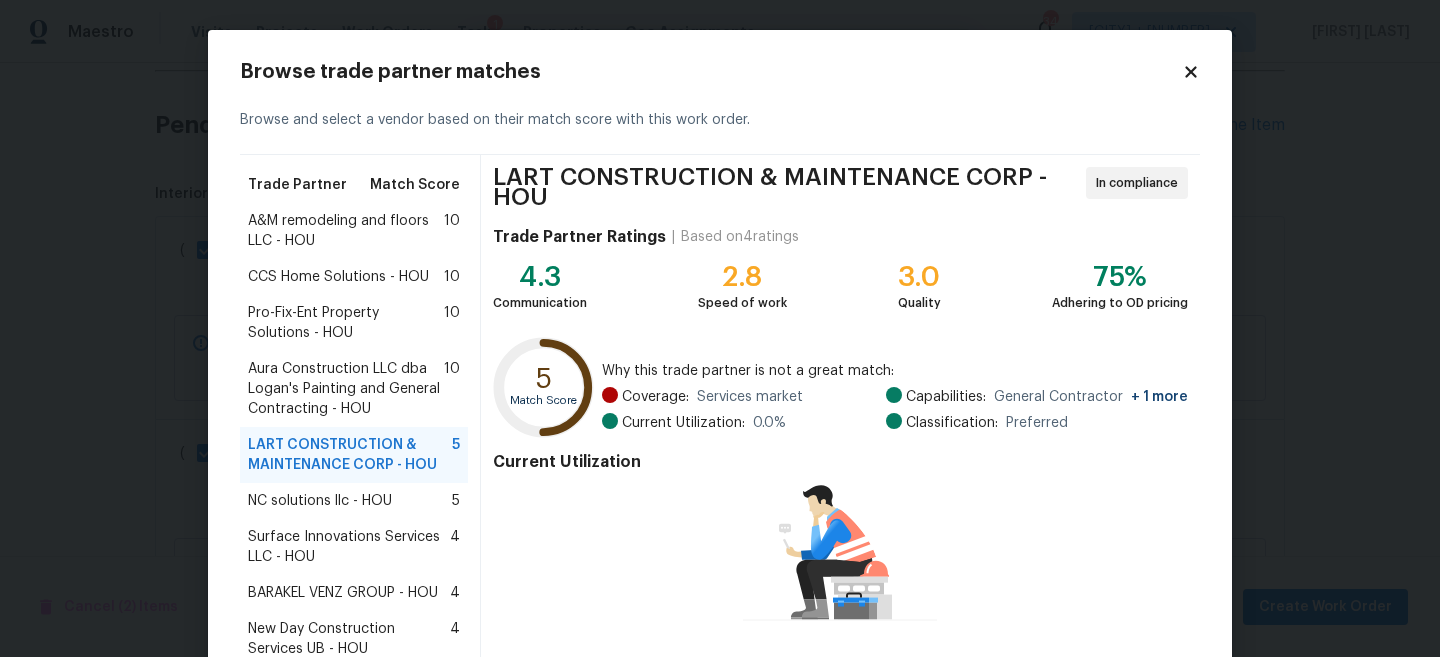 scroll, scrollTop: 156, scrollLeft: 0, axis: vertical 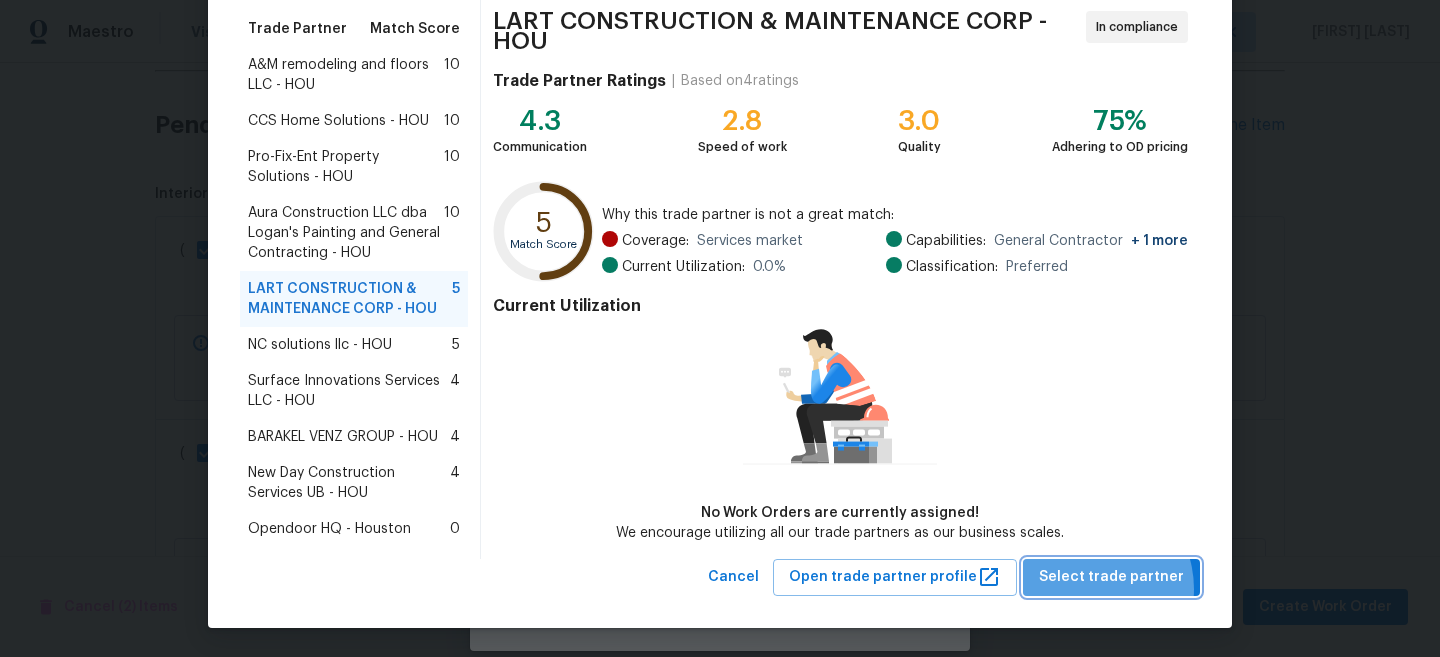 click on "Select trade partner" at bounding box center (1111, 577) 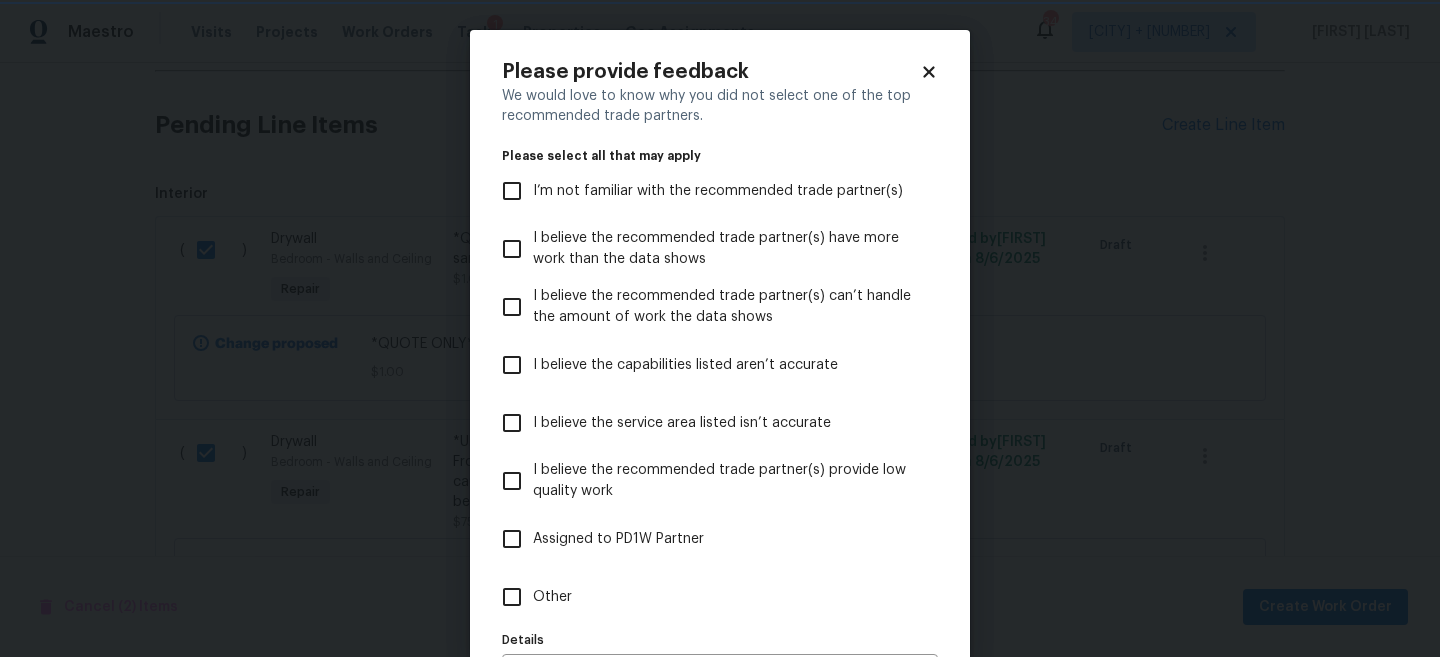 scroll, scrollTop: 0, scrollLeft: 0, axis: both 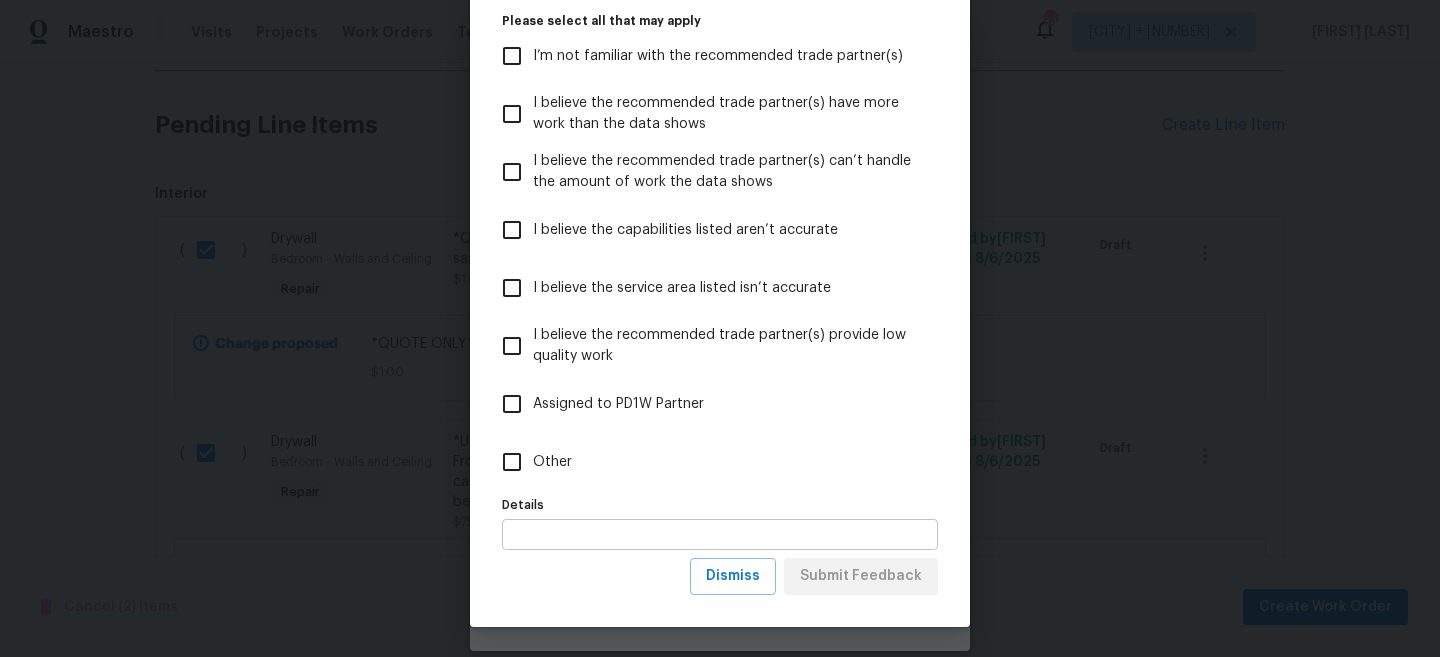 click at bounding box center (720, 534) 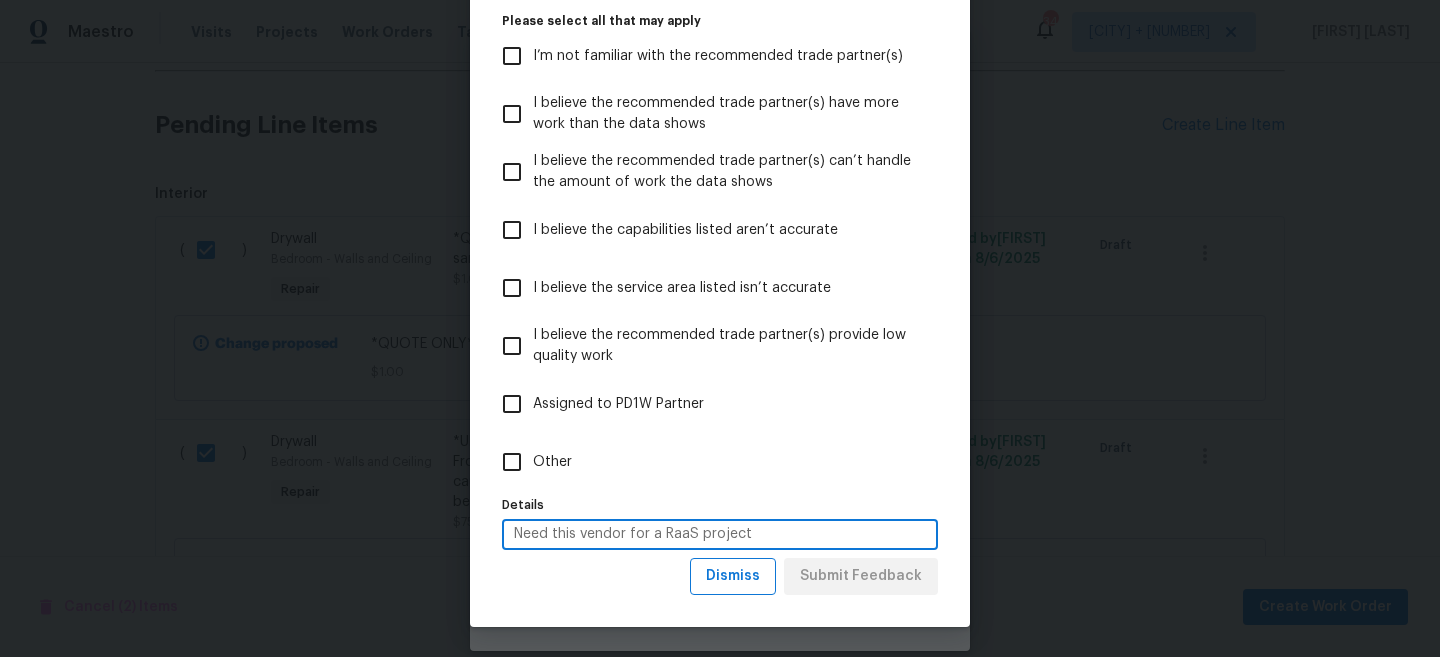 type on "Need this vendor for a RaaS project" 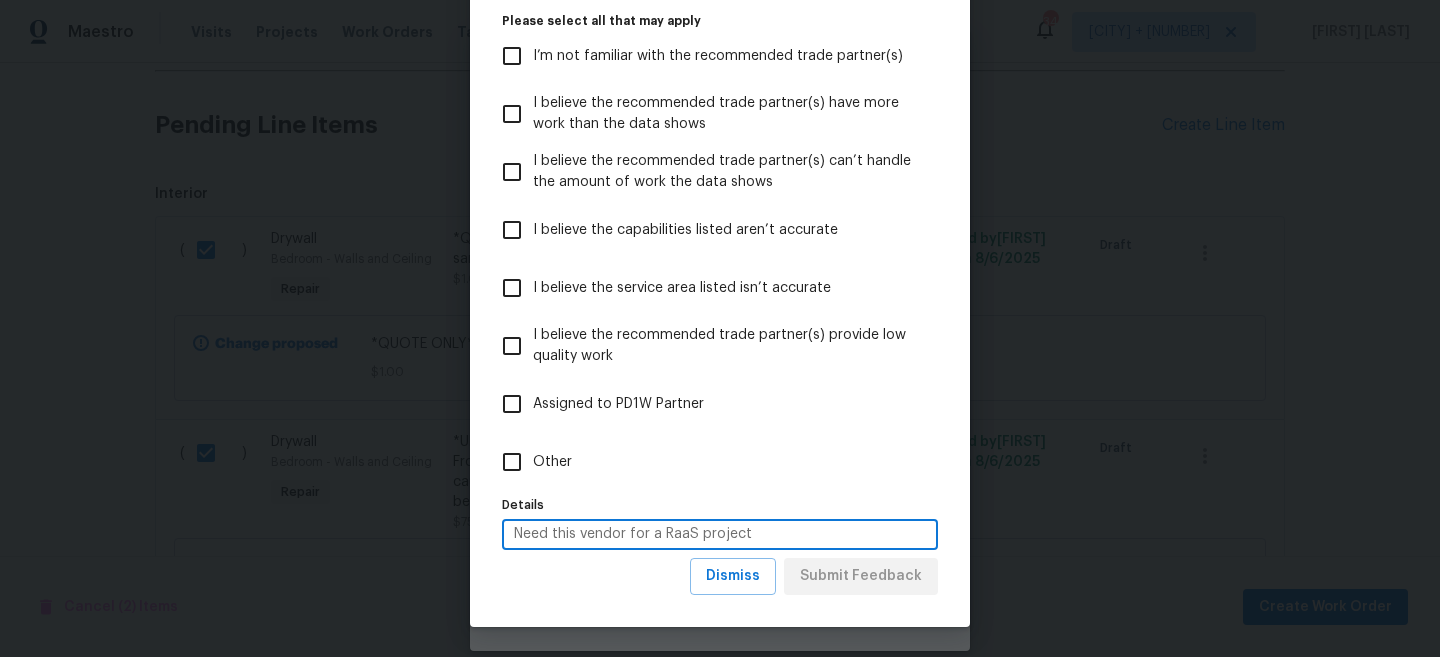 click on "Other" at bounding box center [512, 462] 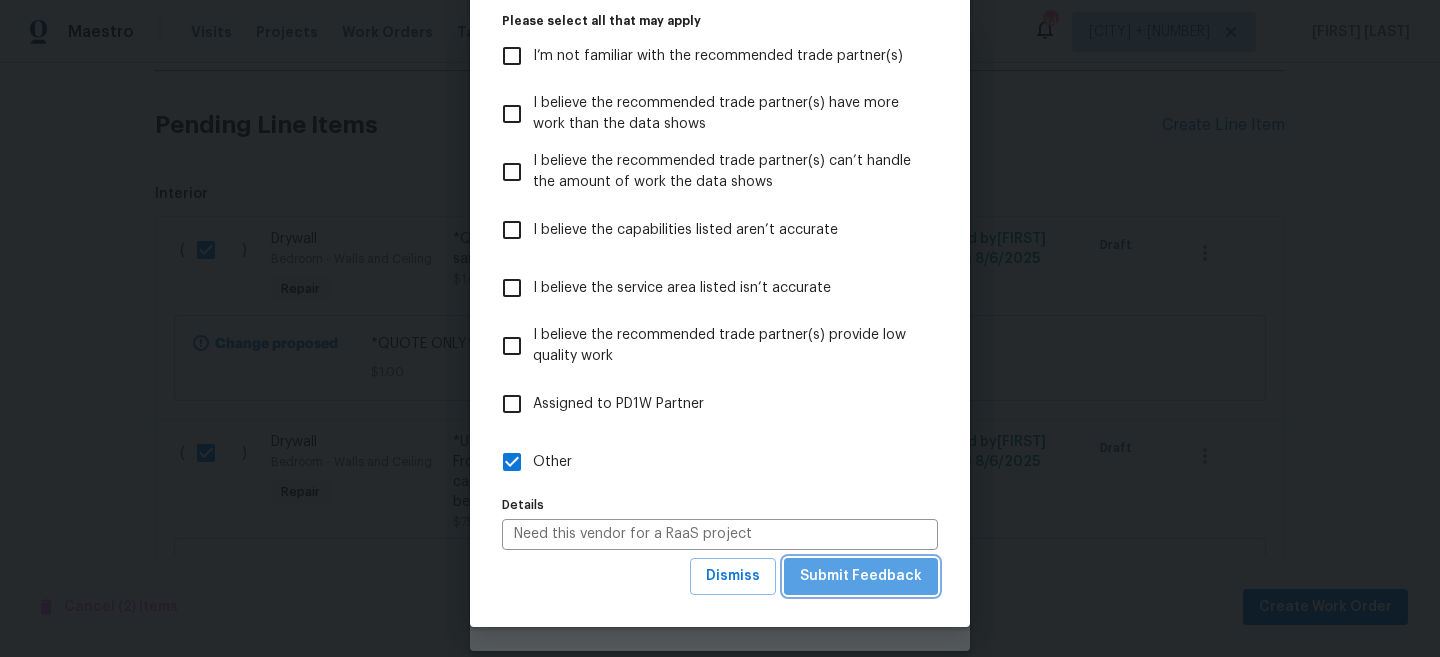 click on "Submit Feedback" at bounding box center [861, 576] 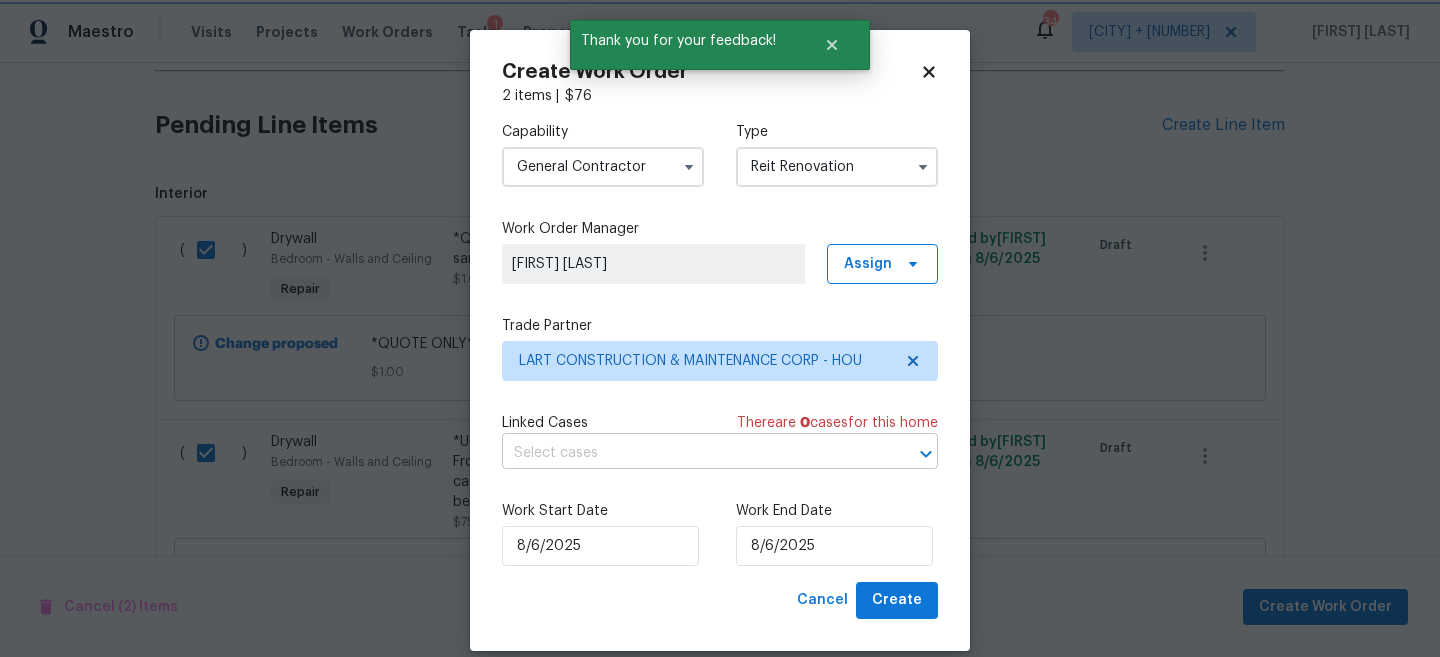 scroll, scrollTop: 0, scrollLeft: 0, axis: both 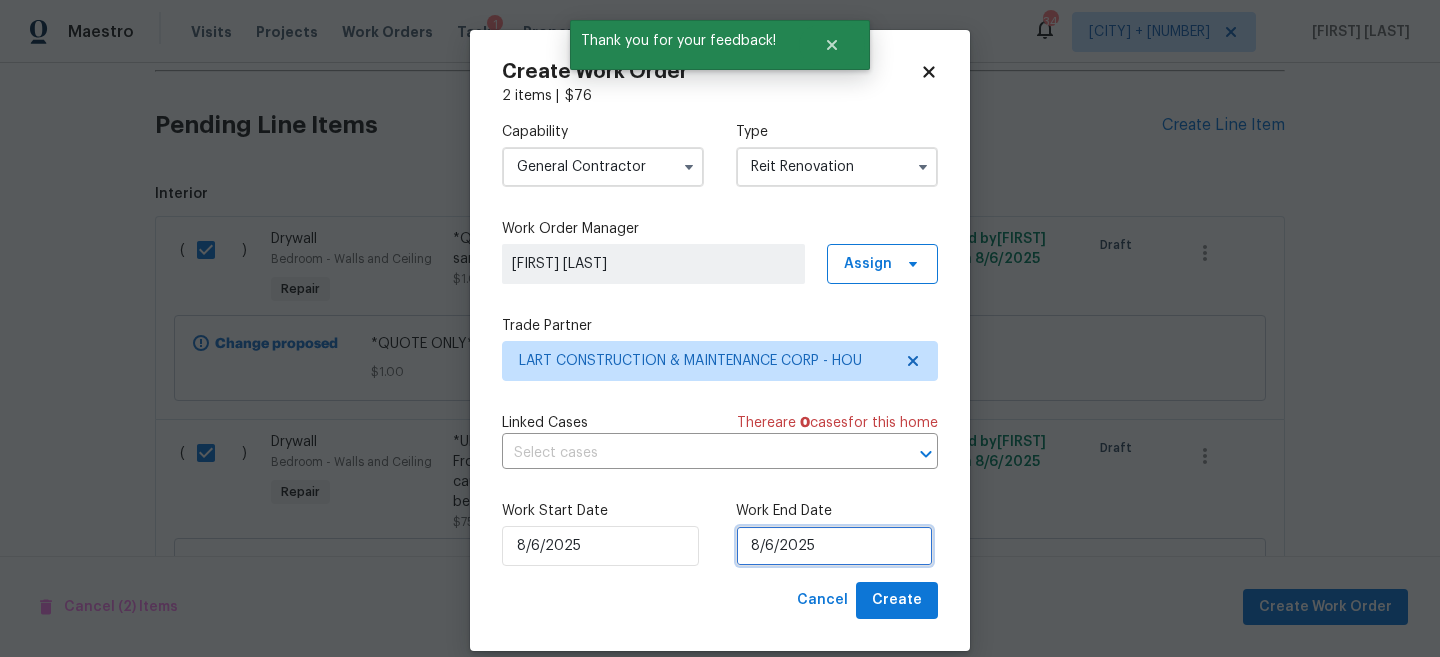 click on "8/6/2025" at bounding box center (834, 546) 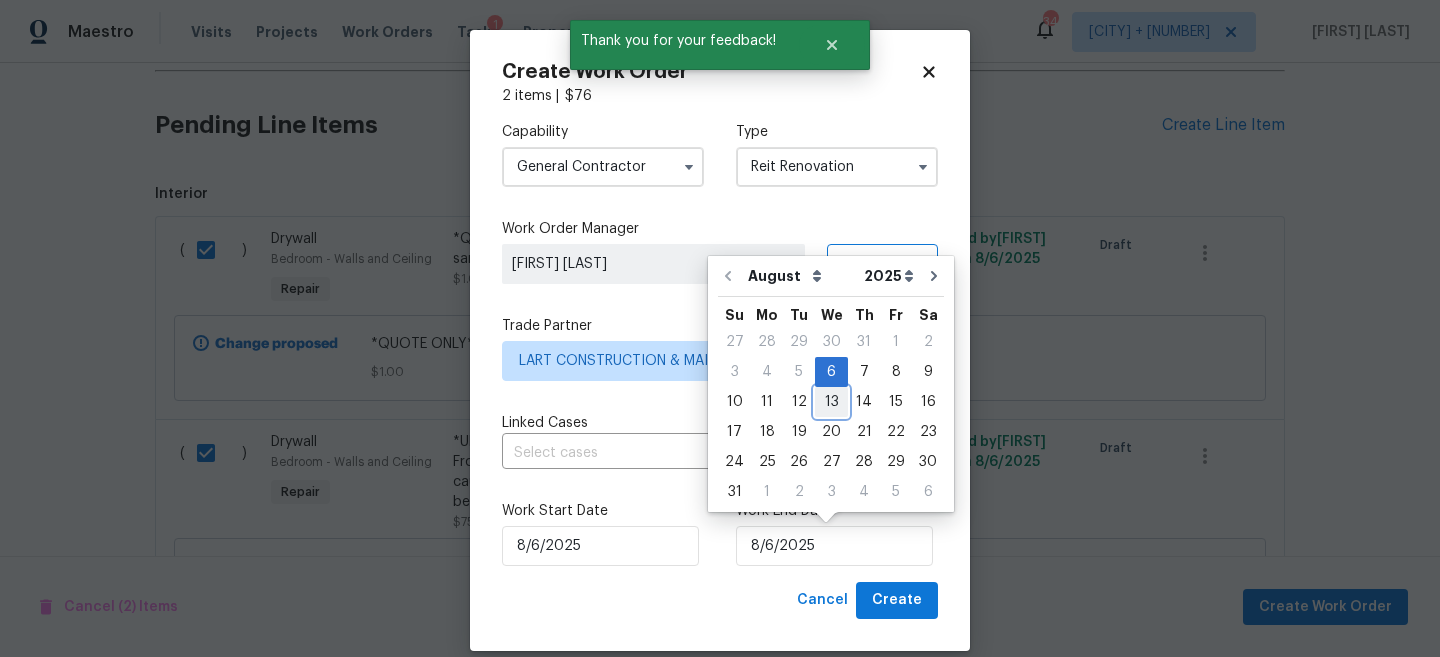 click on "13" at bounding box center [831, 402] 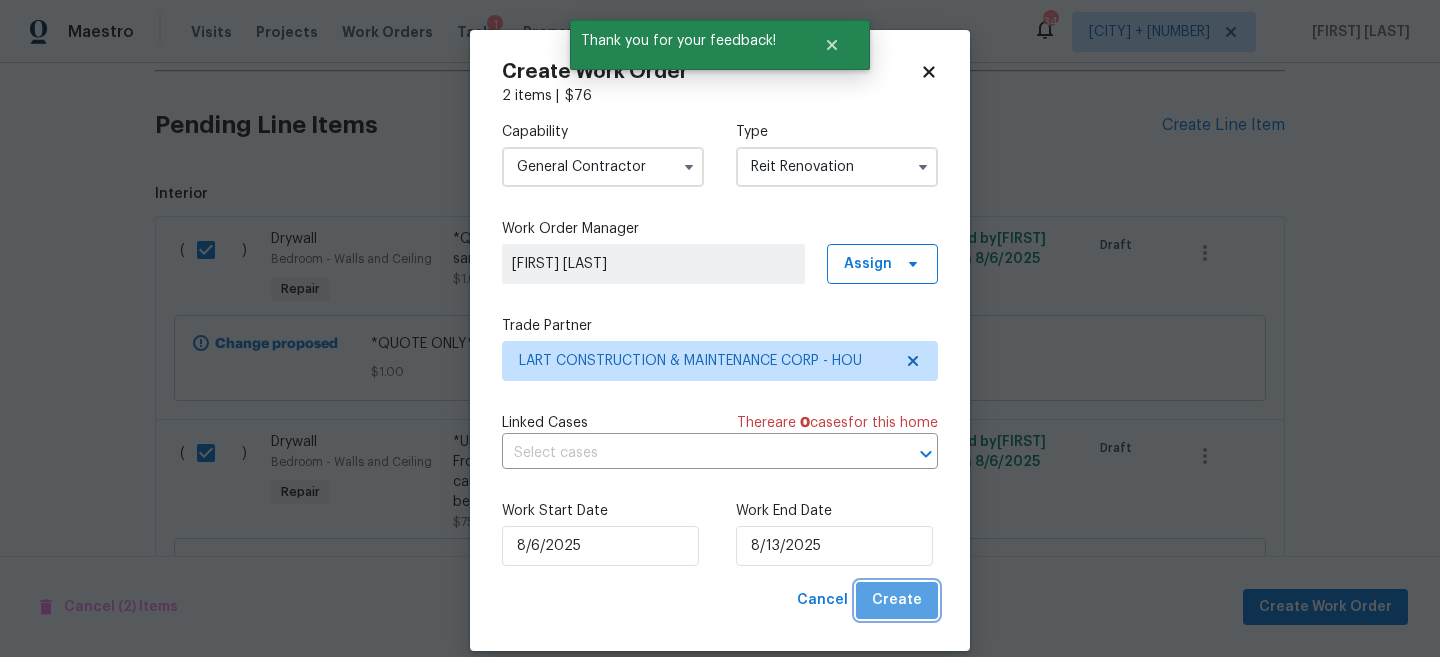 click on "Create" at bounding box center (897, 600) 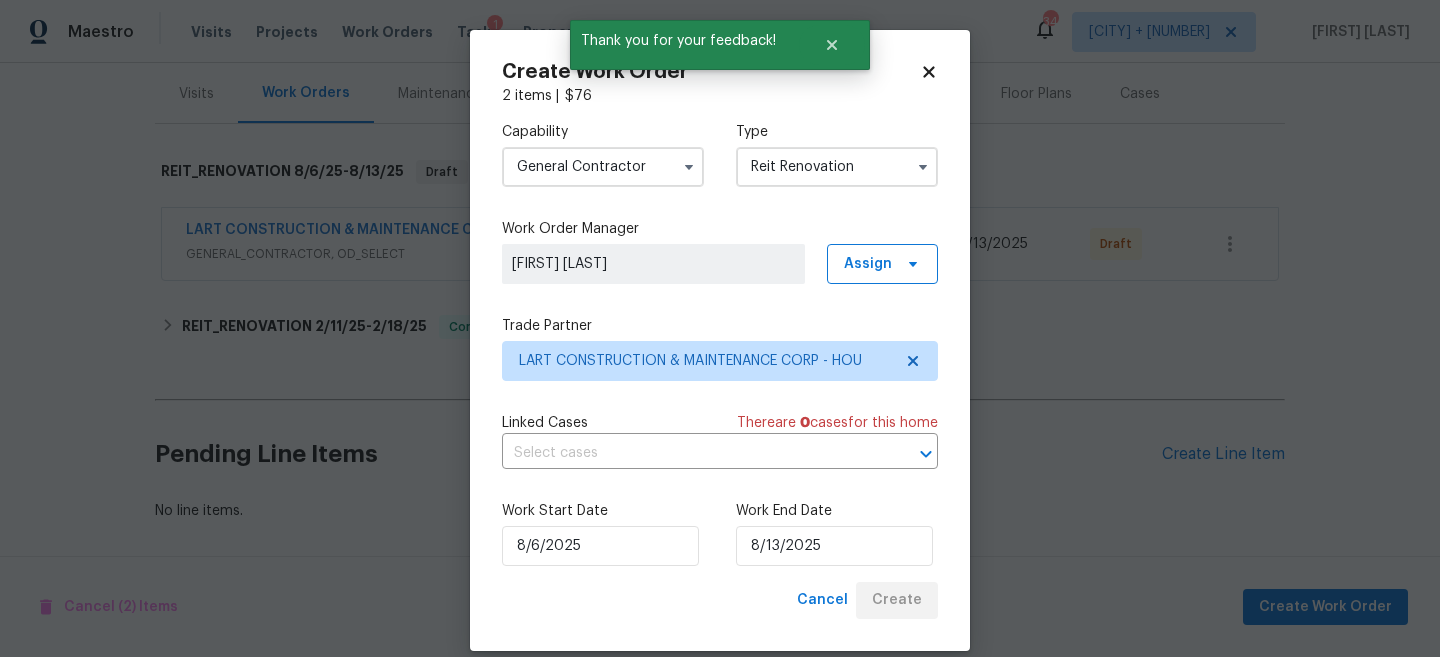 scroll, scrollTop: 239, scrollLeft: 0, axis: vertical 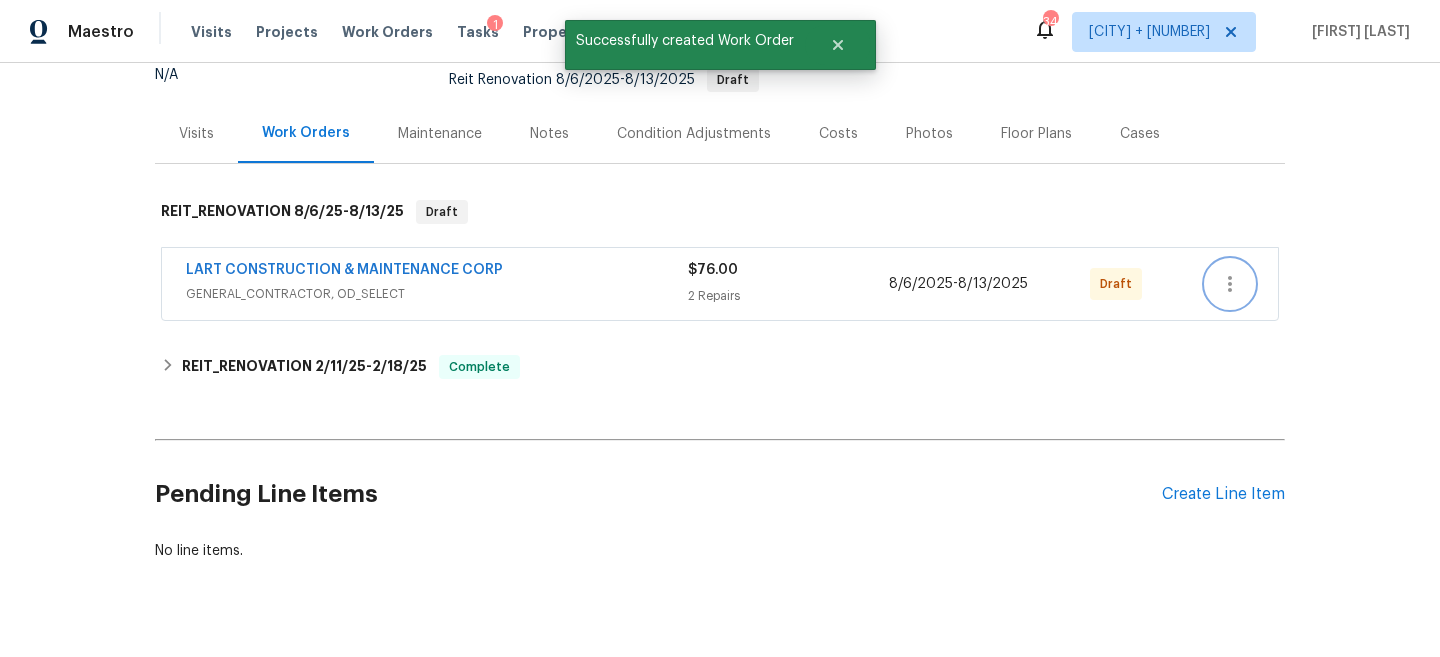 click 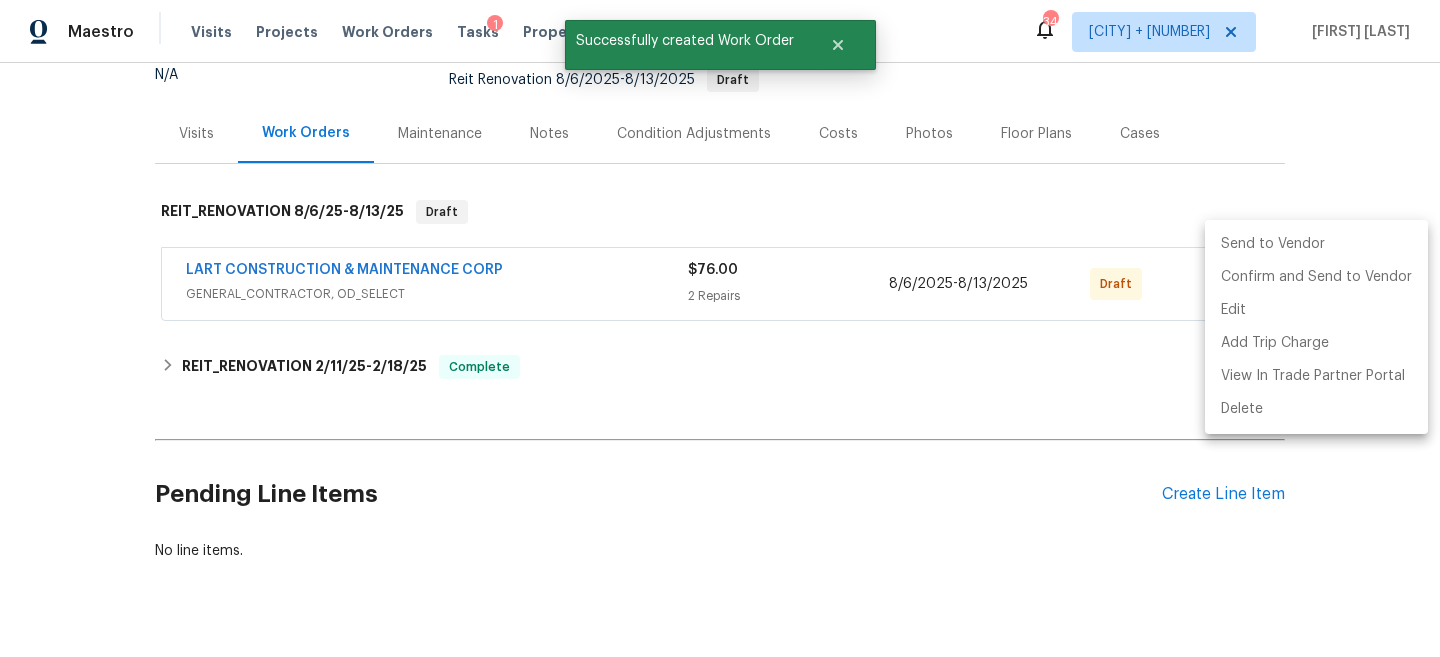 click on "Send to Vendor" at bounding box center [1316, 244] 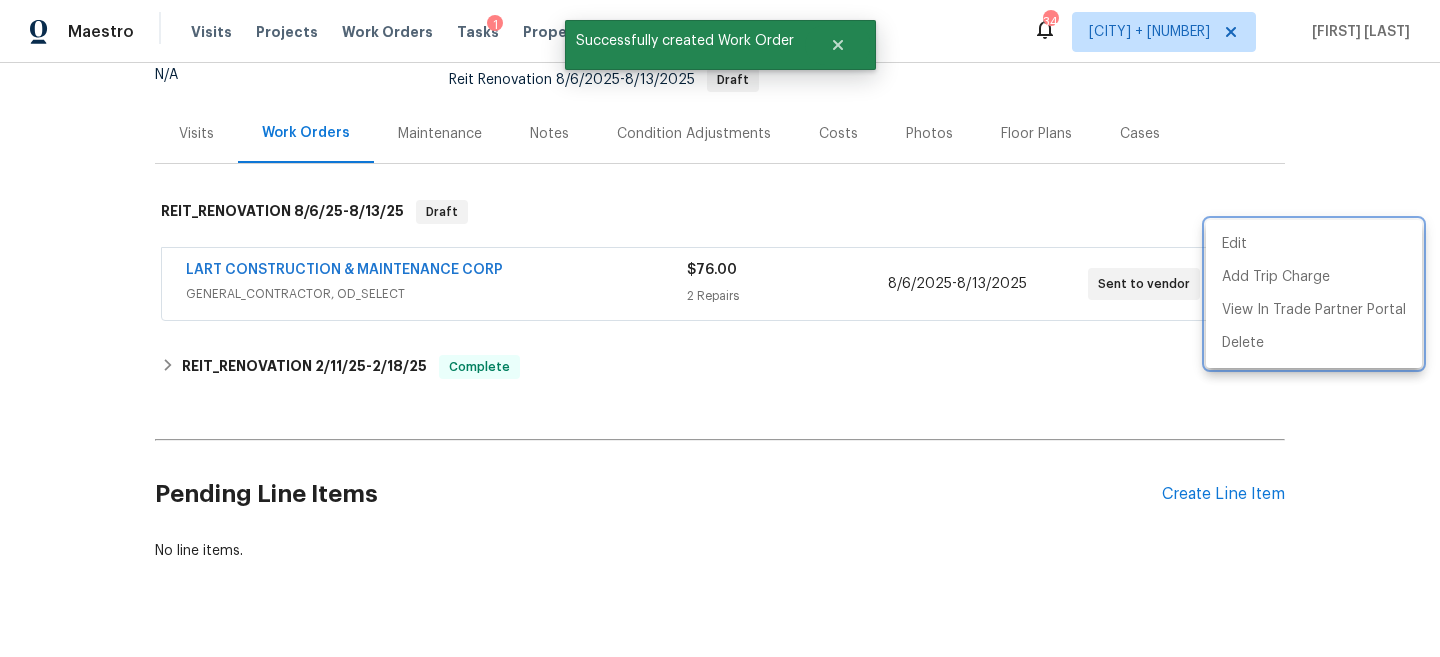 click at bounding box center [720, 328] 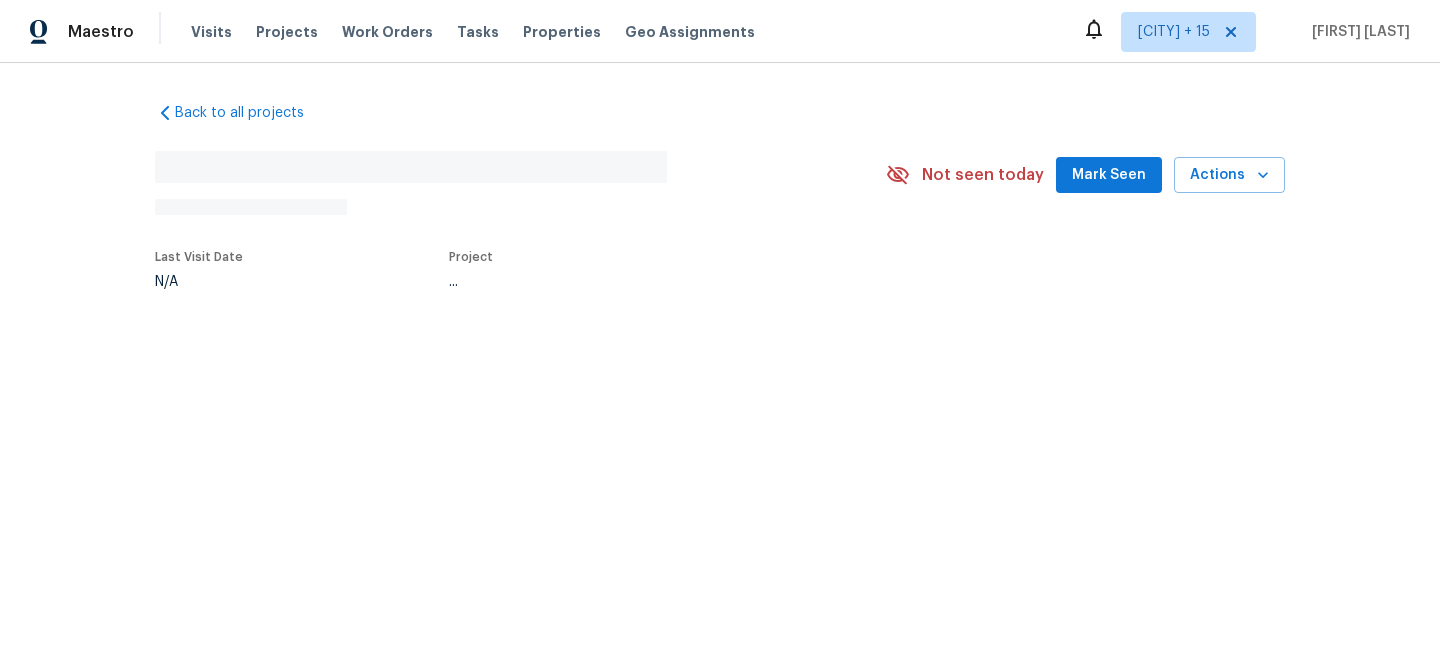 scroll, scrollTop: 0, scrollLeft: 0, axis: both 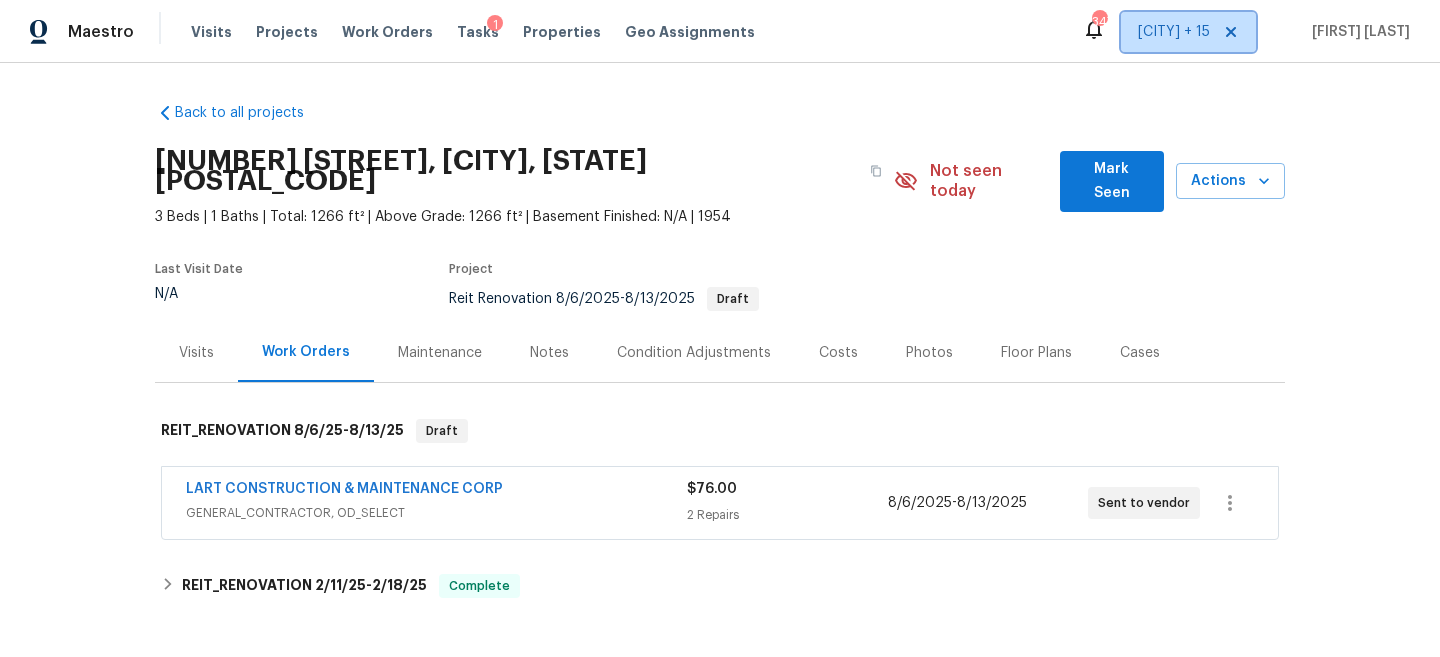 click on "[CITY] + 15" at bounding box center [1188, 32] 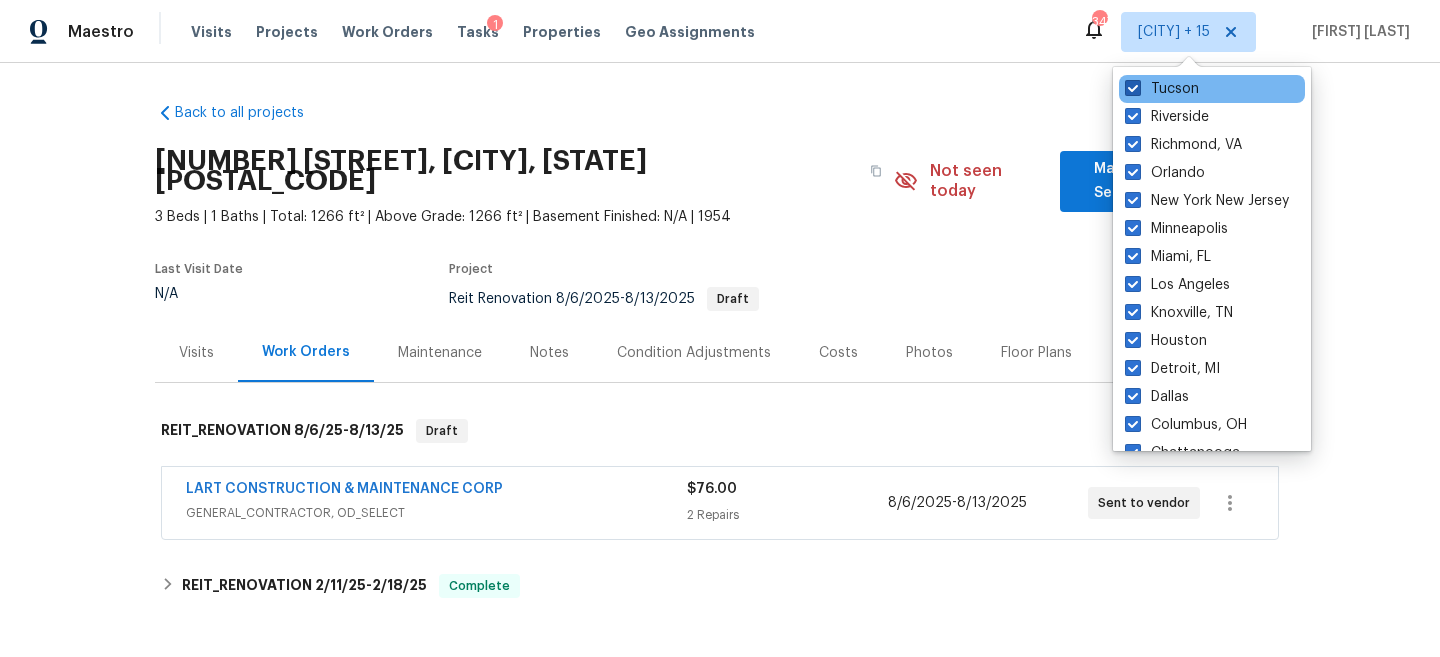 click on "Tucson" at bounding box center [1162, 89] 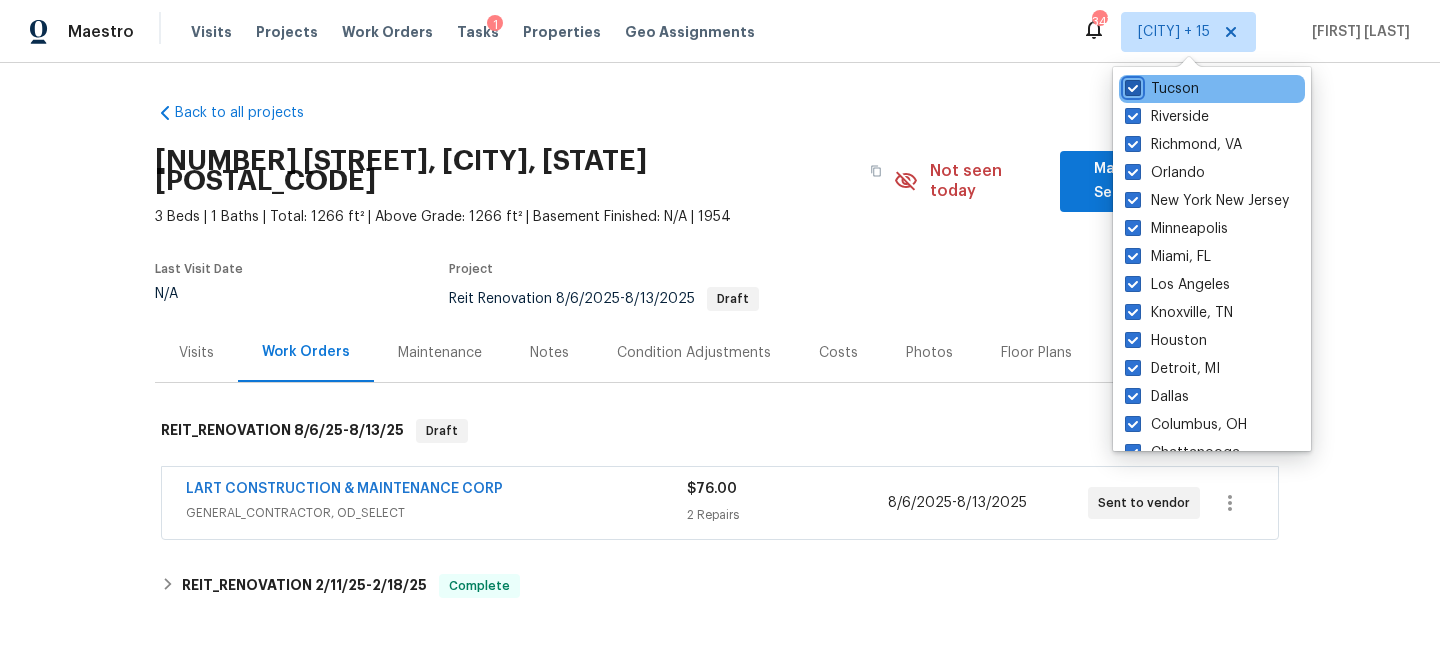 click on "Tucson" at bounding box center (1131, 85) 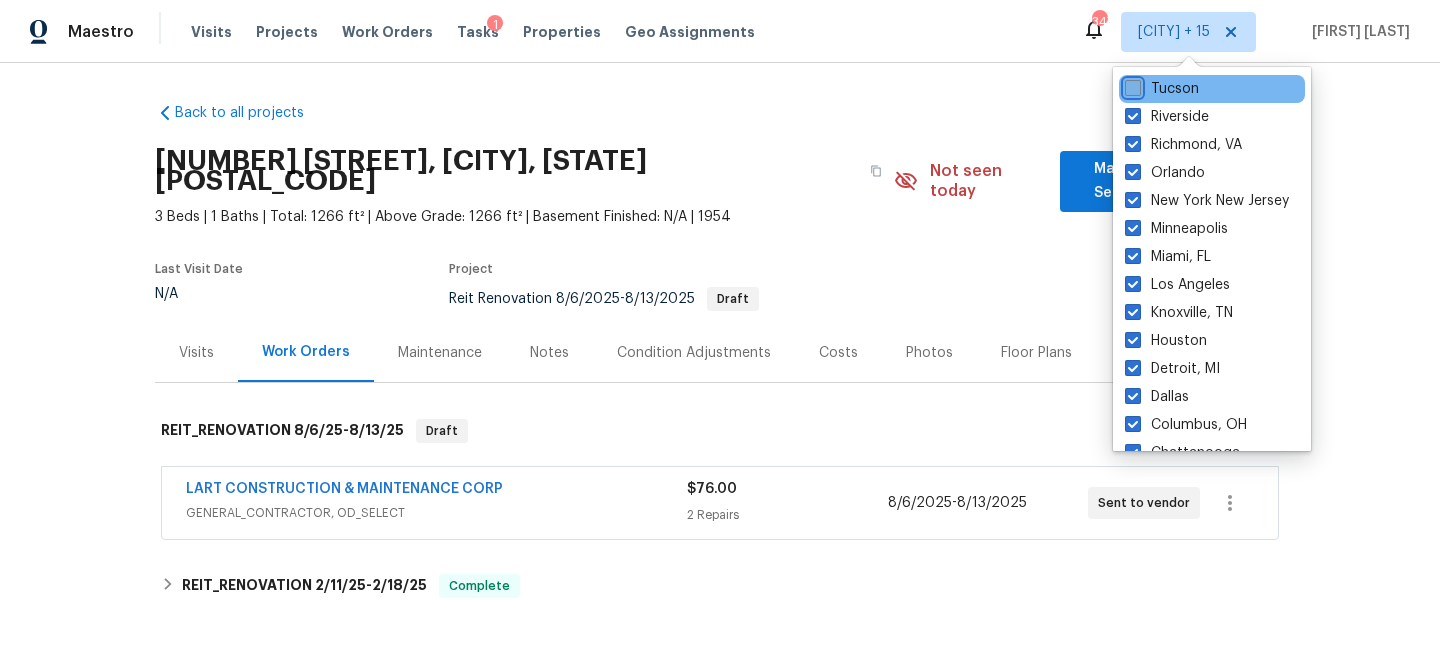 checkbox on "false" 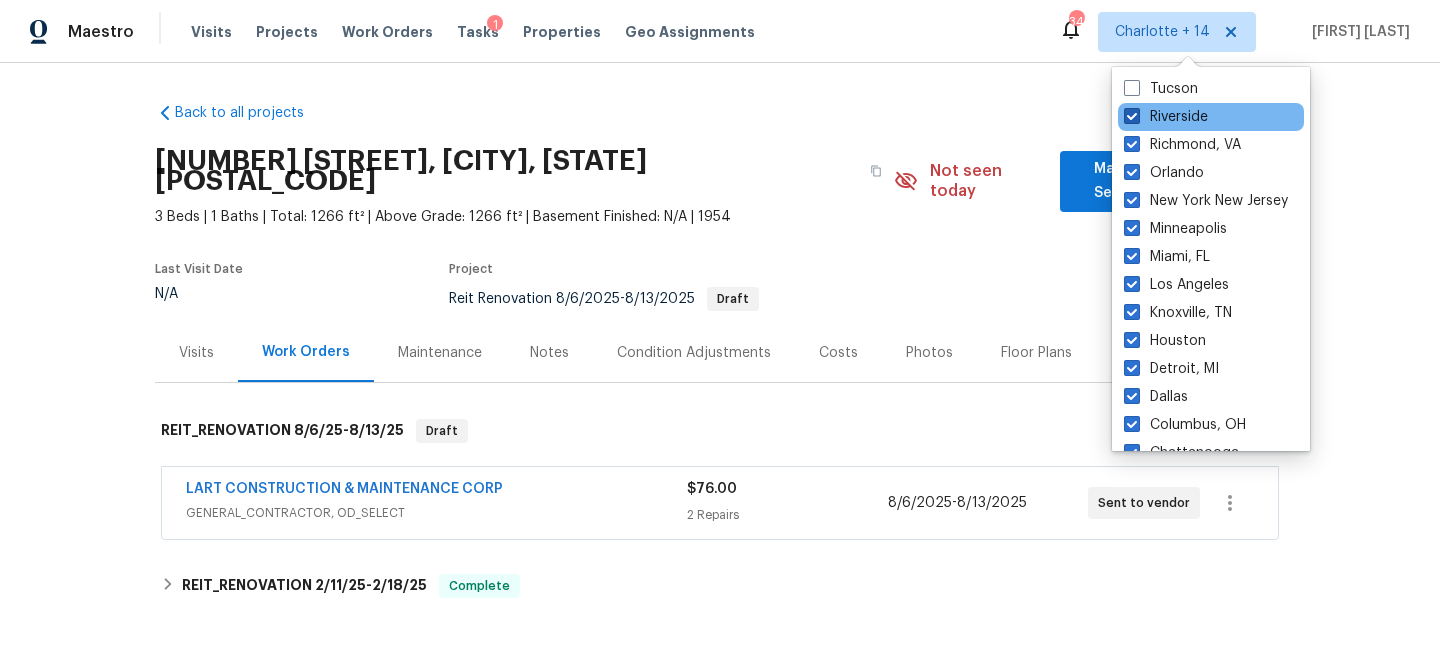 click at bounding box center [1132, 116] 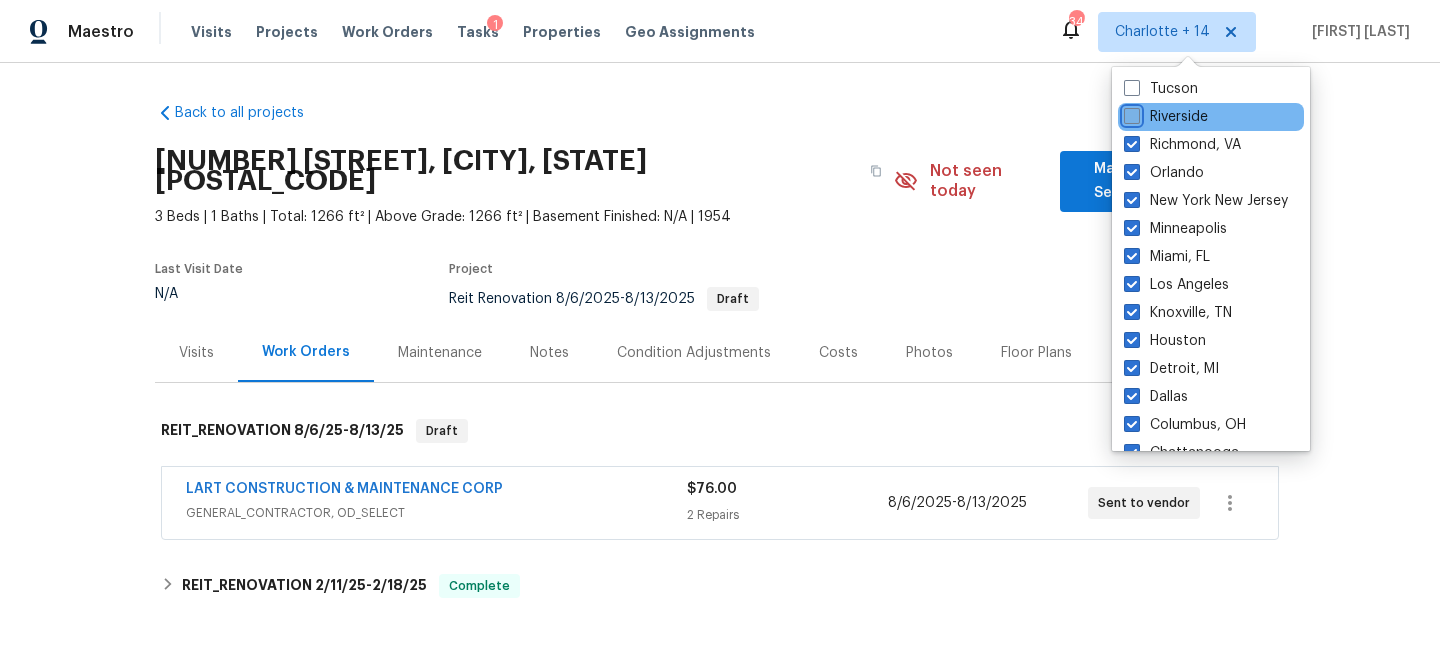 checkbox on "false" 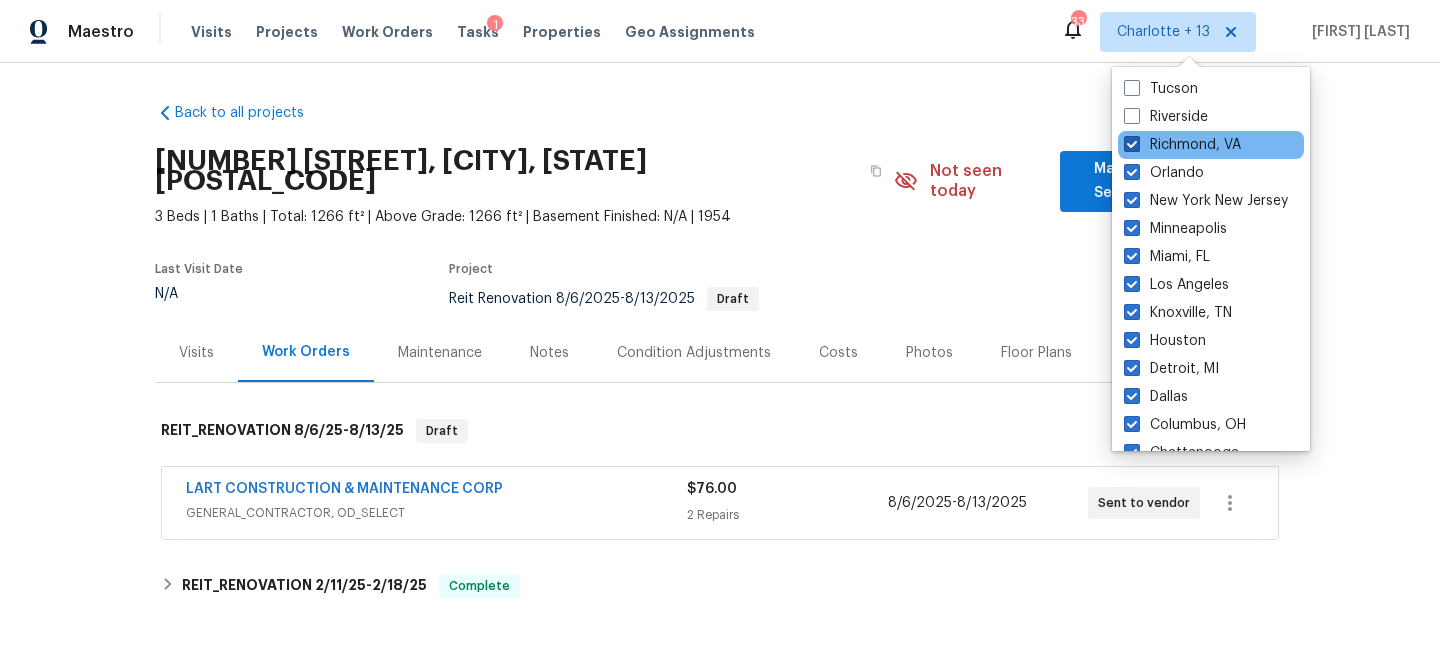 click at bounding box center [1132, 144] 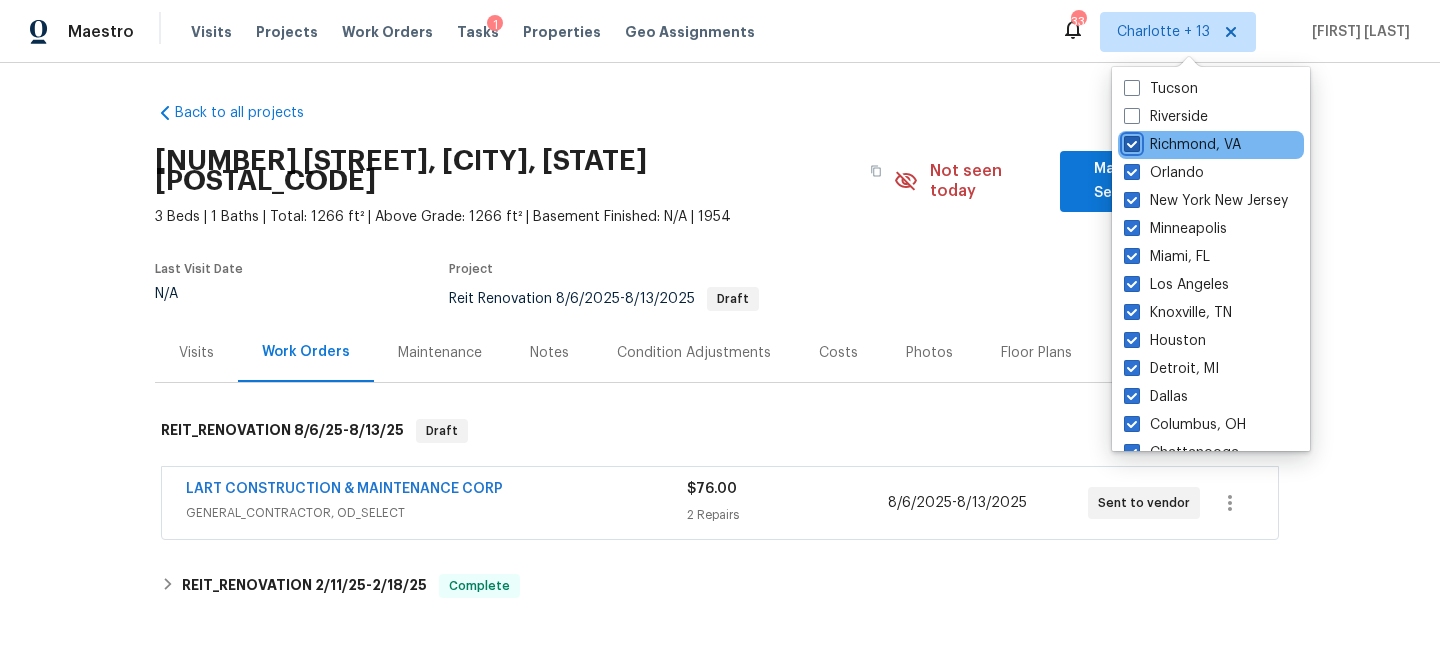 click on "Richmond, VA" at bounding box center (1130, 141) 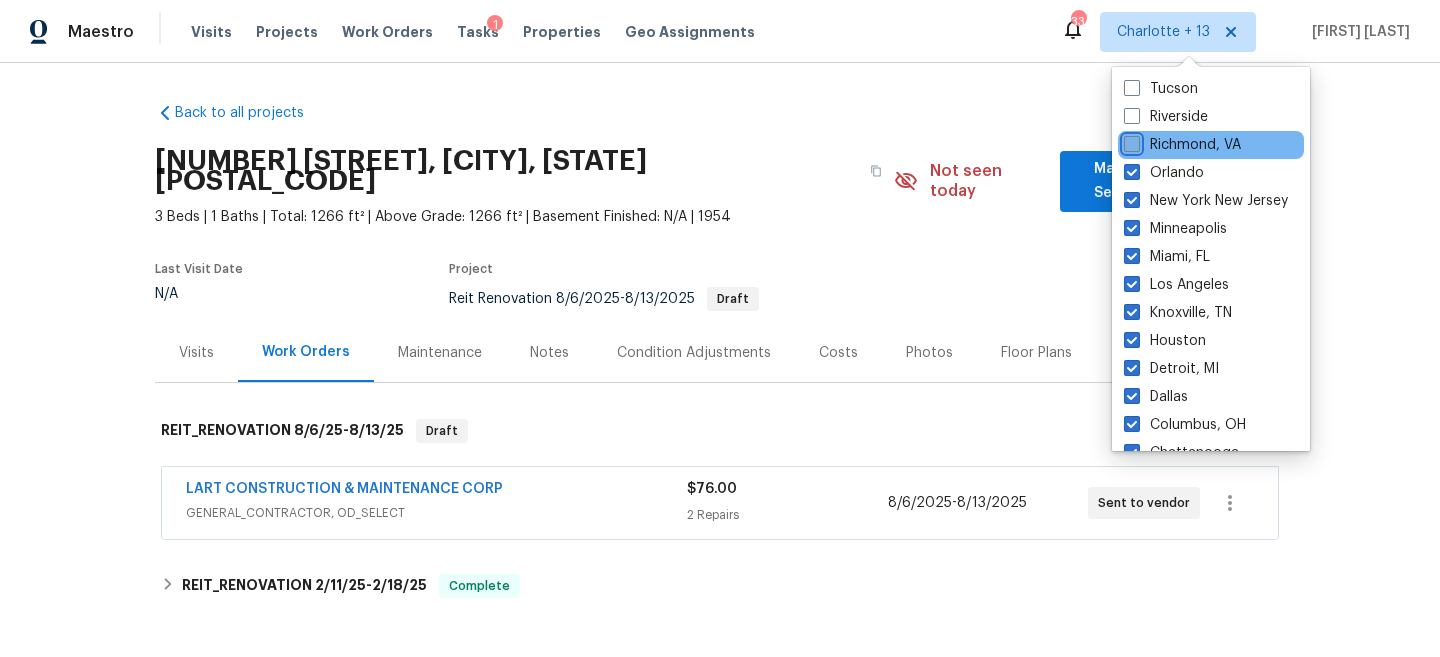 checkbox on "false" 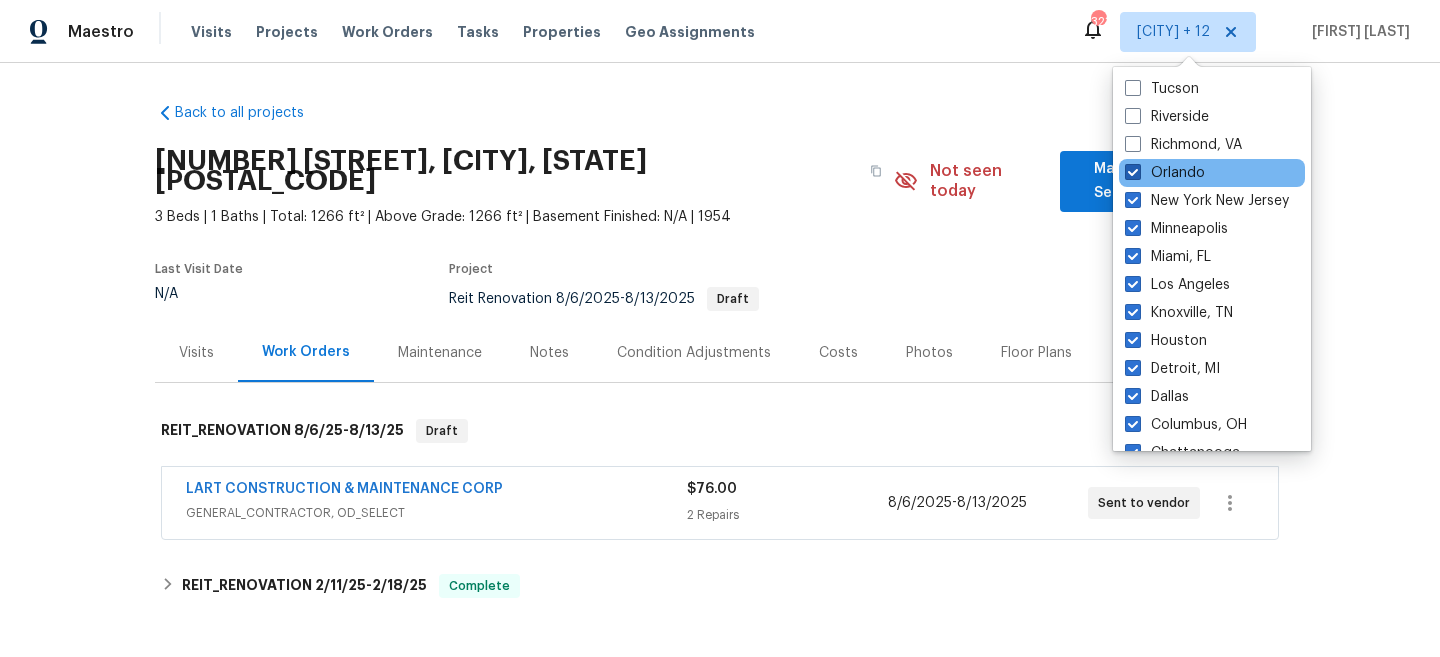 click at bounding box center [1133, 172] 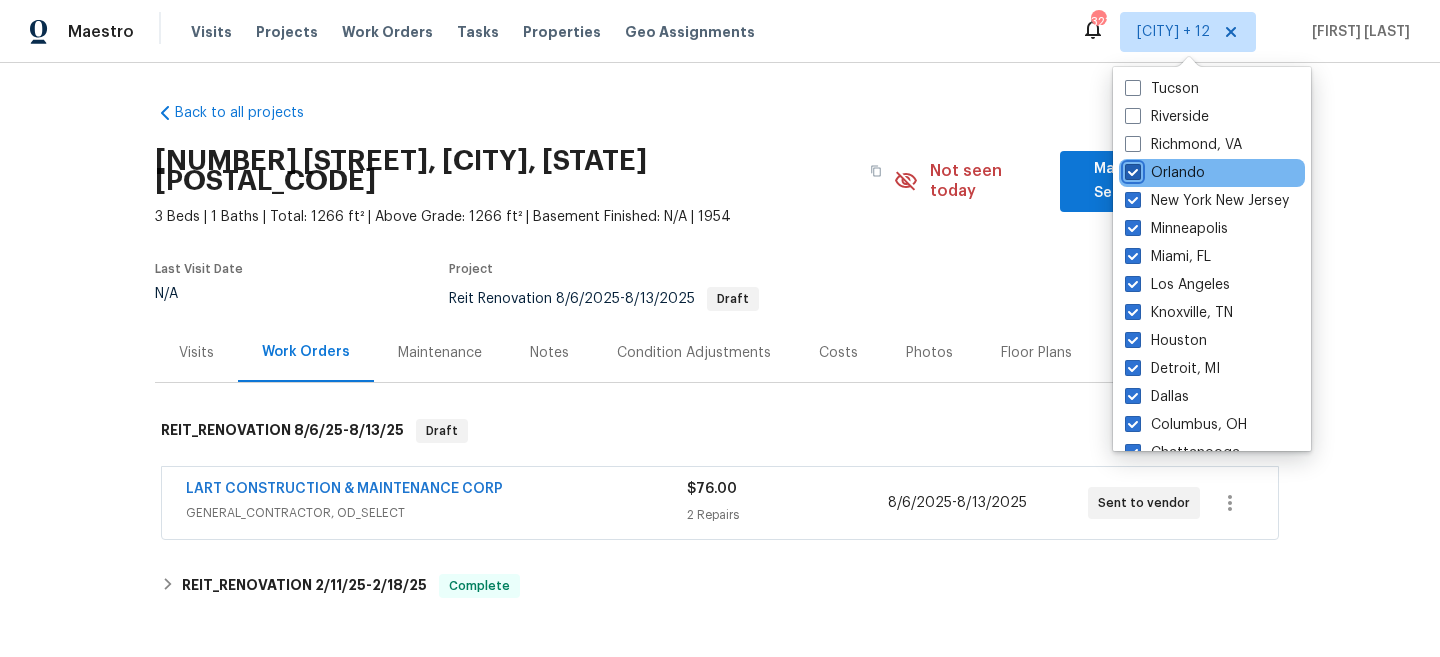 click on "Orlando" at bounding box center [1131, 169] 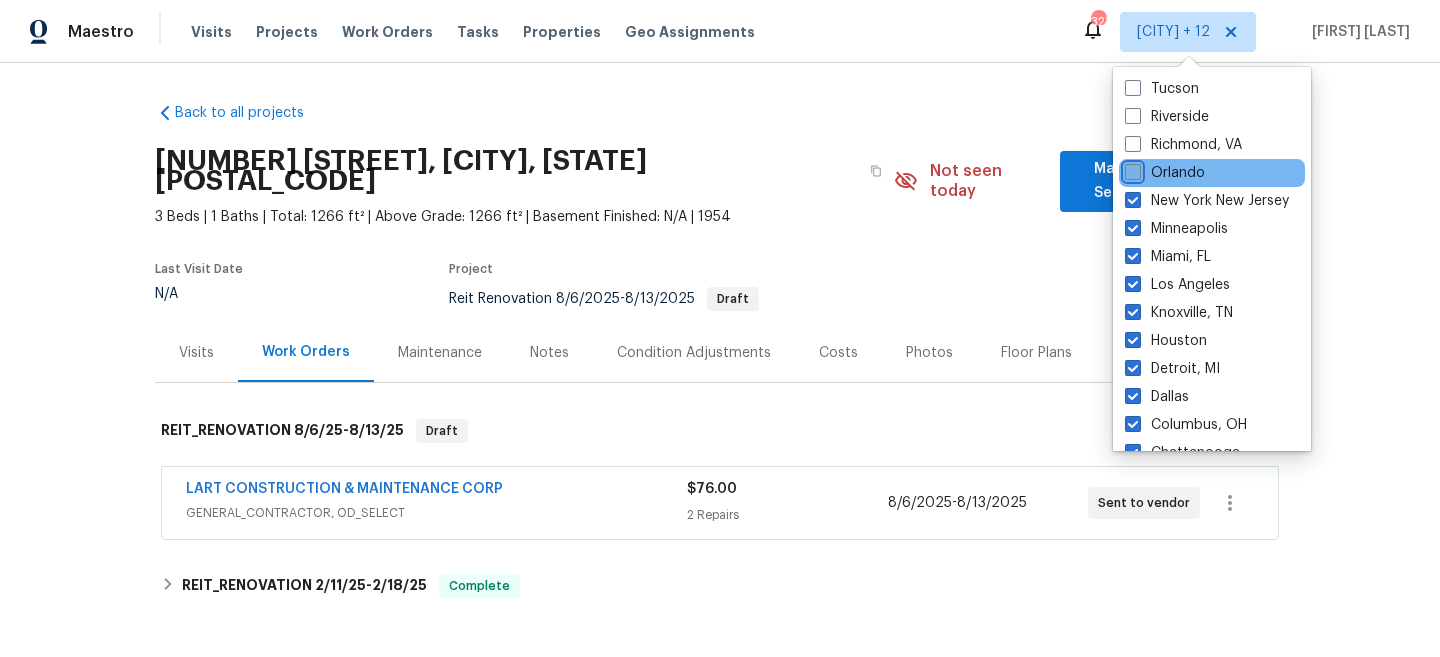checkbox on "false" 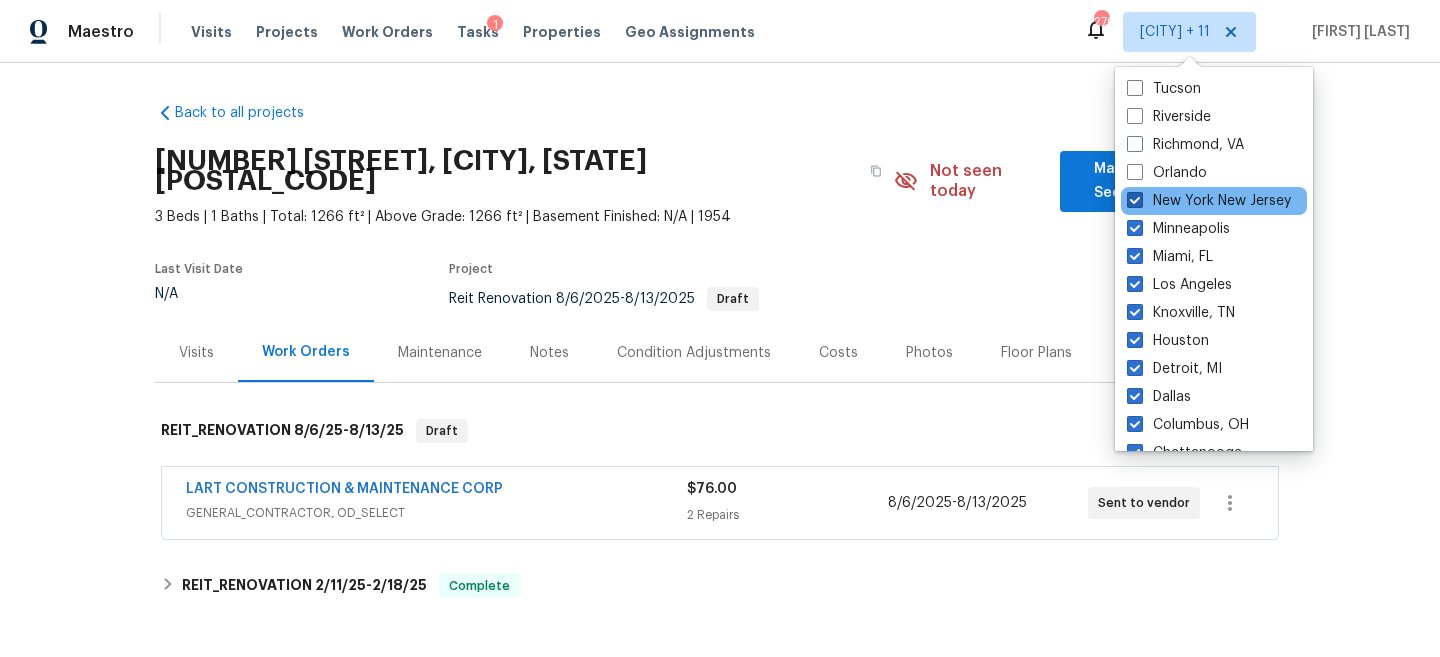 click at bounding box center [1135, 200] 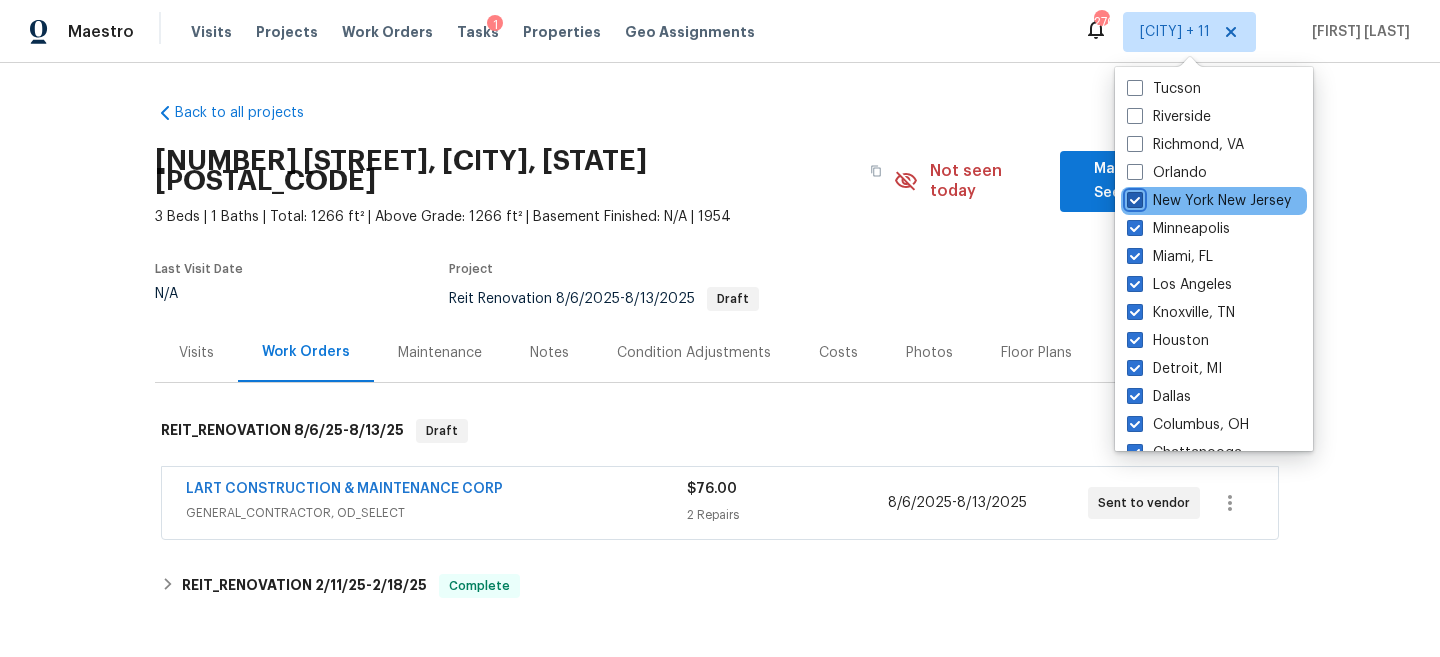 click on "New York New Jersey" at bounding box center (1133, 197) 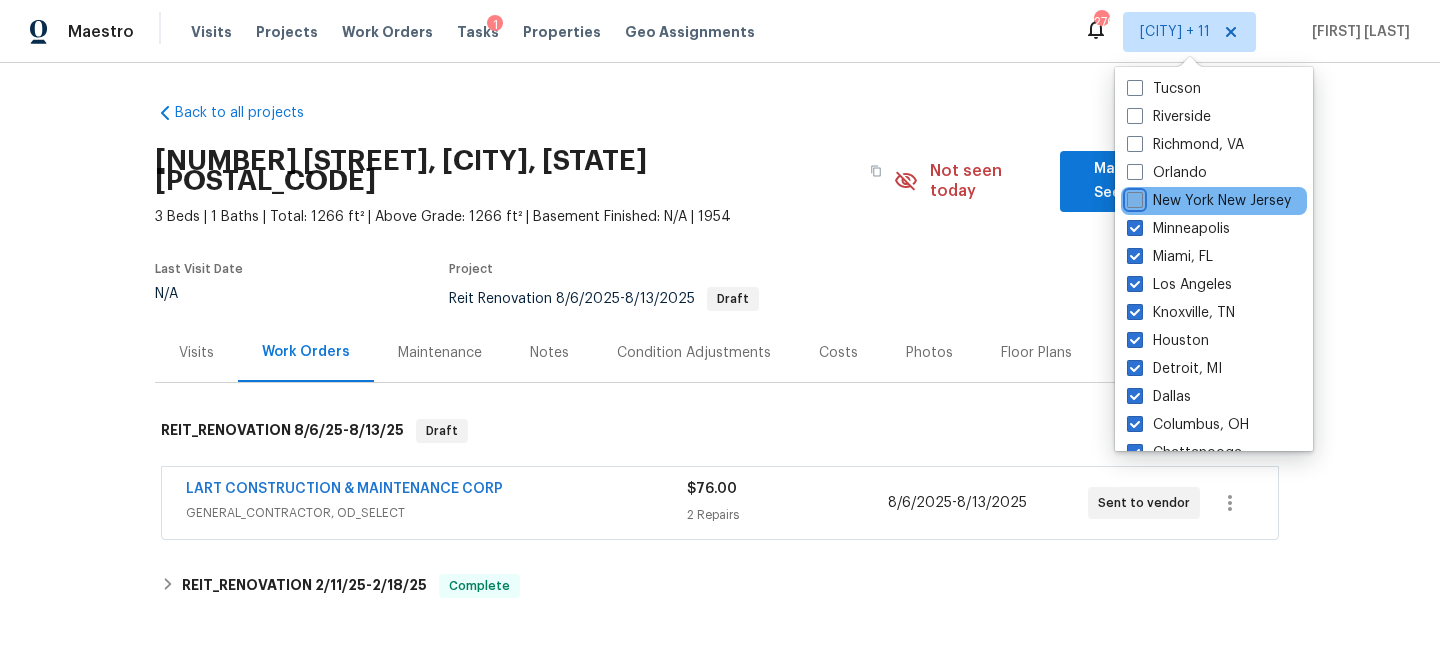 checkbox on "false" 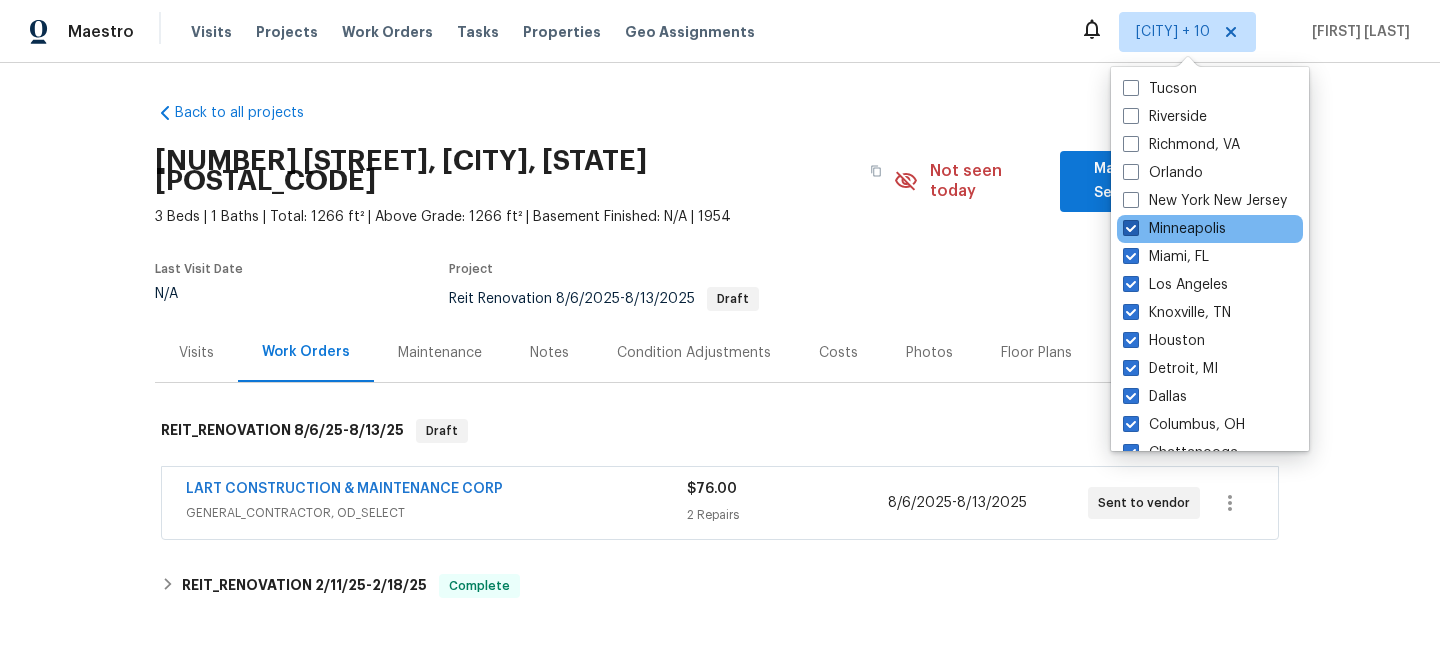 click on "Minneapolis" at bounding box center [1174, 229] 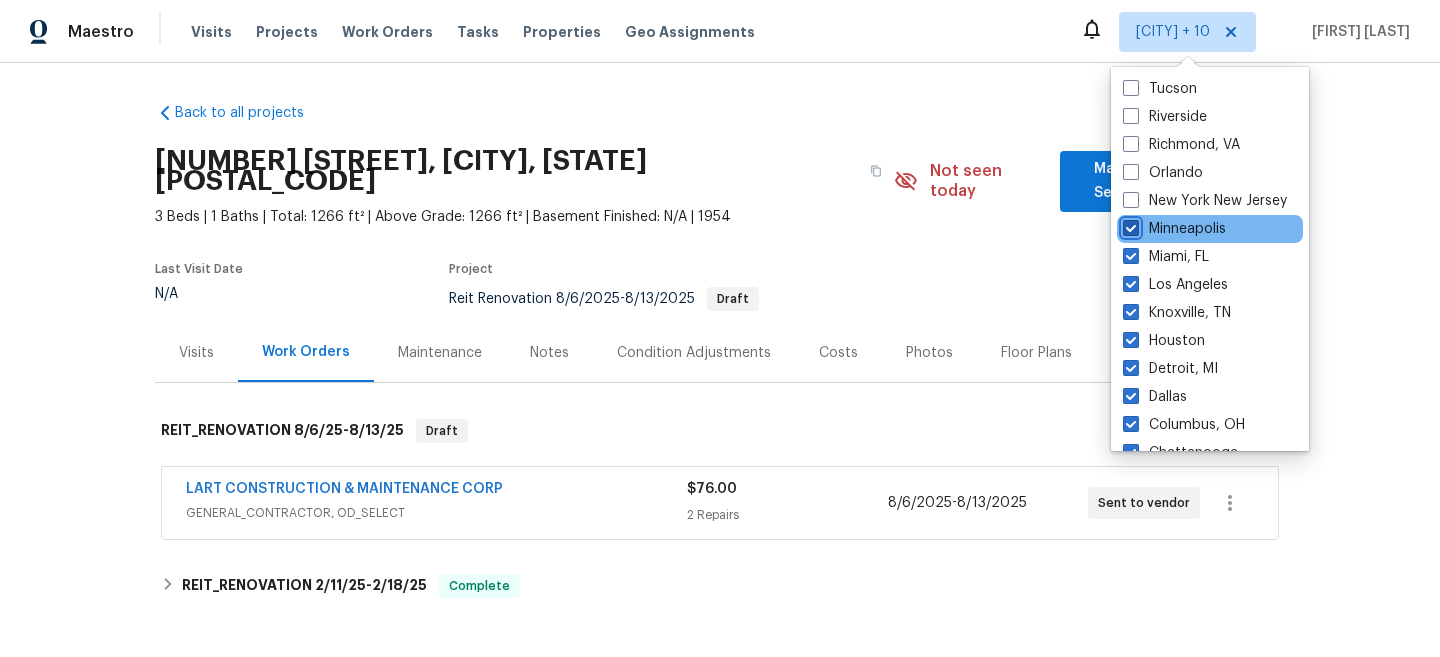 click on "Minneapolis" at bounding box center [1129, 225] 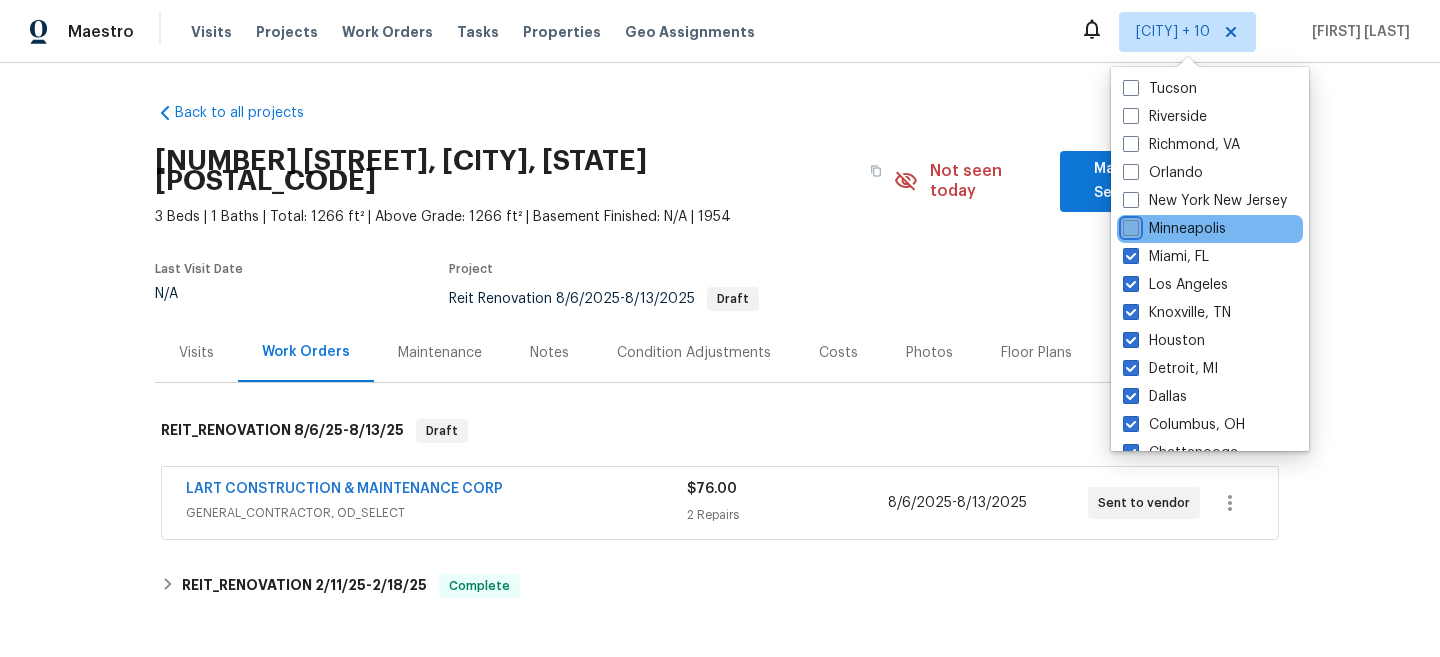 checkbox on "false" 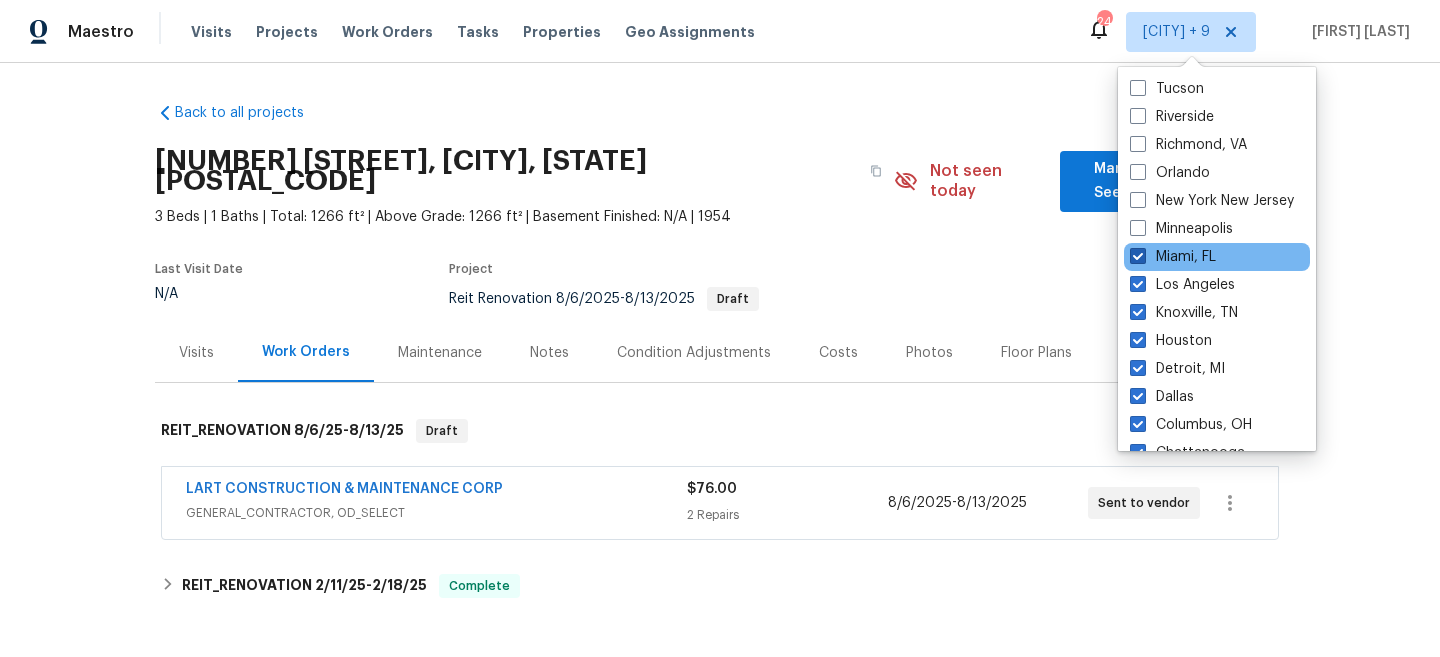 click on "Miami, FL" at bounding box center (1173, 257) 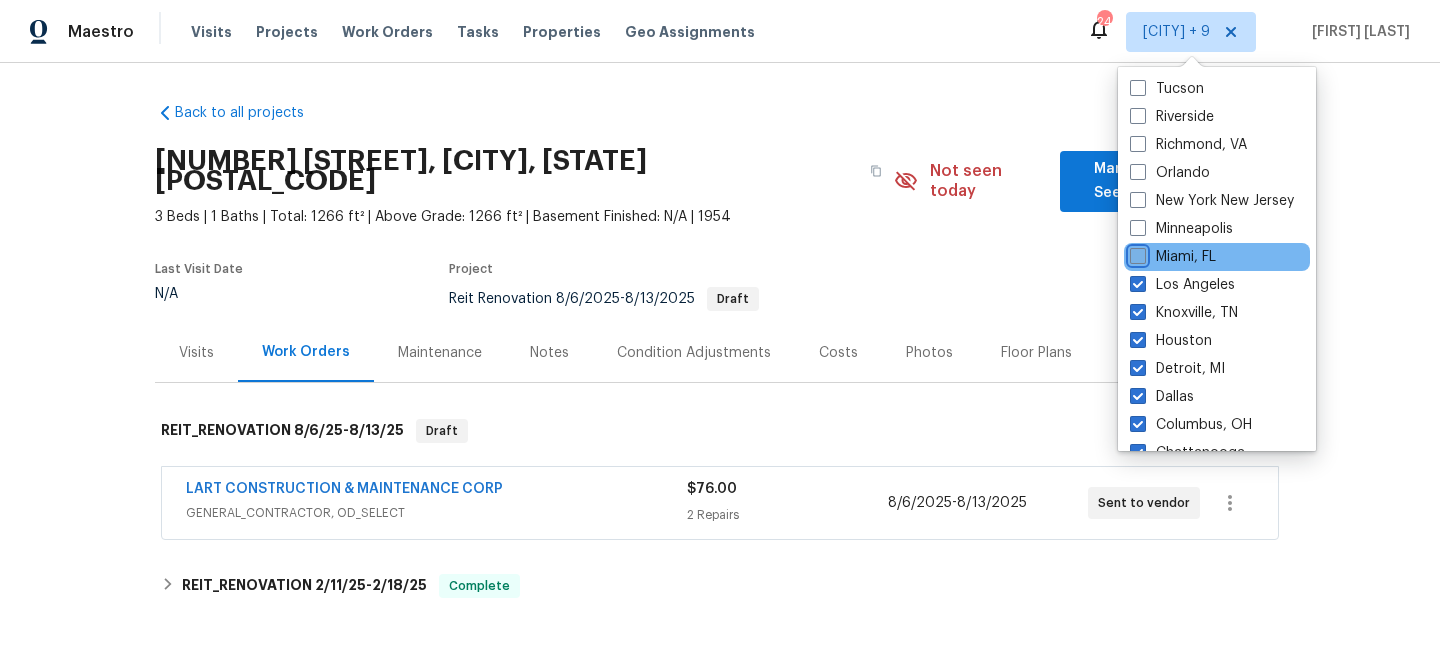 checkbox on "false" 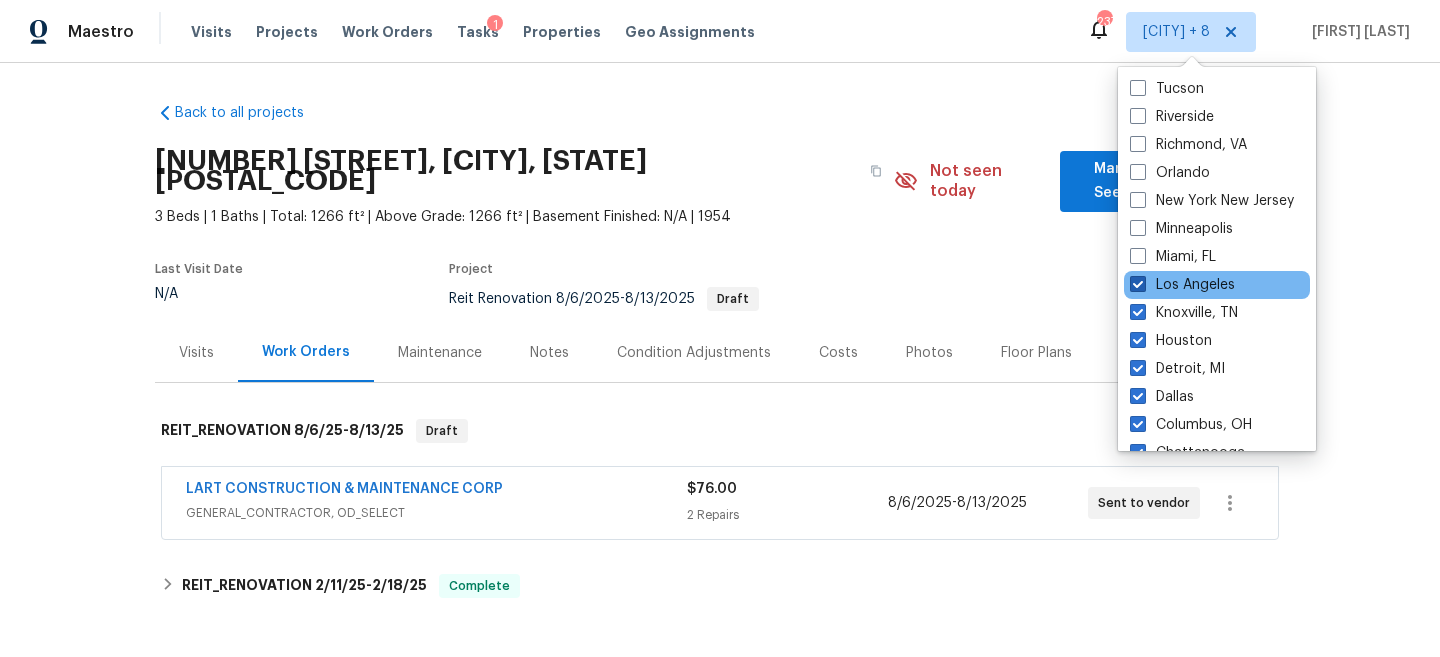click at bounding box center (1138, 284) 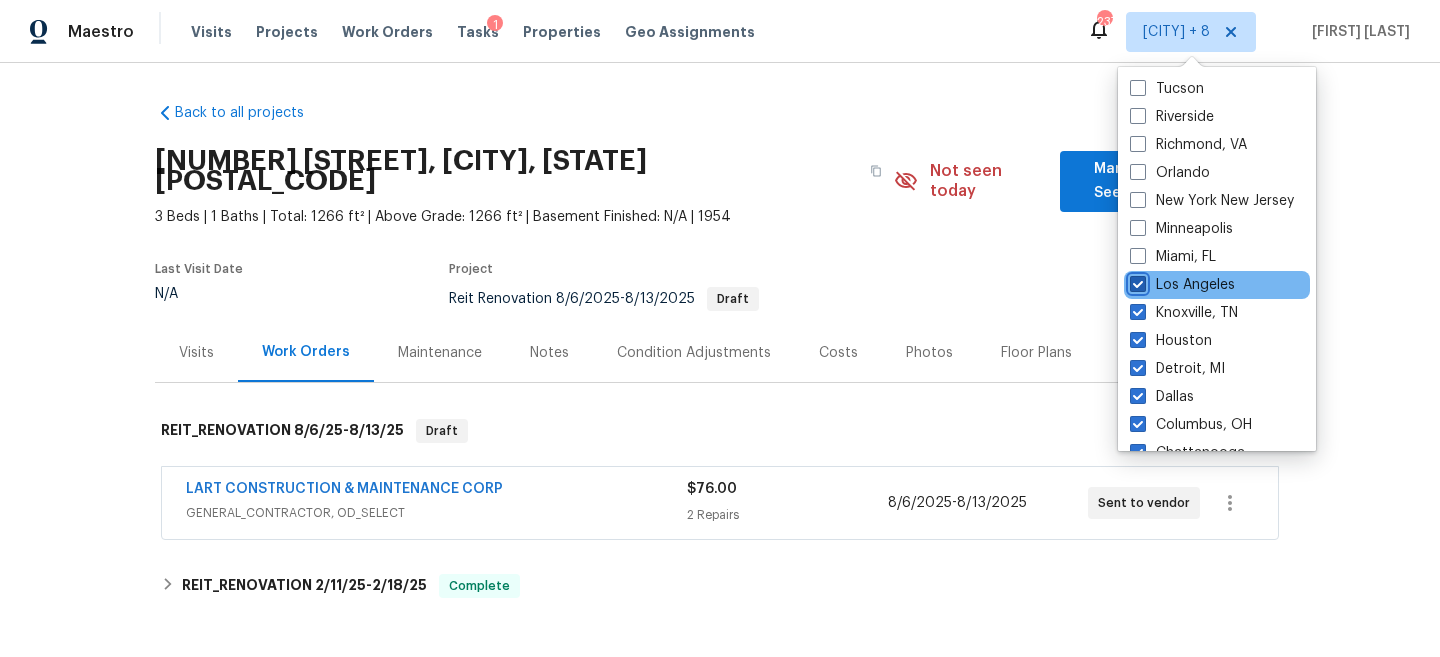 click on "Los Angeles" at bounding box center (1136, 281) 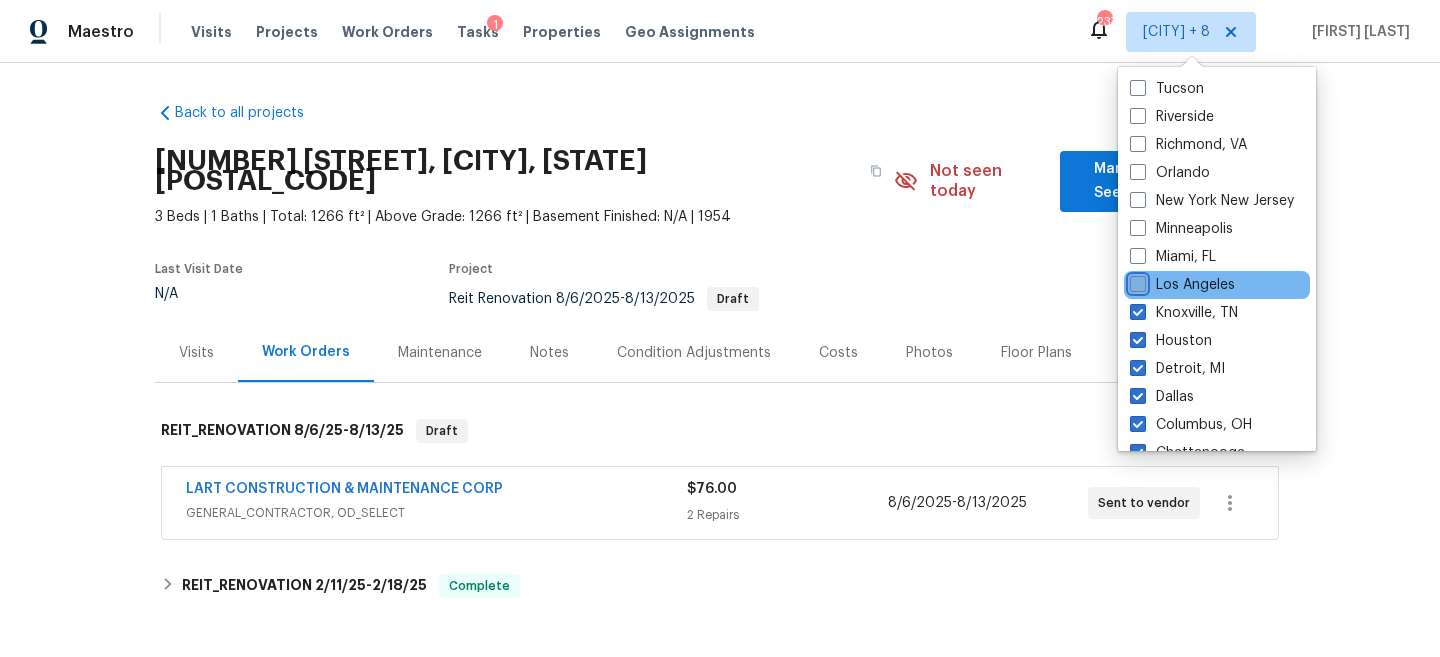 checkbox on "false" 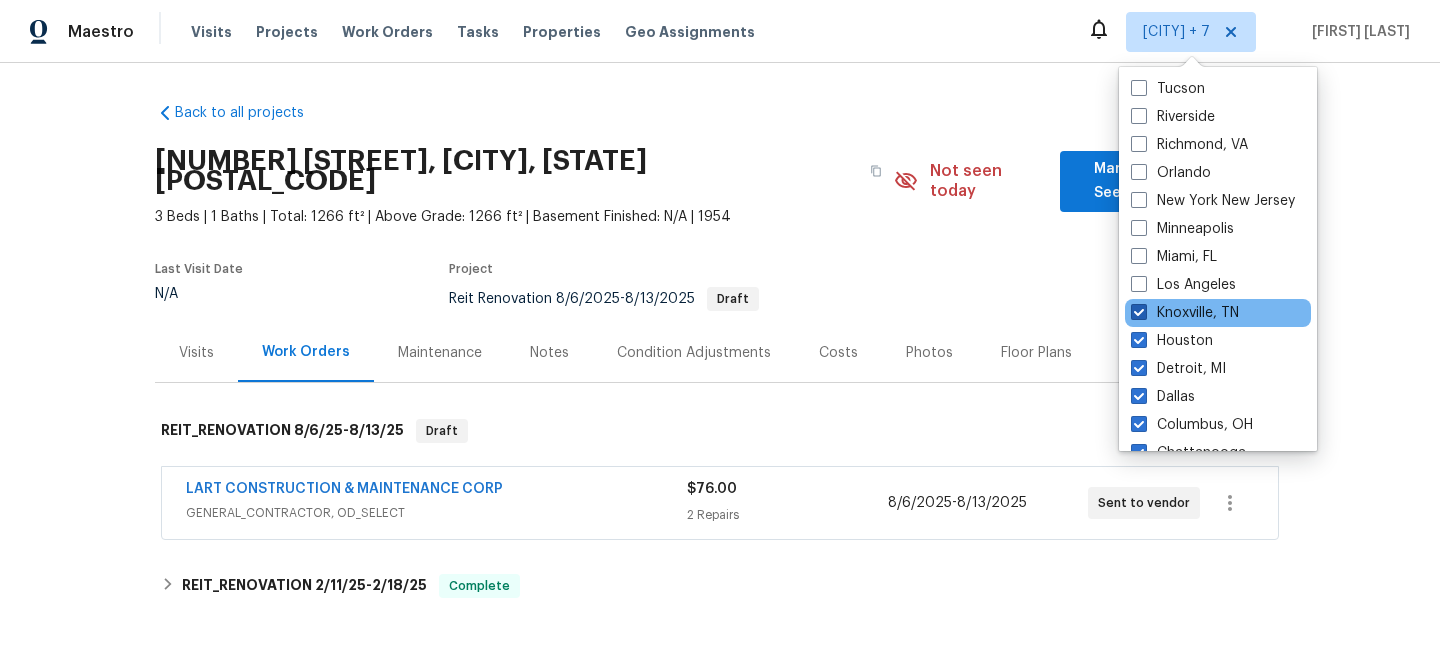 click on "Knoxville, TN" at bounding box center (1185, 313) 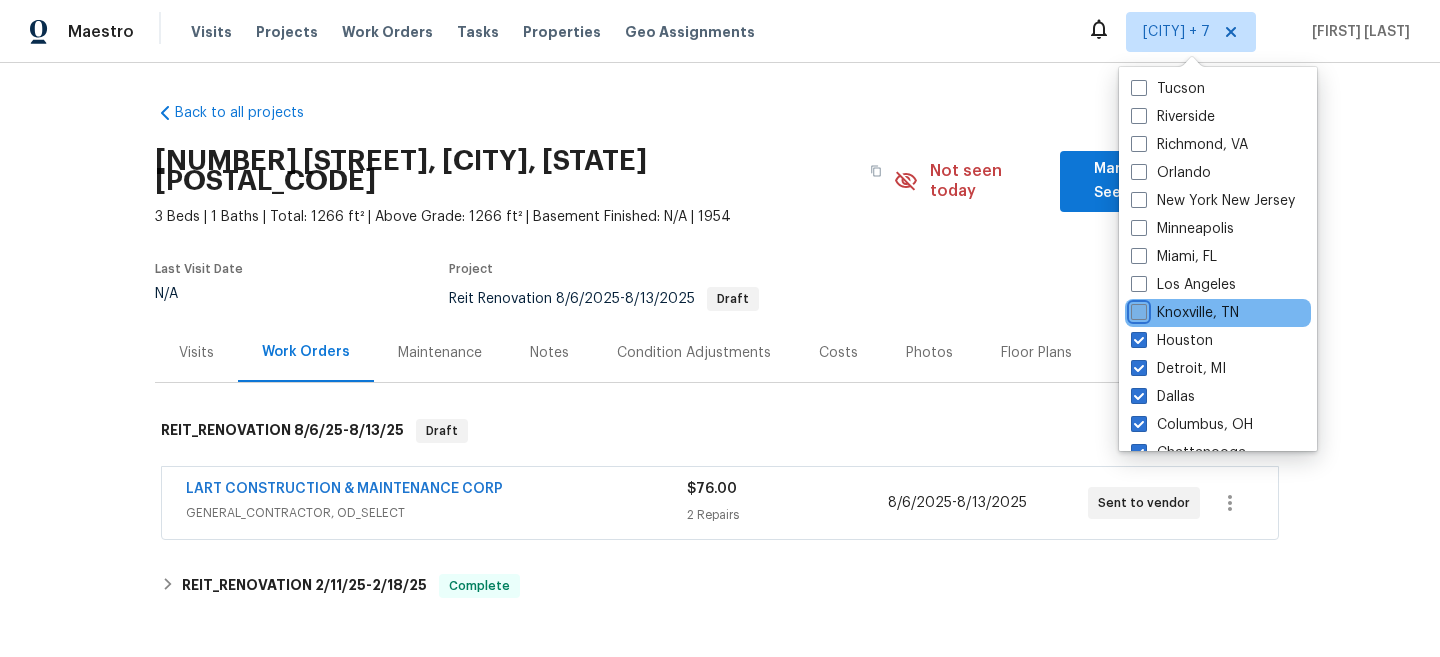 checkbox on "false" 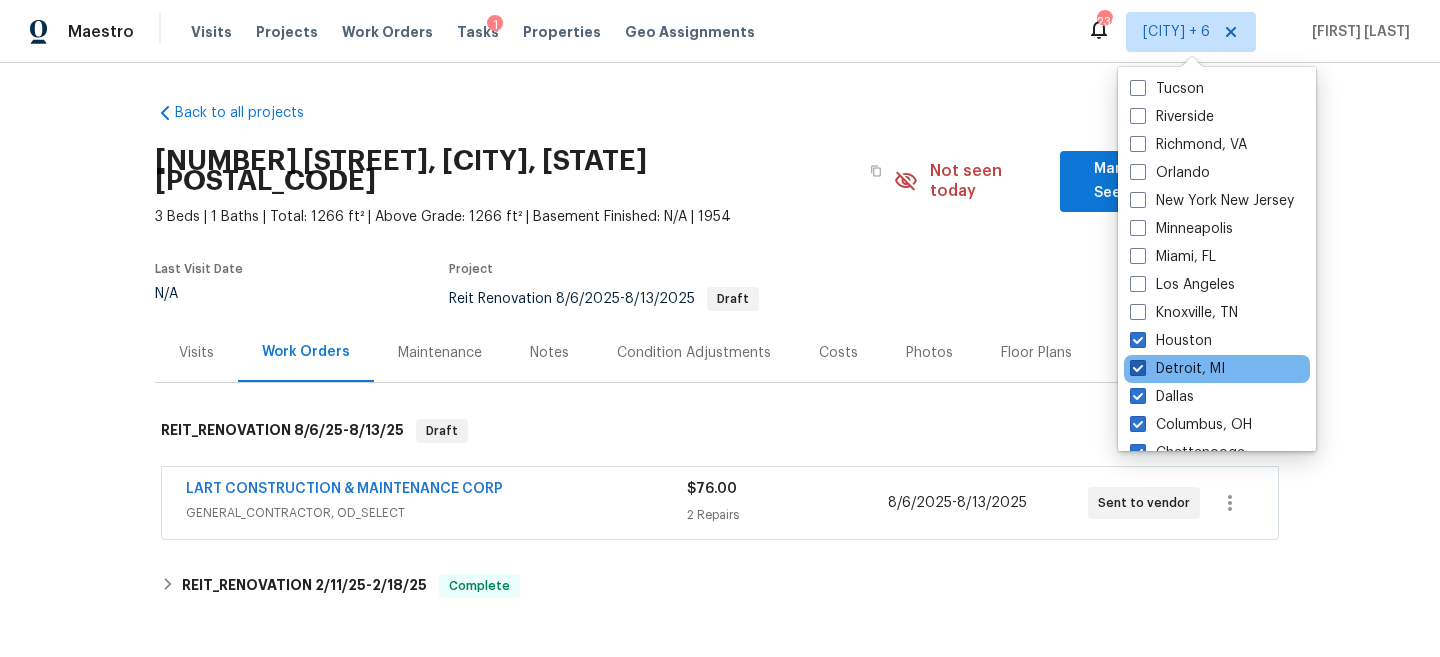 click at bounding box center [1138, 368] 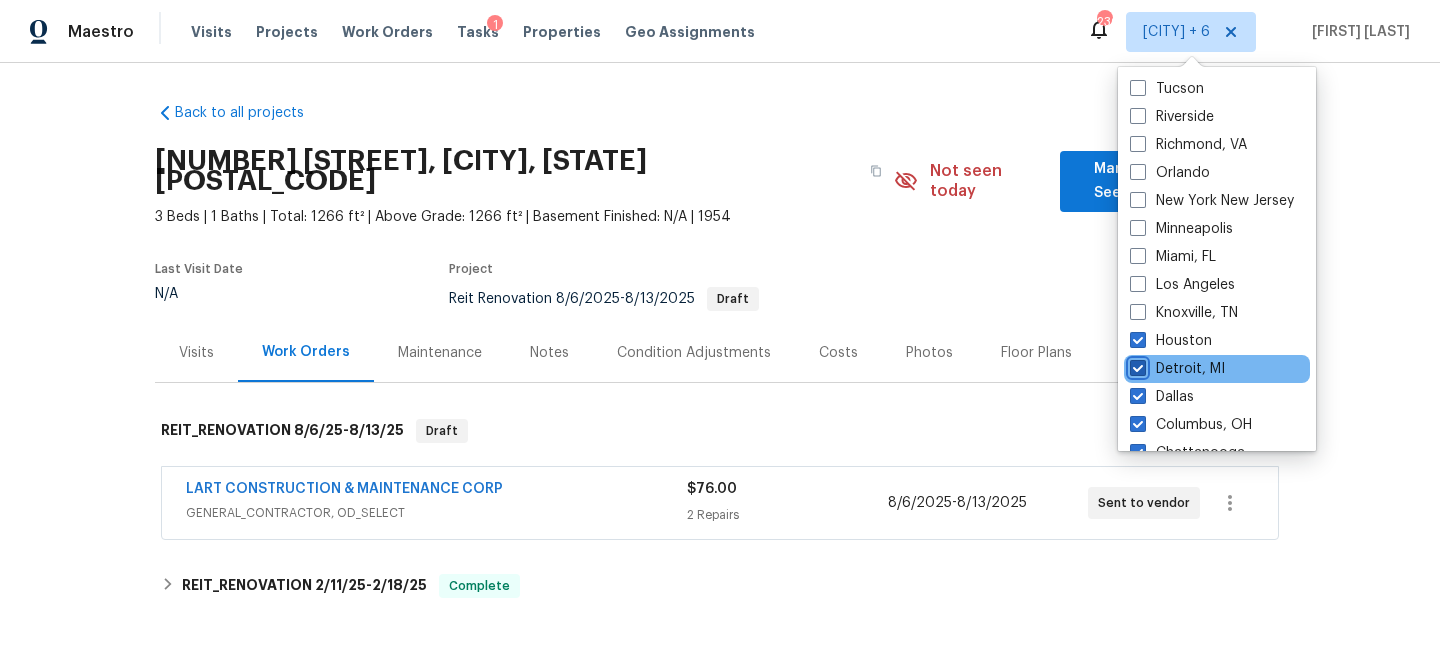 click on "Detroit, MI" at bounding box center (1136, 365) 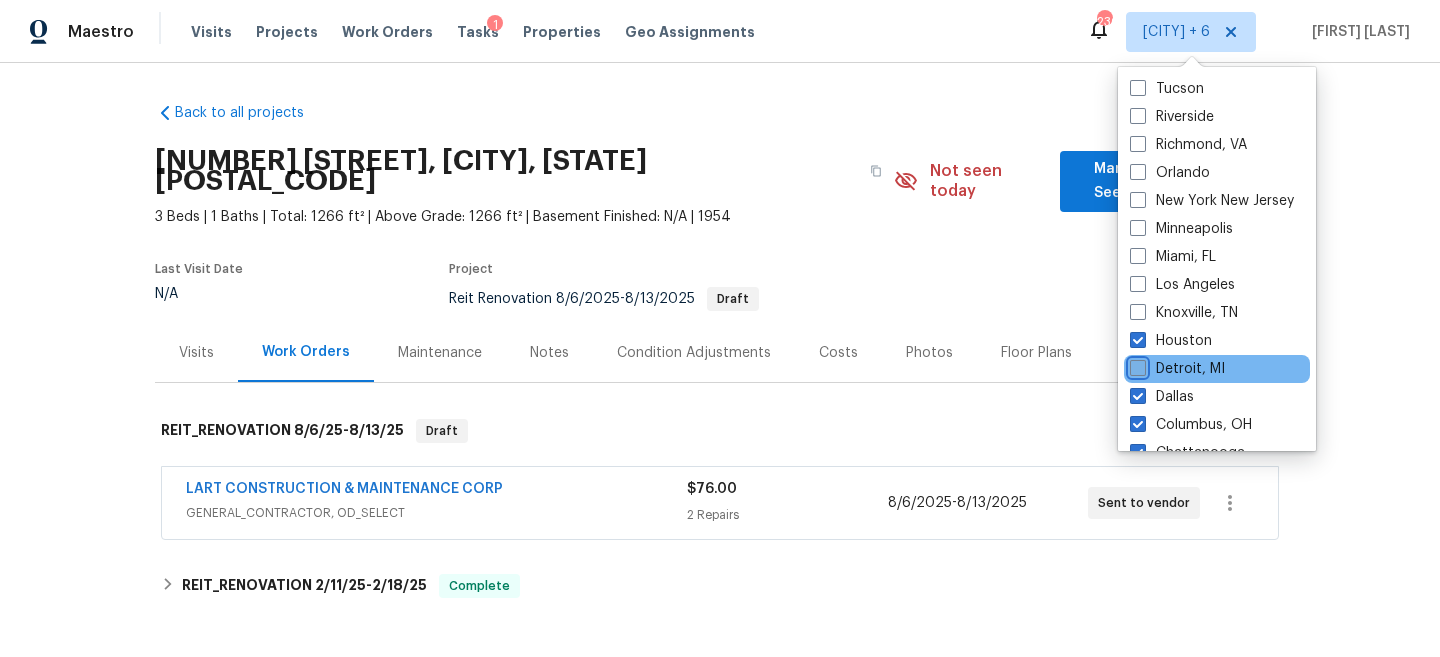 checkbox on "false" 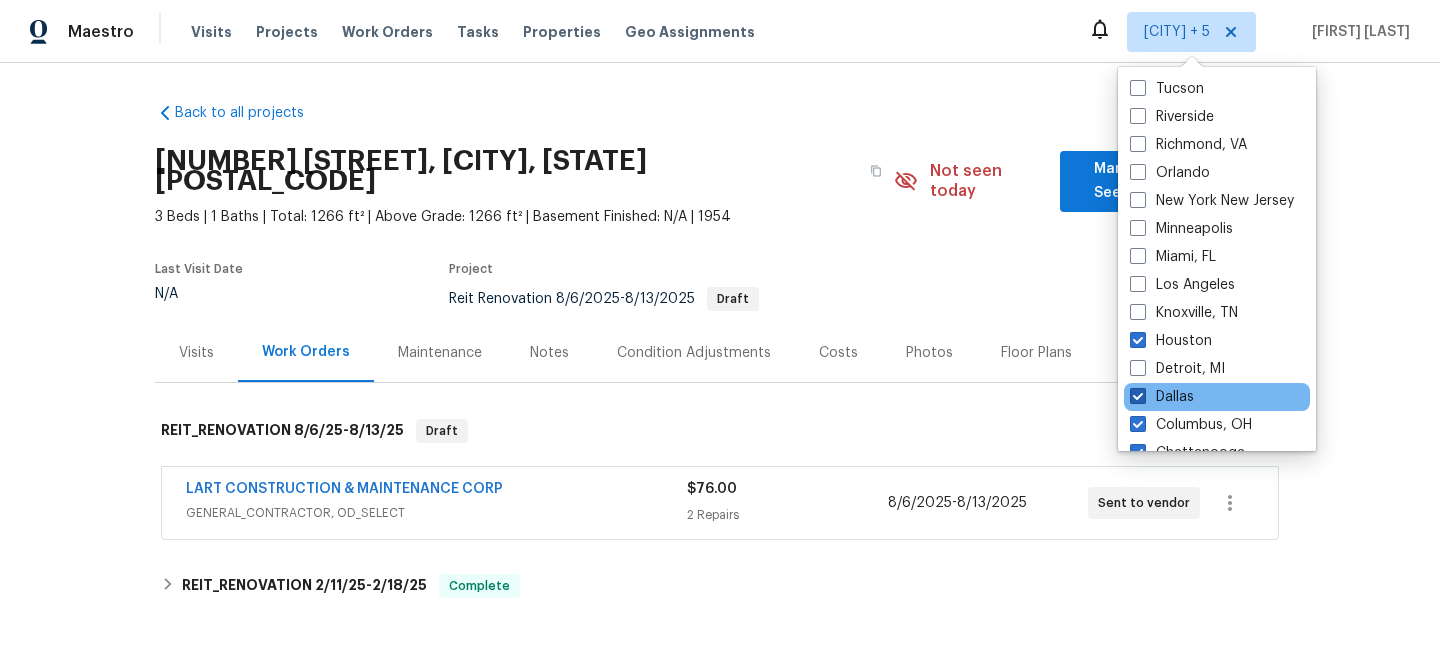 click on "Dallas" at bounding box center [1162, 397] 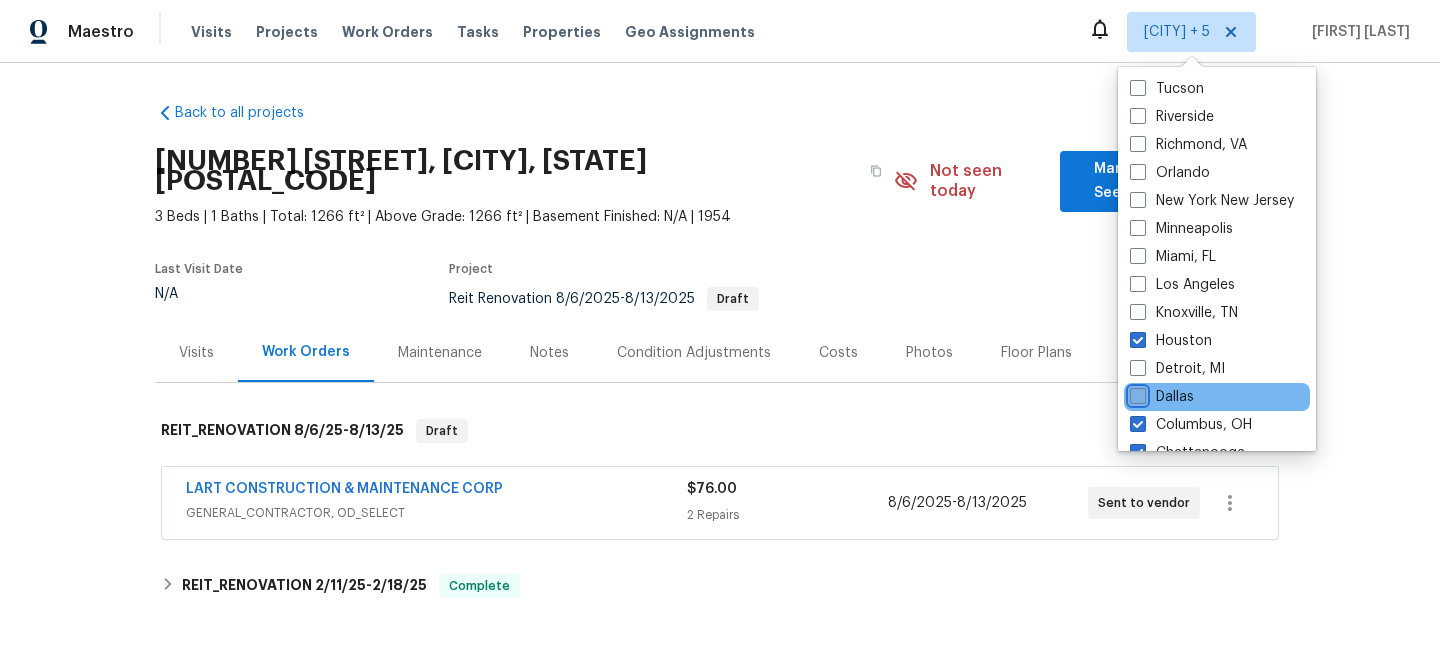 checkbox on "false" 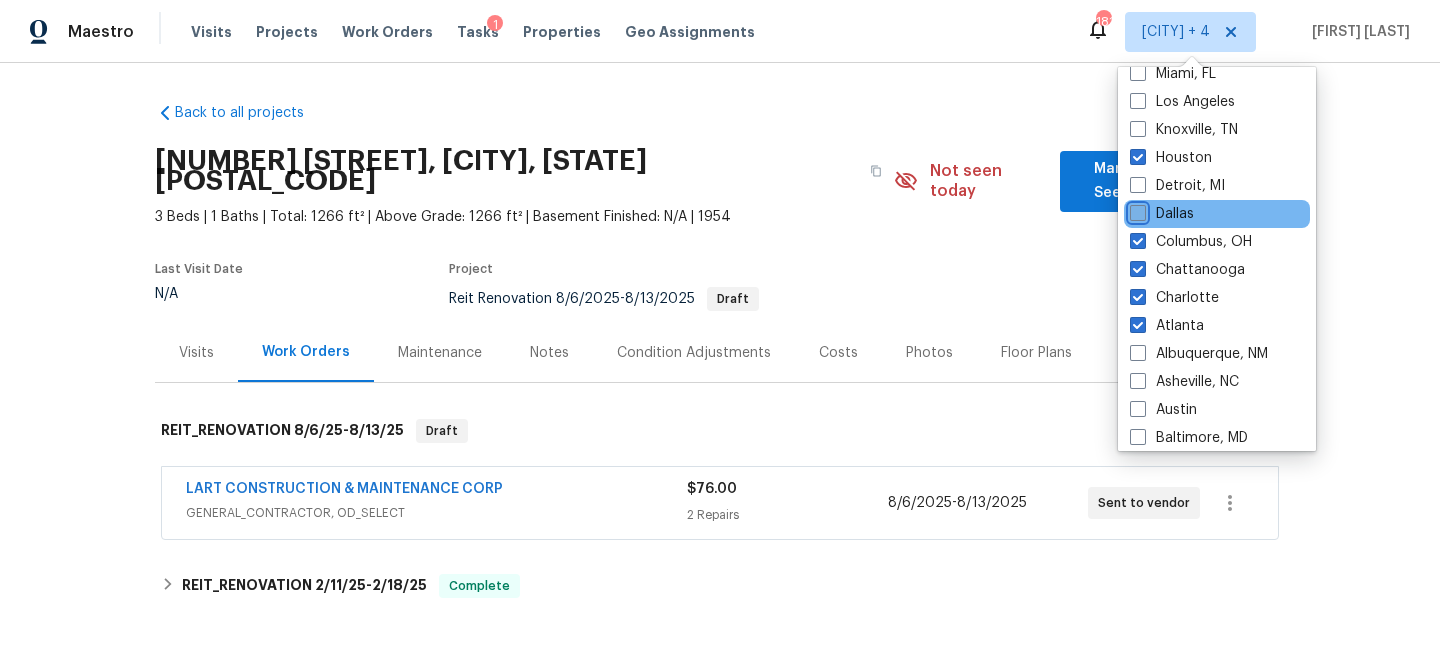 scroll, scrollTop: 252, scrollLeft: 0, axis: vertical 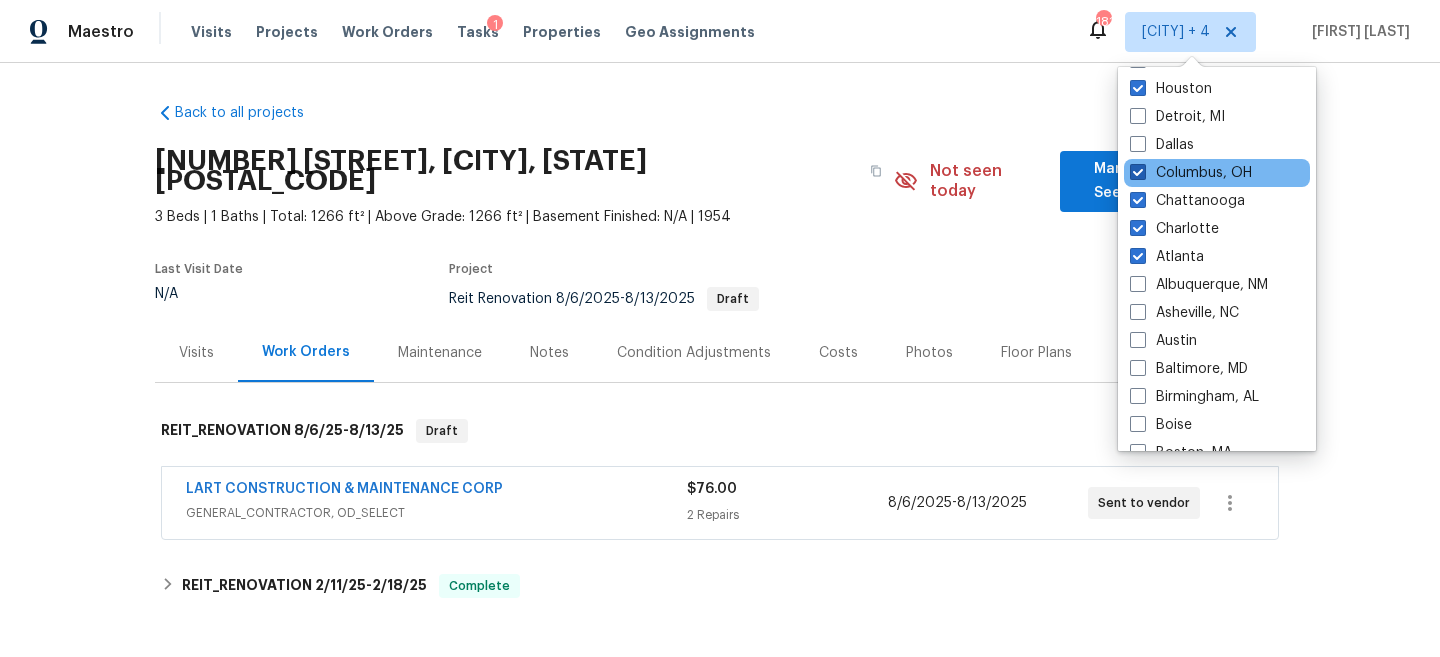 click on "Columbus, OH" at bounding box center [1191, 173] 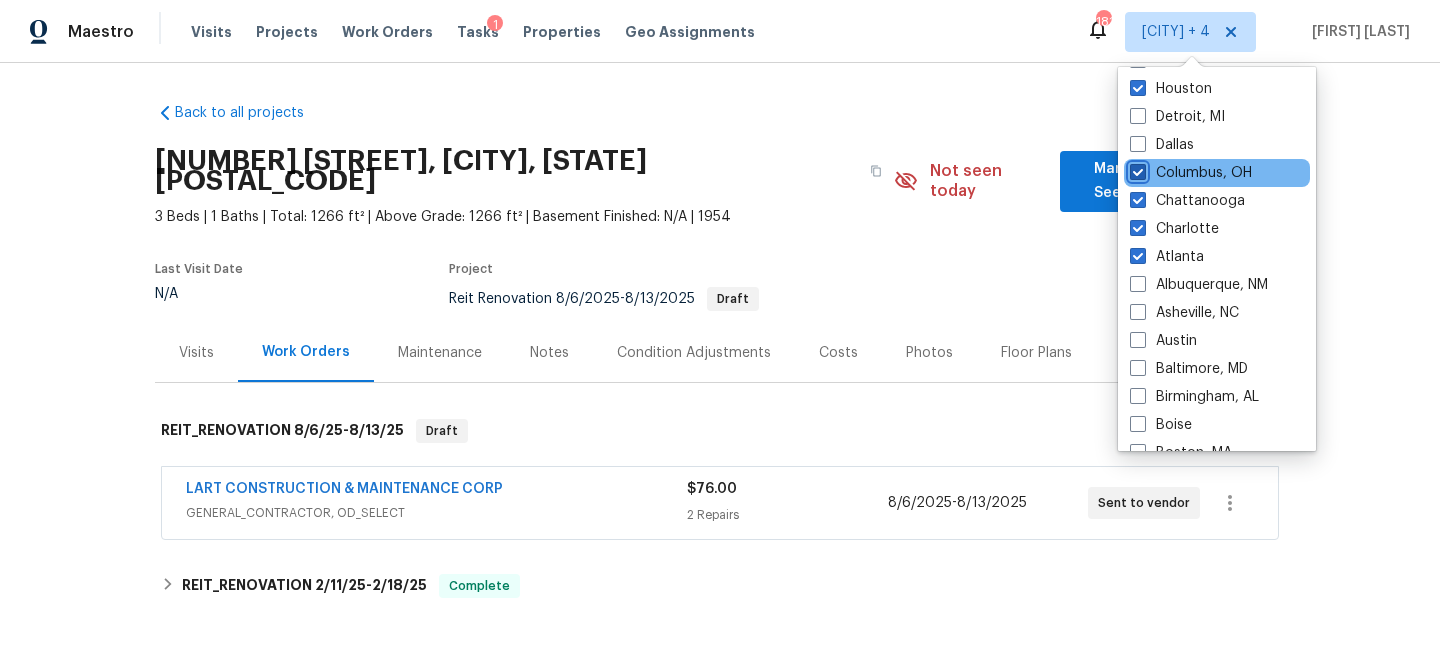 click on "Columbus, OH" at bounding box center [1136, 169] 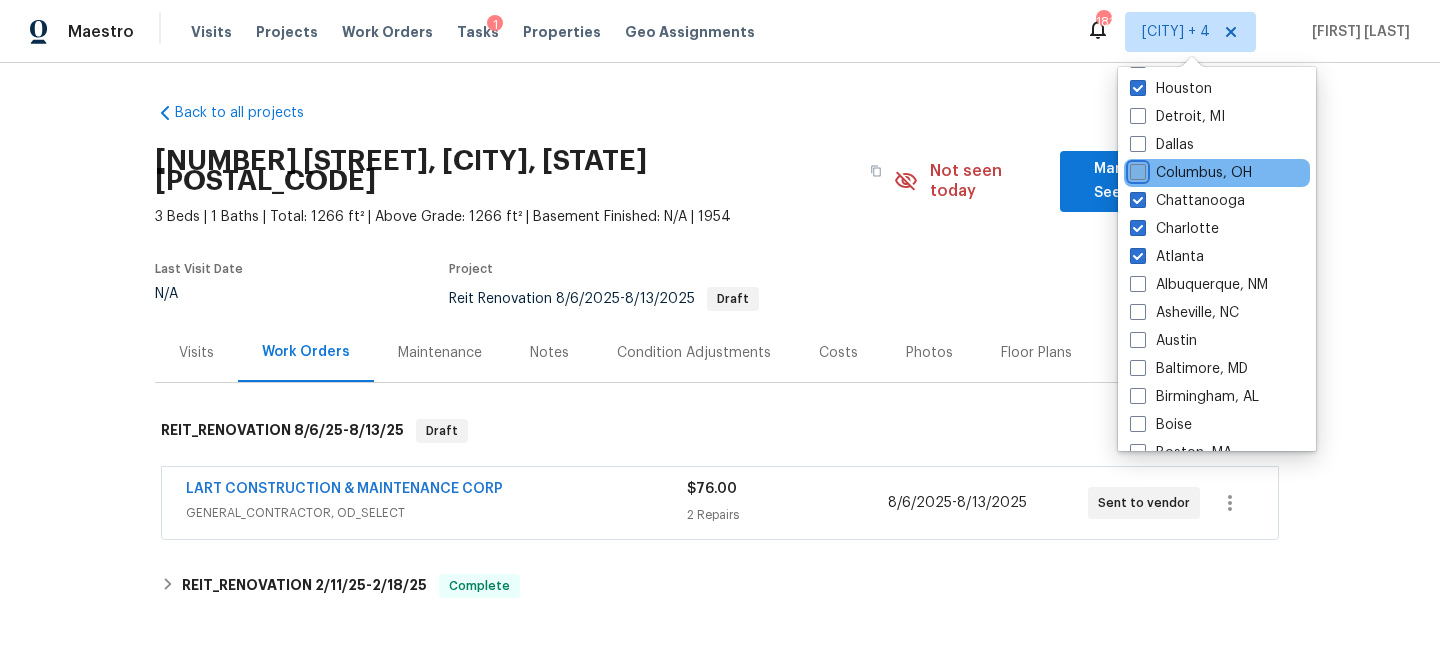 checkbox on "false" 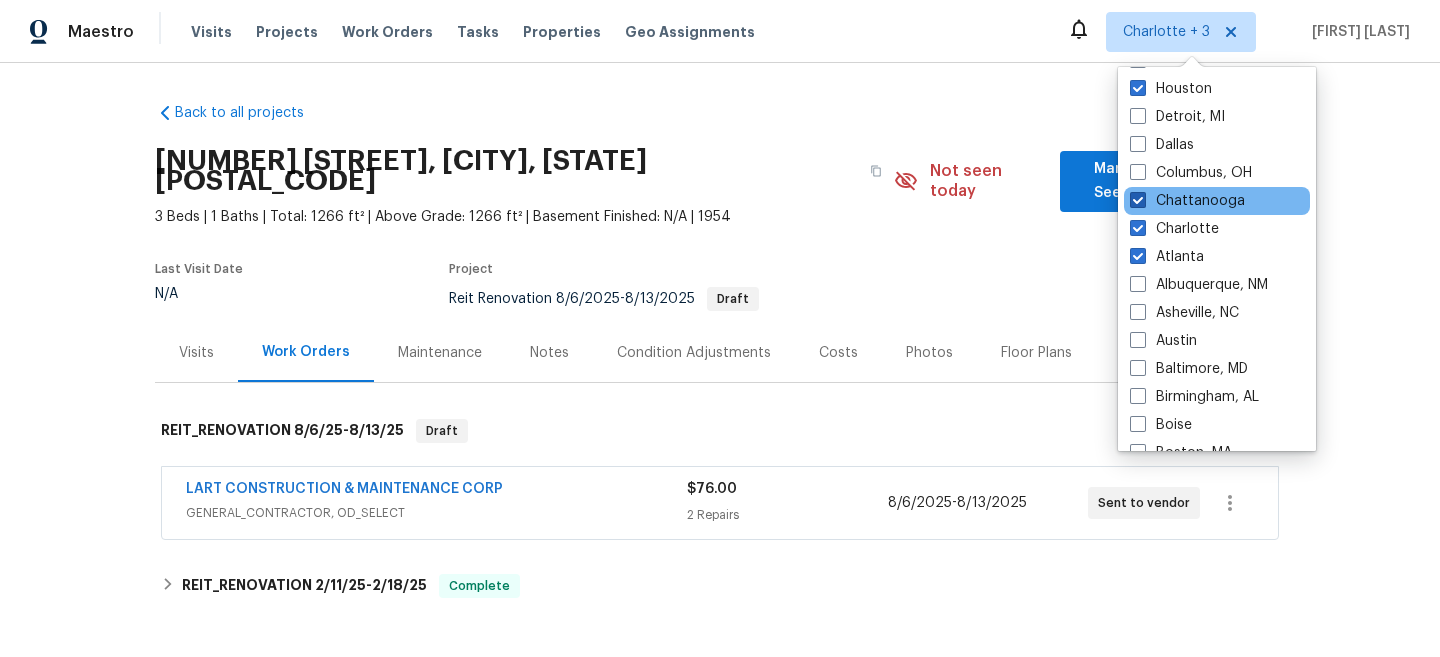 click at bounding box center [1138, 200] 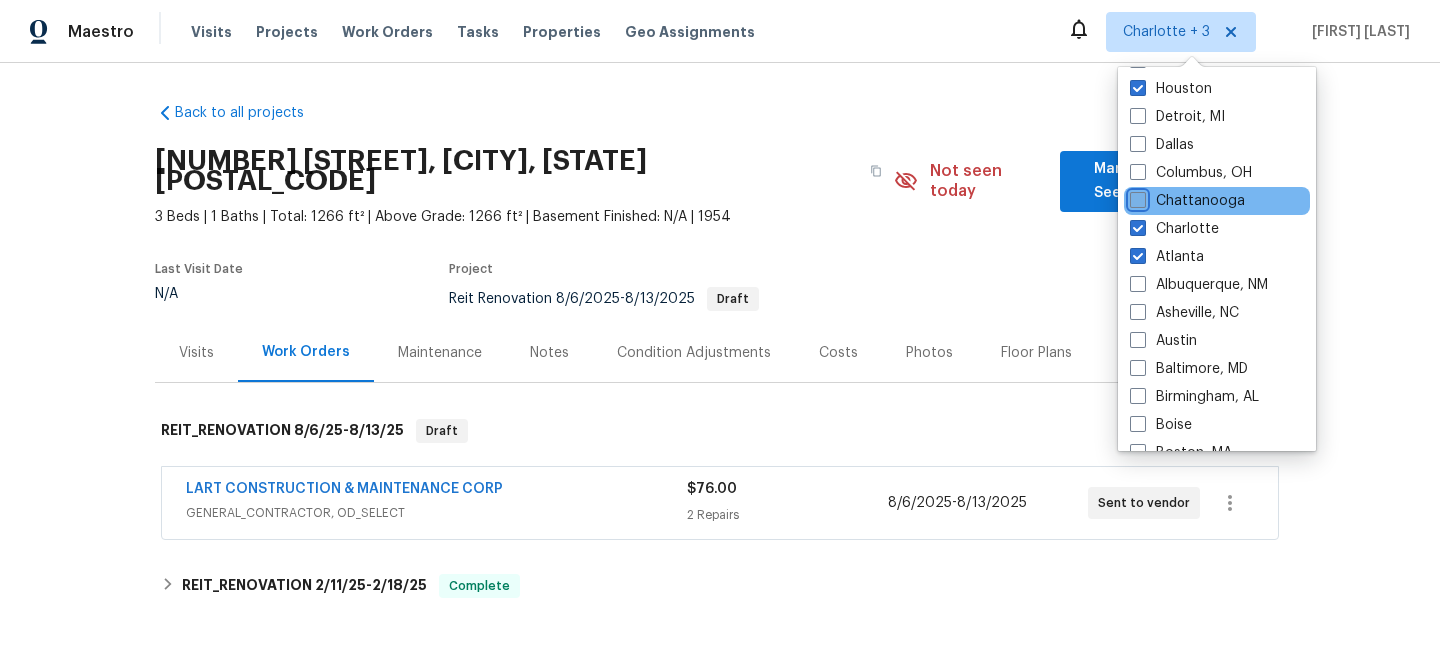 checkbox on "false" 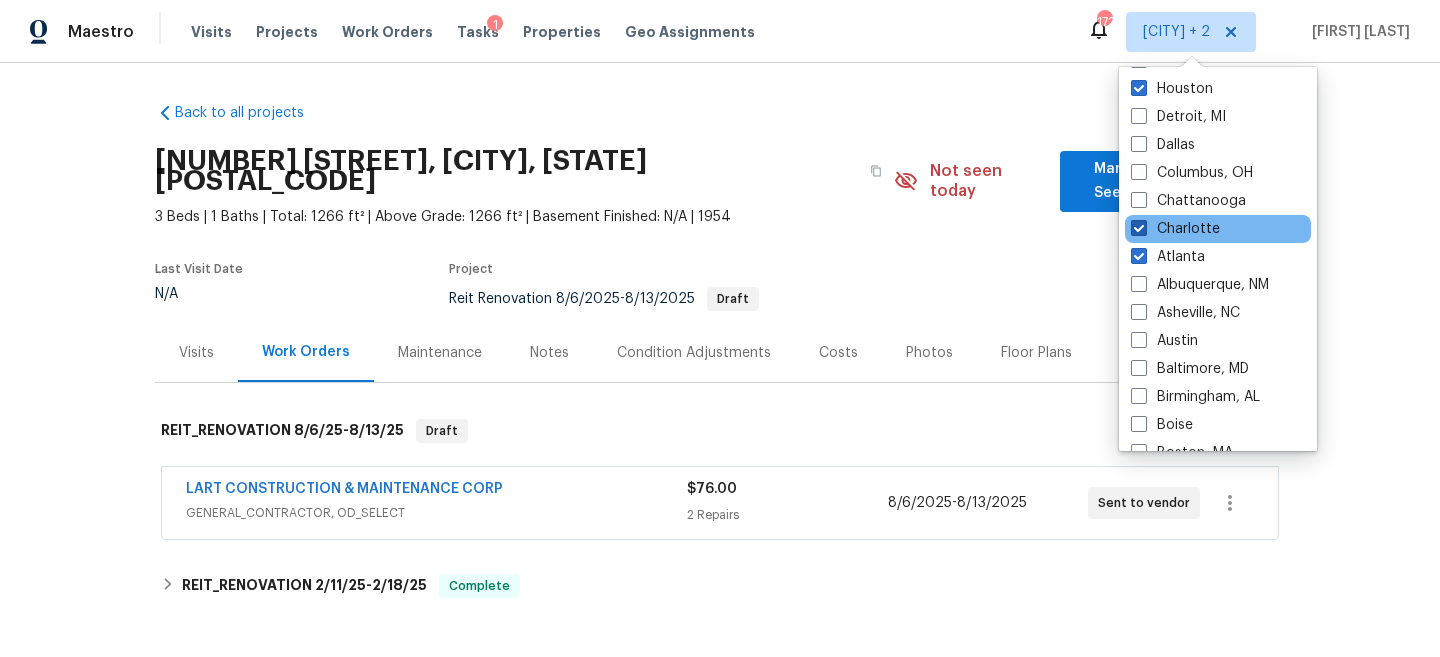 click at bounding box center (1139, 228) 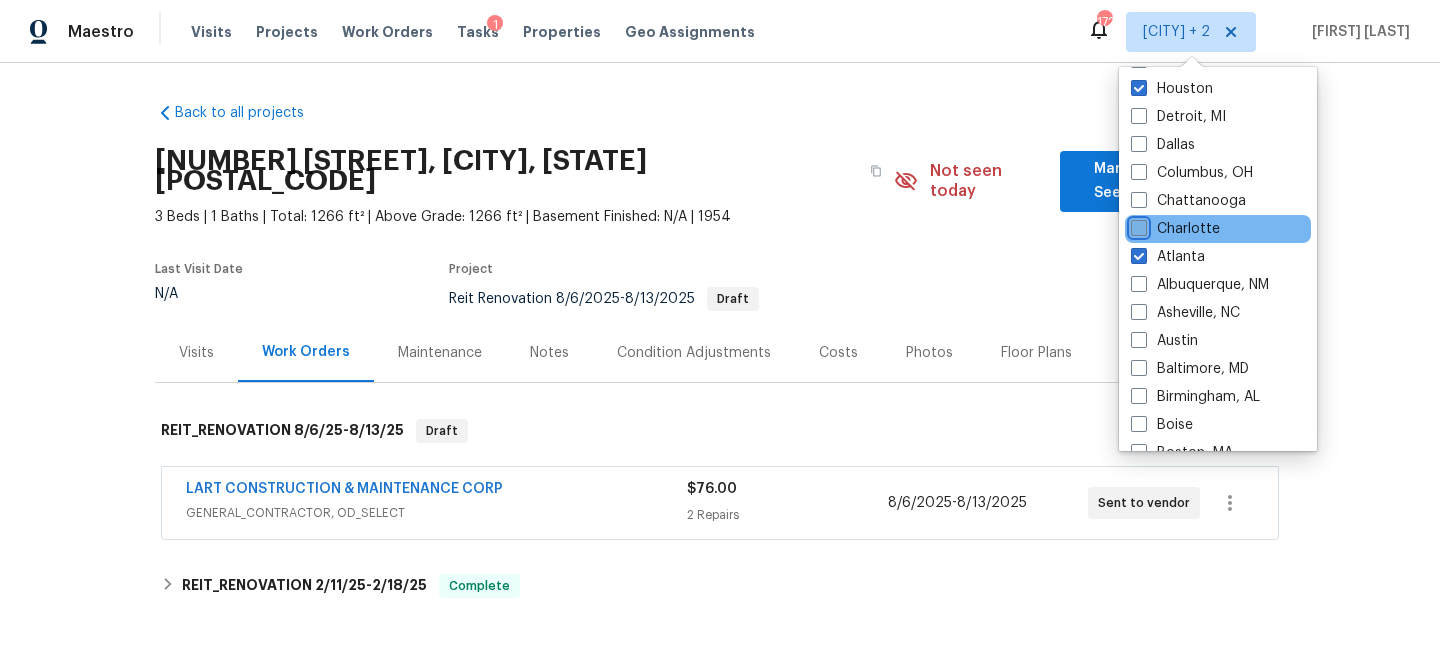 checkbox on "false" 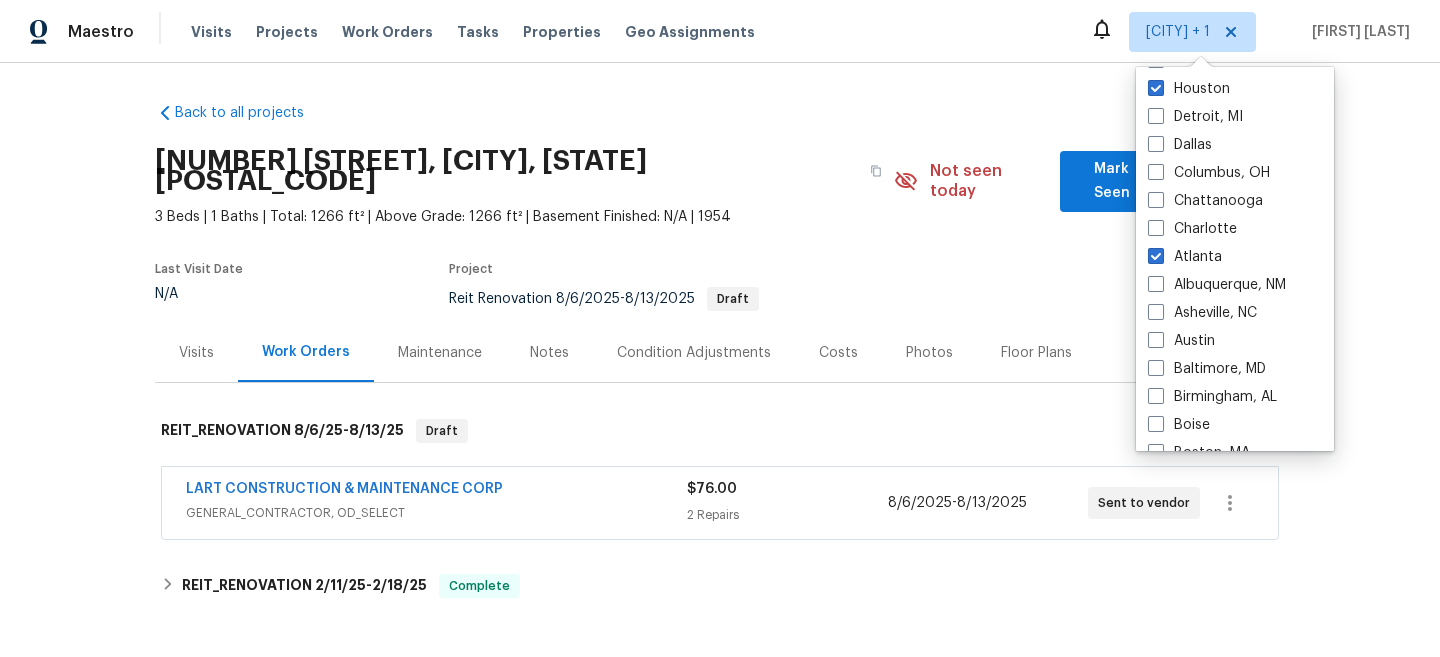 click on "2112 Dewberry Ln, Pasadena, TX 77502 3 Beds | 1 Baths | Total: 1266 ft² | Above Grade: 1266 ft² | Basement Finished: N/A | 1954 Not seen today Mark Seen Actions Last Visit Date N/A Project Reit Renovation   8/6/2025  -  8/13/2025 Draft" at bounding box center (720, 229) 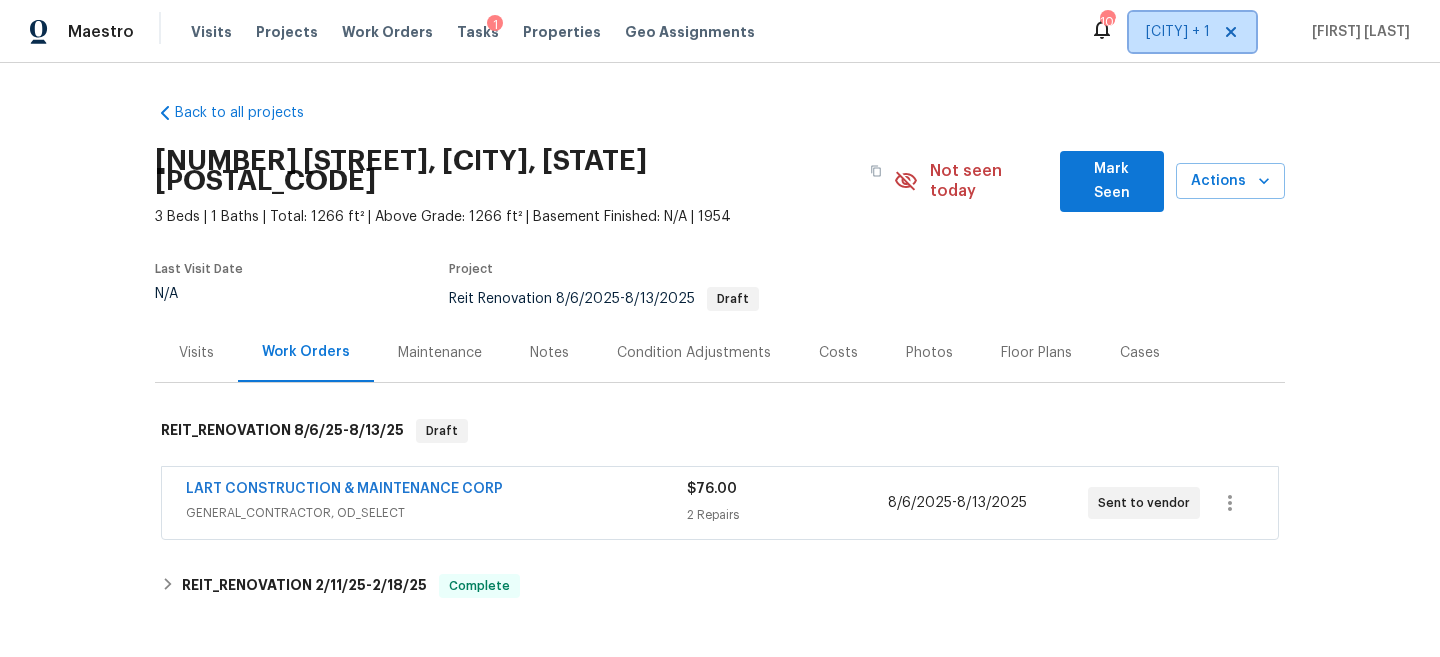 click on "Atlanta + 1" at bounding box center [1178, 32] 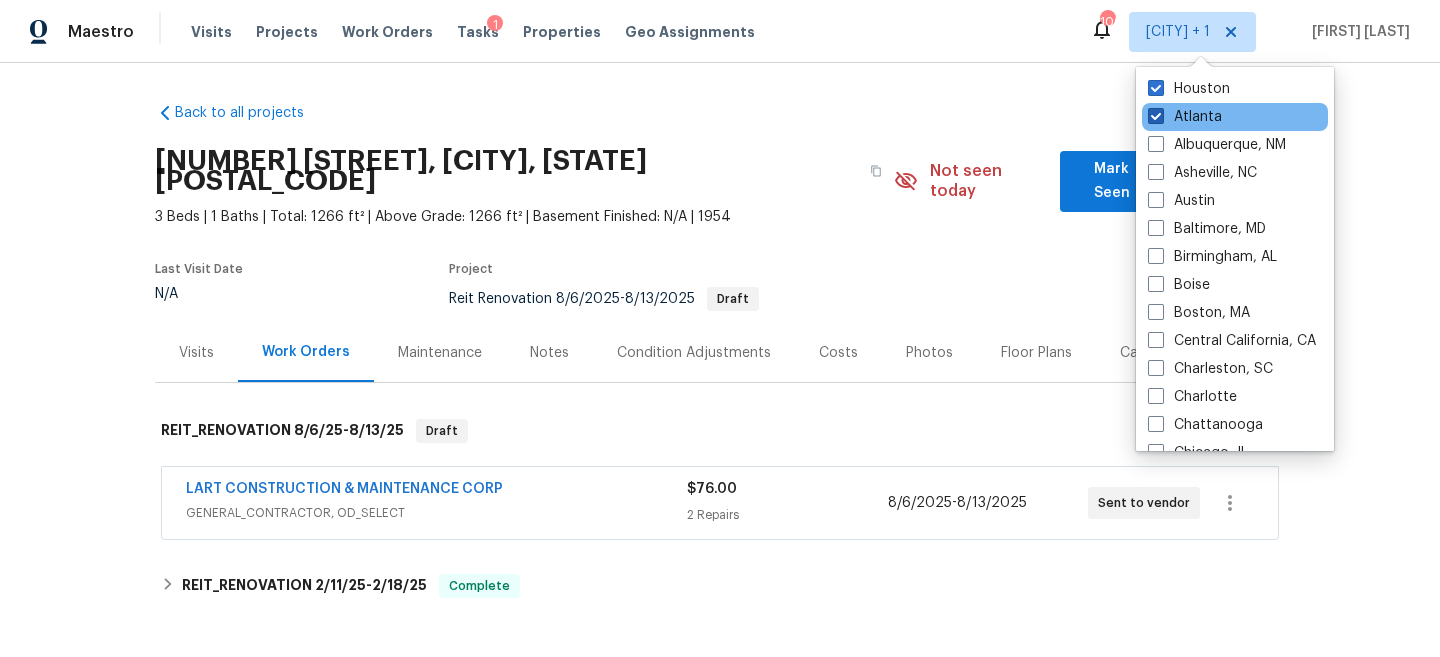 click at bounding box center [1156, 116] 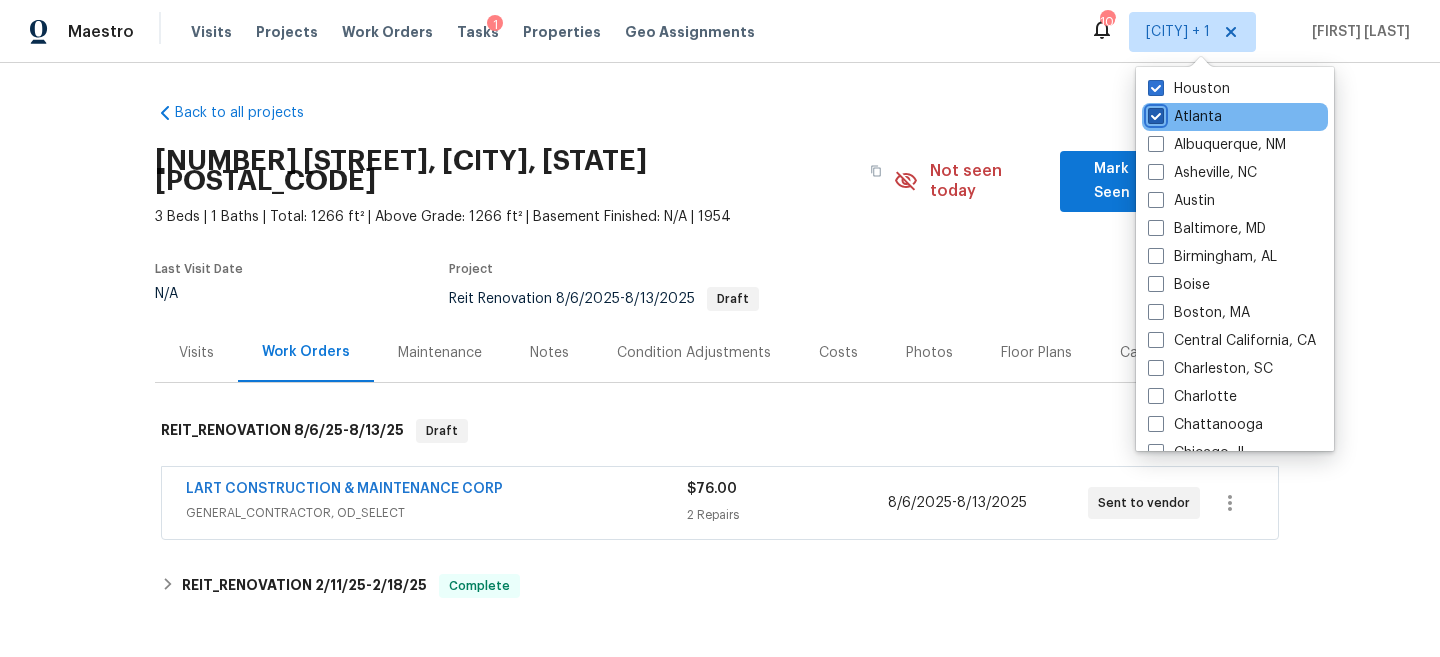 click on "Atlanta" at bounding box center (1154, 113) 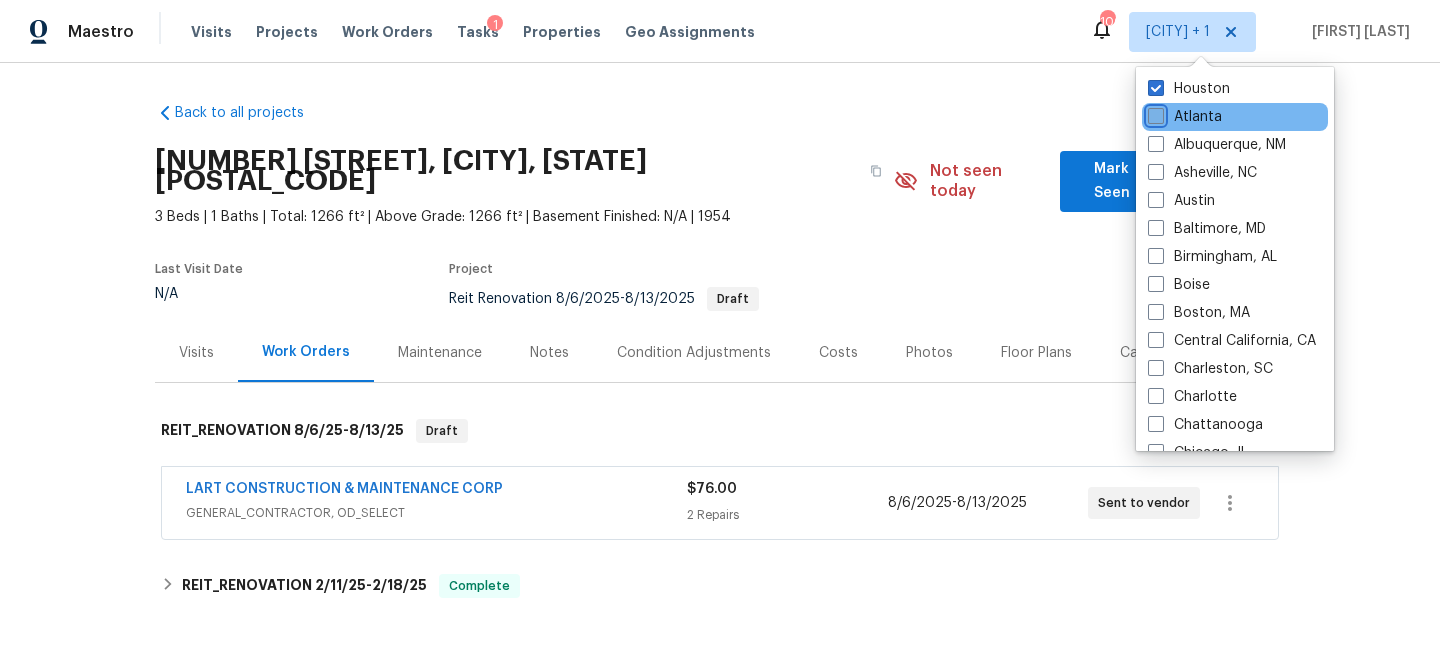 checkbox on "false" 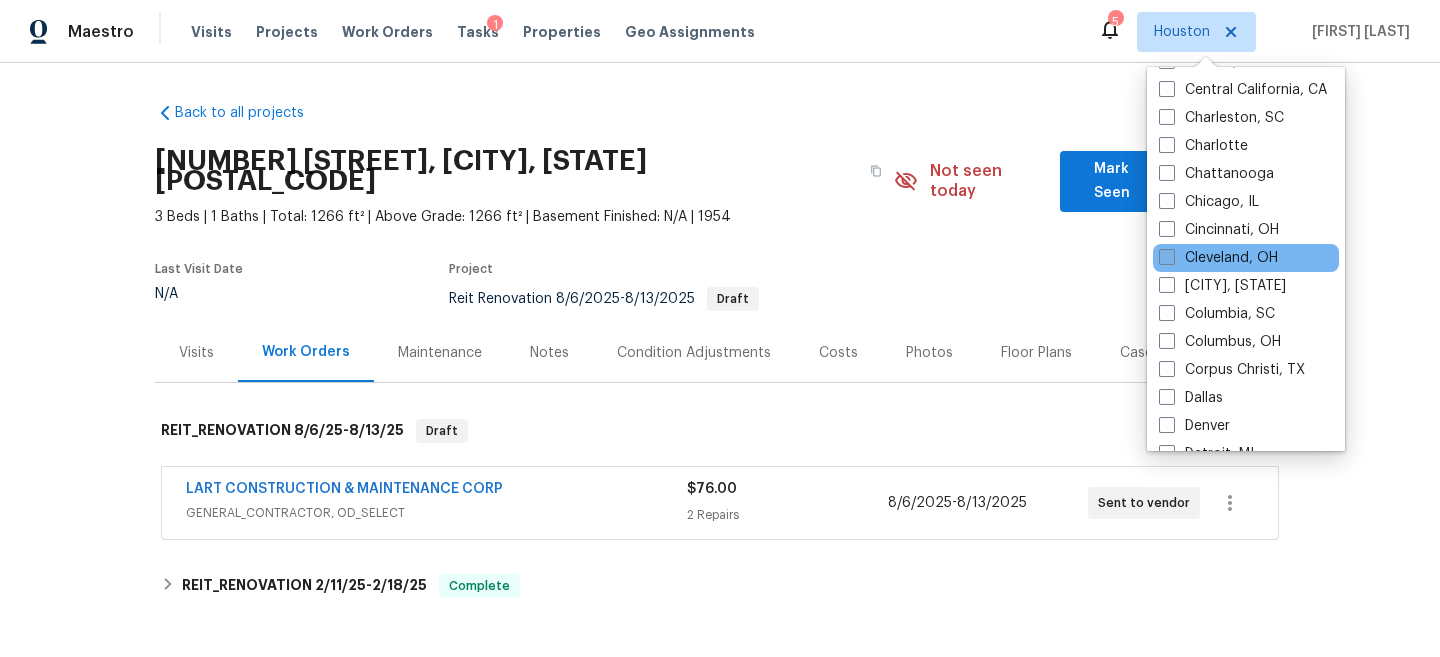 scroll, scrollTop: 277, scrollLeft: 0, axis: vertical 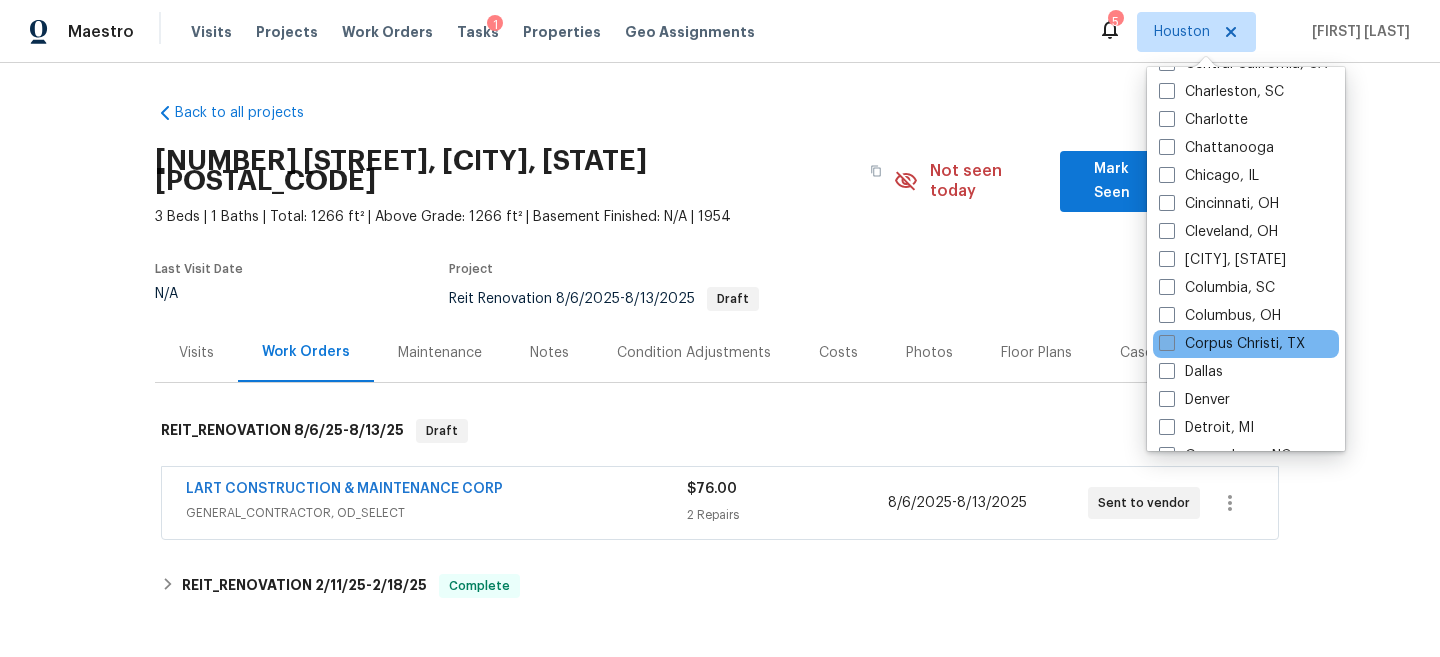 click at bounding box center (1167, 343) 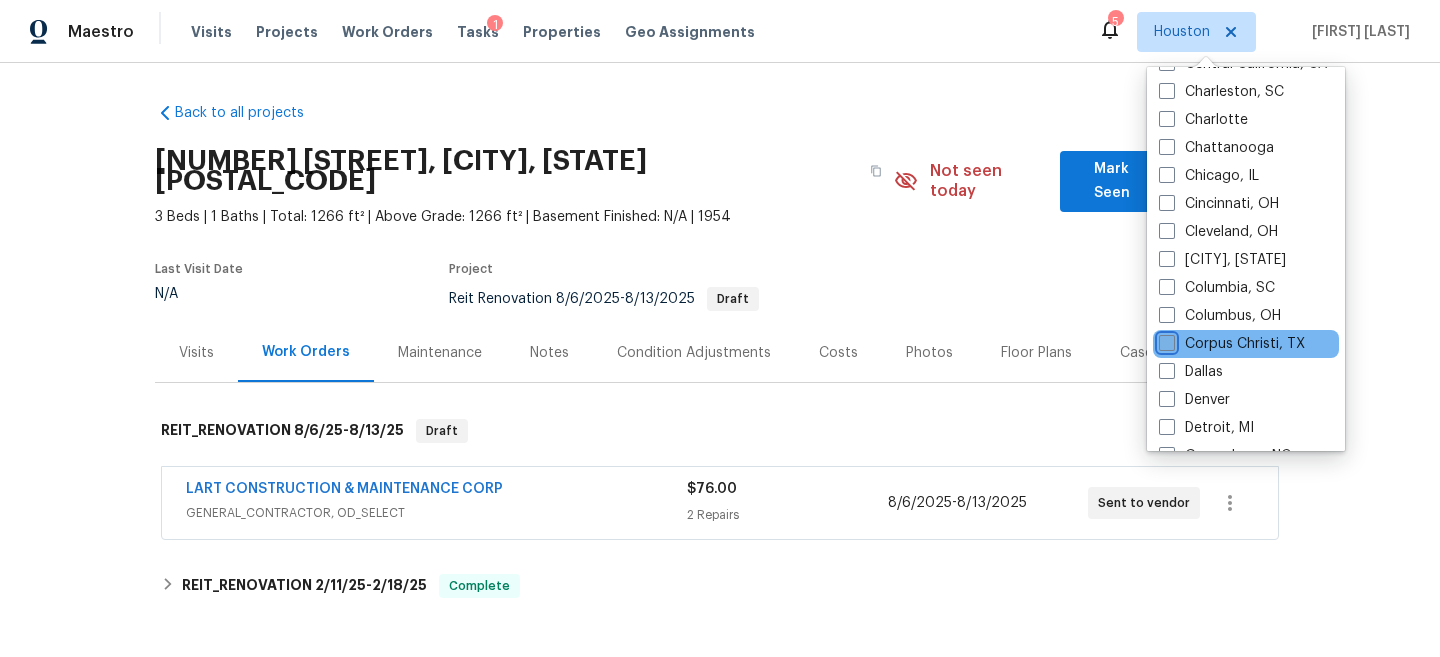click on "Corpus Christi, TX" at bounding box center [1165, 340] 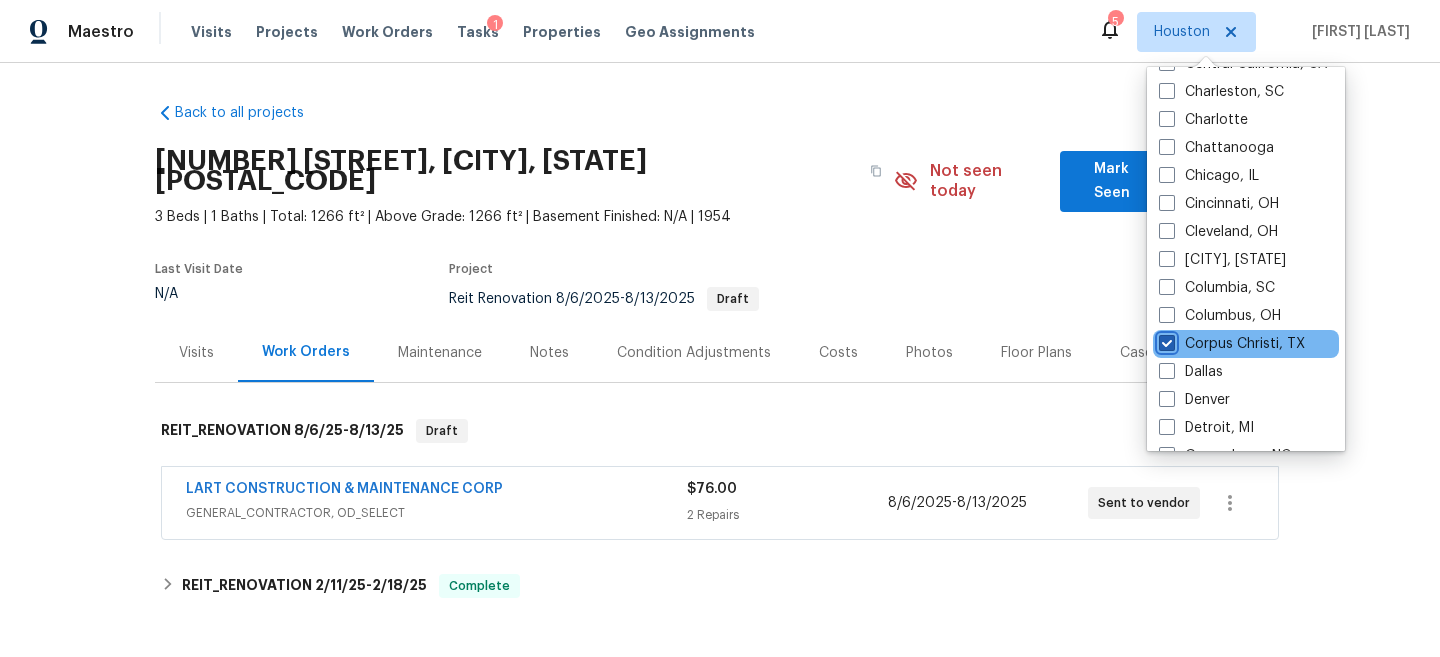 checkbox on "true" 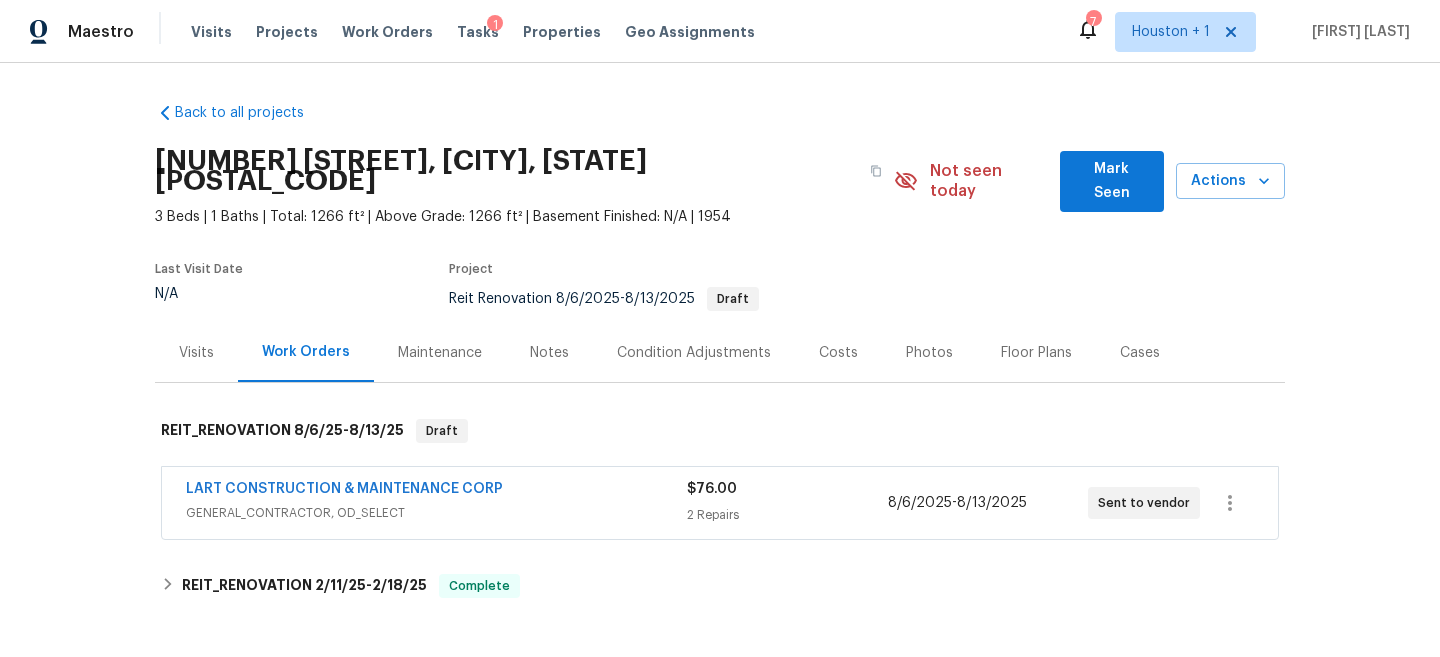 click on "Not seen today" at bounding box center [989, 181] 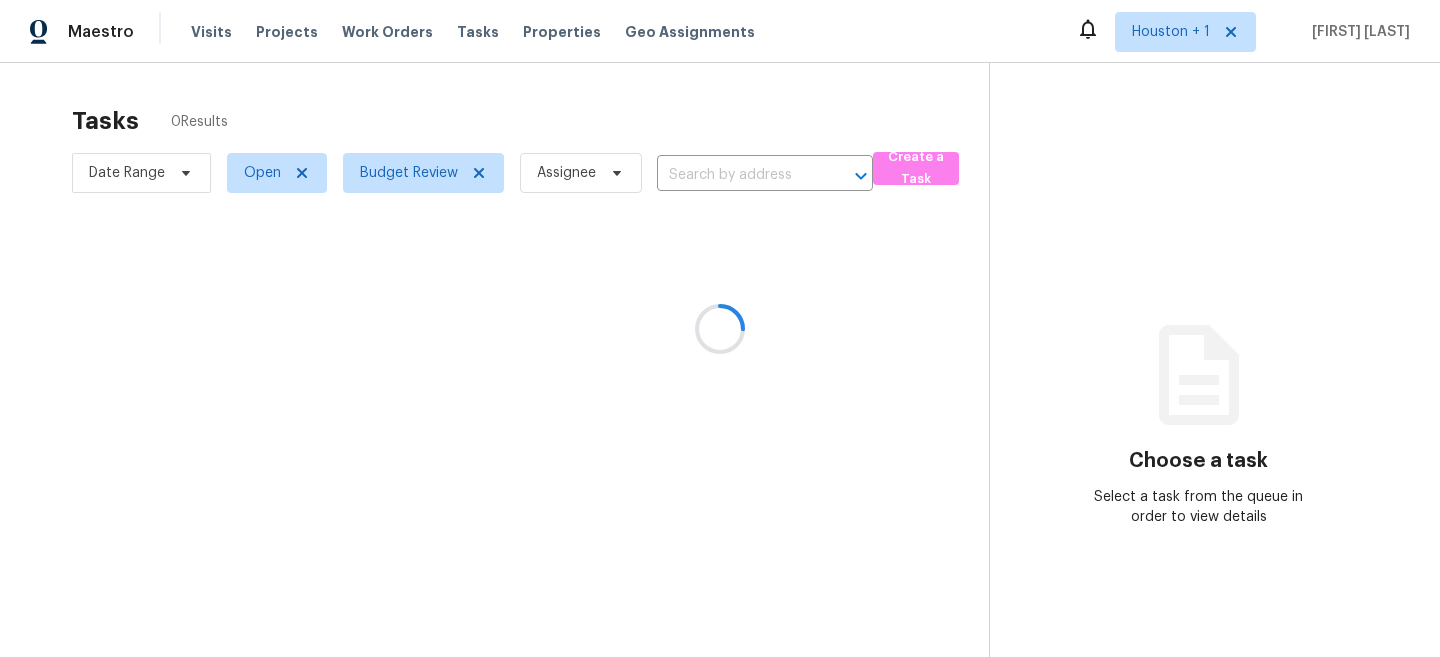 scroll, scrollTop: 0, scrollLeft: 0, axis: both 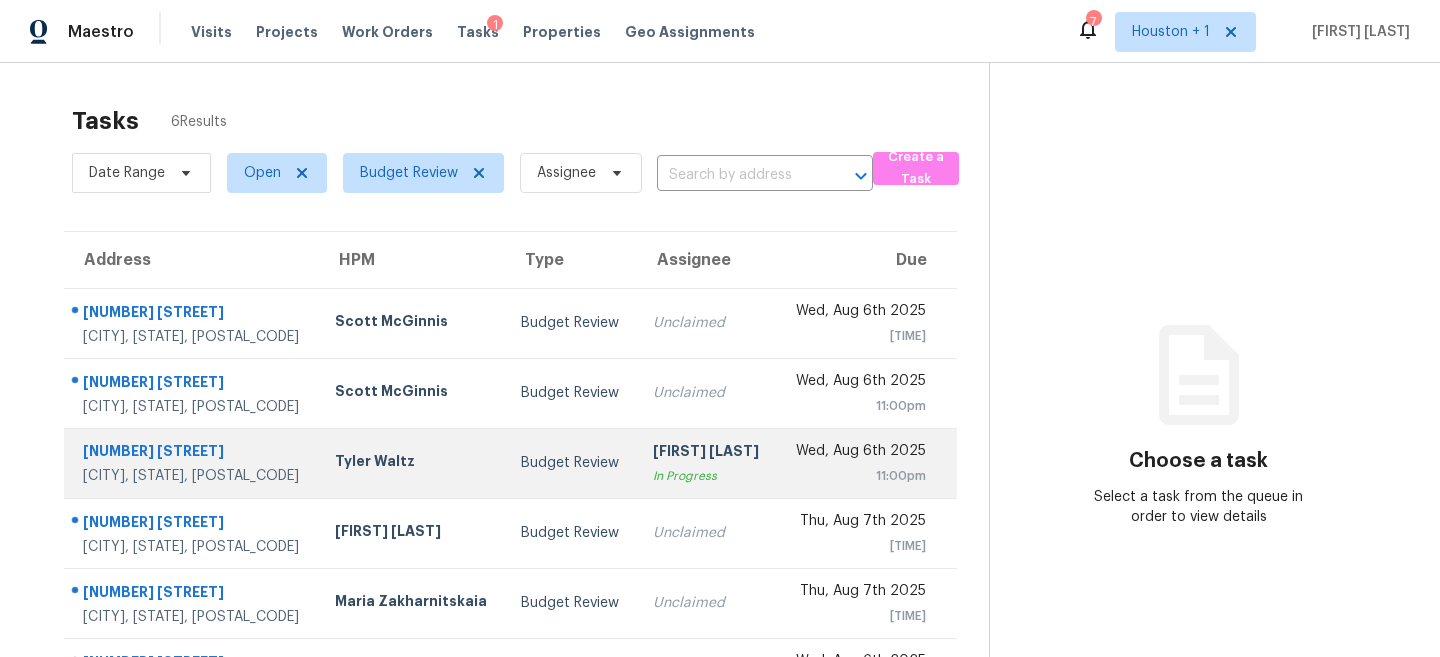 click on "Tyler Waltz" at bounding box center [412, 463] 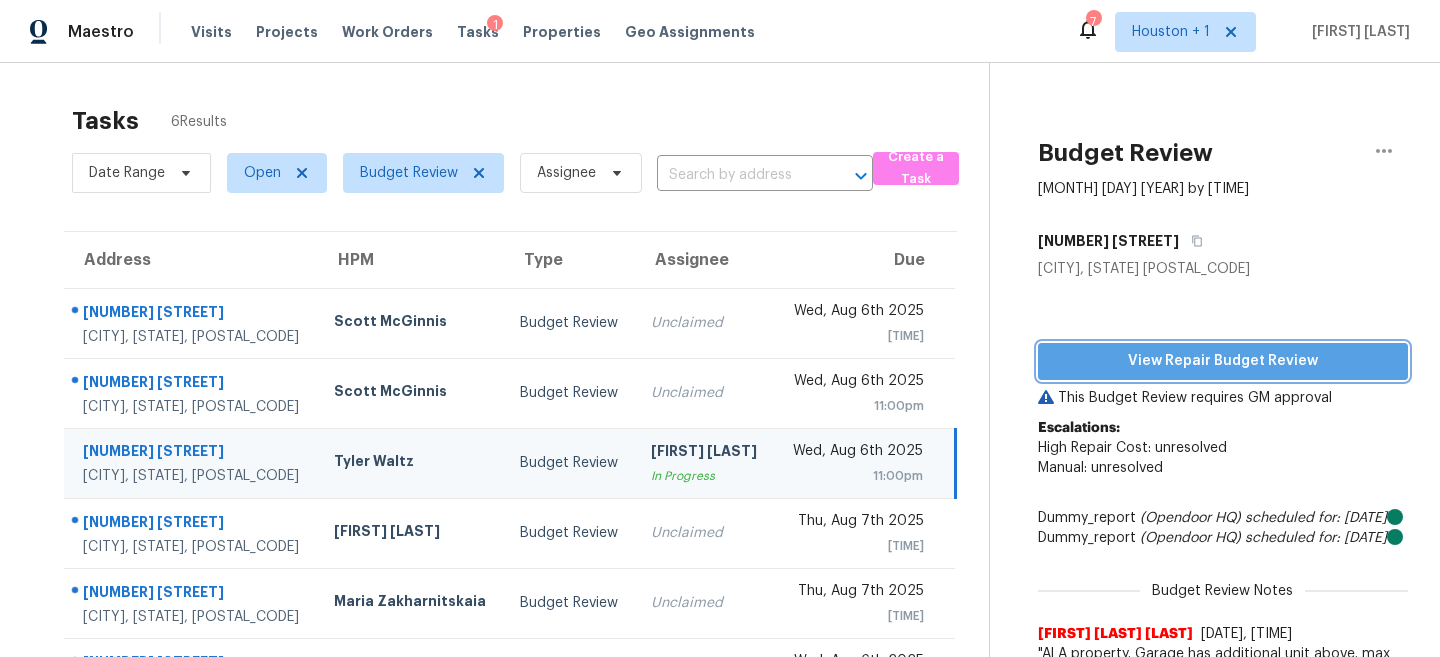 click on "View Repair Budget Review" at bounding box center (1223, 361) 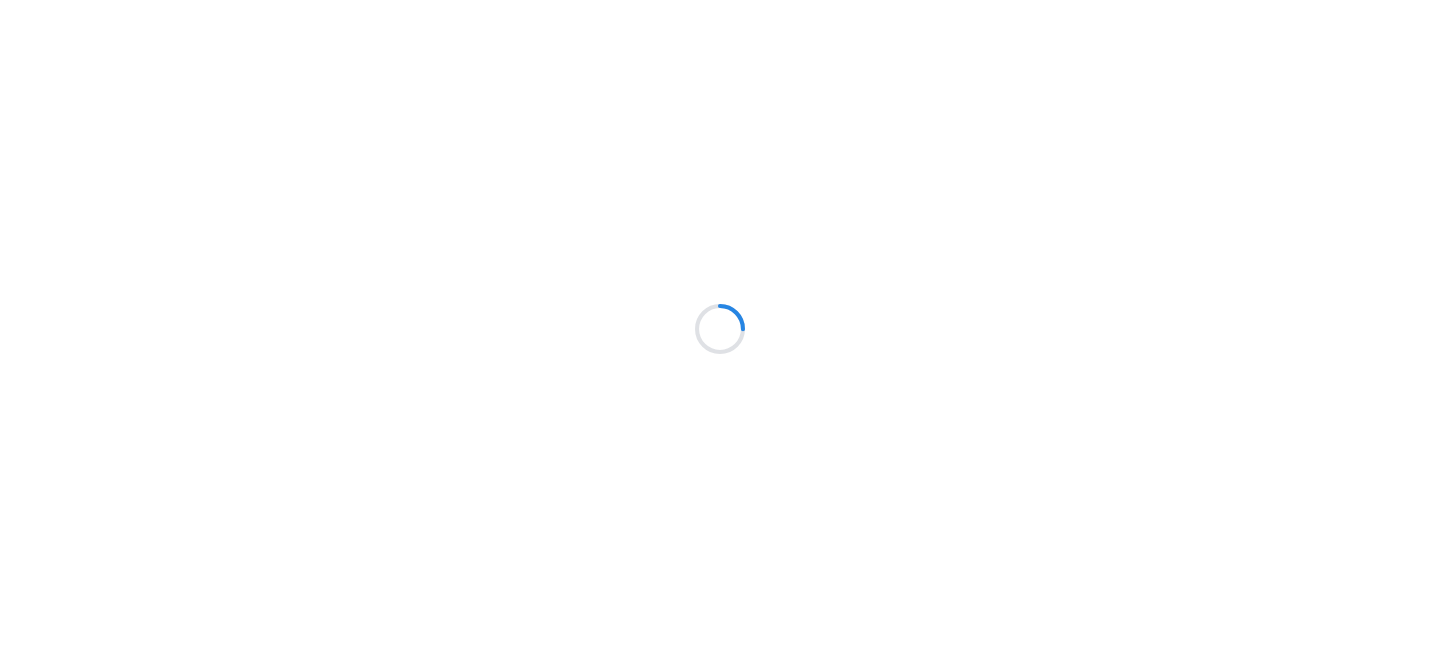 scroll, scrollTop: 0, scrollLeft: 0, axis: both 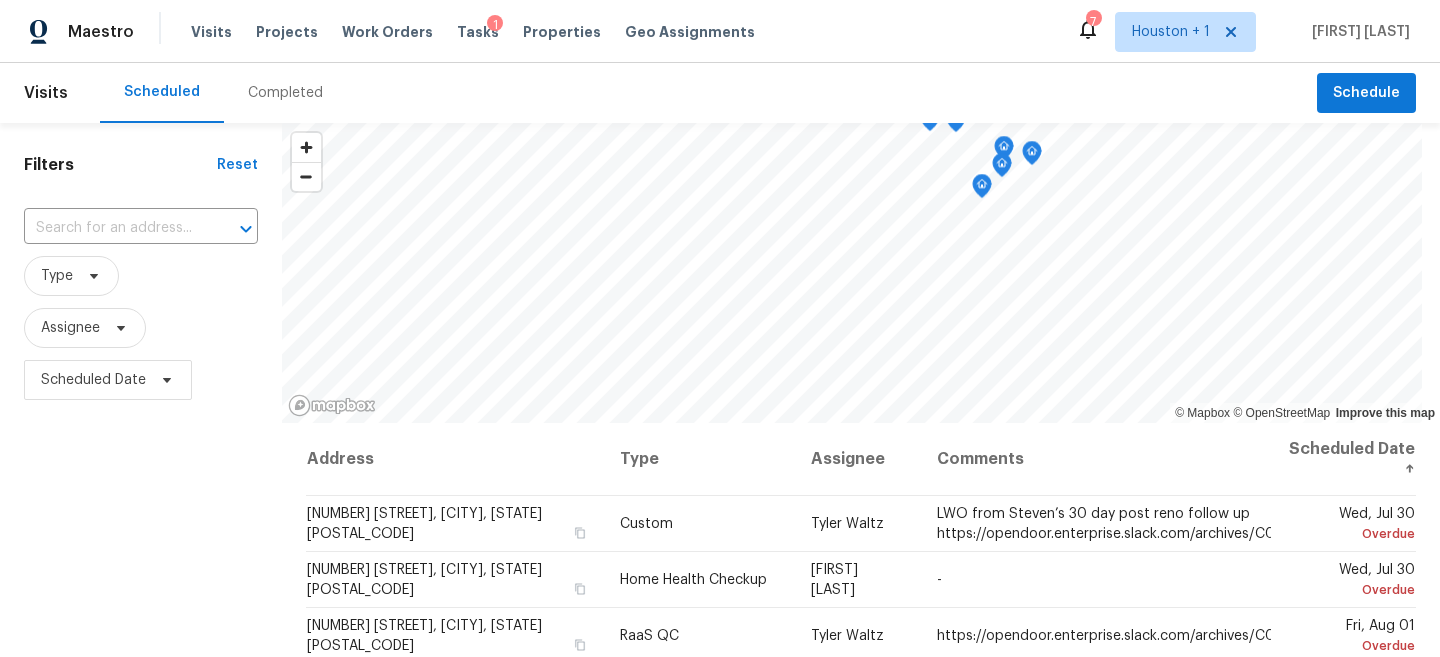 click on "Completed" at bounding box center [285, 93] 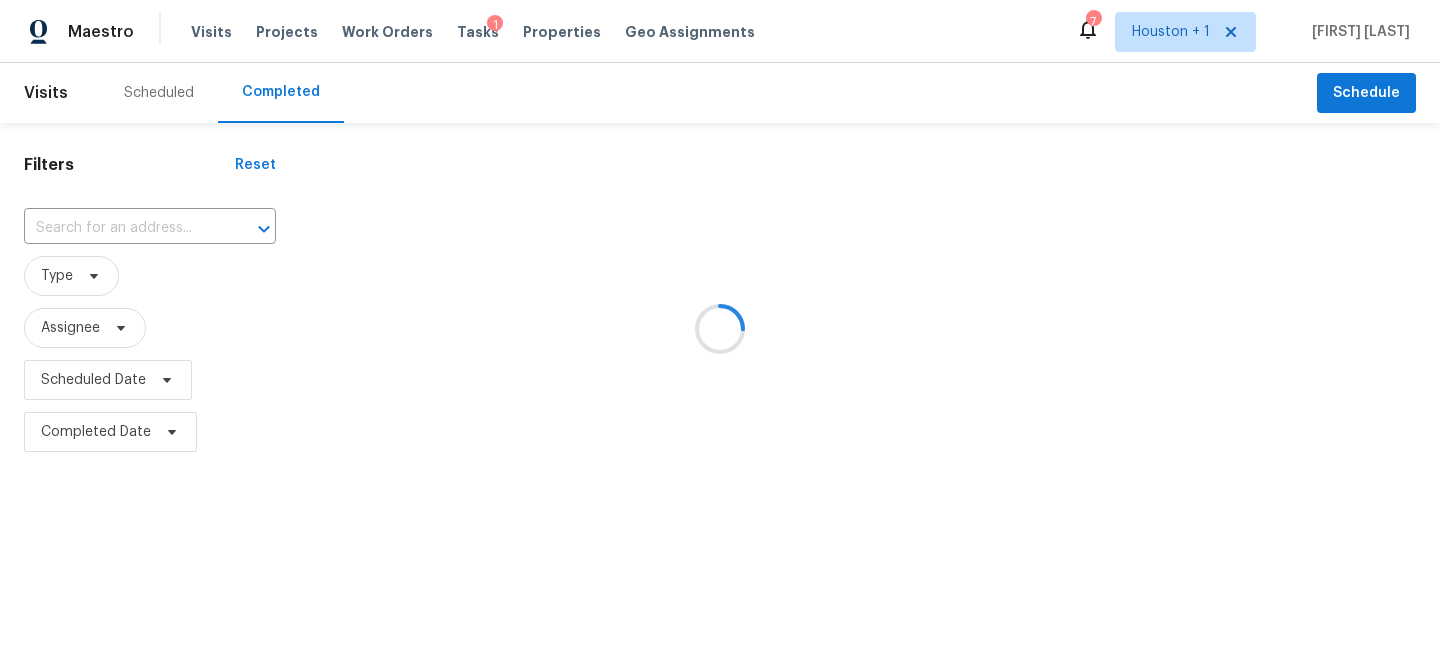 click at bounding box center (720, 328) 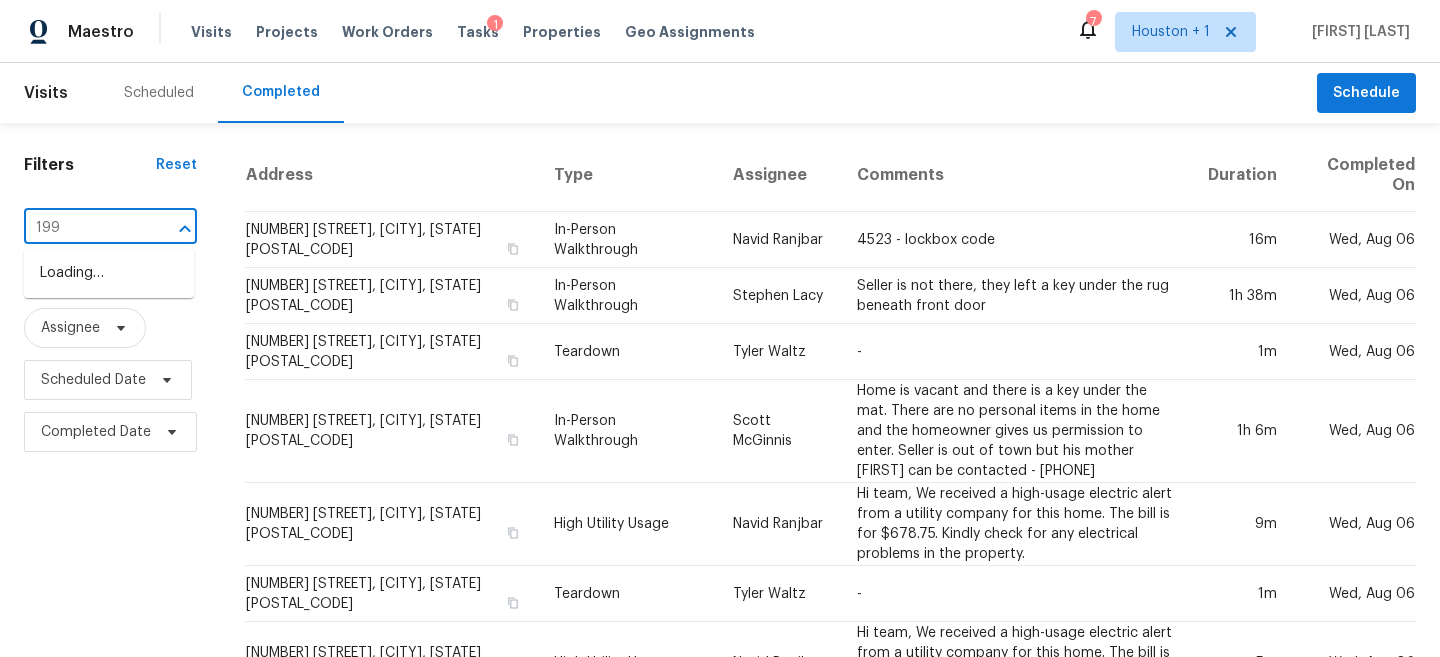 type on "199 H" 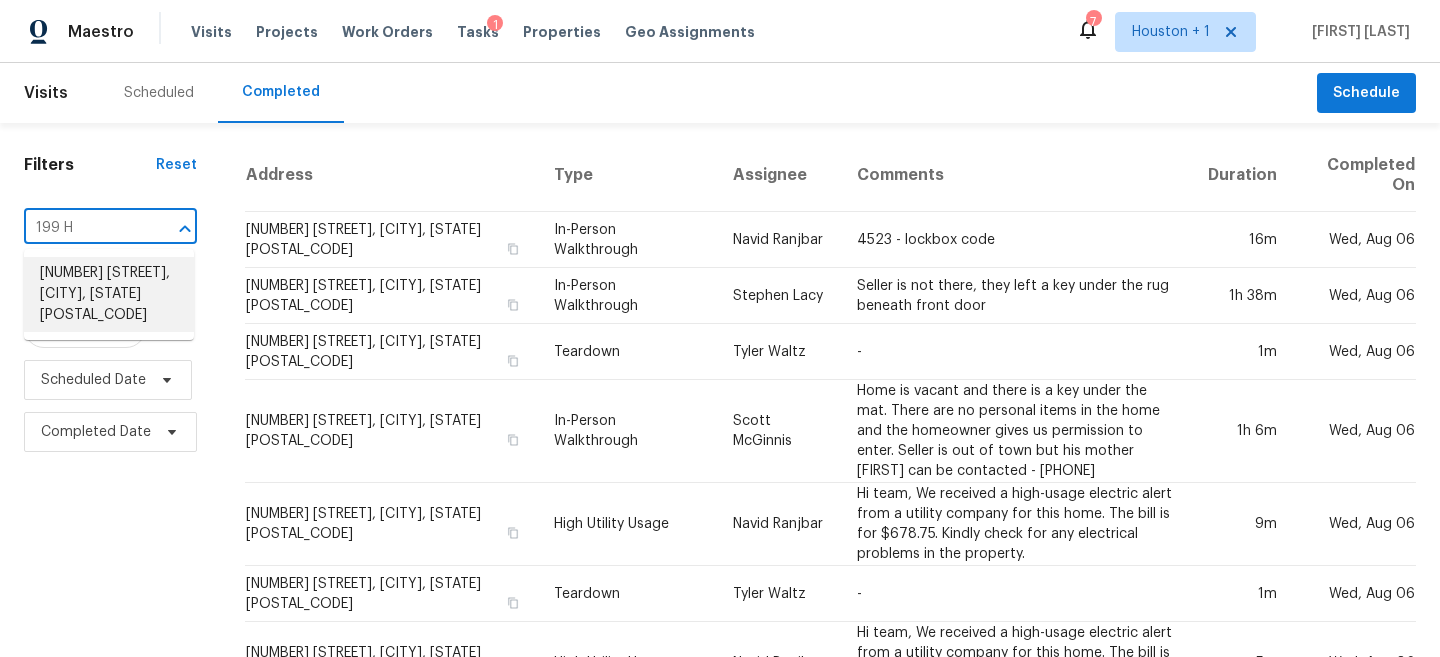 click on "[NUMBER] [STREET], [CITY], [STATE] [POSTAL_CODE]" at bounding box center [109, 294] 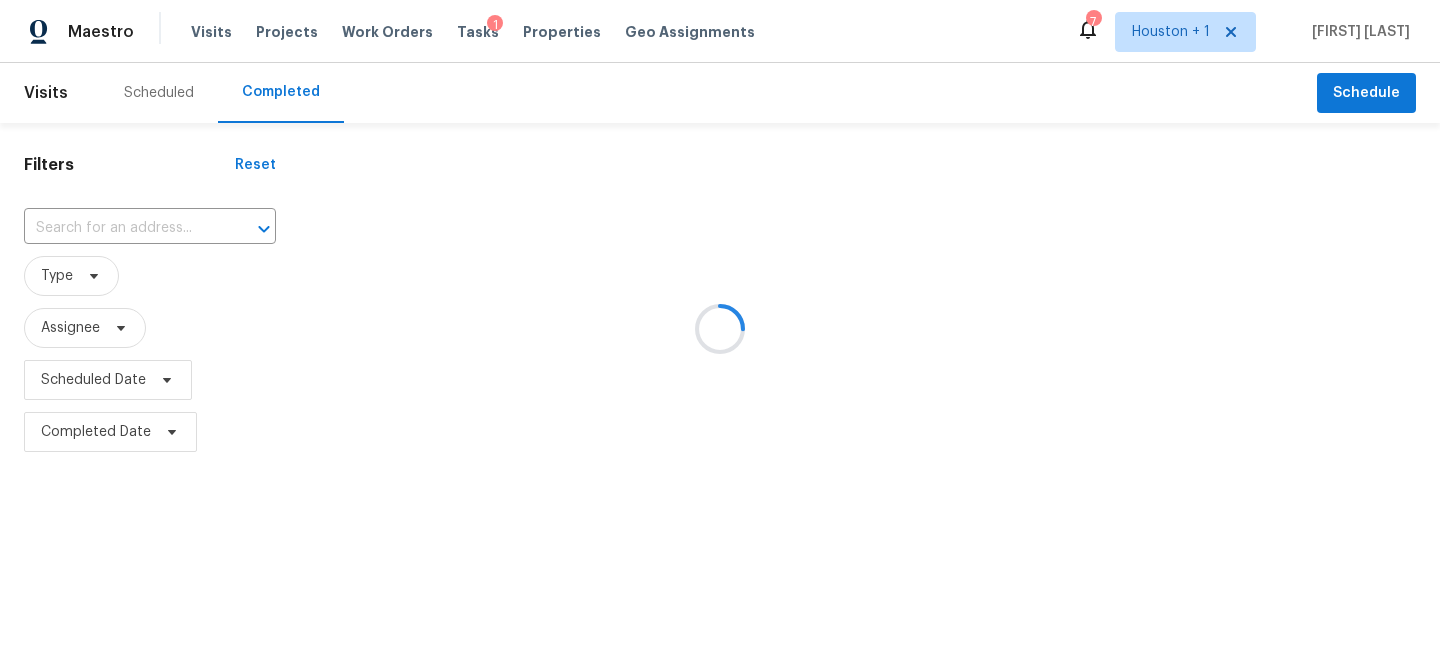 type on "[NUMBER] [STREET], [CITY], [STATE] [POSTAL_CODE]" 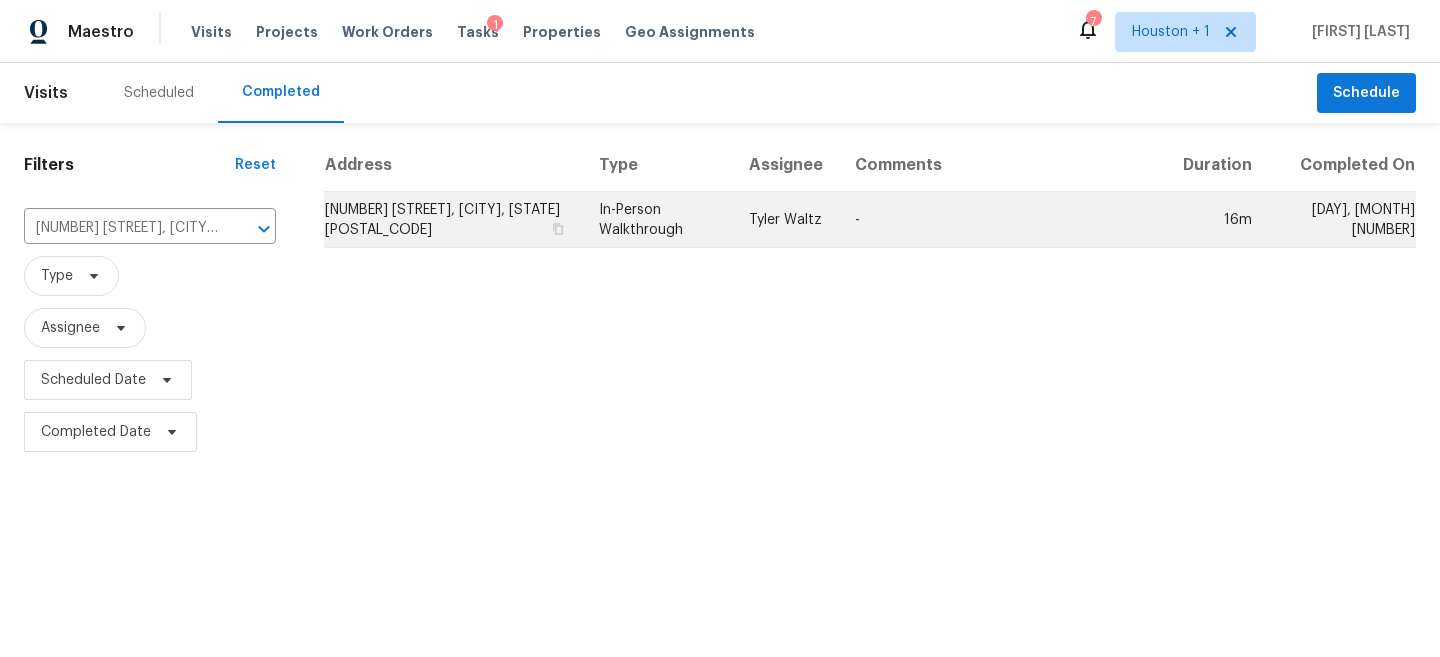 click on "-" at bounding box center (1003, 220) 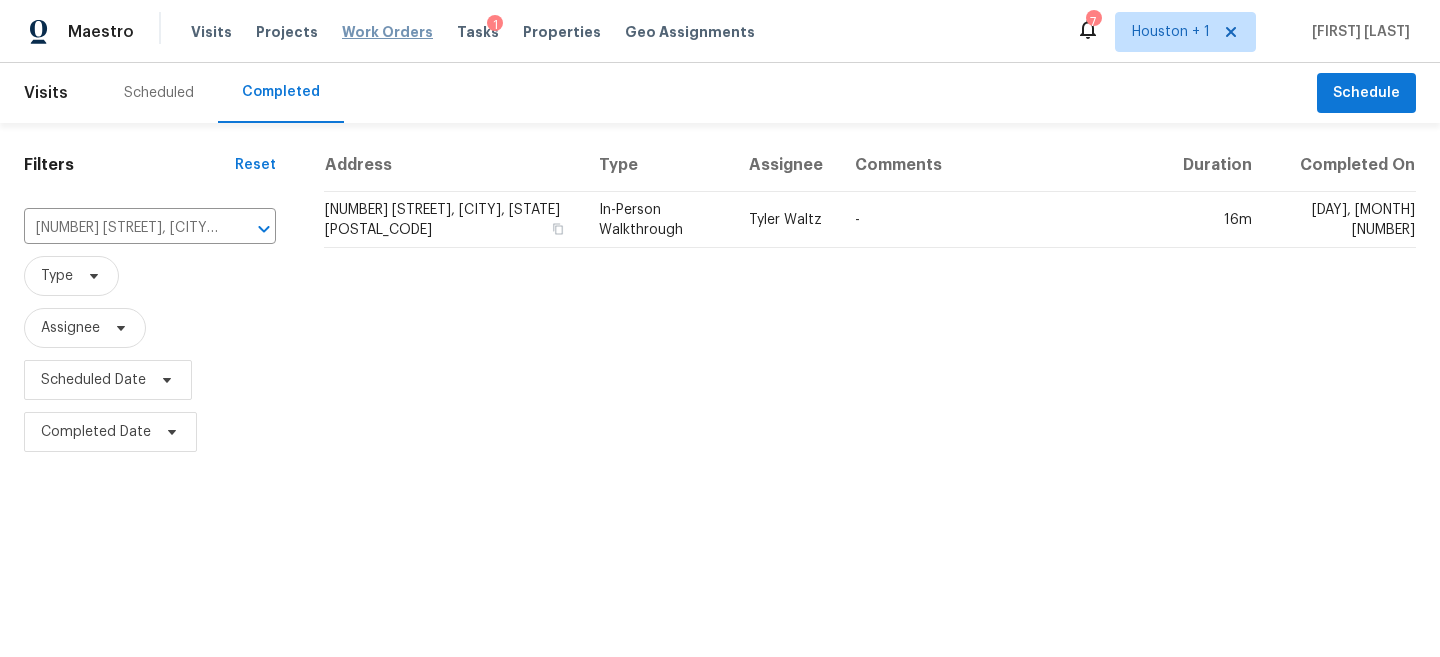 click on "Work Orders" at bounding box center (387, 32) 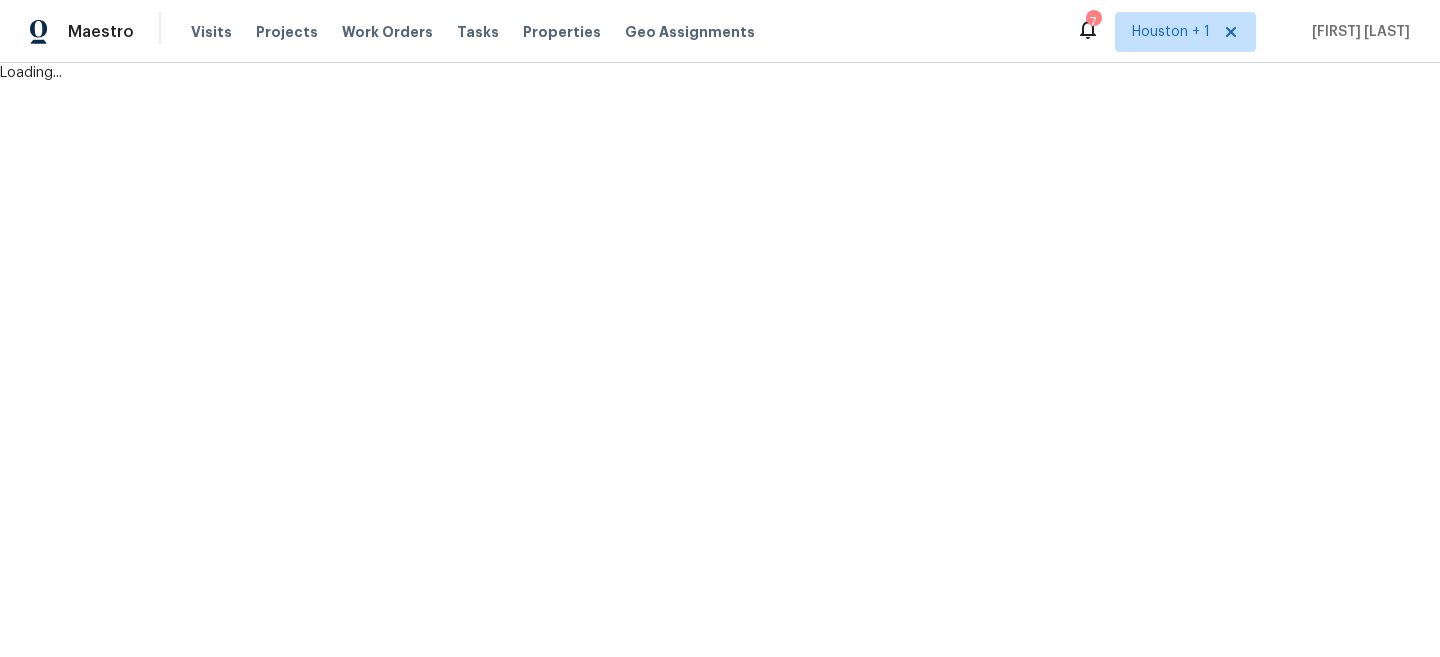 scroll, scrollTop: 0, scrollLeft: 0, axis: both 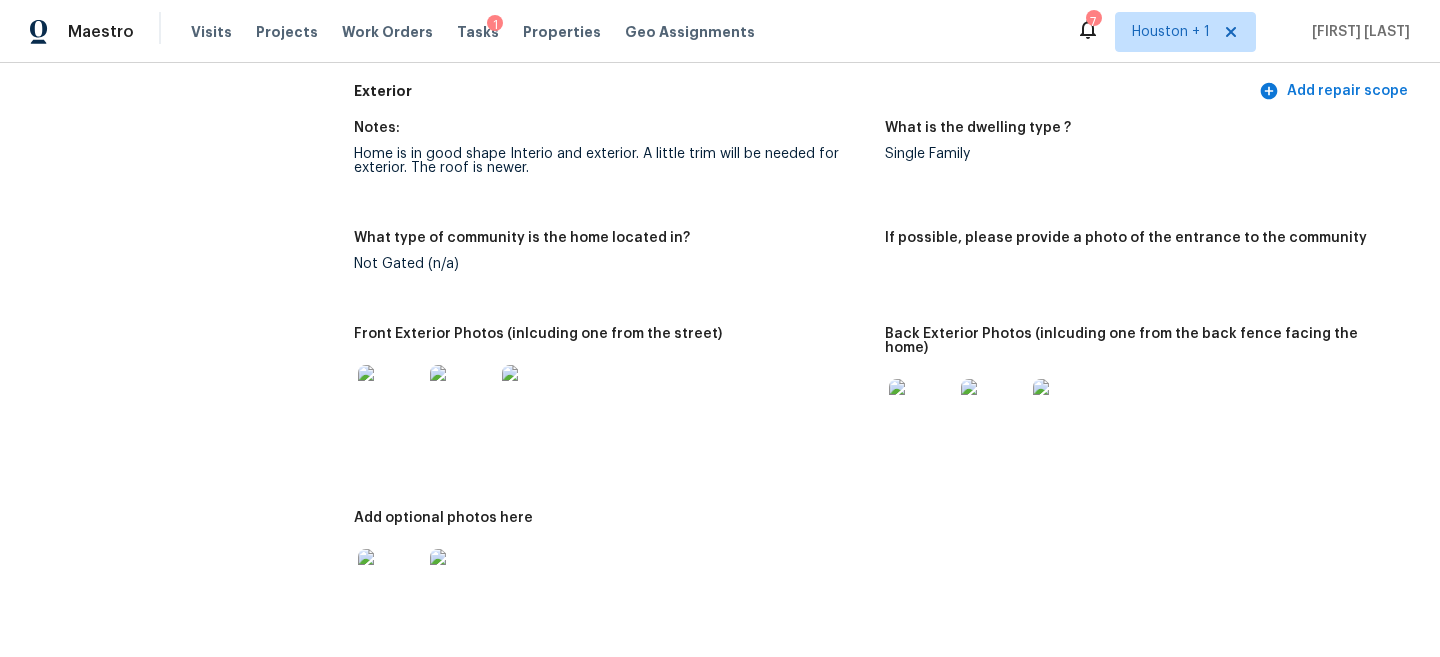 click on "Home is in good shape Interio and exterior. A little trim will be needed for exterior. The roof is newer." at bounding box center (611, 161) 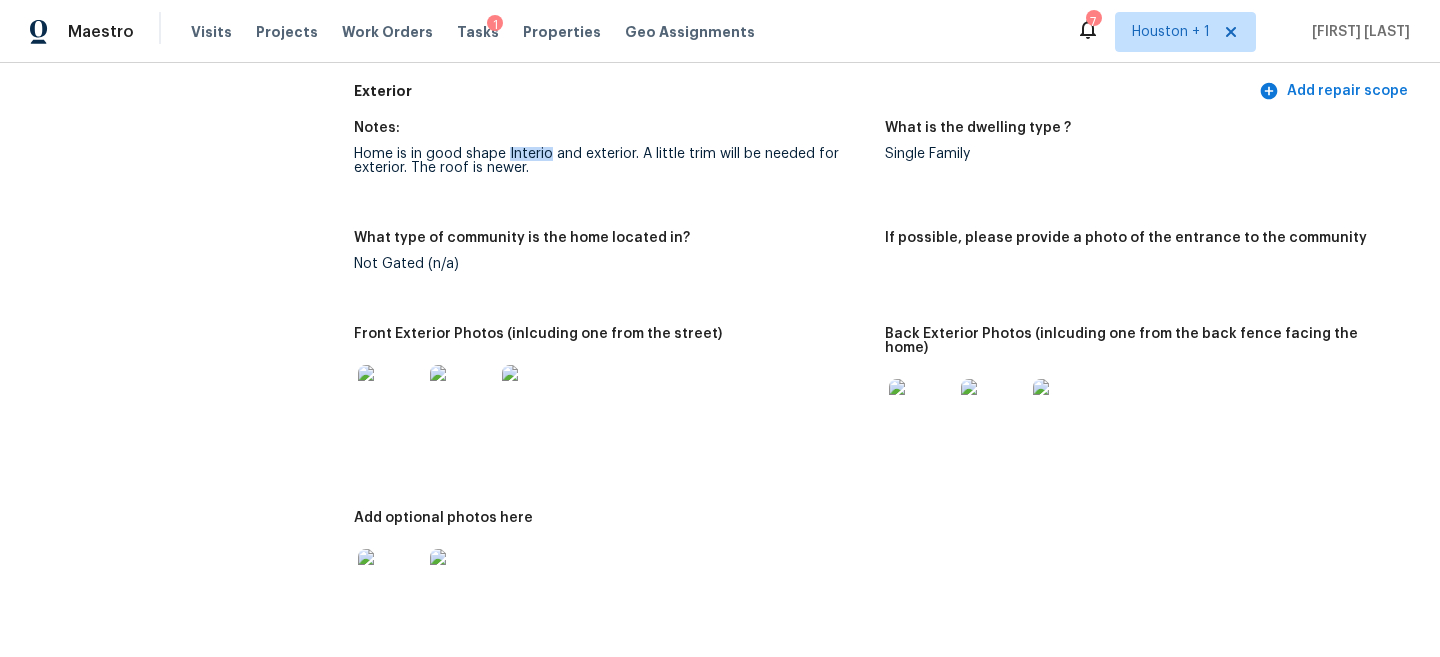 click on "Home is in good shape Interio and exterior. A little trim will be needed for exterior. The roof is newer." at bounding box center [611, 161] 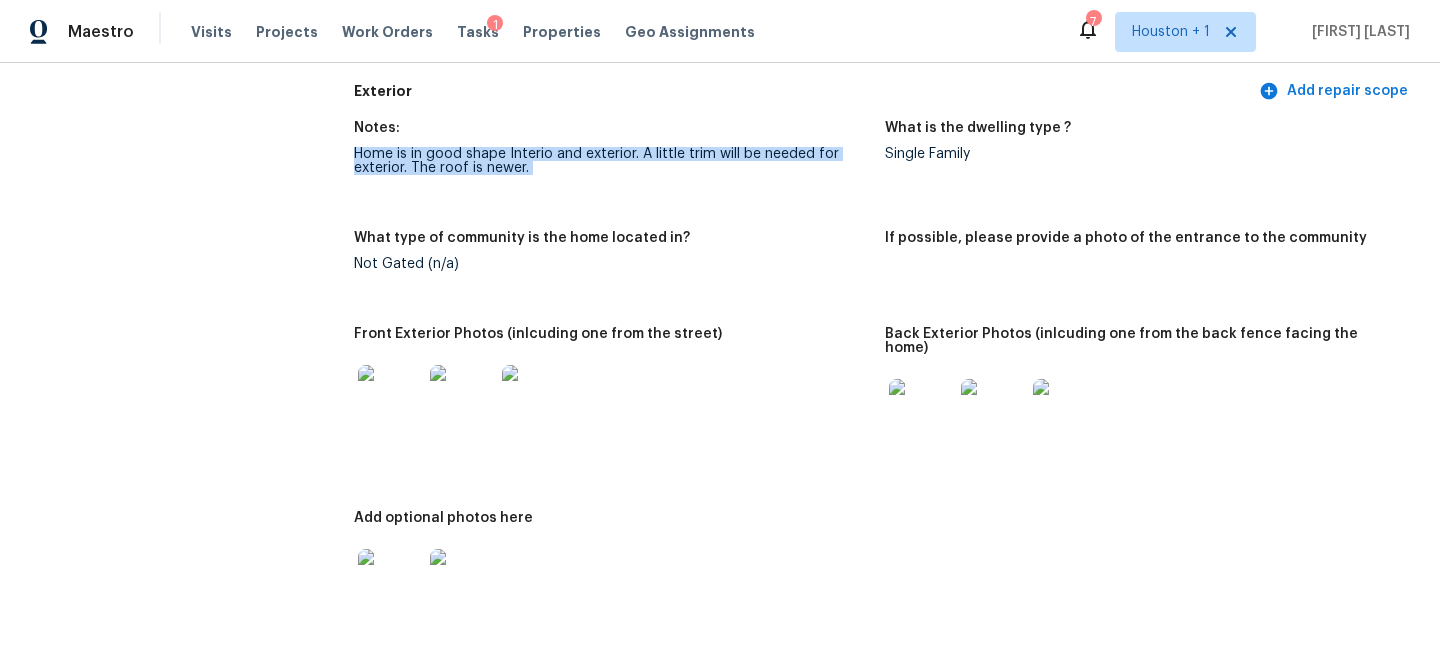 click on "Home is in good shape Interio and exterior. A little trim will be needed for exterior. The roof is newer." at bounding box center [611, 161] 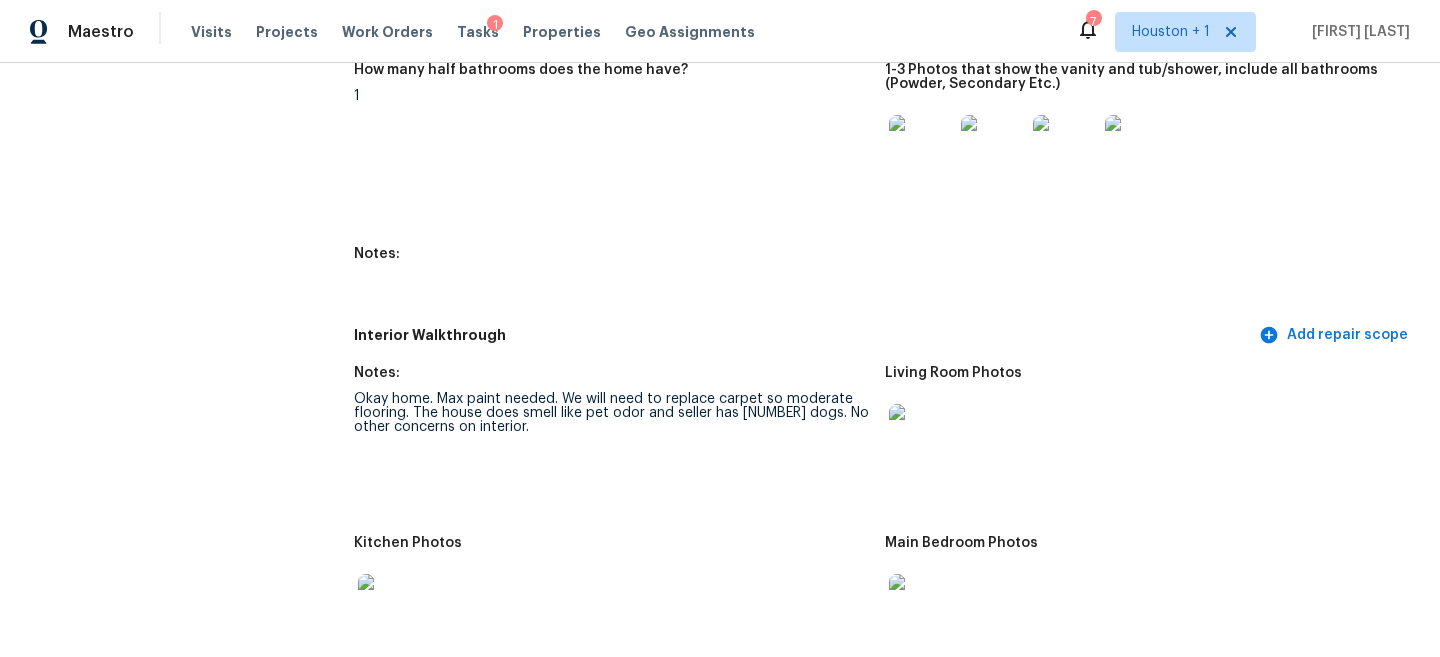 scroll, scrollTop: 2565, scrollLeft: 0, axis: vertical 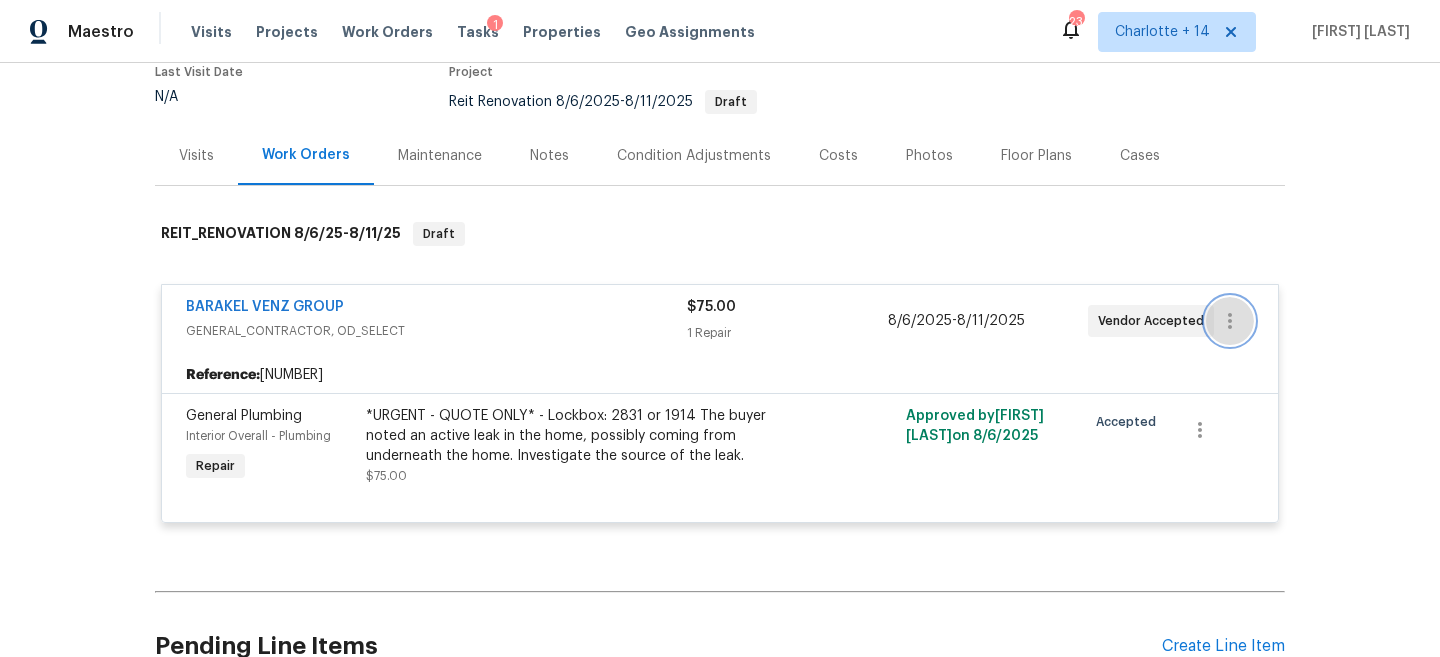 click 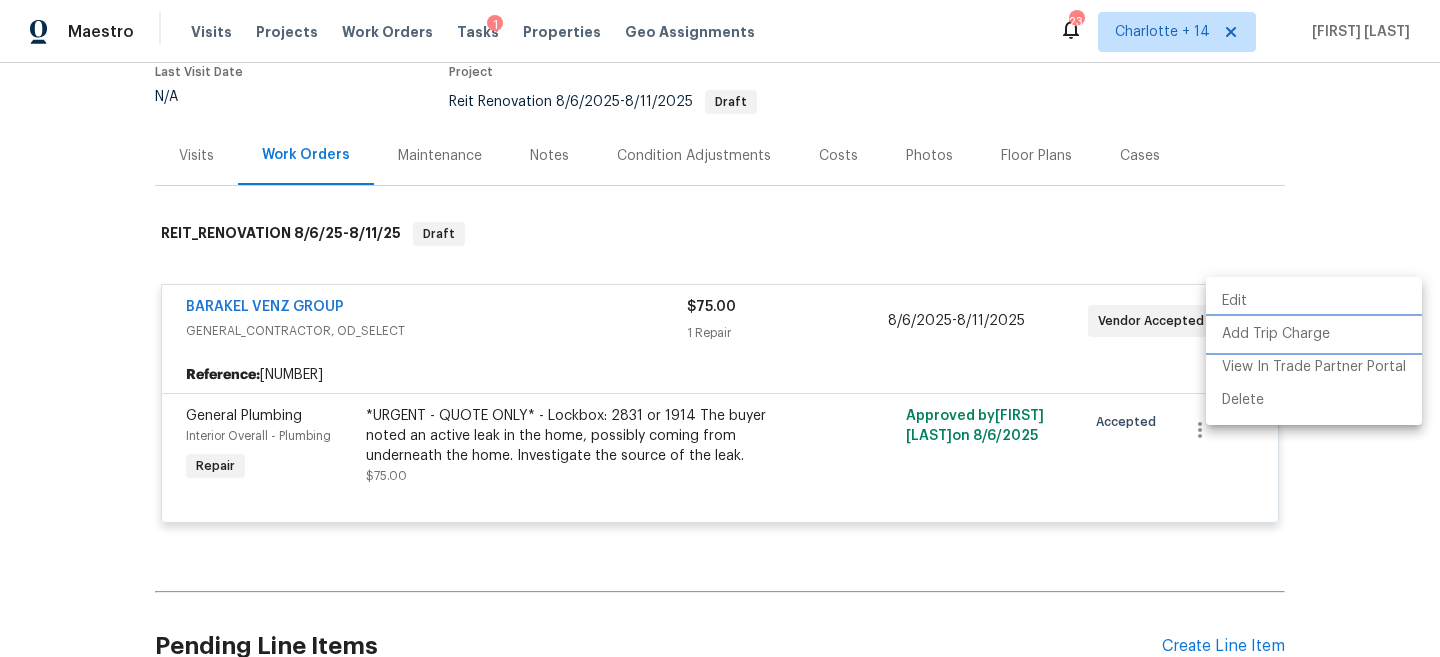click on "Add Trip Charge" at bounding box center (1314, 334) 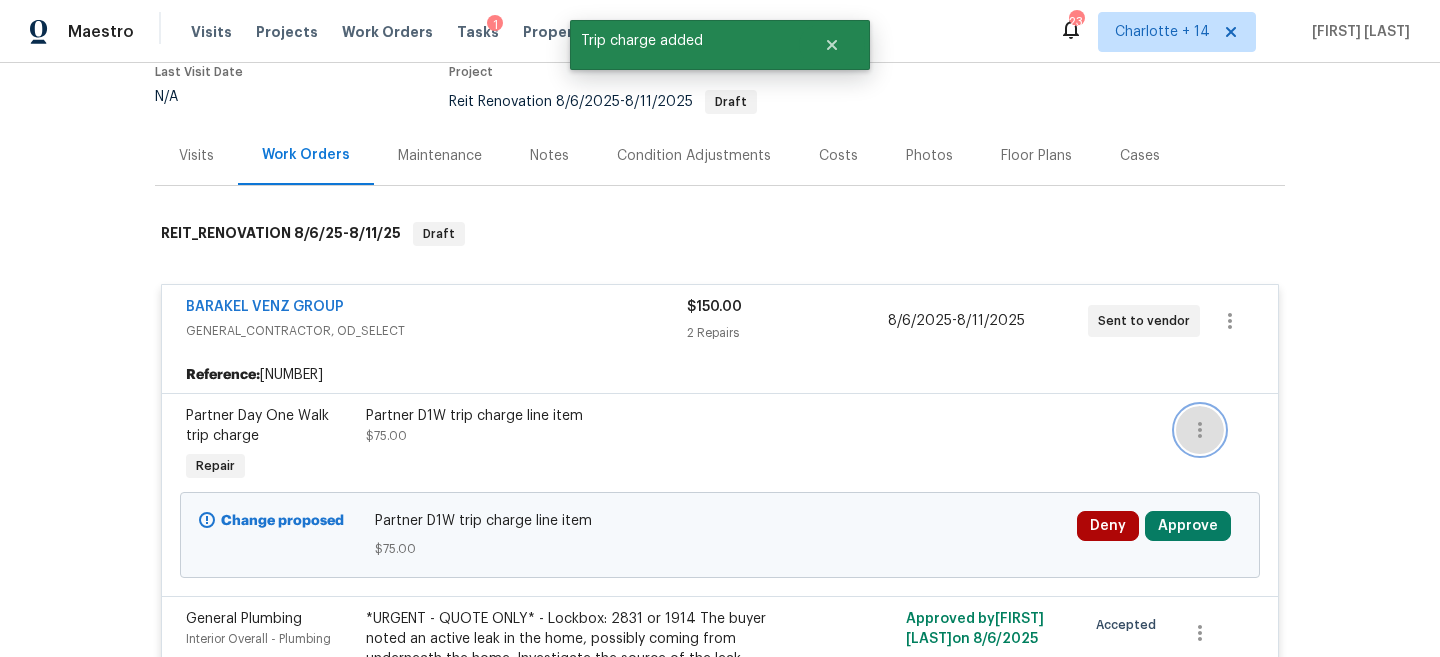 click 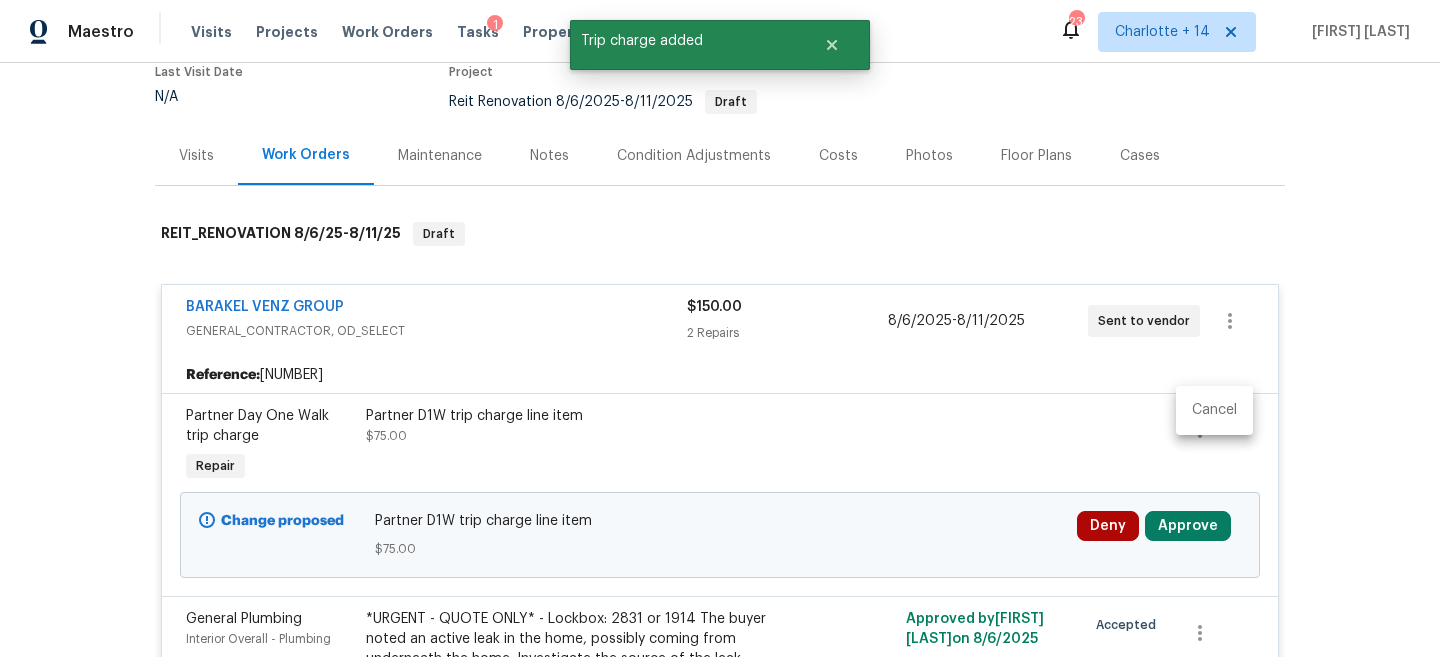 click on "Cancel" at bounding box center [1214, 410] 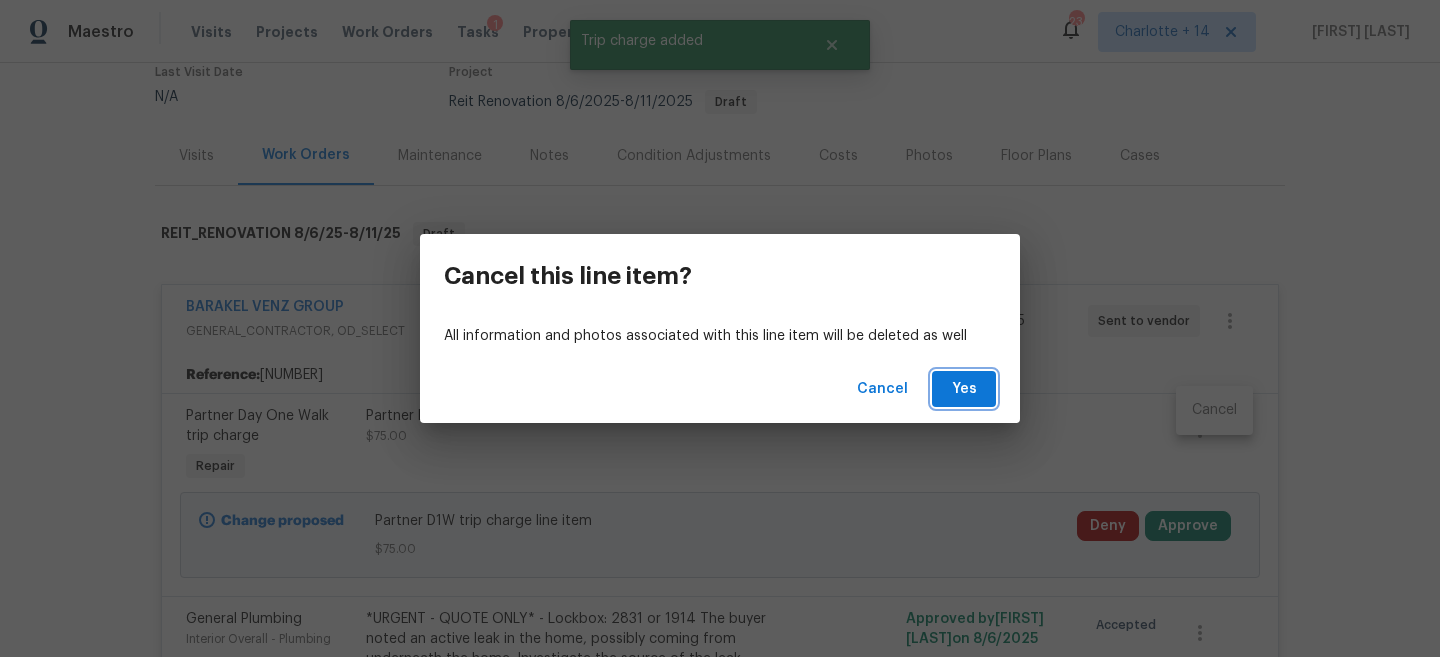 click on "Yes" at bounding box center (964, 389) 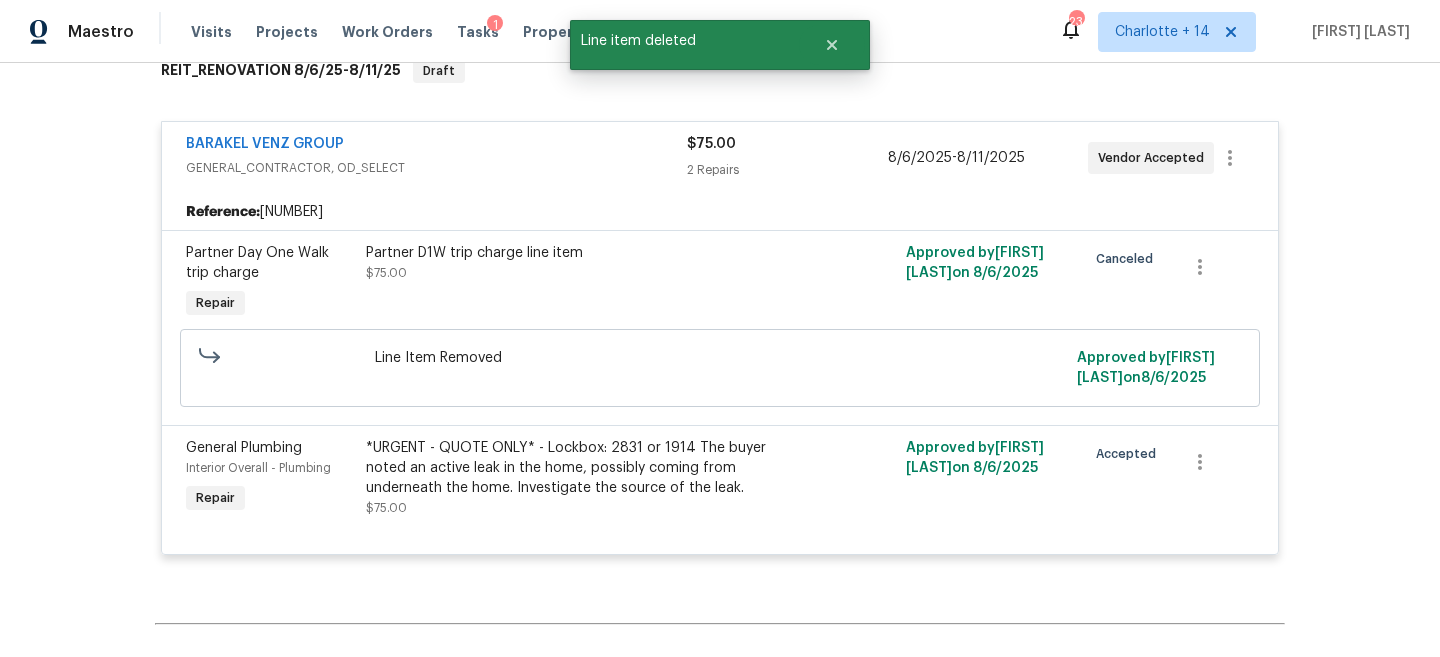 scroll, scrollTop: 345, scrollLeft: 0, axis: vertical 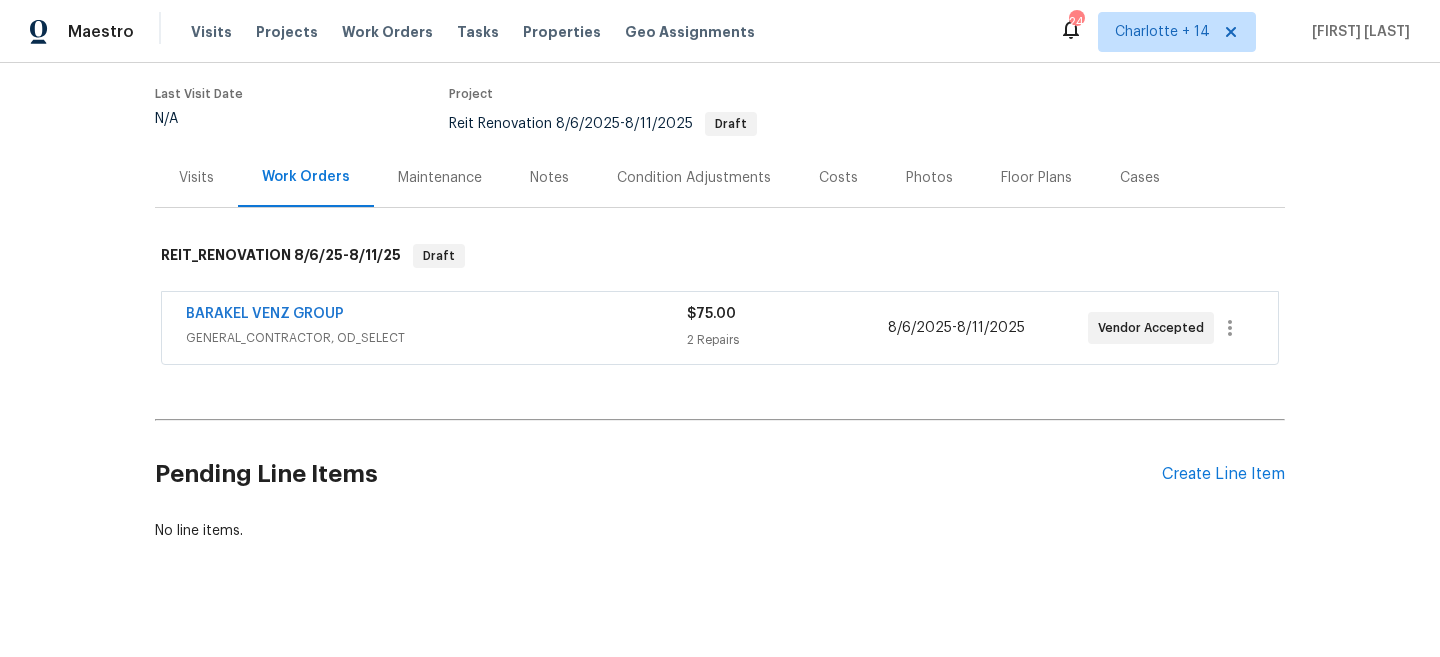 click on "BARAKEL VENZ GROUP" at bounding box center [436, 316] 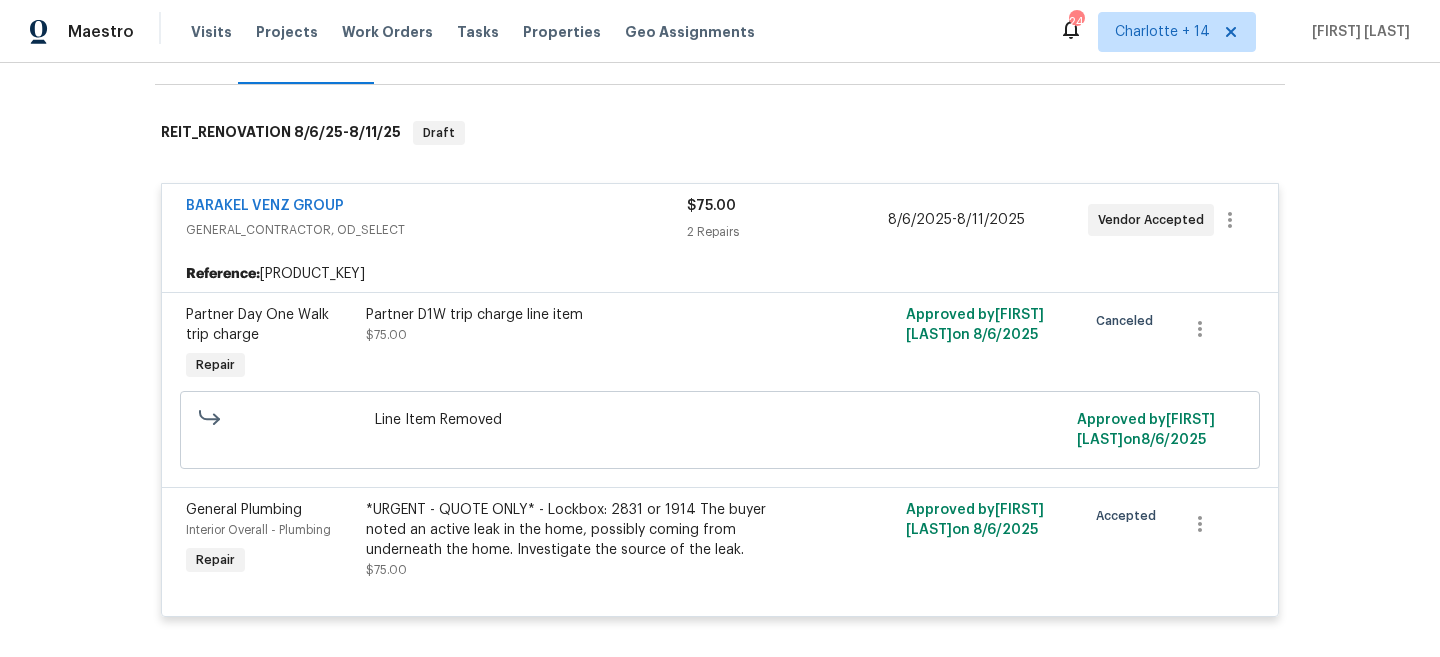 scroll, scrollTop: 299, scrollLeft: 0, axis: vertical 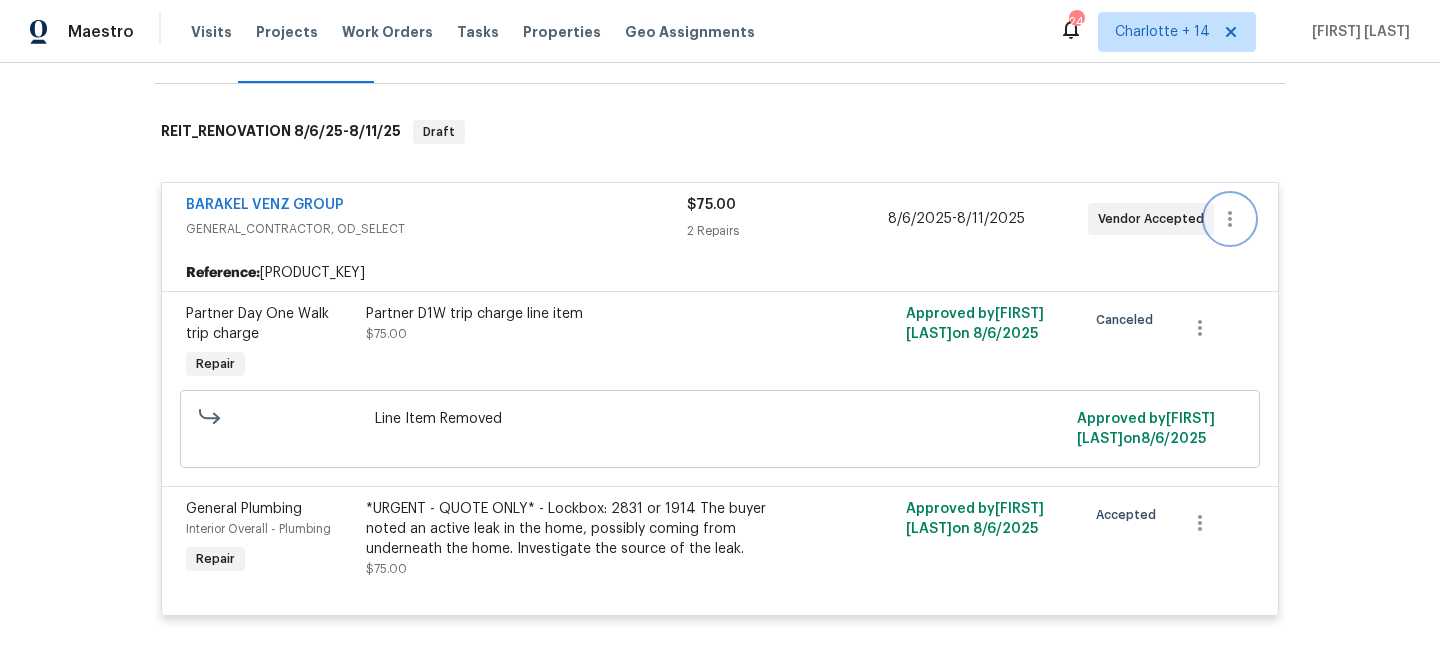 click 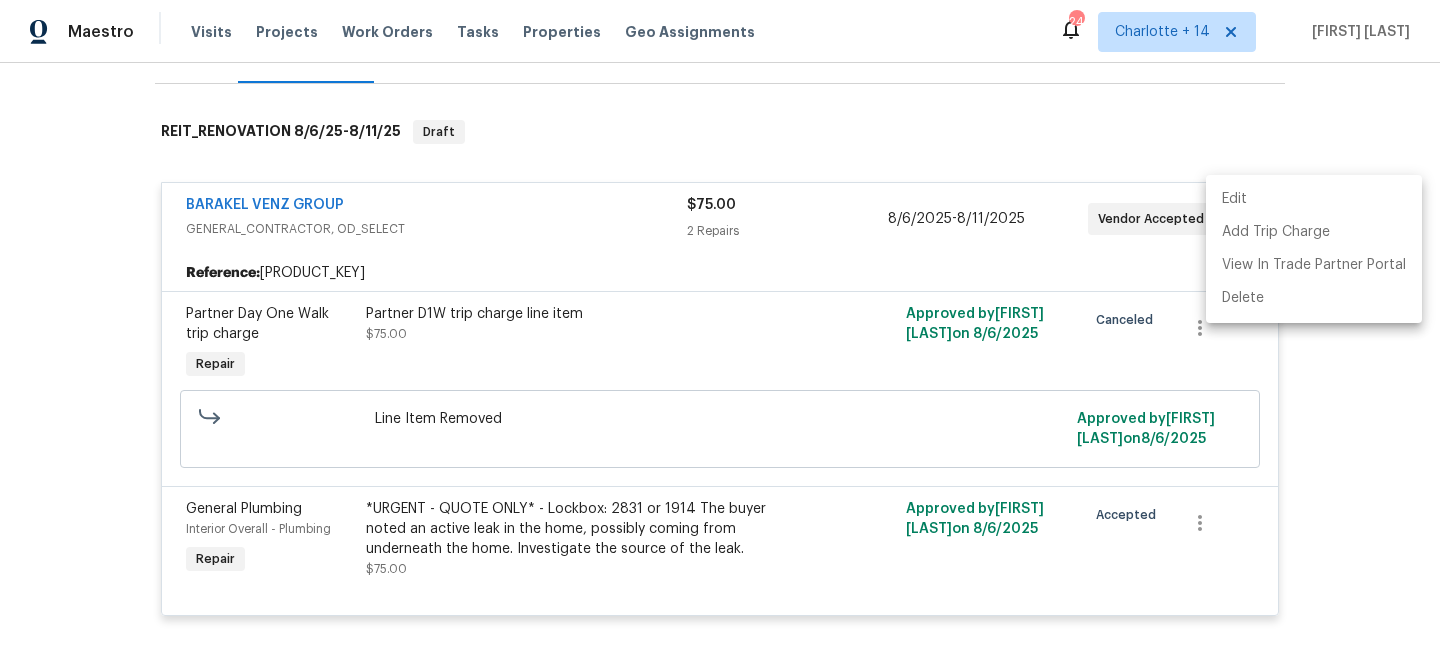 click on "Edit" at bounding box center [1314, 199] 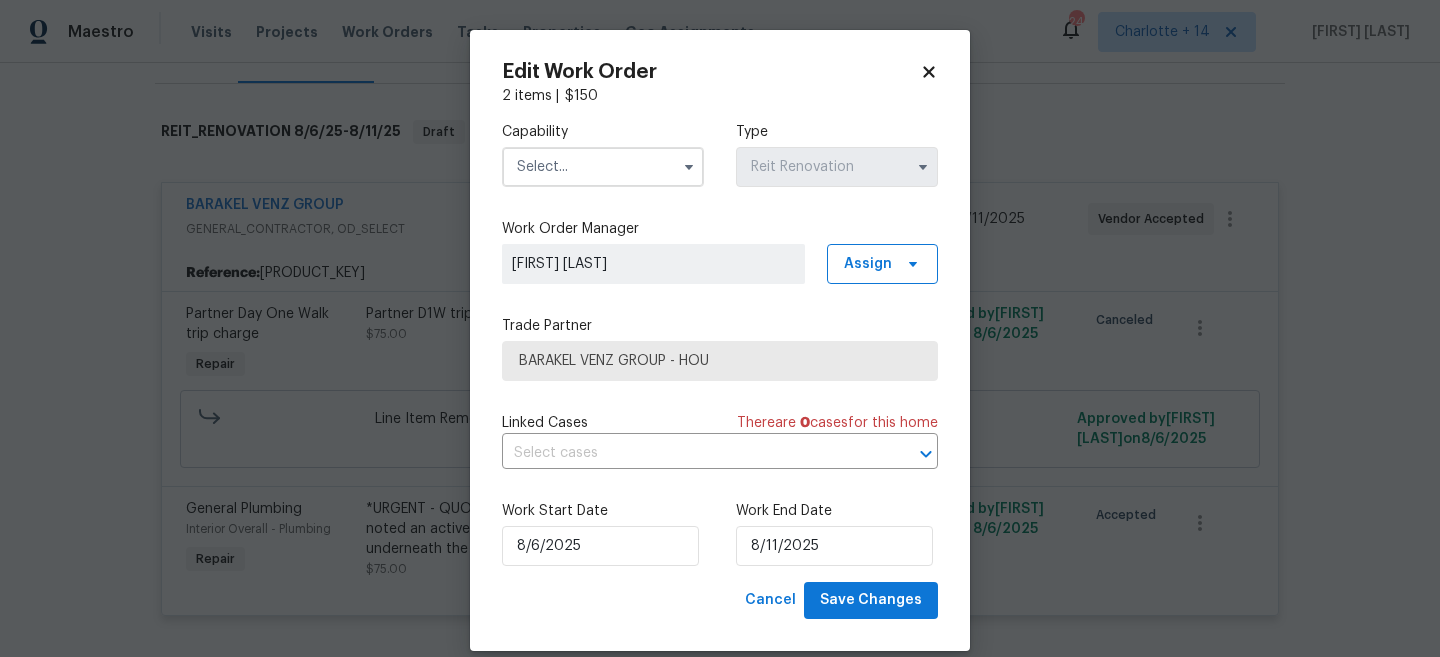 click at bounding box center (603, 167) 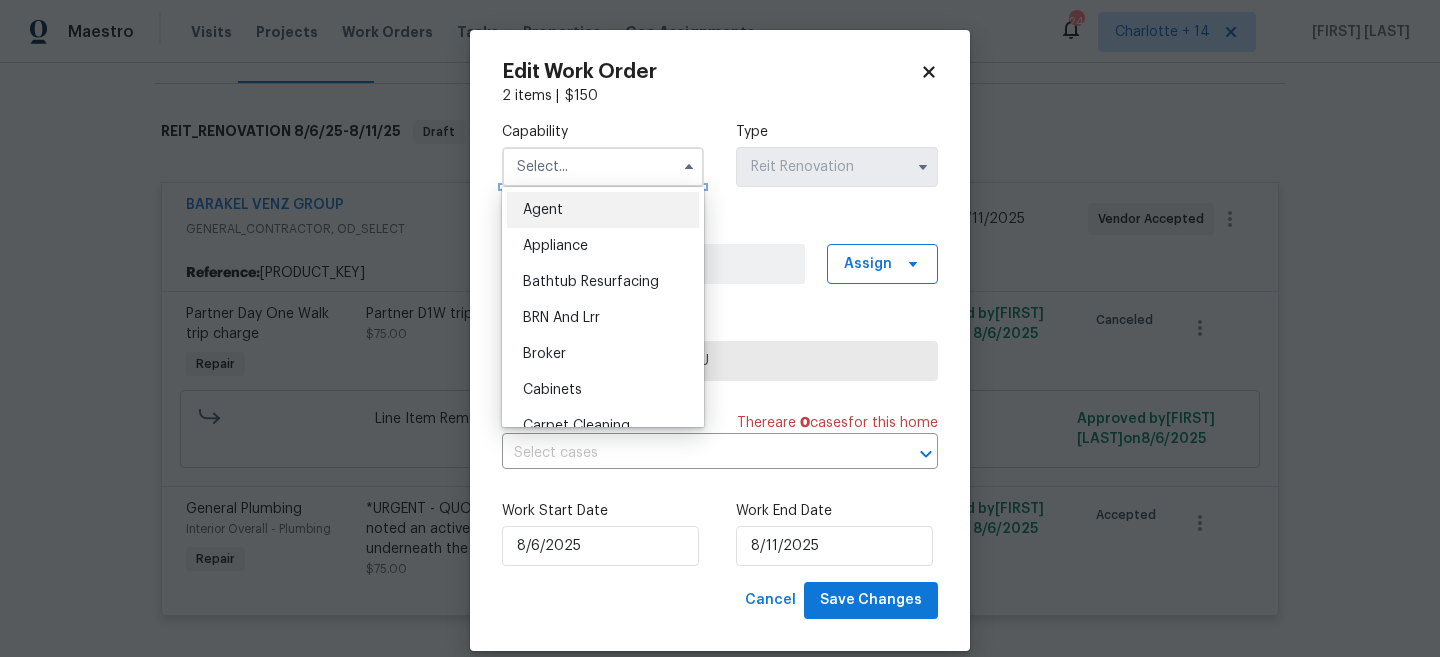 click at bounding box center [603, 167] 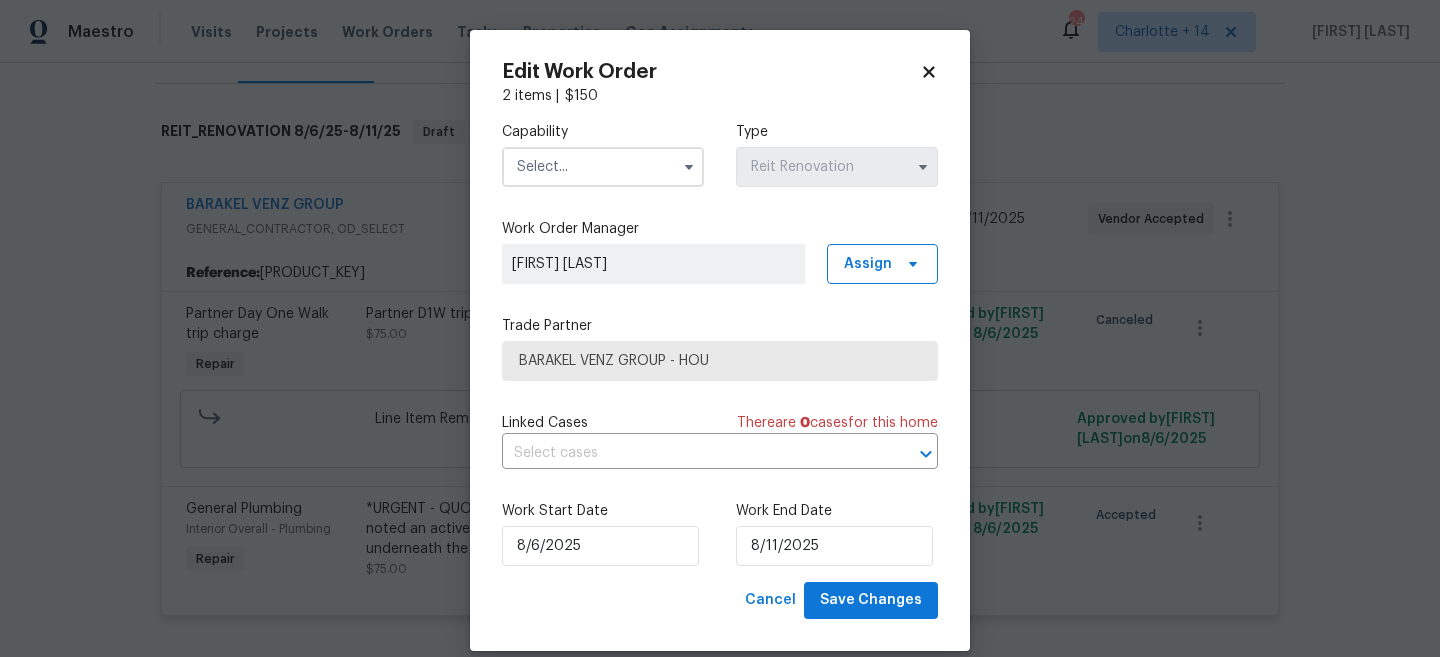 click at bounding box center (603, 167) 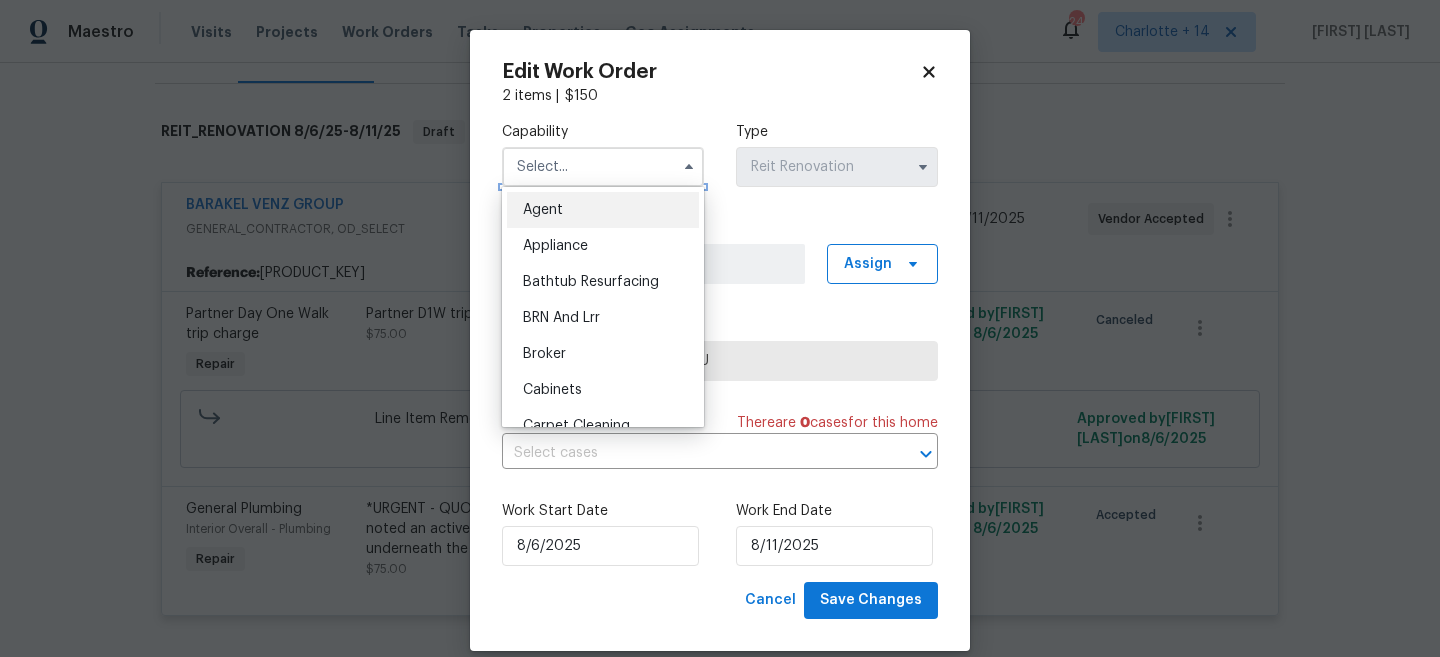 click at bounding box center (603, 167) 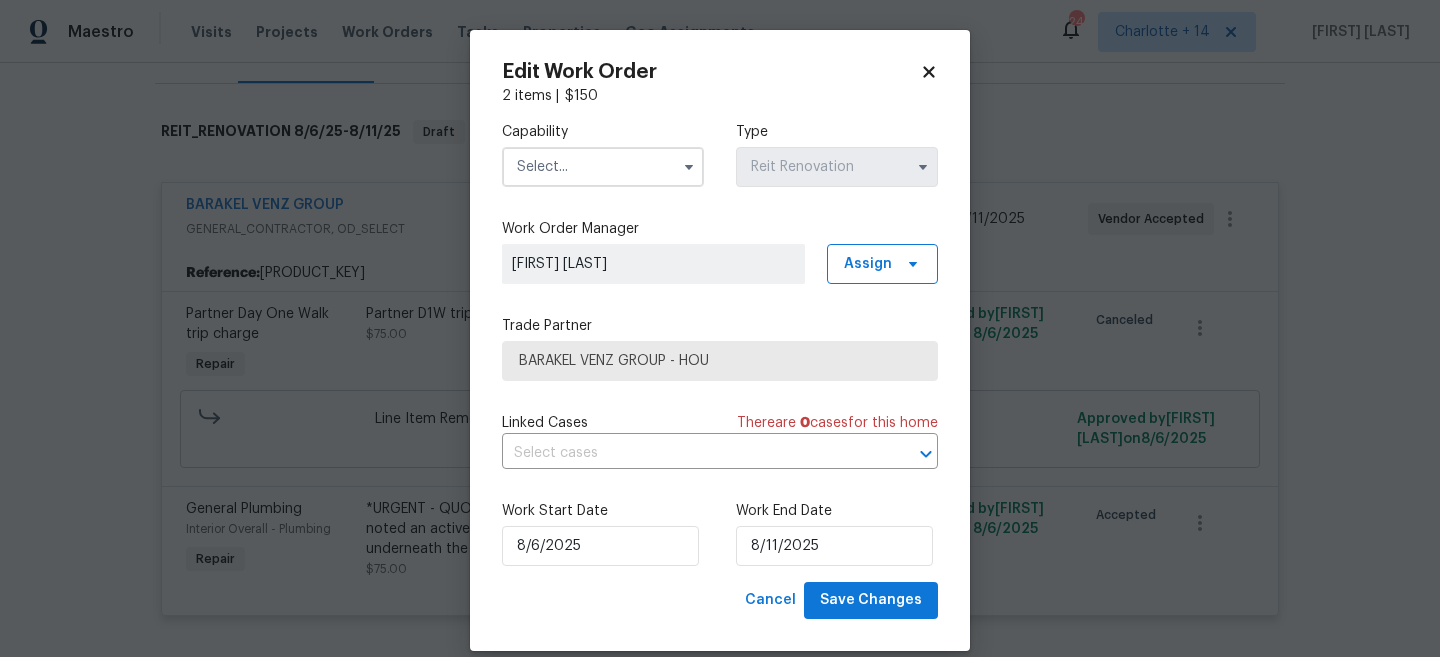 click at bounding box center [603, 167] 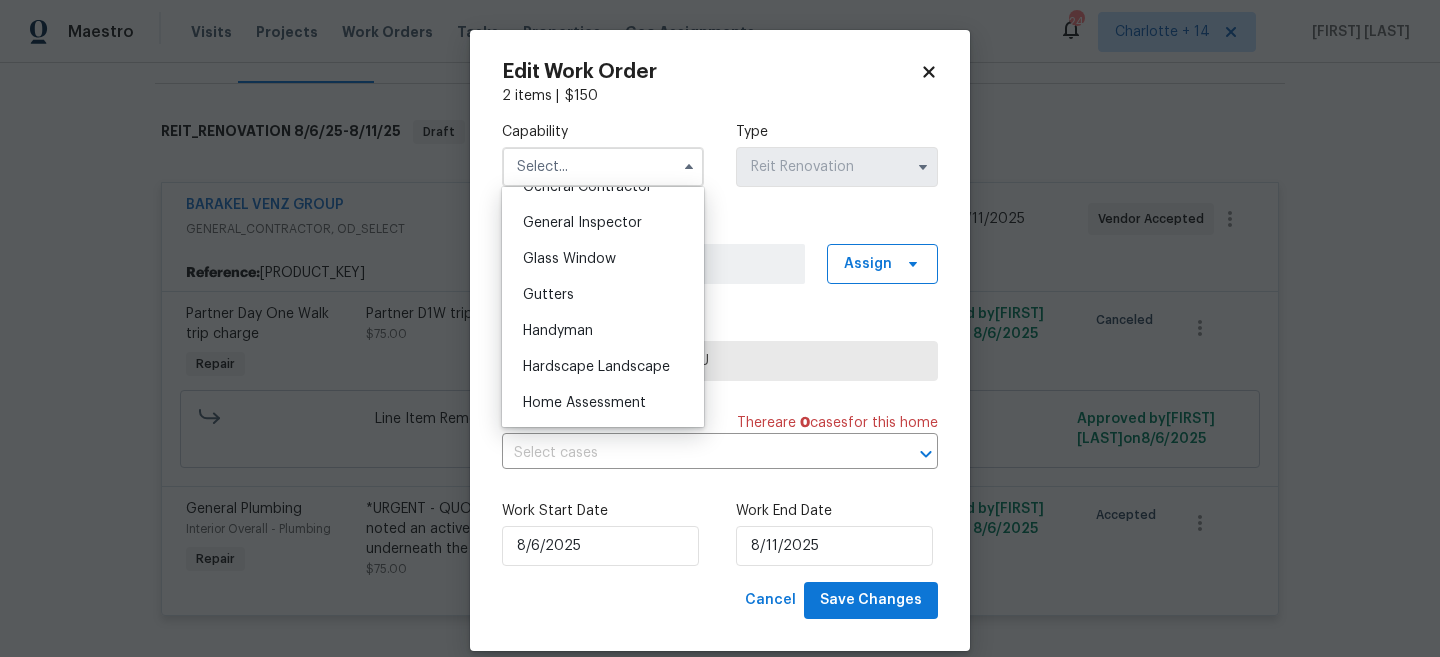 scroll, scrollTop: 986, scrollLeft: 0, axis: vertical 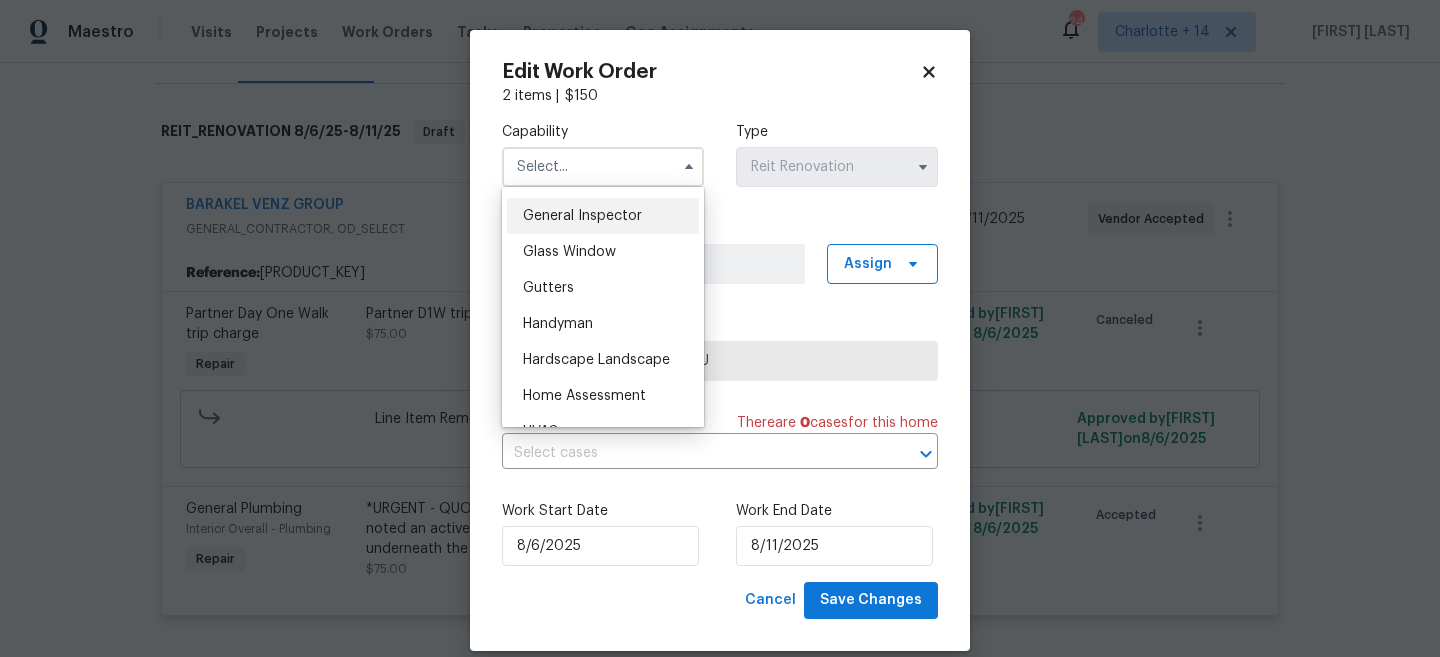click on "General Inspector" at bounding box center [603, 216] 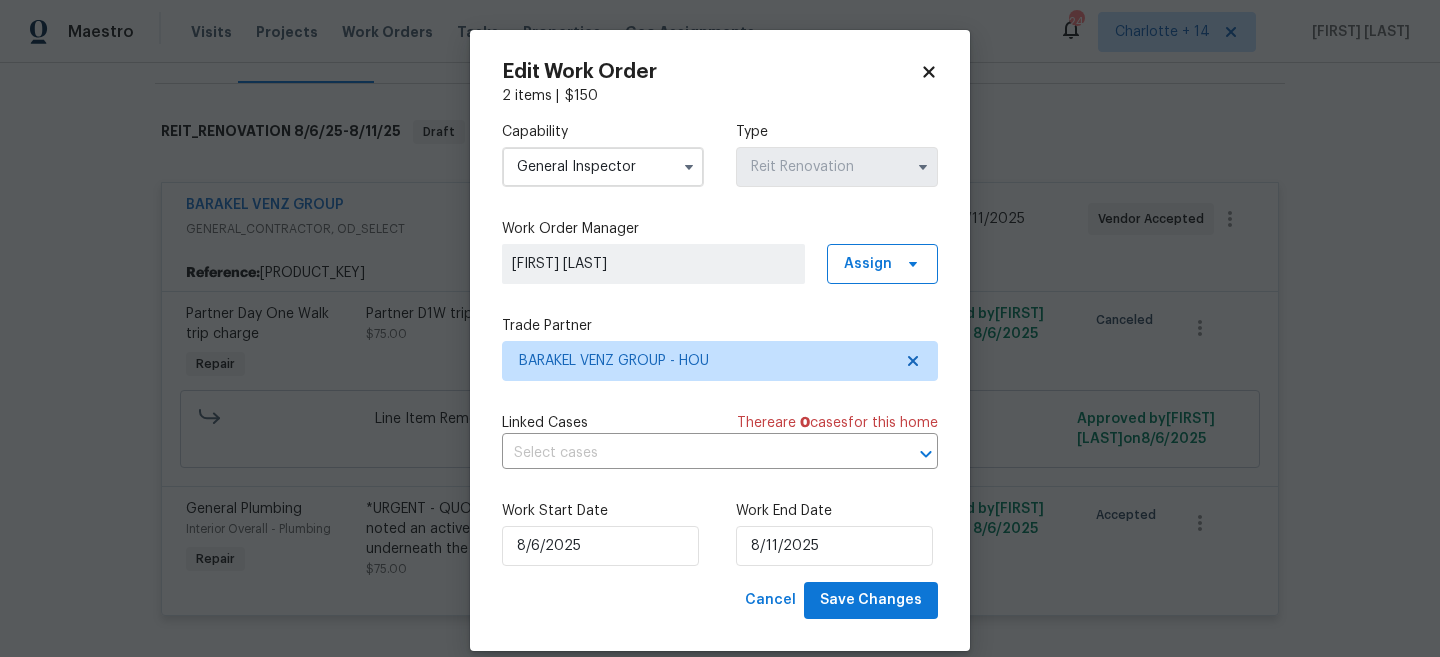 click on "General Inspector" at bounding box center (603, 167) 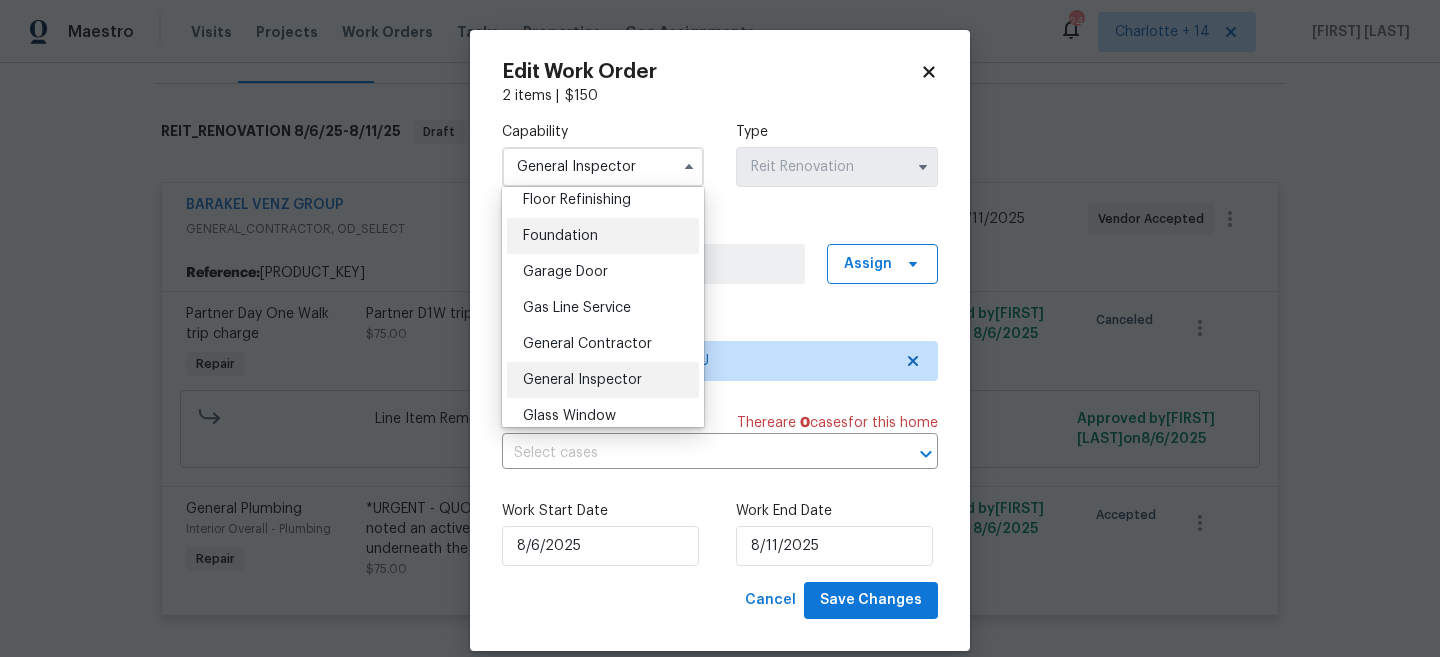 scroll, scrollTop: 836, scrollLeft: 0, axis: vertical 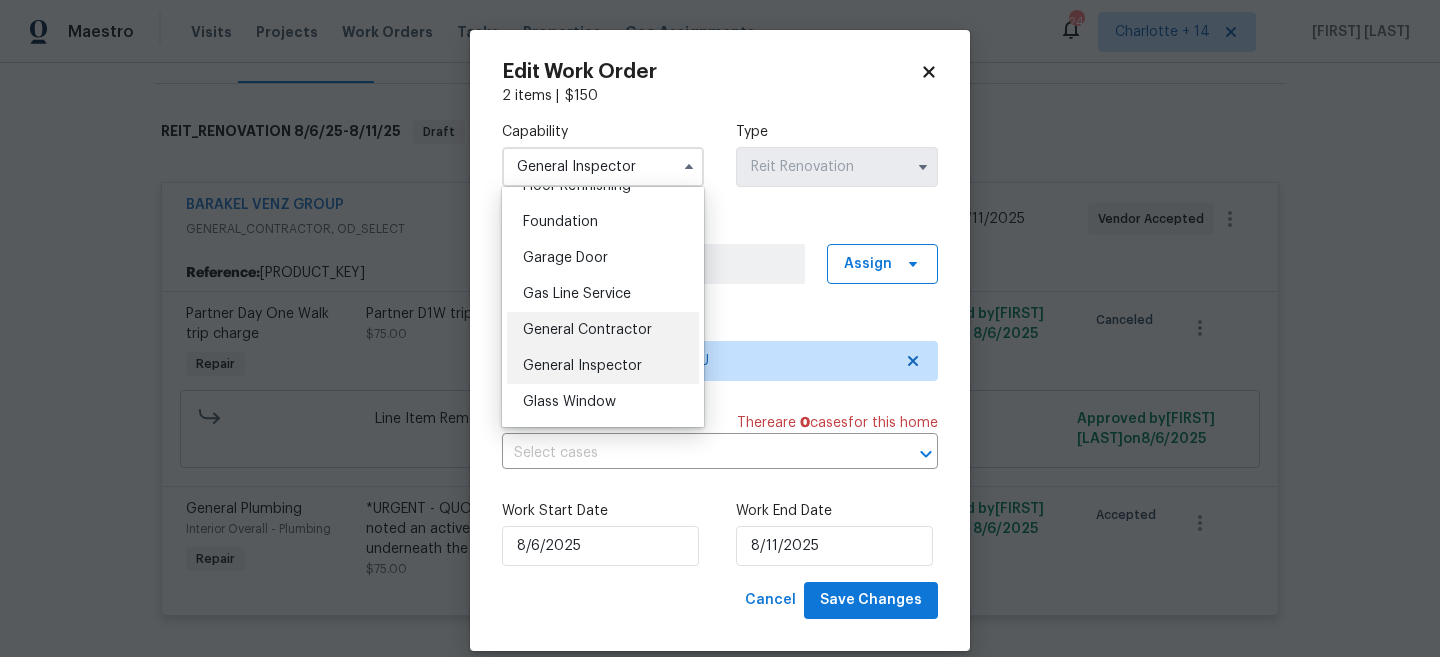click on "General Contractor" at bounding box center (587, 330) 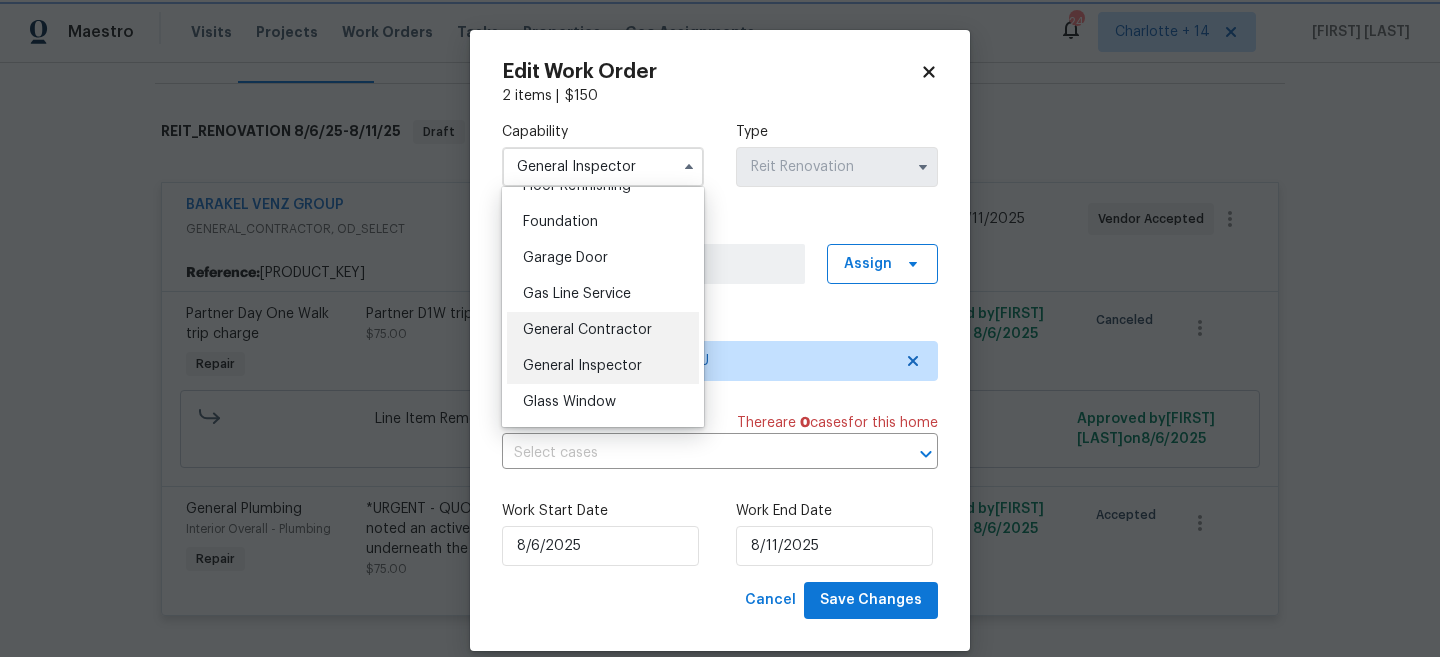 type on "General Contractor" 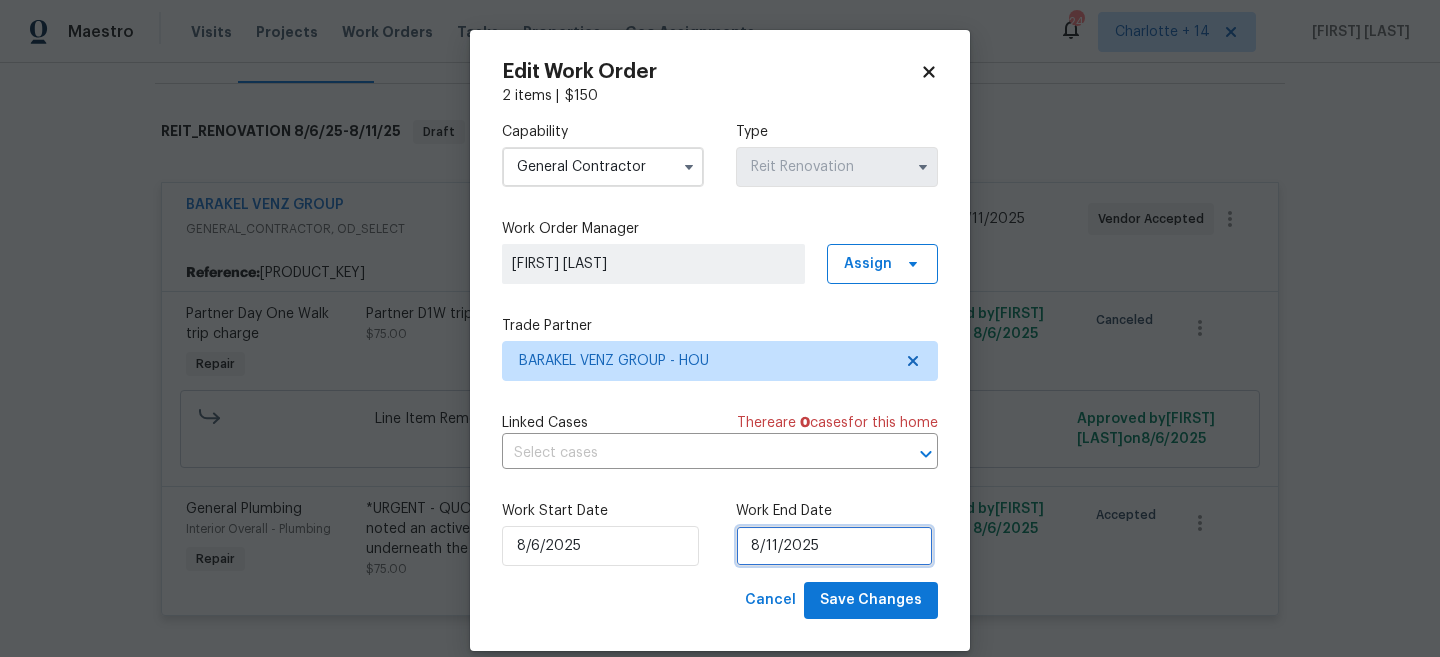 click on "8/11/2025" at bounding box center (834, 546) 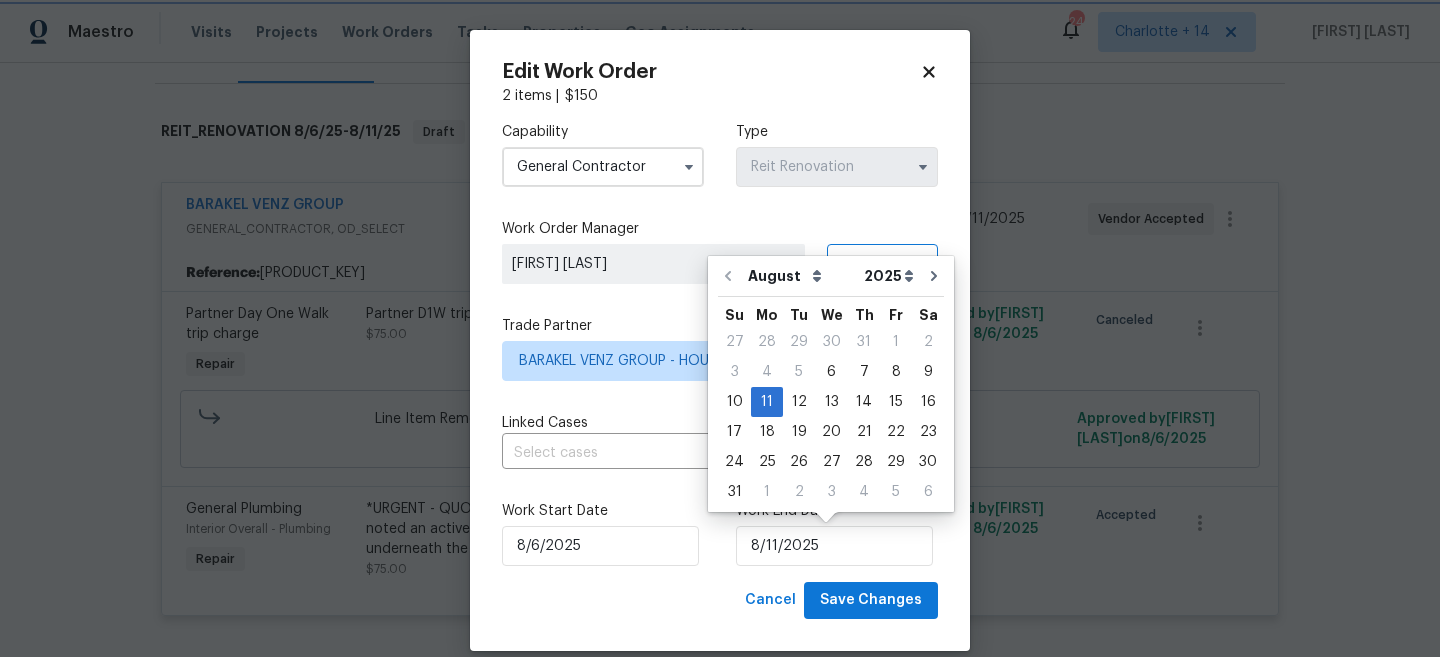 click on "Work Start Date" at bounding box center (603, 511) 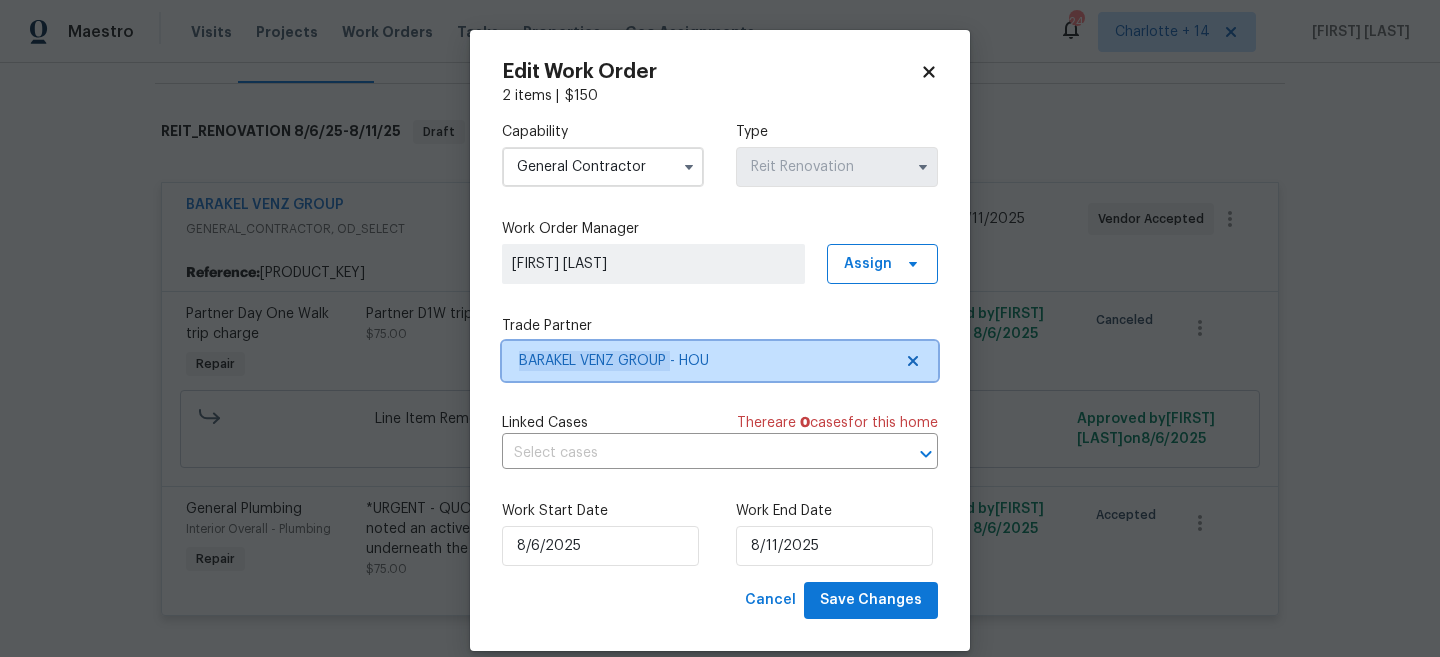 click on "BARAKEL VENZ GROUP - HOU" at bounding box center (705, 361) 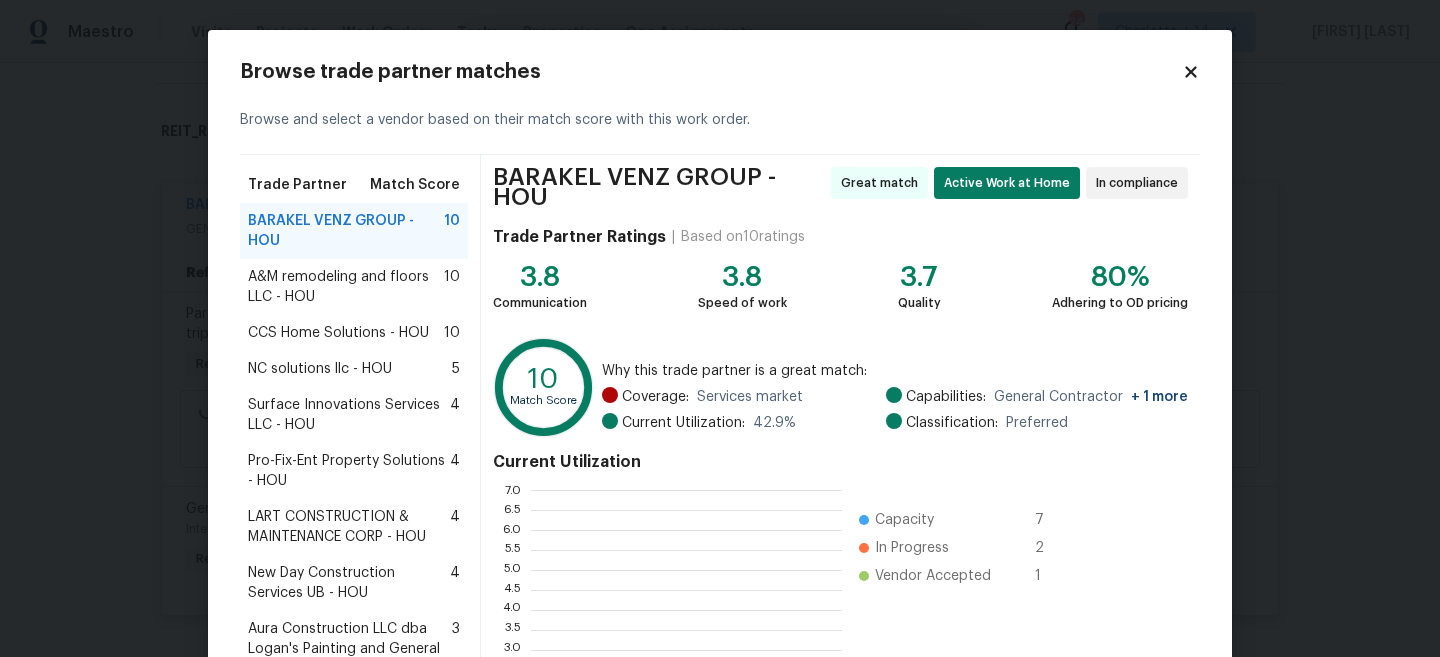 scroll, scrollTop: 2, scrollLeft: 1, axis: both 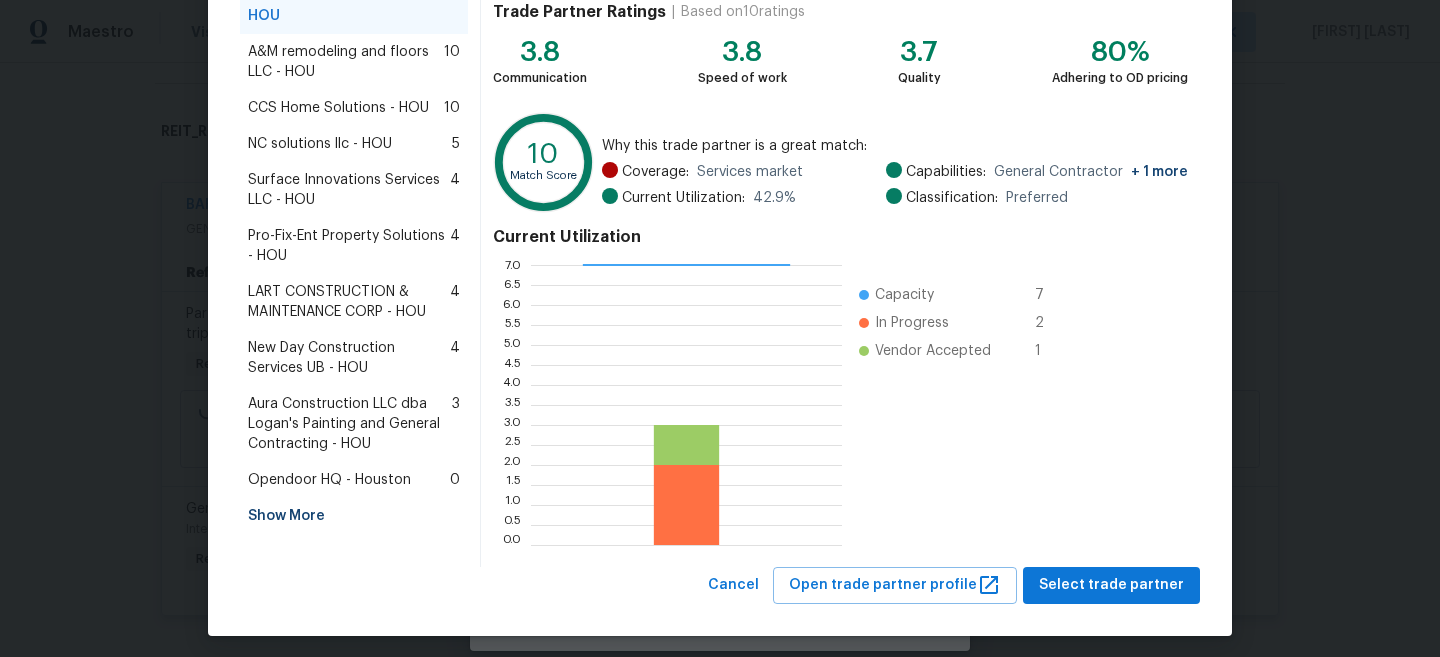 click on "New Day Construction Services UB - HOU" at bounding box center [349, 358] 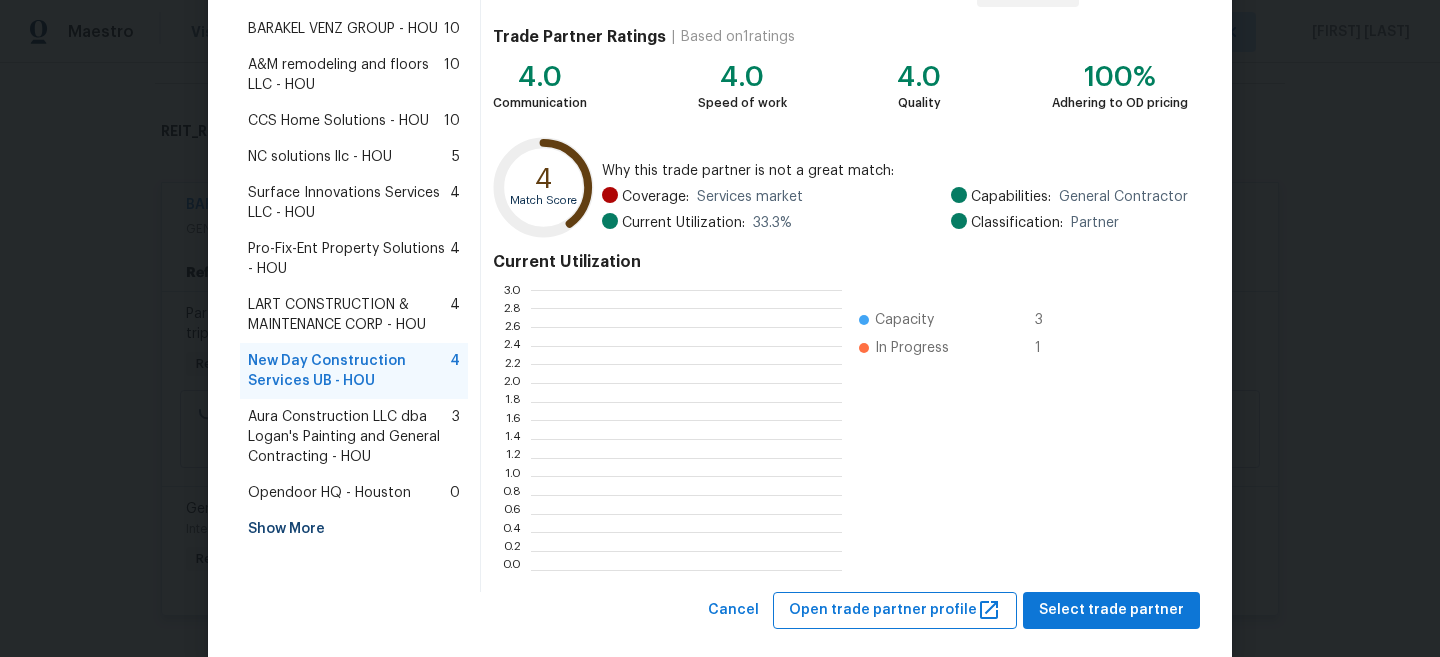 scroll, scrollTop: 225, scrollLeft: 0, axis: vertical 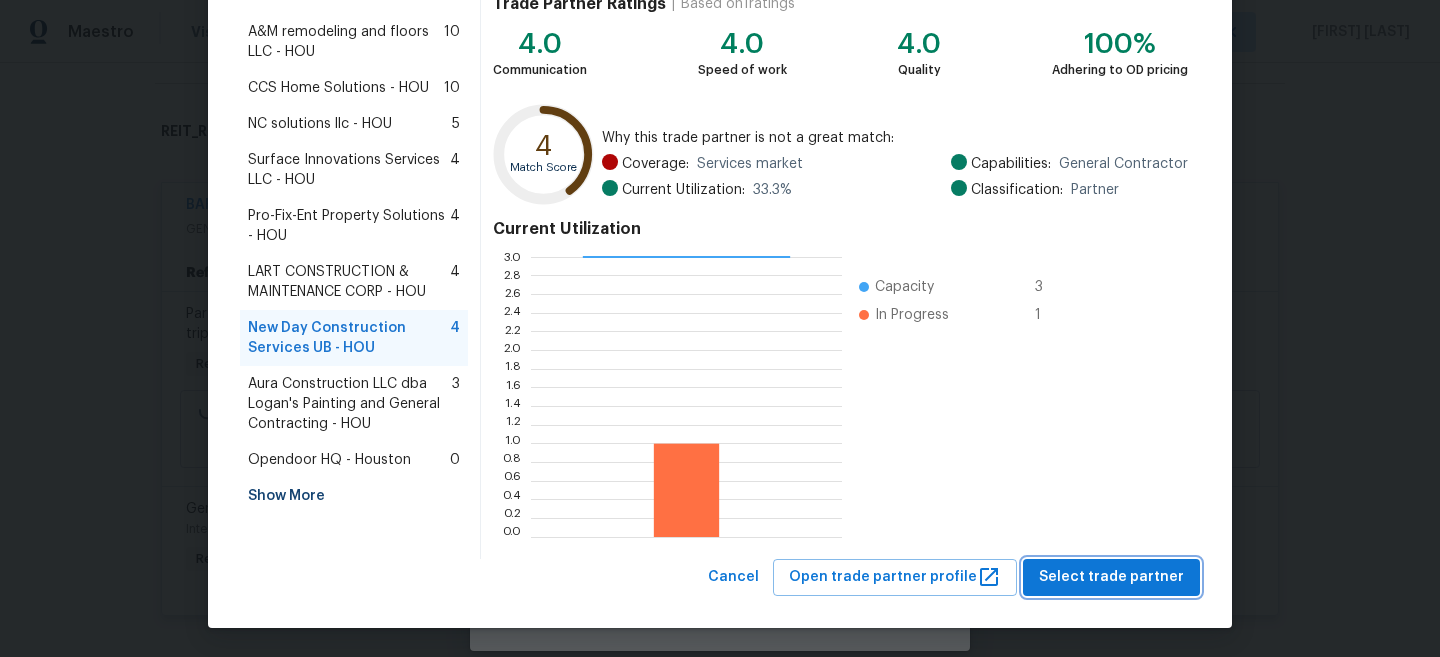 click on "Select trade partner" at bounding box center [1111, 577] 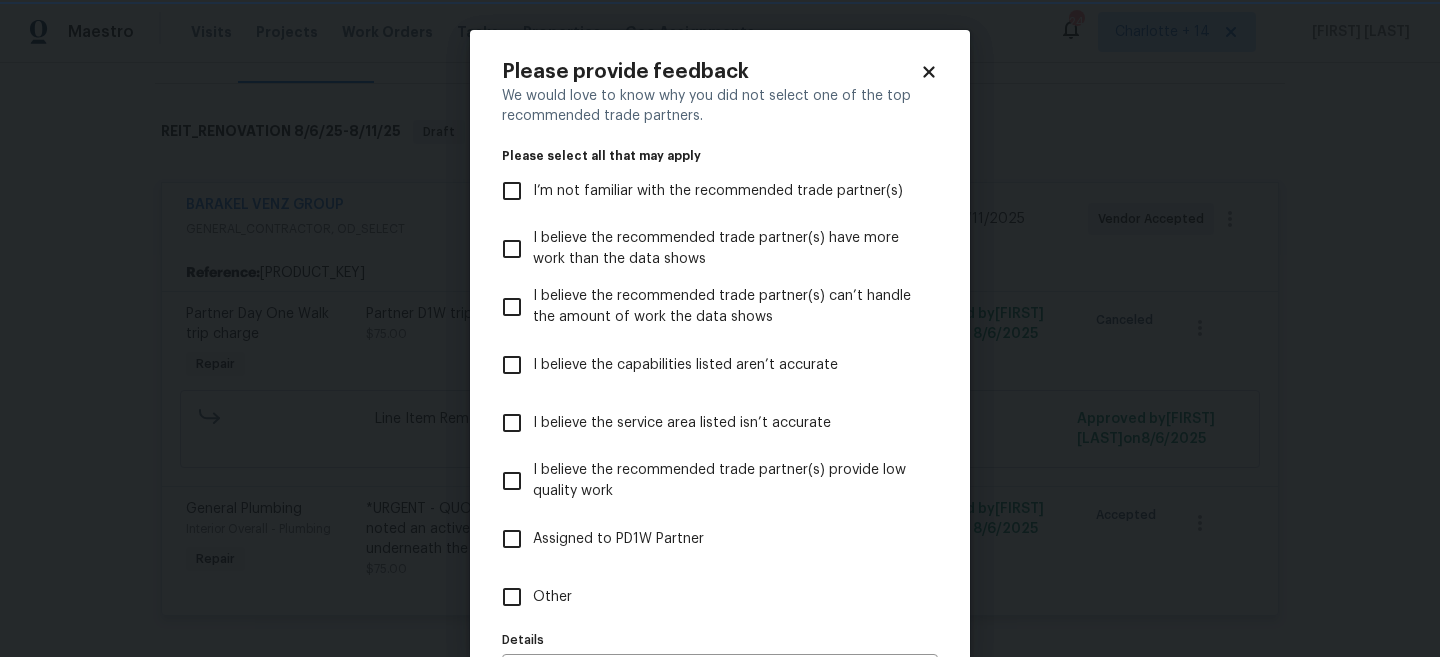 scroll, scrollTop: 0, scrollLeft: 0, axis: both 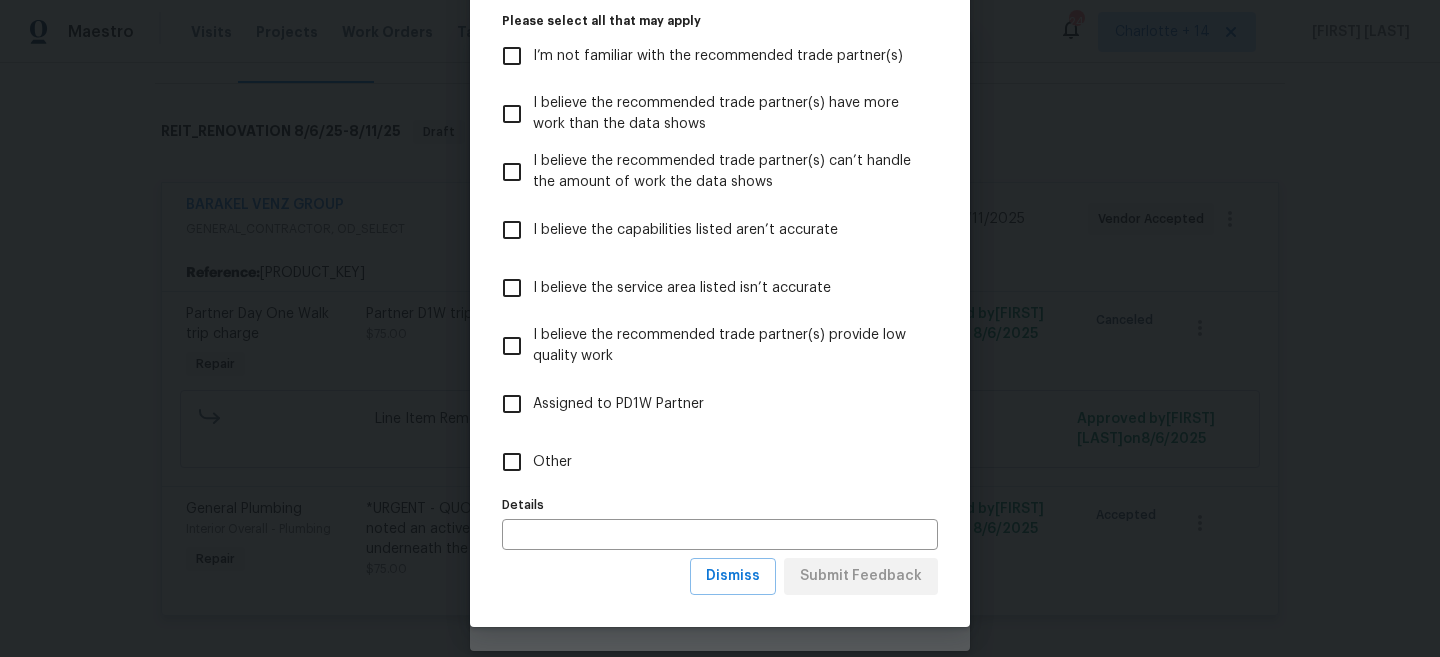 click on "Other" at bounding box center (552, 462) 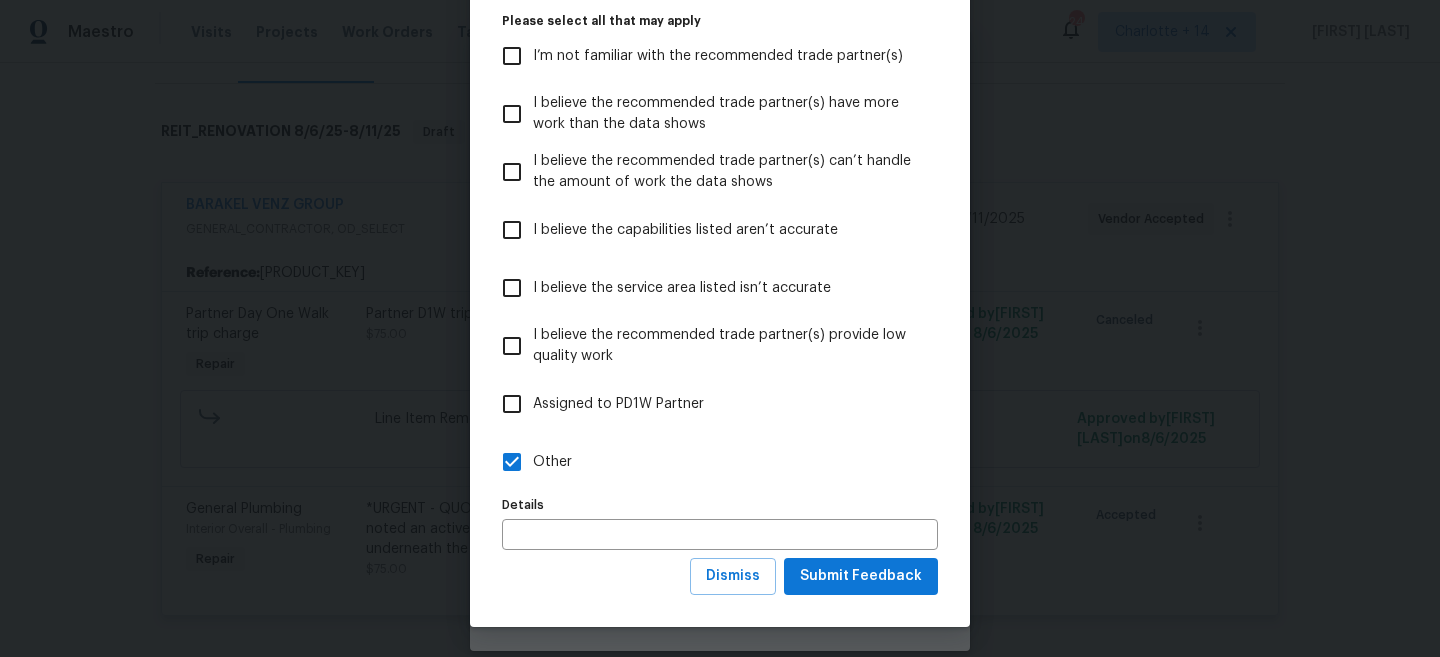 click on "Details Details" at bounding box center [720, 520] 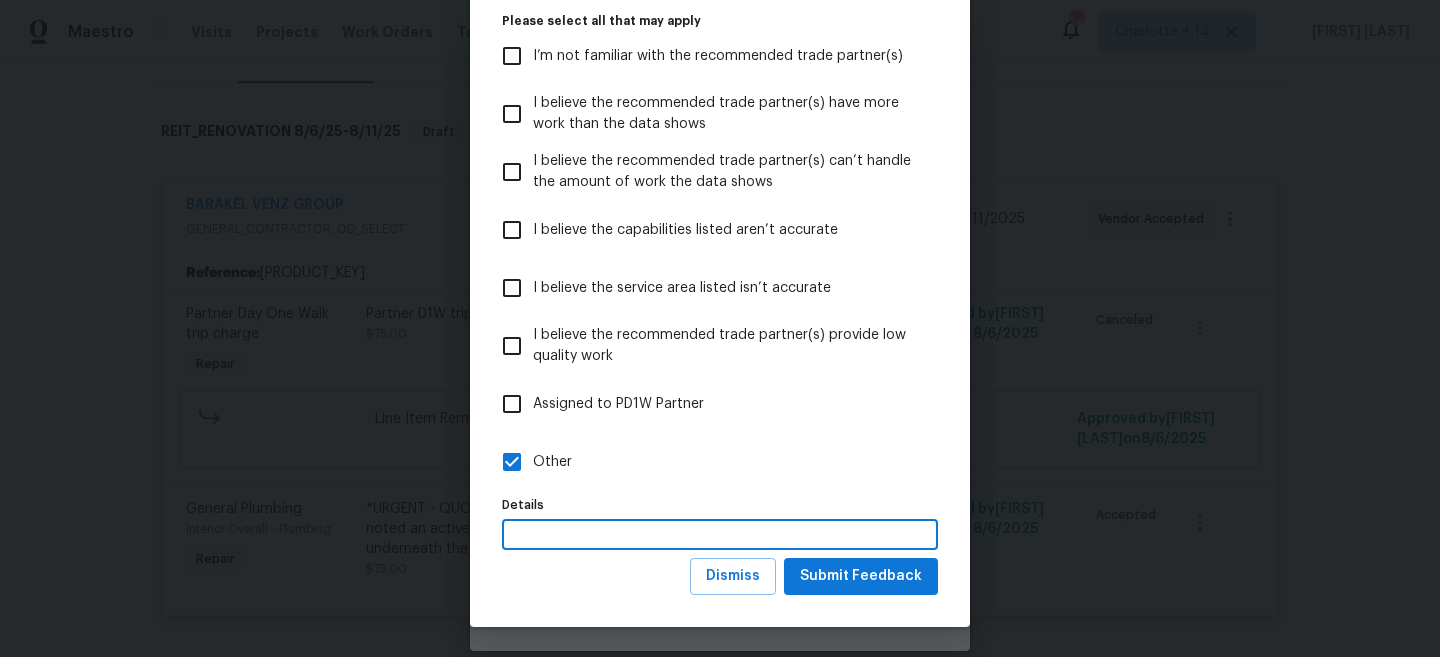 click at bounding box center (720, 534) 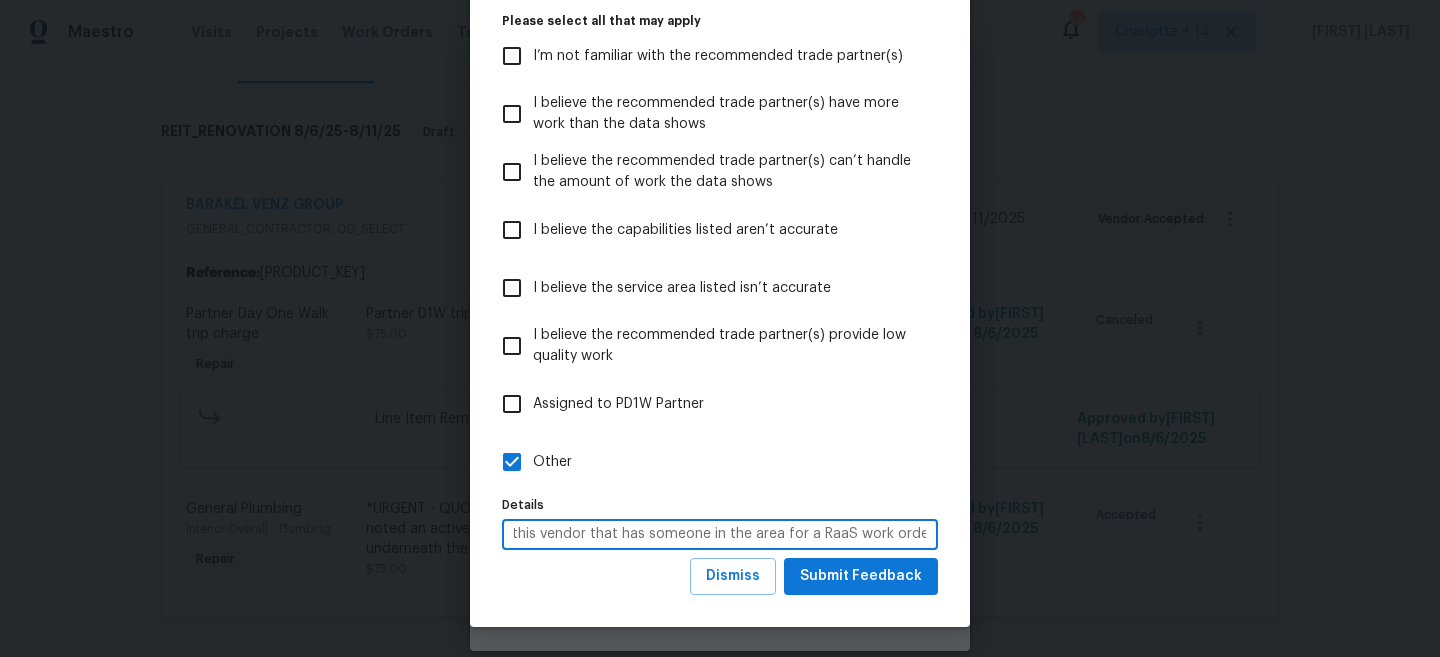 scroll, scrollTop: 0, scrollLeft: 44, axis: horizontal 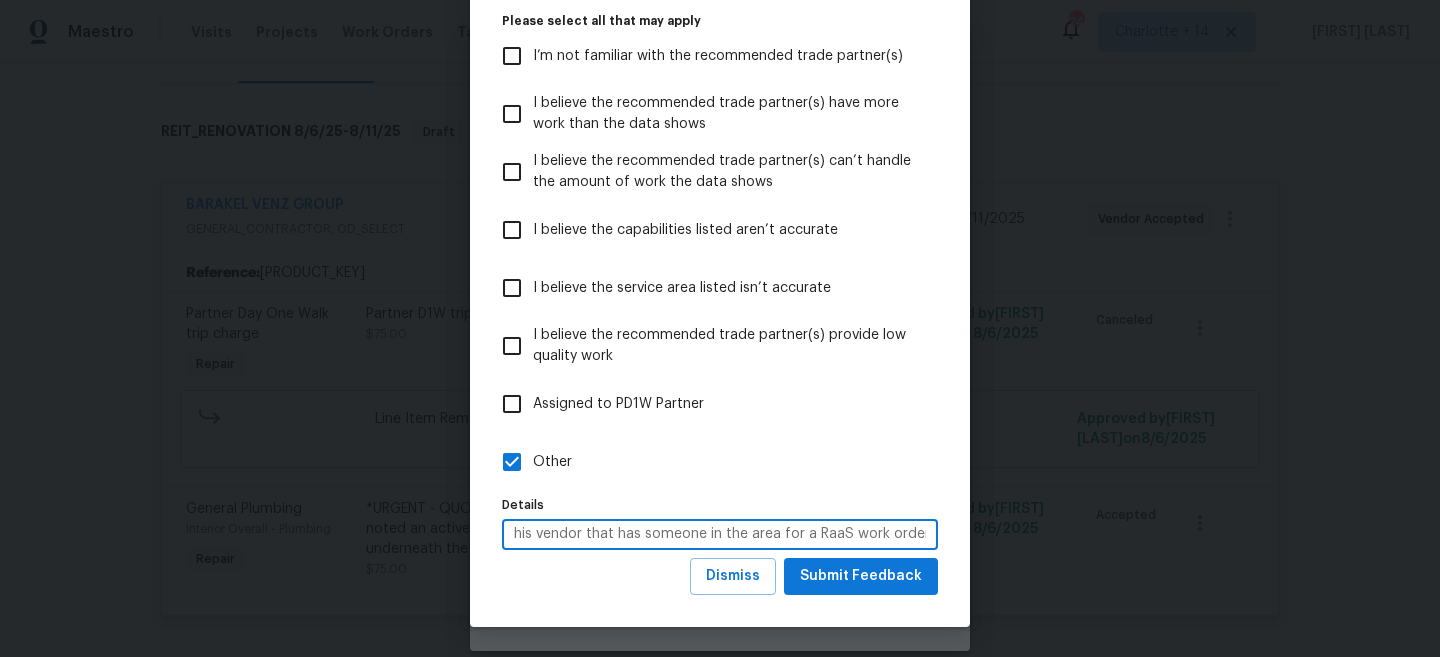 type on "Need this vendor that has someone in the area for a RaaS work order." 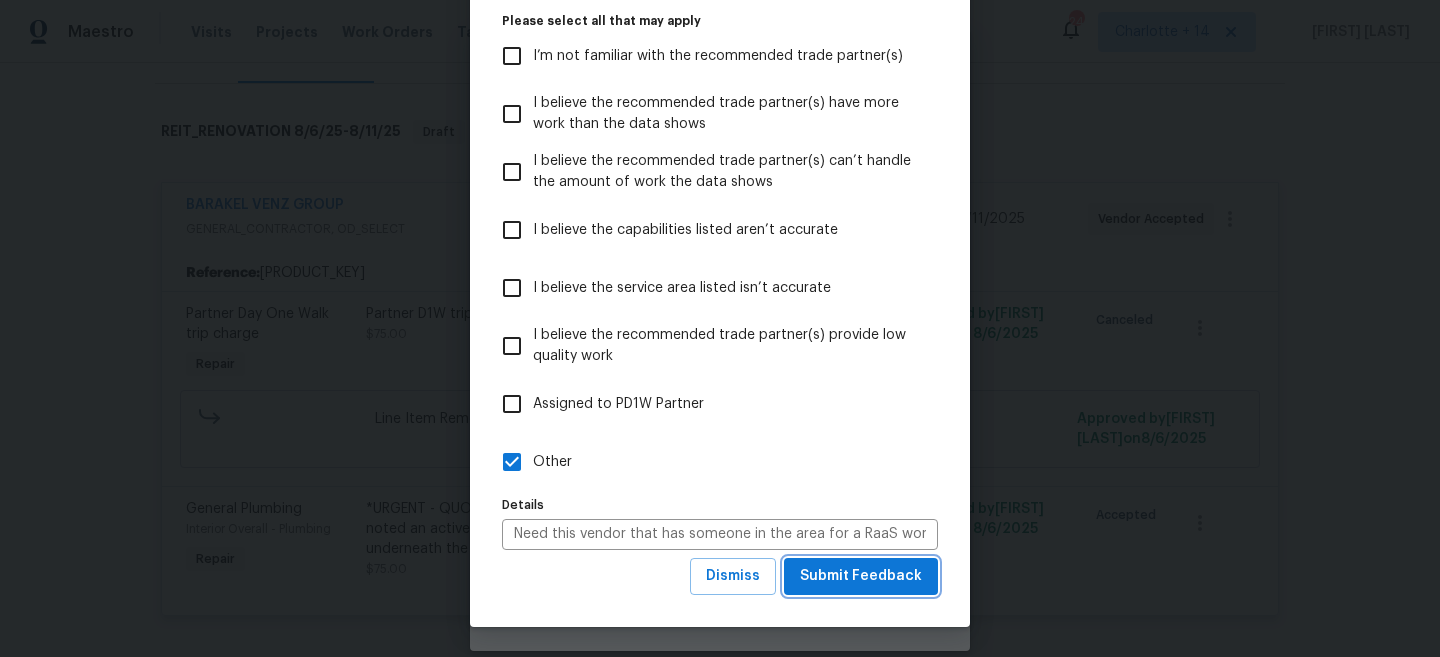 click on "Submit Feedback" at bounding box center (861, 576) 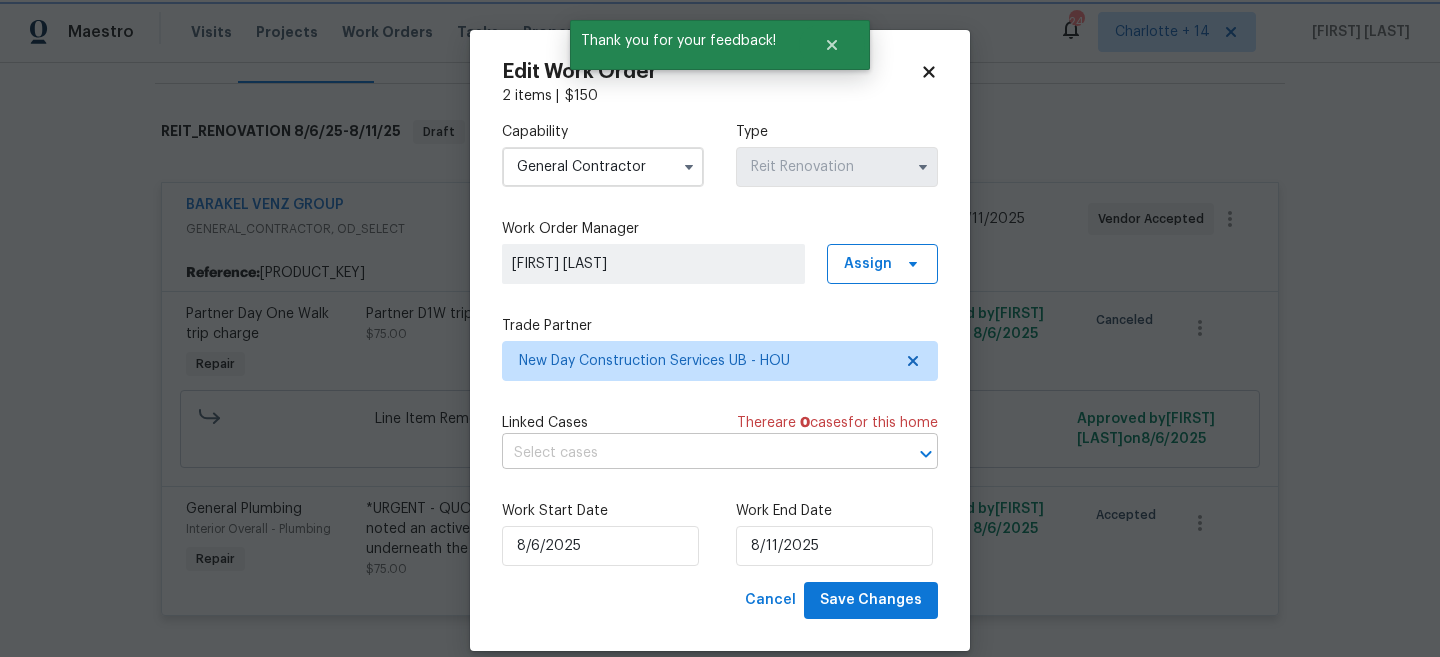 scroll, scrollTop: 0, scrollLeft: 0, axis: both 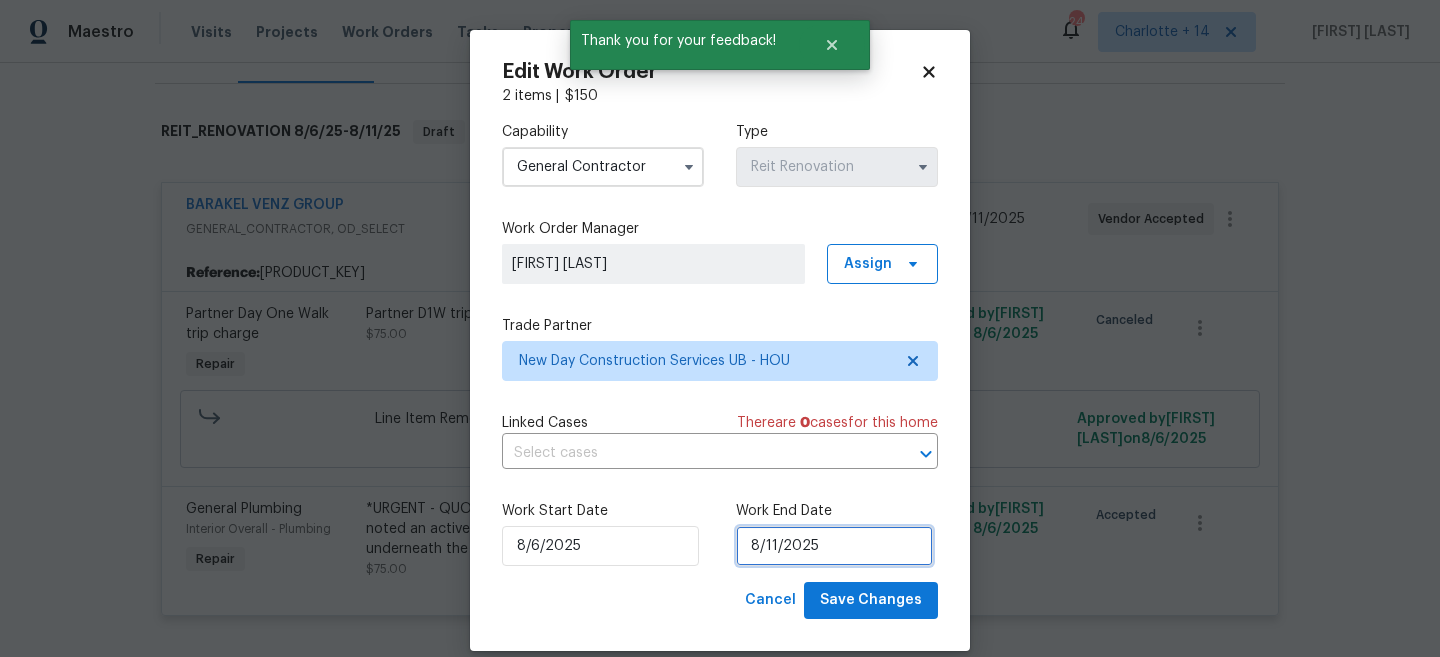 click on "8/11/2025" at bounding box center (834, 546) 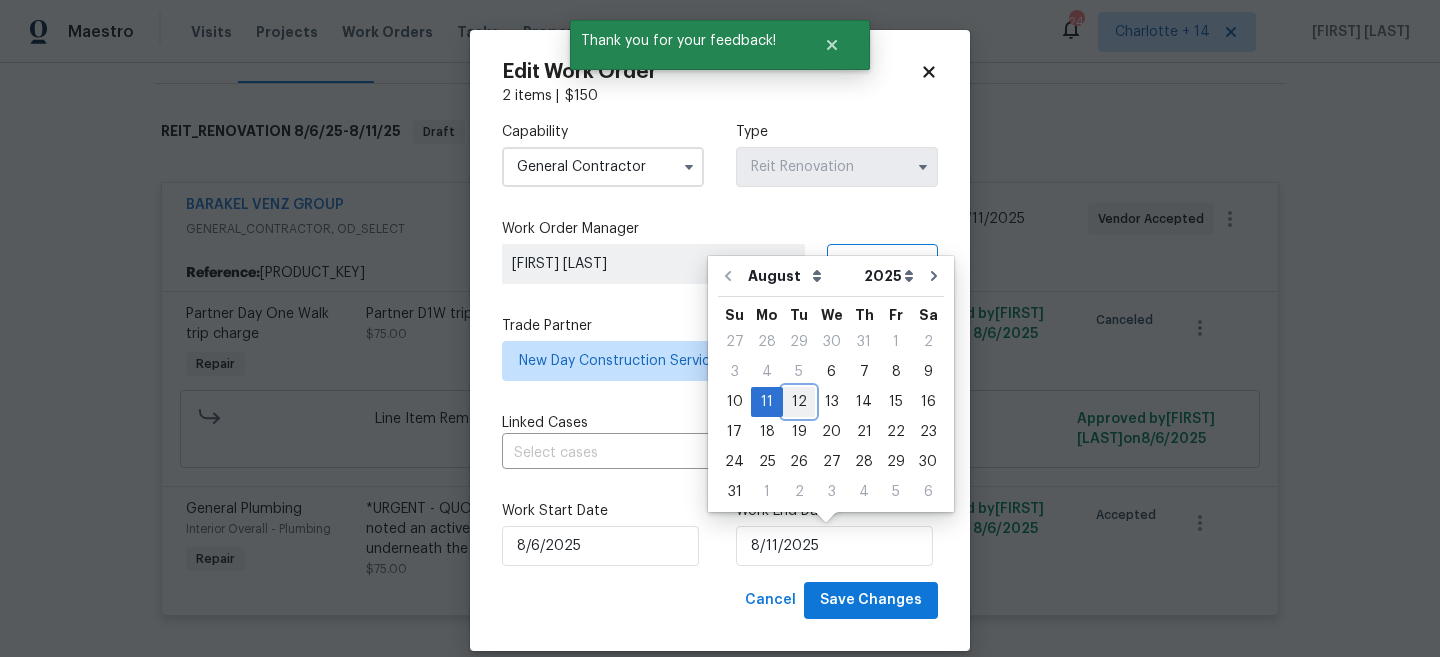 click on "12" at bounding box center (799, 402) 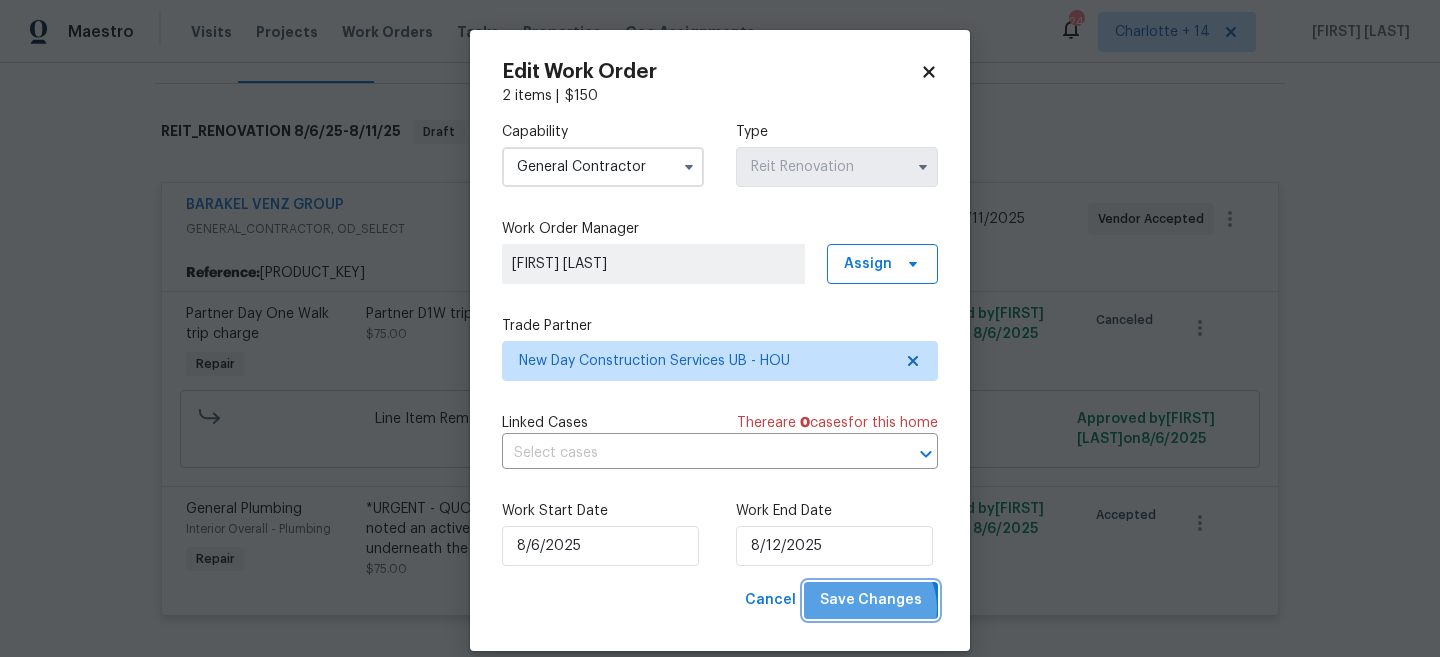 click on "Save Changes" at bounding box center [871, 600] 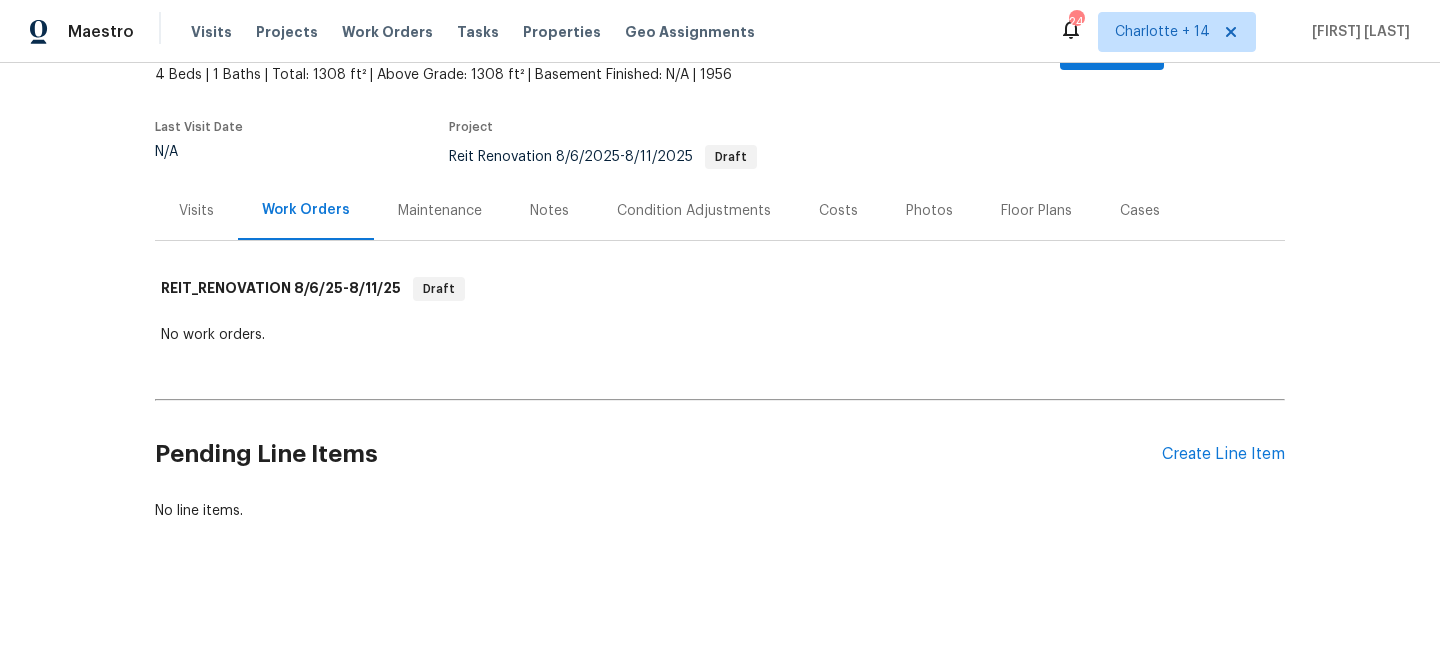 scroll, scrollTop: 122, scrollLeft: 0, axis: vertical 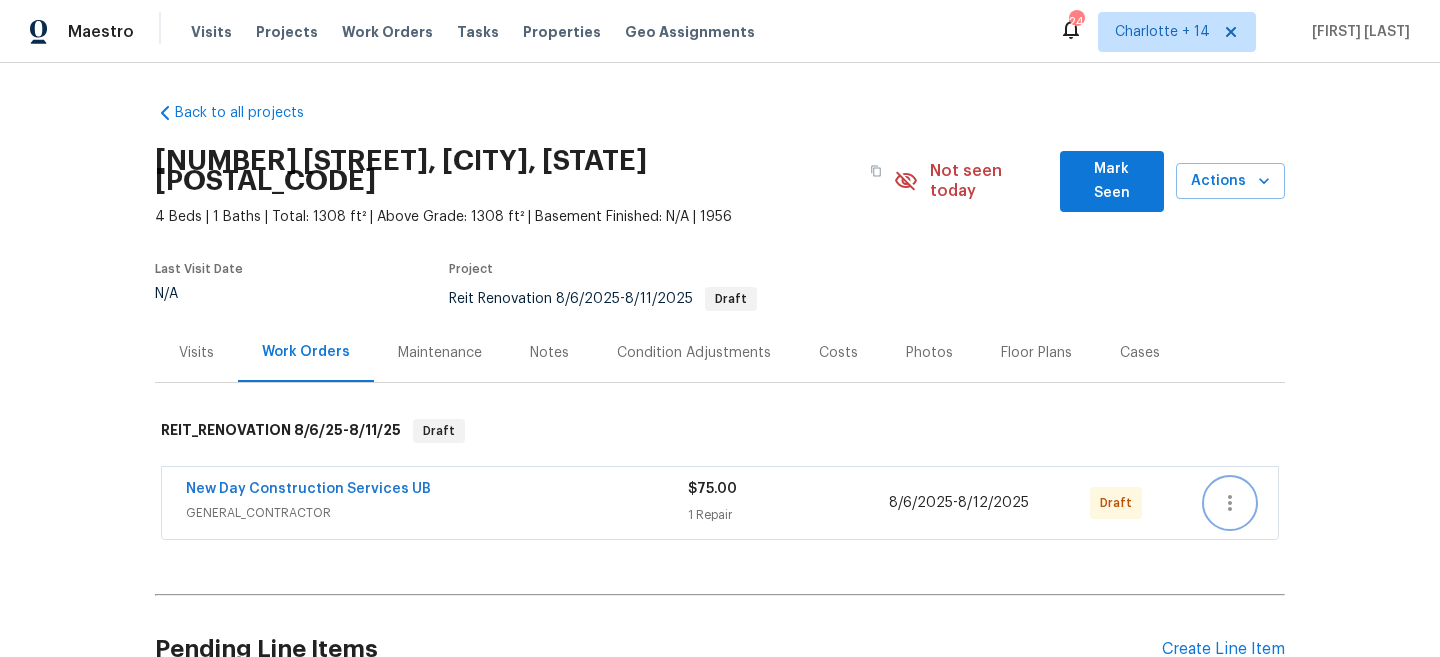 click 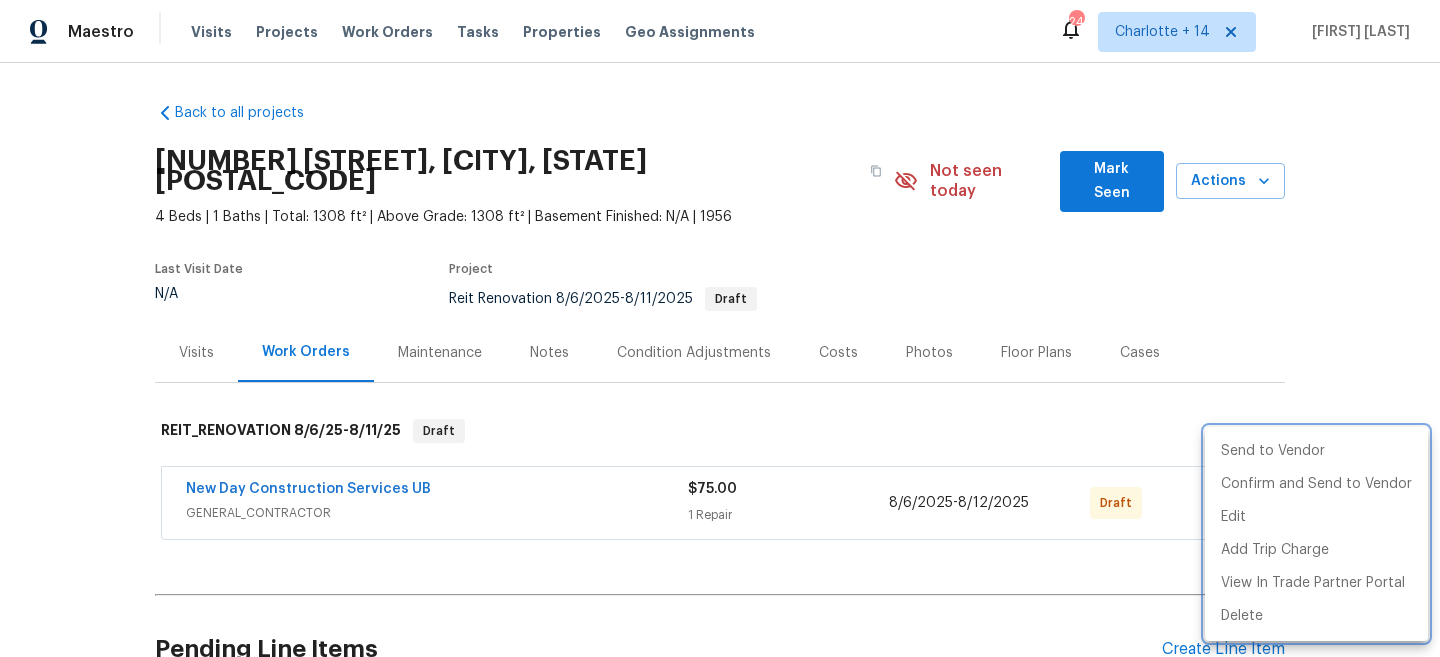 click at bounding box center (720, 328) 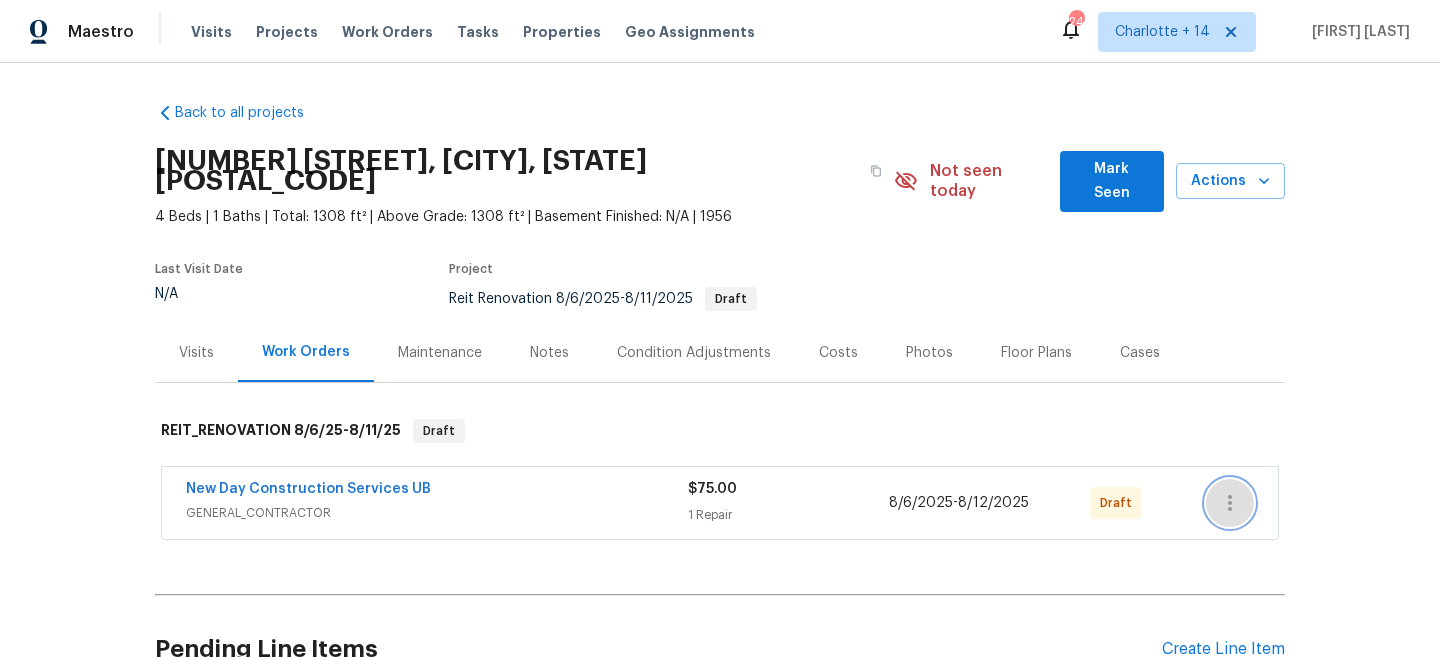 click 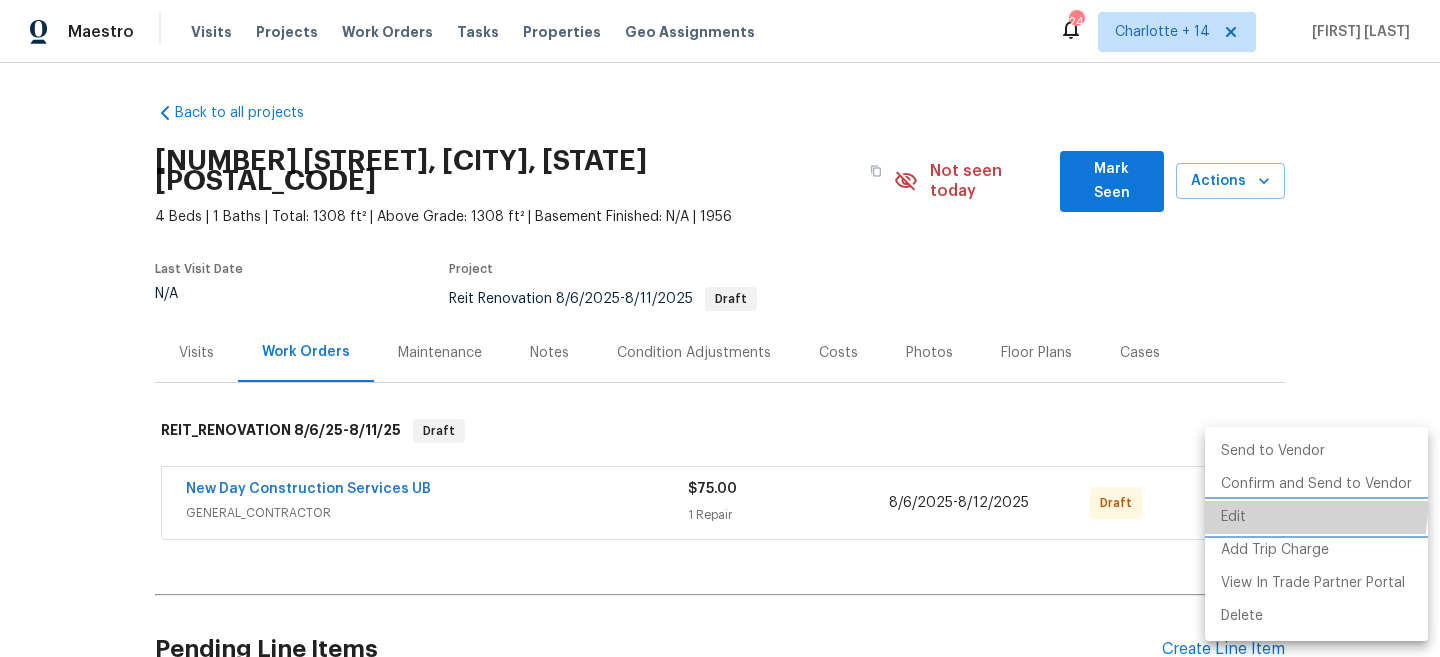 click on "Edit" at bounding box center [1316, 517] 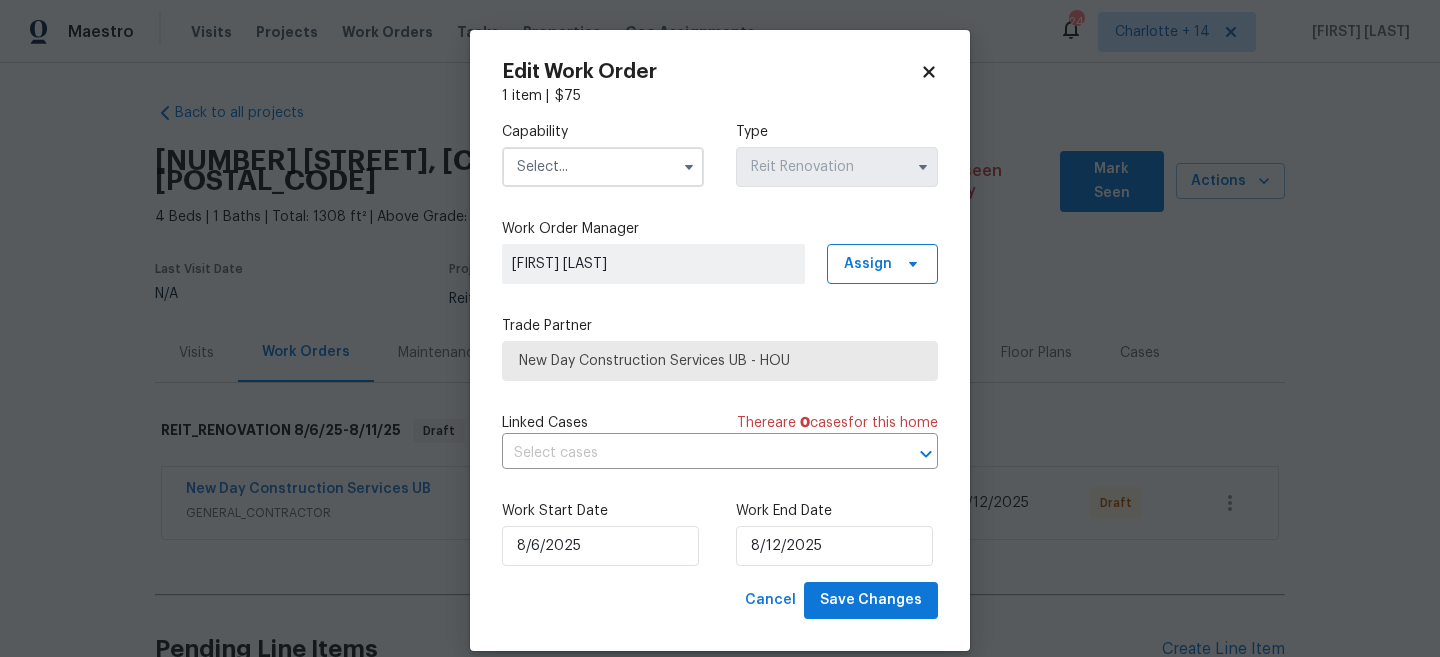 click at bounding box center [603, 167] 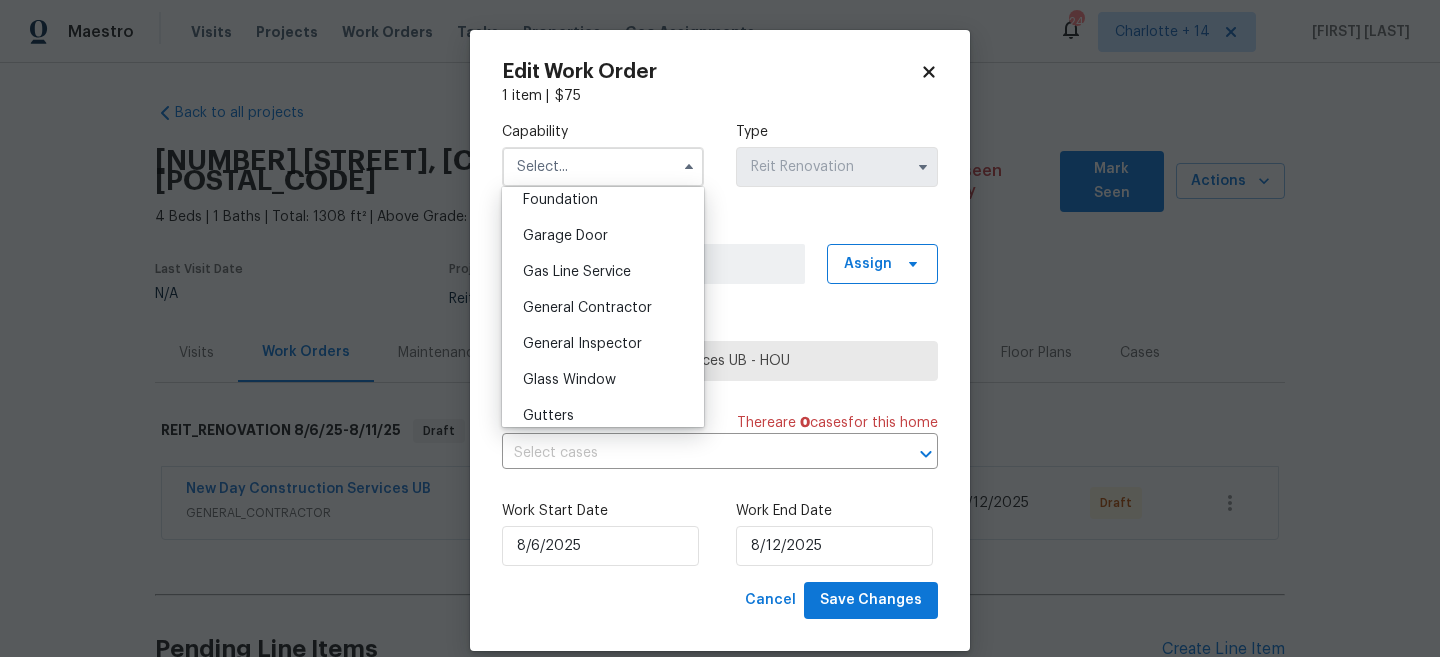 scroll, scrollTop: 874, scrollLeft: 0, axis: vertical 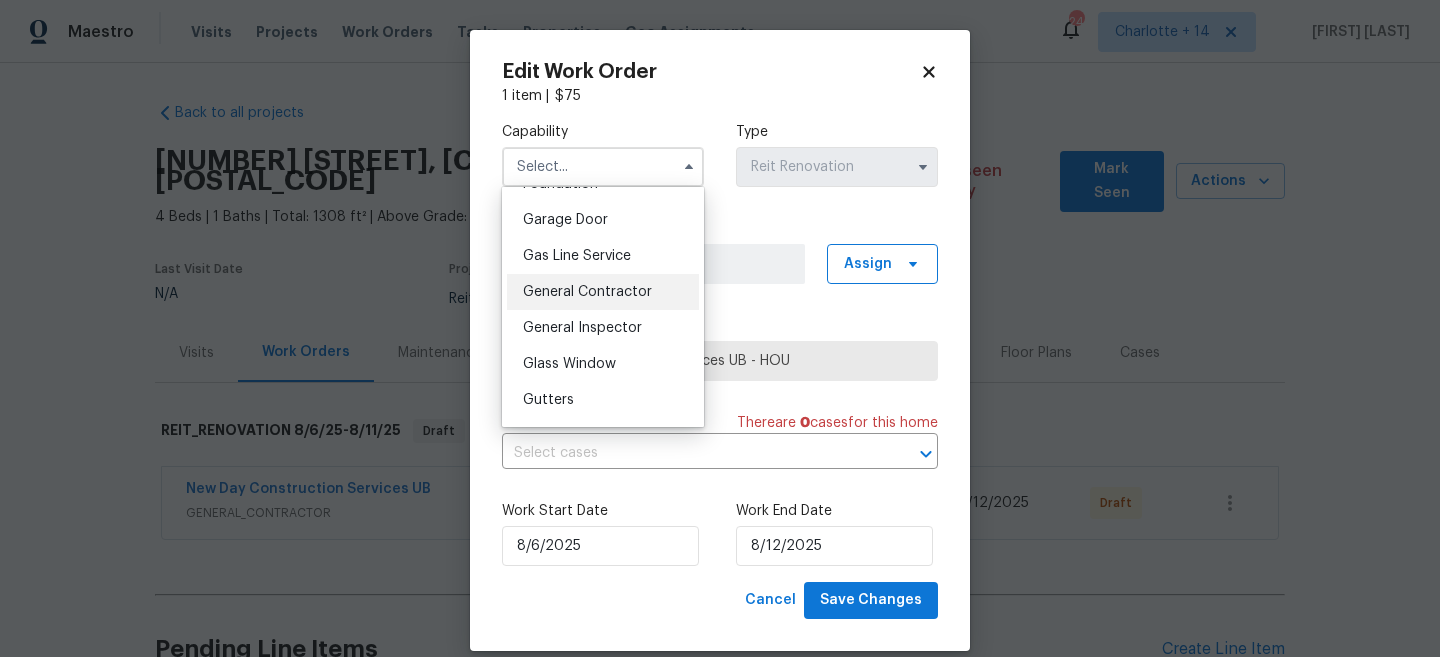 click on "General Contractor" at bounding box center (603, 292) 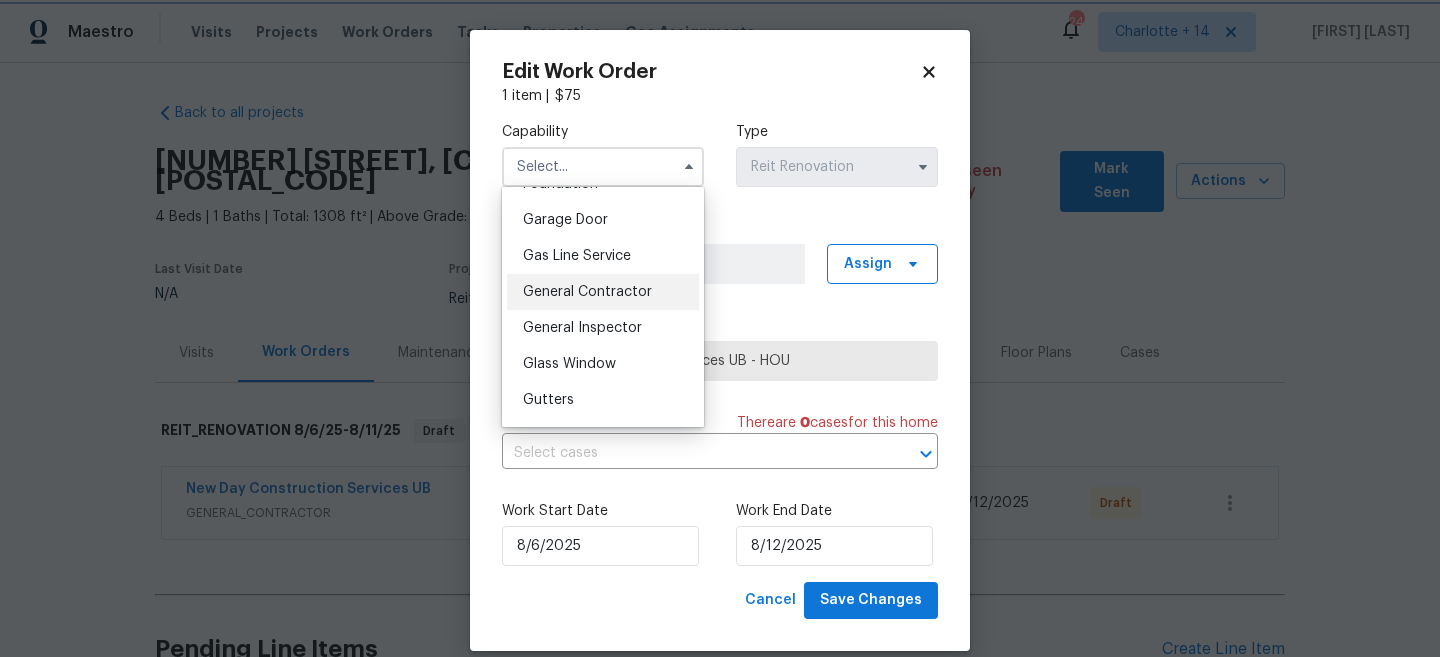 type on "General Contractor" 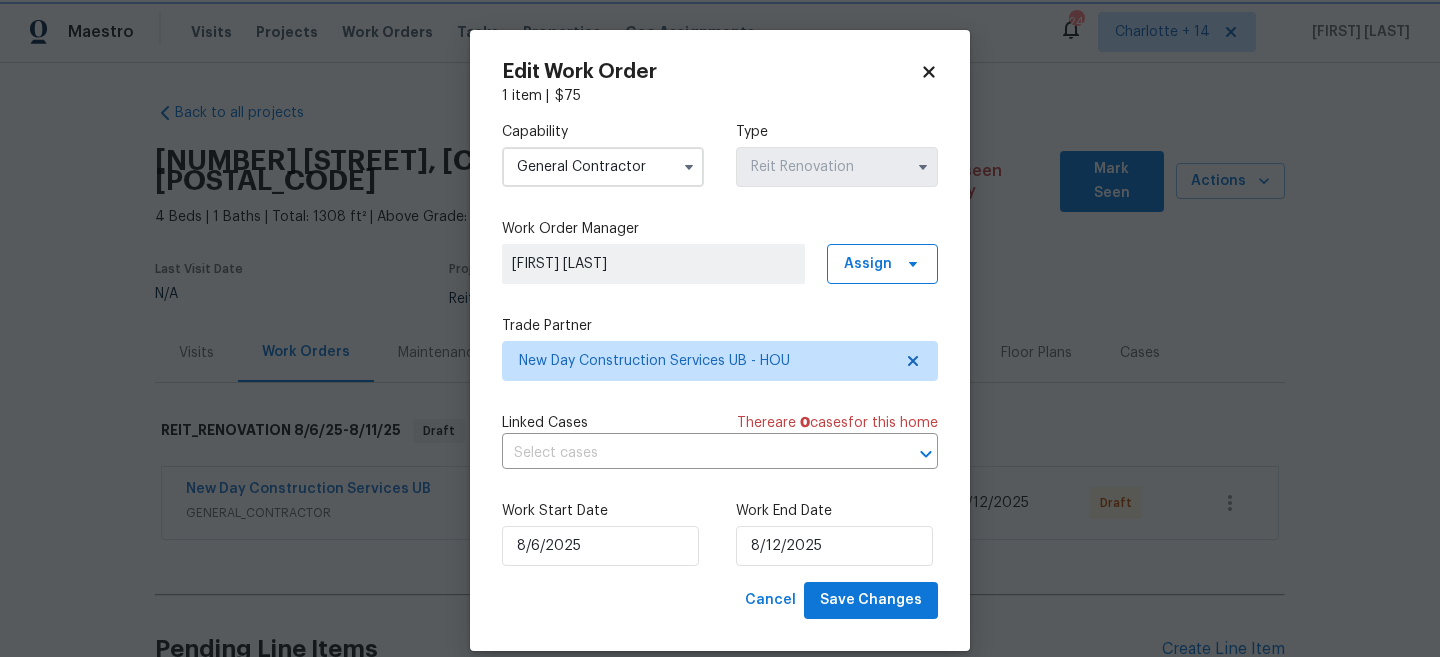 scroll, scrollTop: 24, scrollLeft: 0, axis: vertical 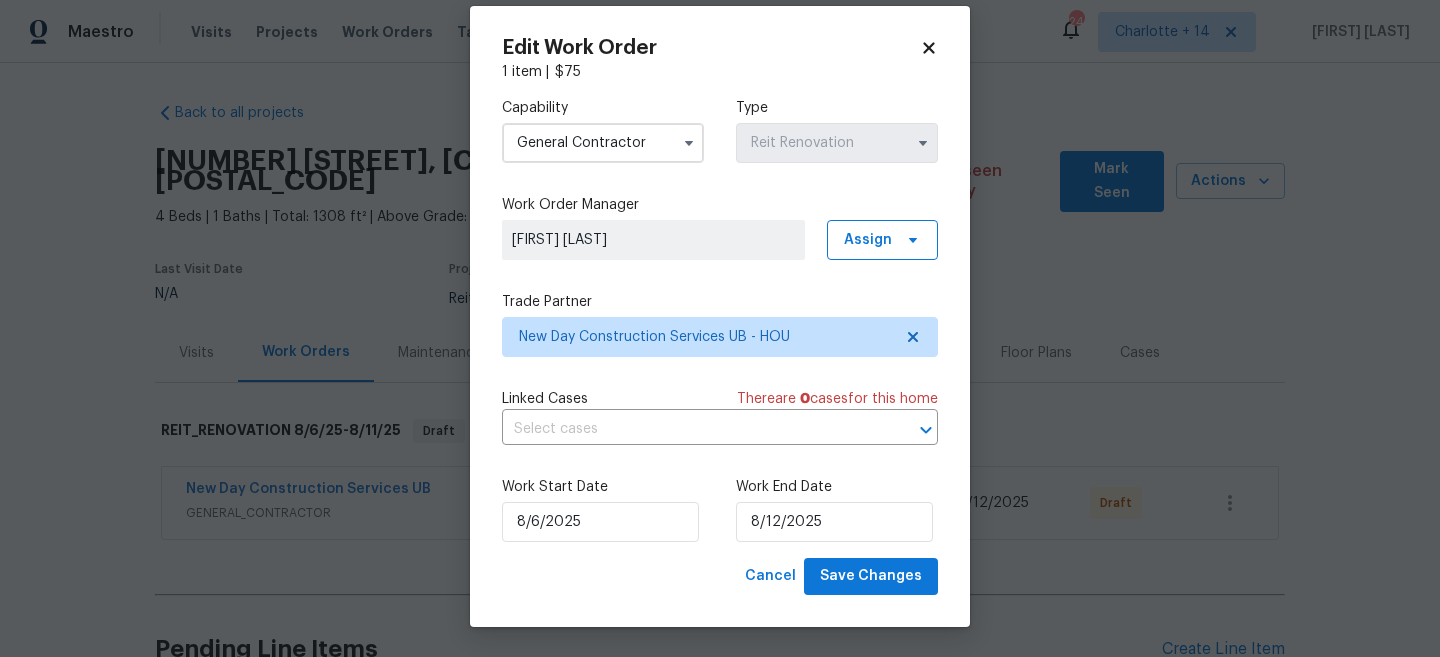 click on "Capability   General Contractor Type   Reit Renovation Work Order Manager   [NAME] [LAST] Assign Trade Partner   New Day Construction Services UB - HOU Linked Cases There  are   0  case s  for this home   ​ Work Start Date   [DATE] Work End Date   [DATE]" at bounding box center (720, 320) 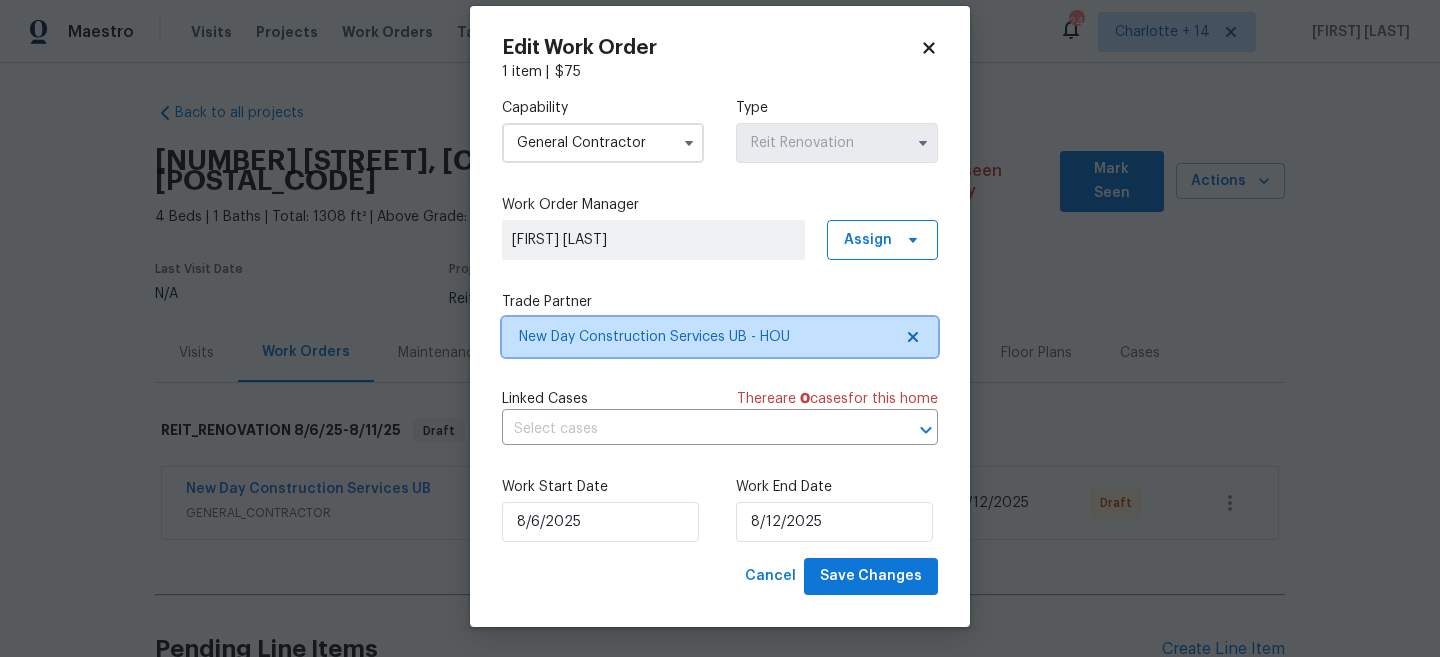 click on "New Day Construction Services UB - HOU" at bounding box center [705, 337] 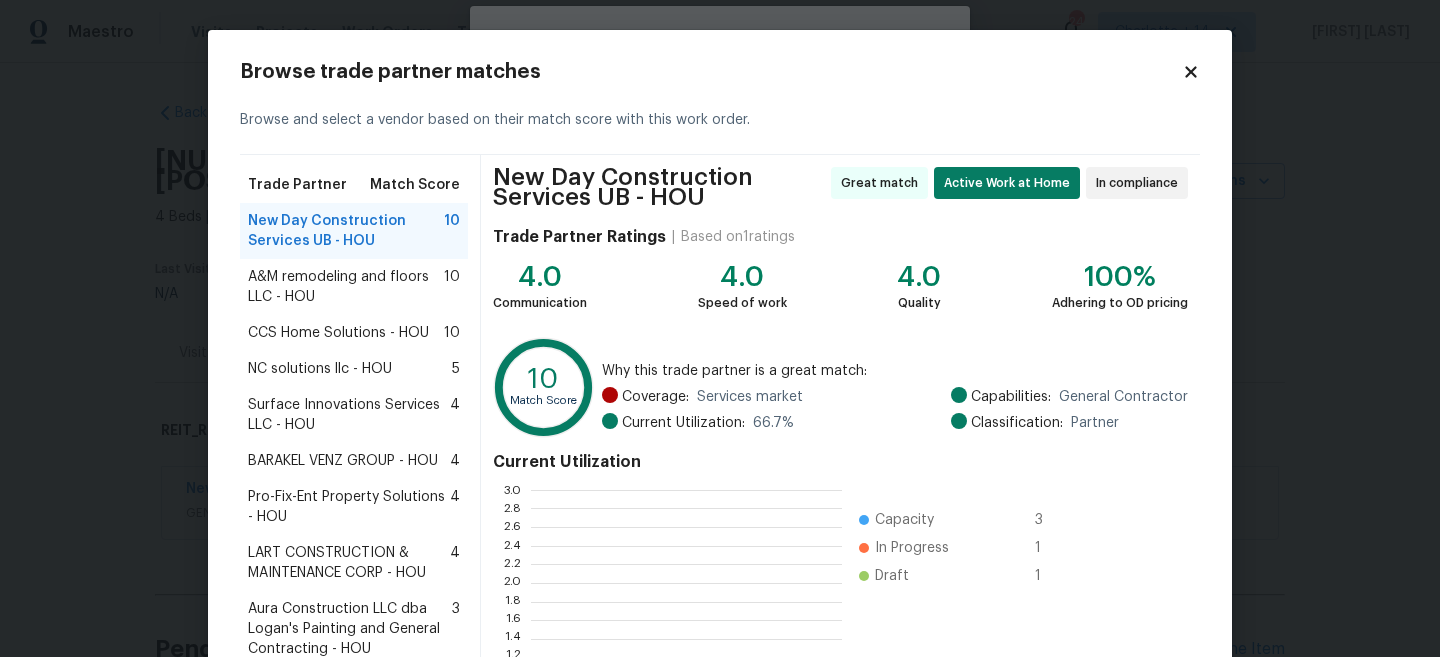 scroll, scrollTop: 2, scrollLeft: 1, axis: both 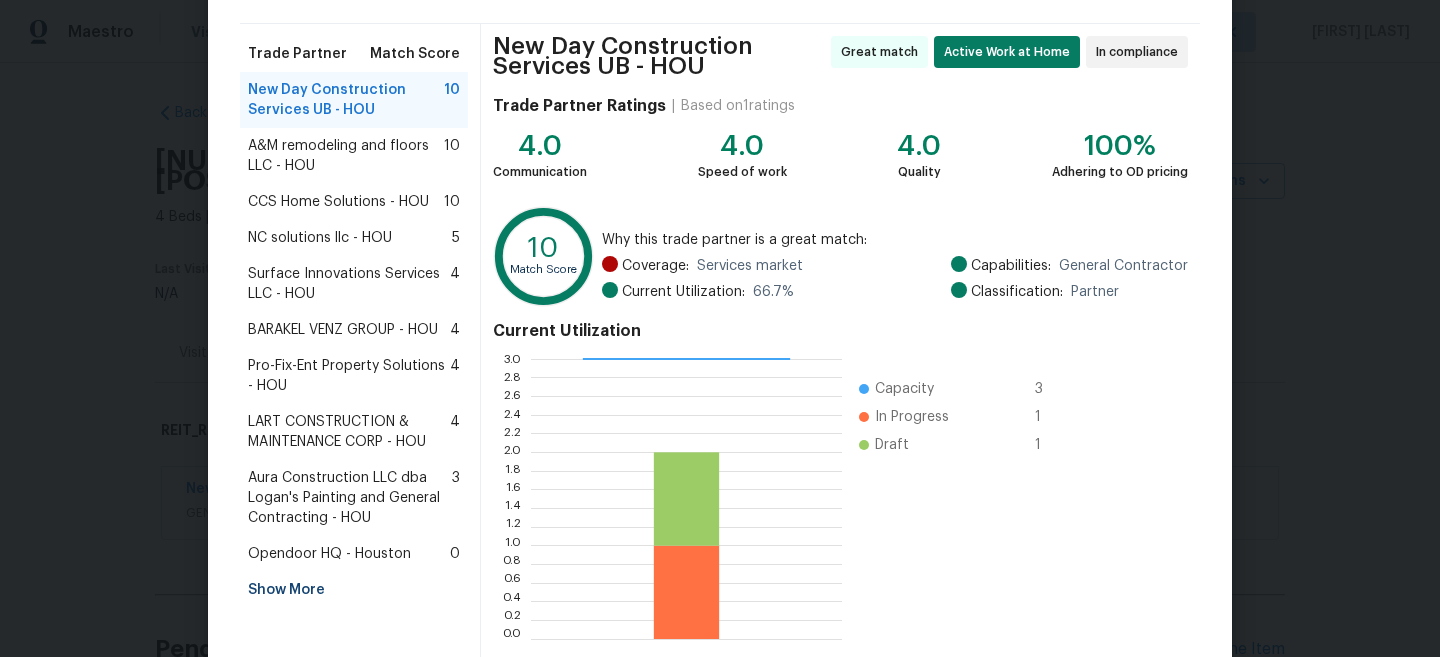 click on "BARAKEL VENZ GROUP - HOU" at bounding box center [343, 330] 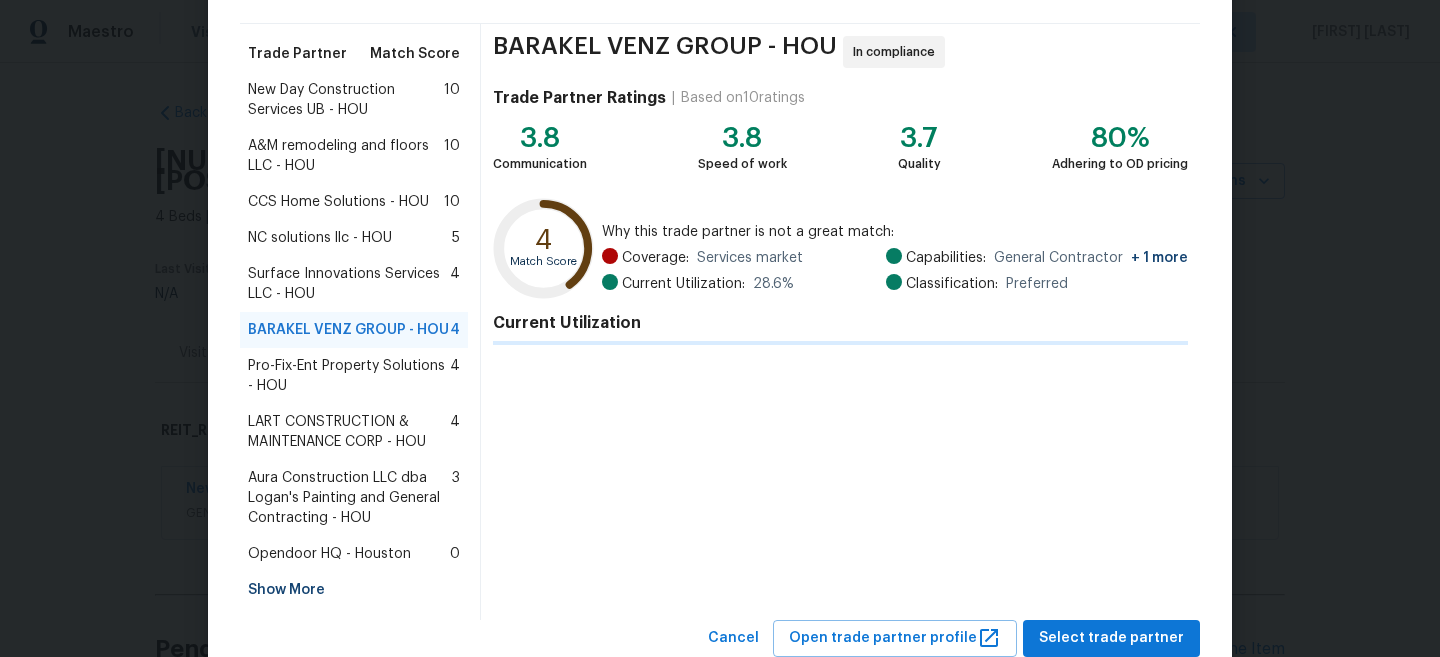 scroll, scrollTop: 192, scrollLeft: 0, axis: vertical 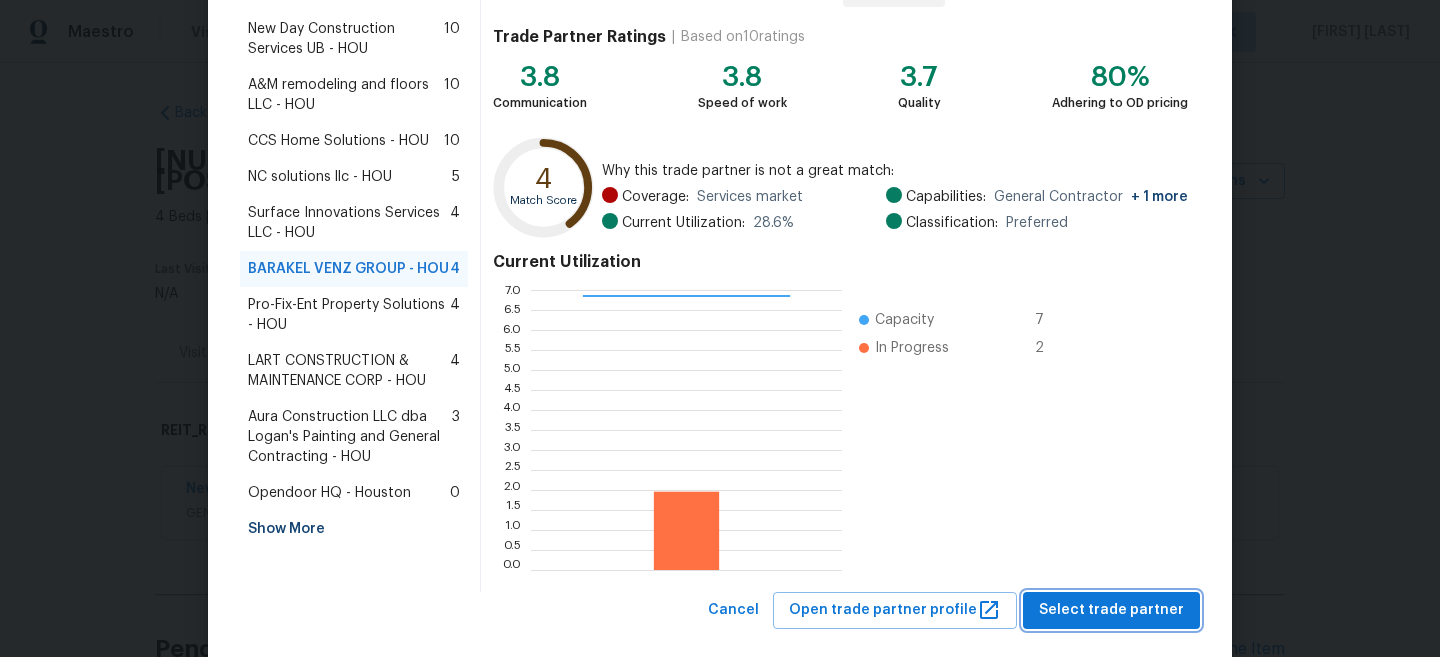 click on "Select trade partner" at bounding box center [1111, 610] 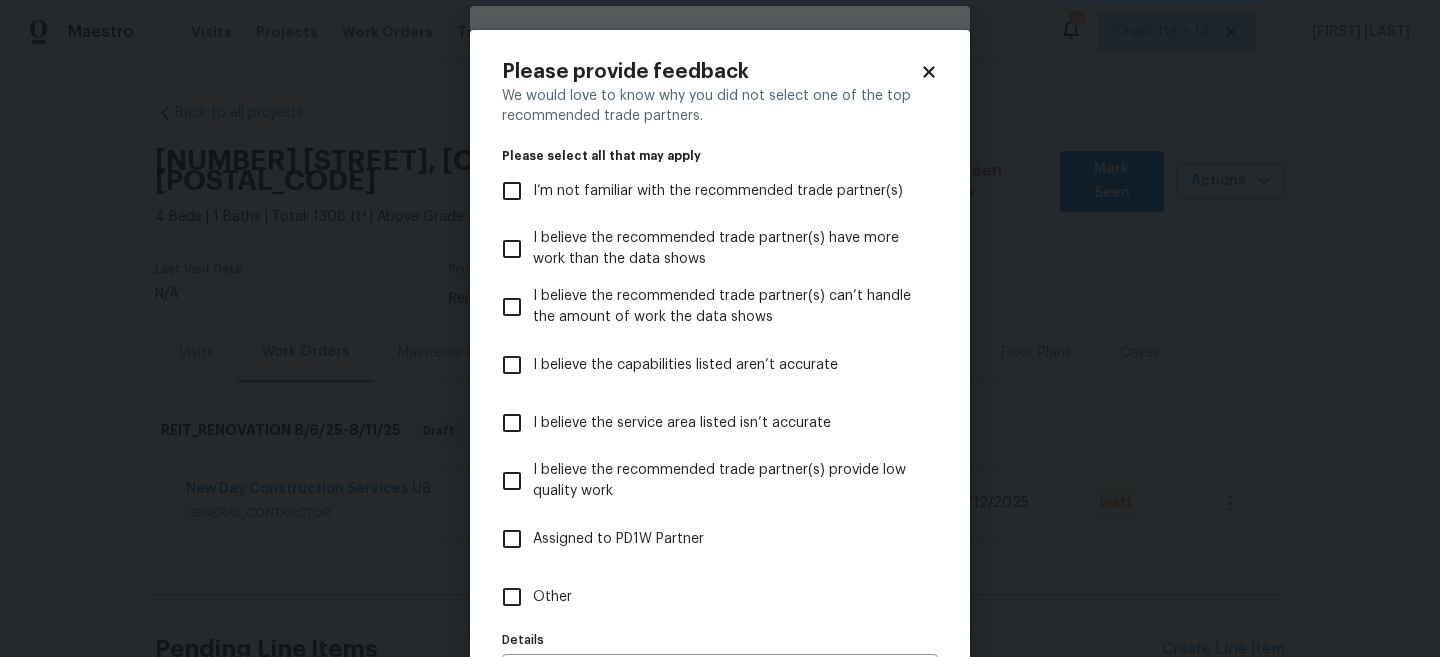 scroll, scrollTop: 0, scrollLeft: 0, axis: both 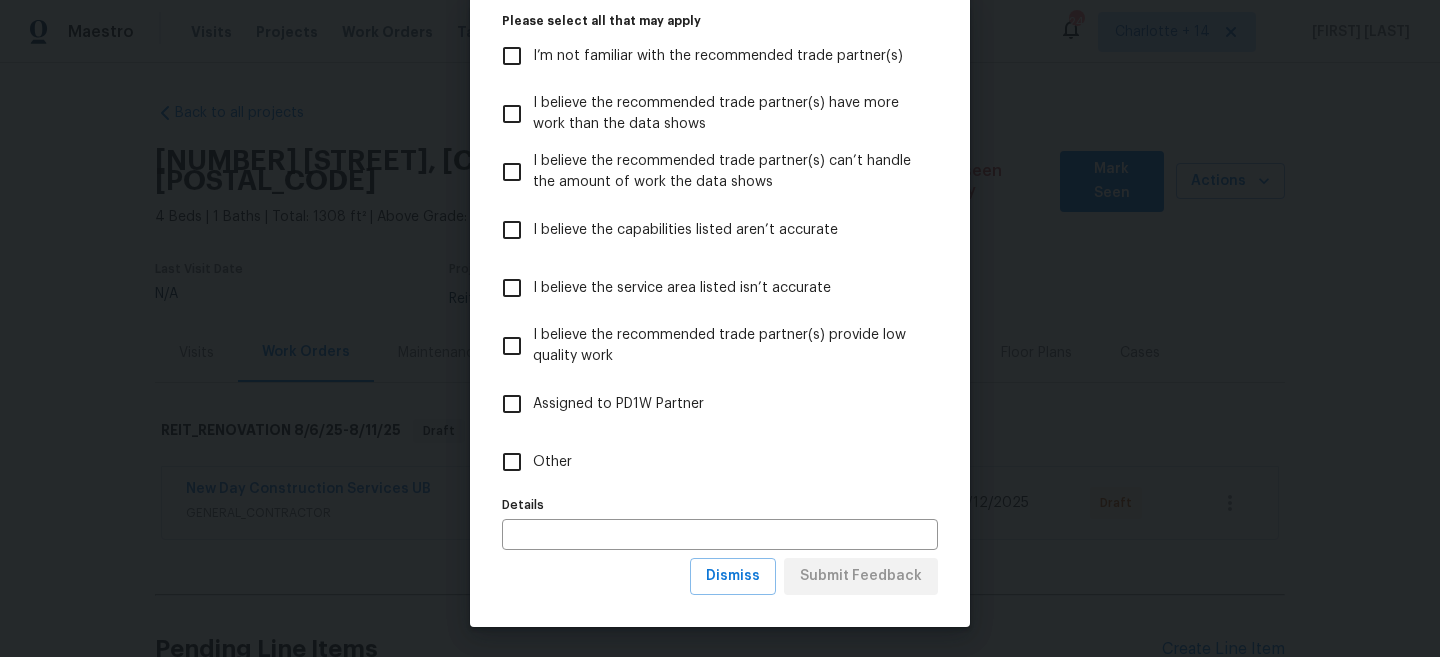 click on "Other" at bounding box center (706, 462) 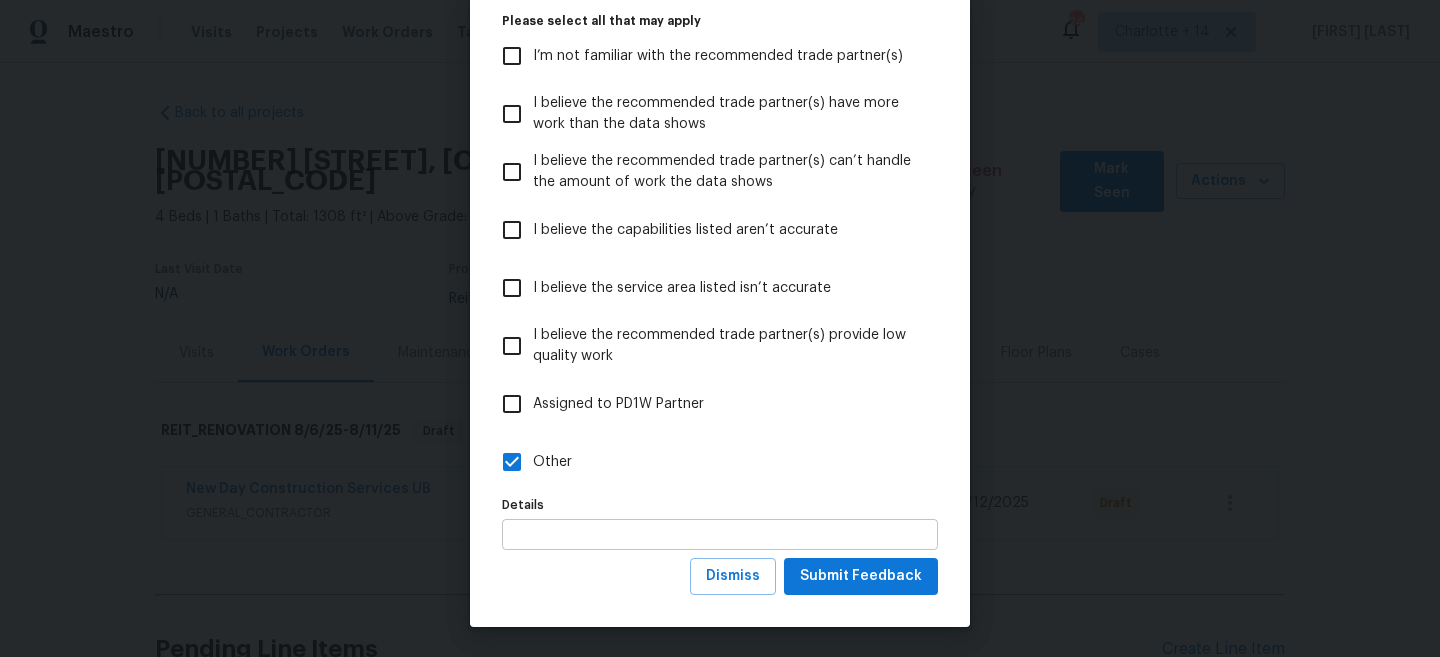 click at bounding box center (720, 534) 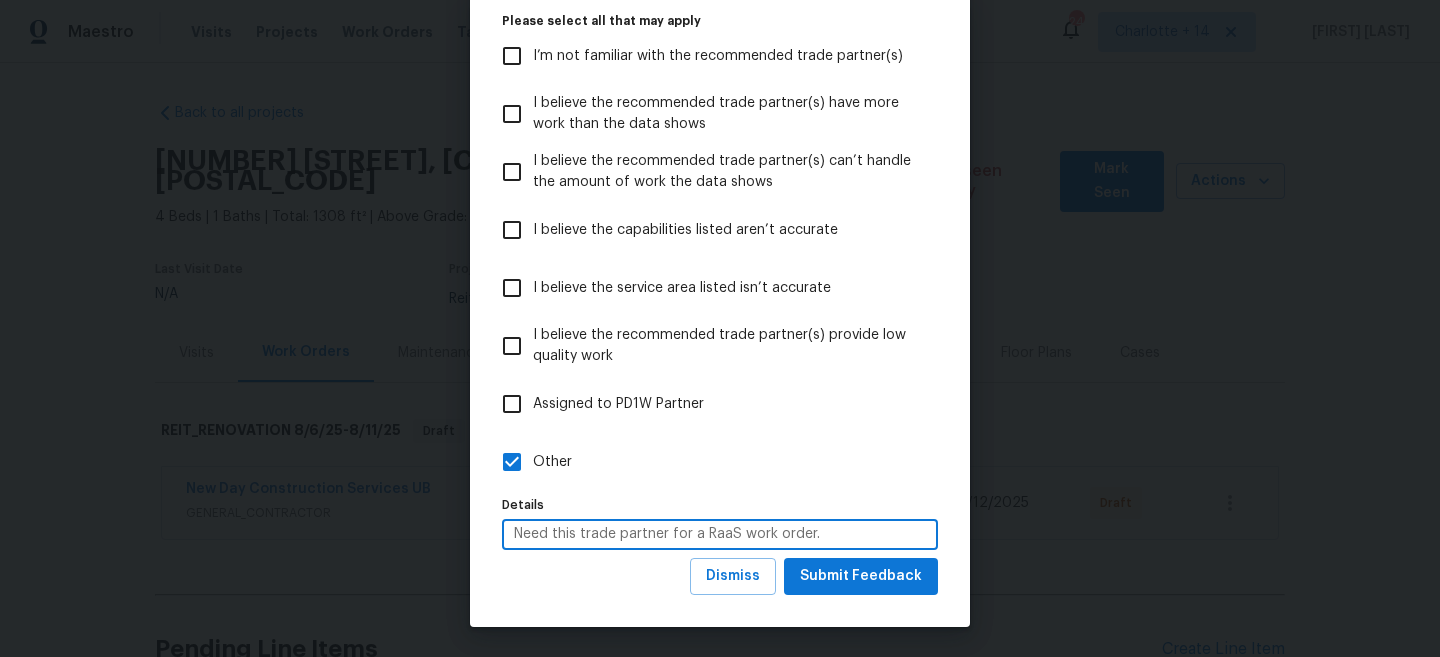 type on "Need this trade partner for a RaaS work order." 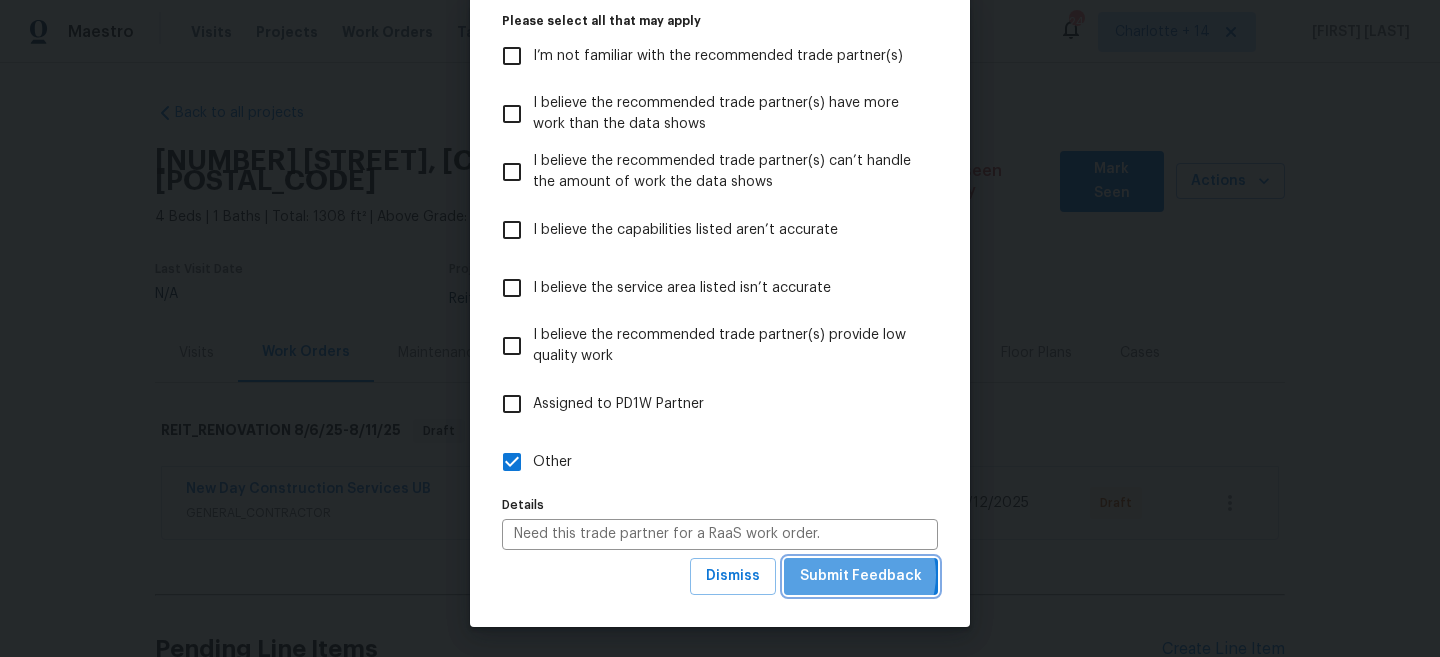click on "Submit Feedback" at bounding box center (861, 576) 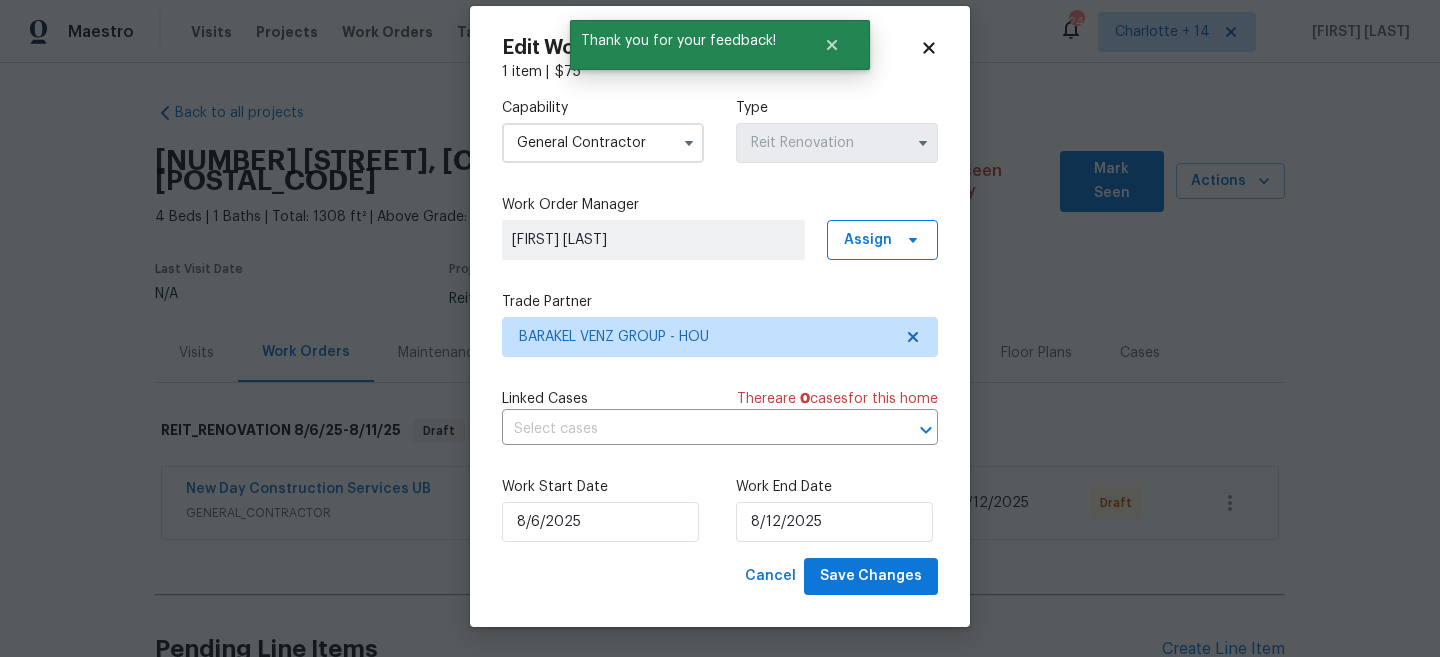 scroll, scrollTop: 0, scrollLeft: 0, axis: both 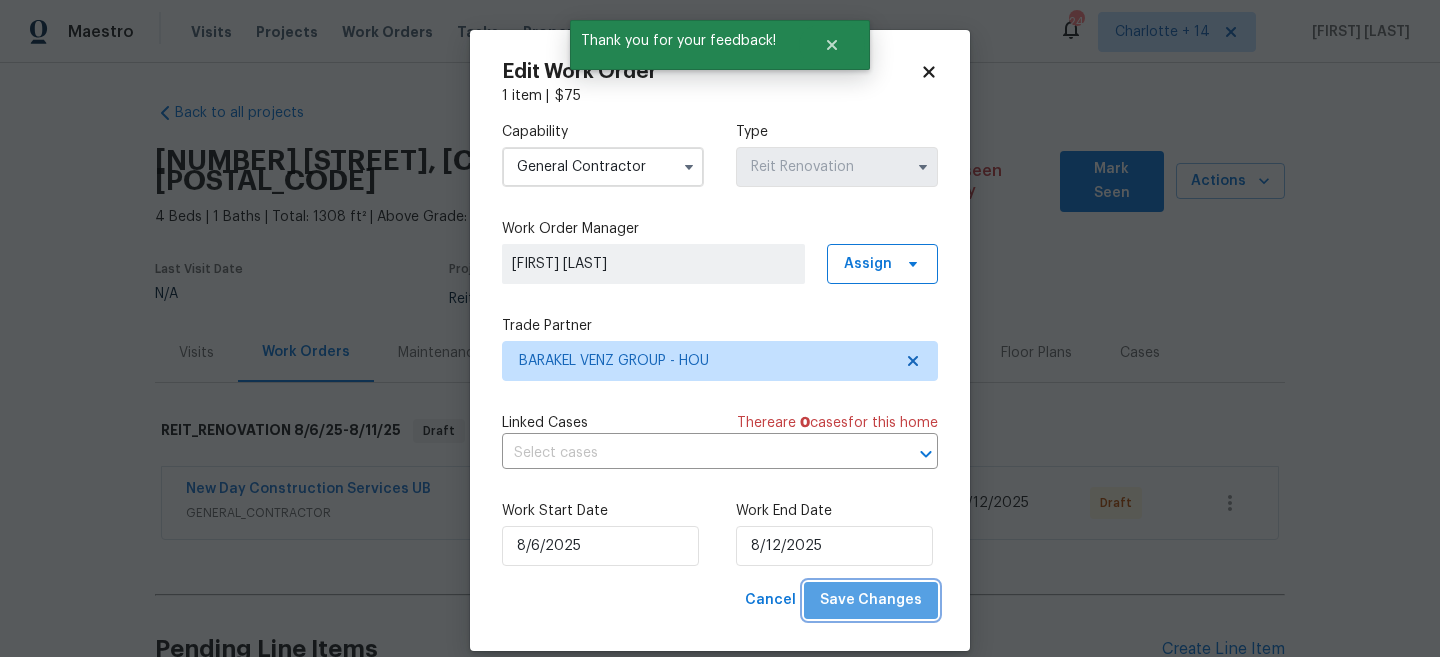 click on "Save Changes" at bounding box center [871, 600] 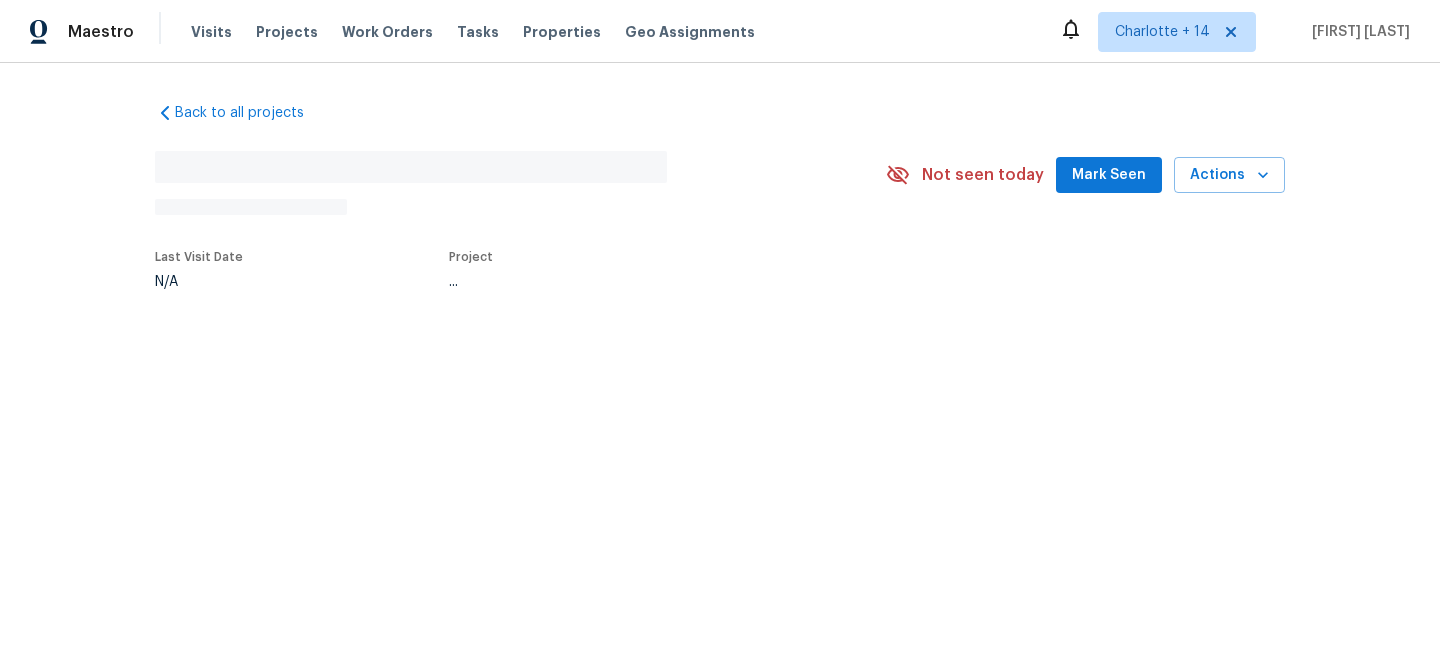 scroll, scrollTop: 0, scrollLeft: 0, axis: both 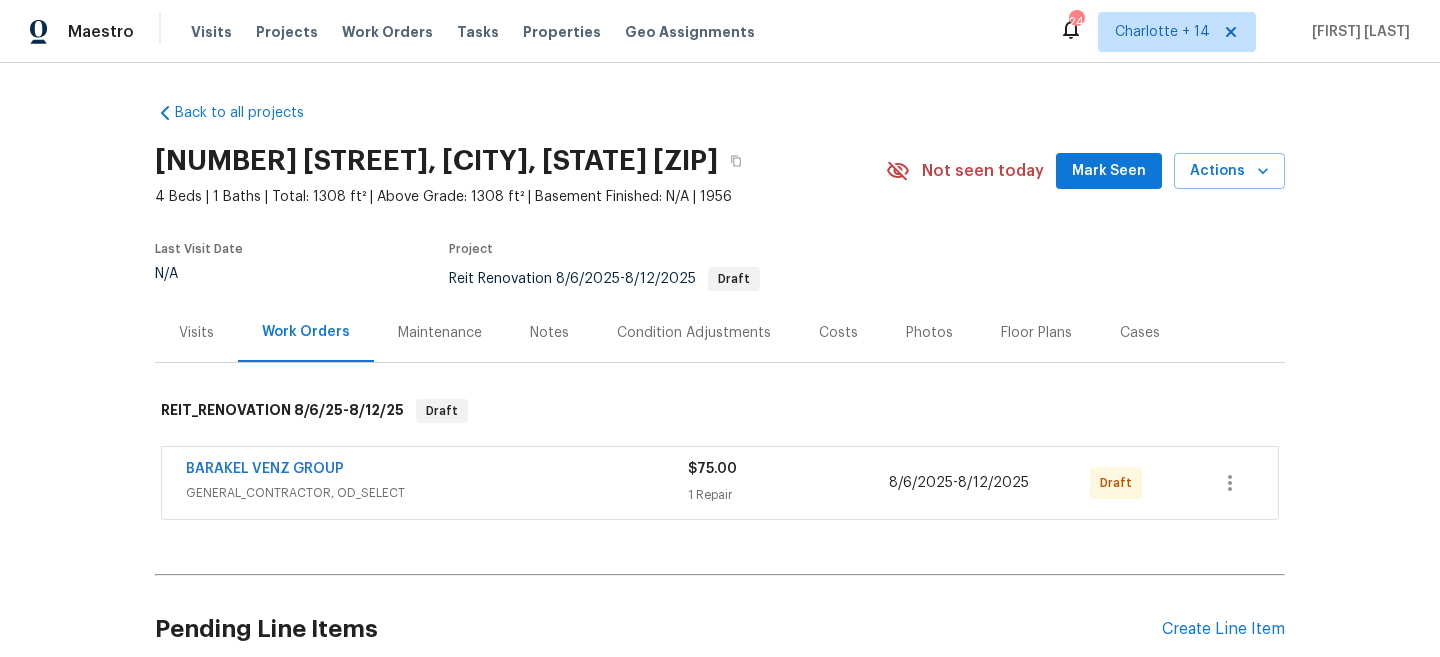 click on "BARAKEL VENZ GROUP" at bounding box center (437, 471) 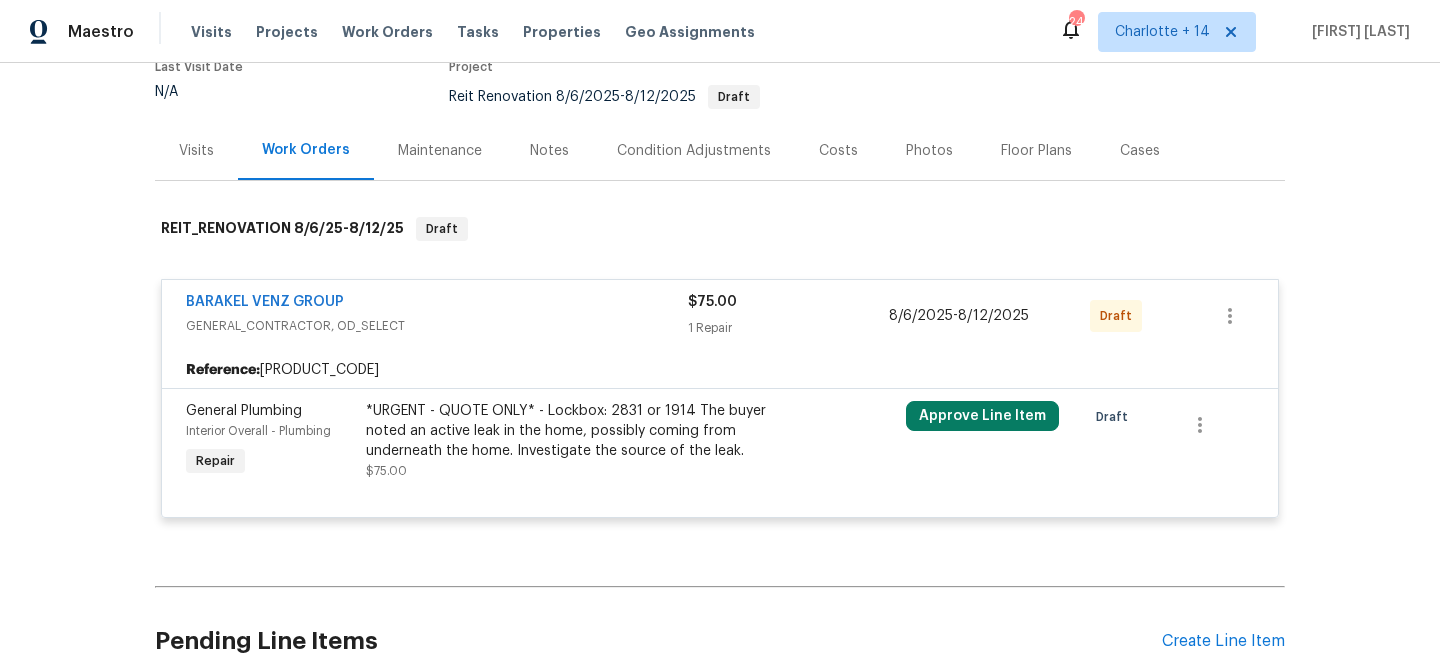scroll, scrollTop: 224, scrollLeft: 0, axis: vertical 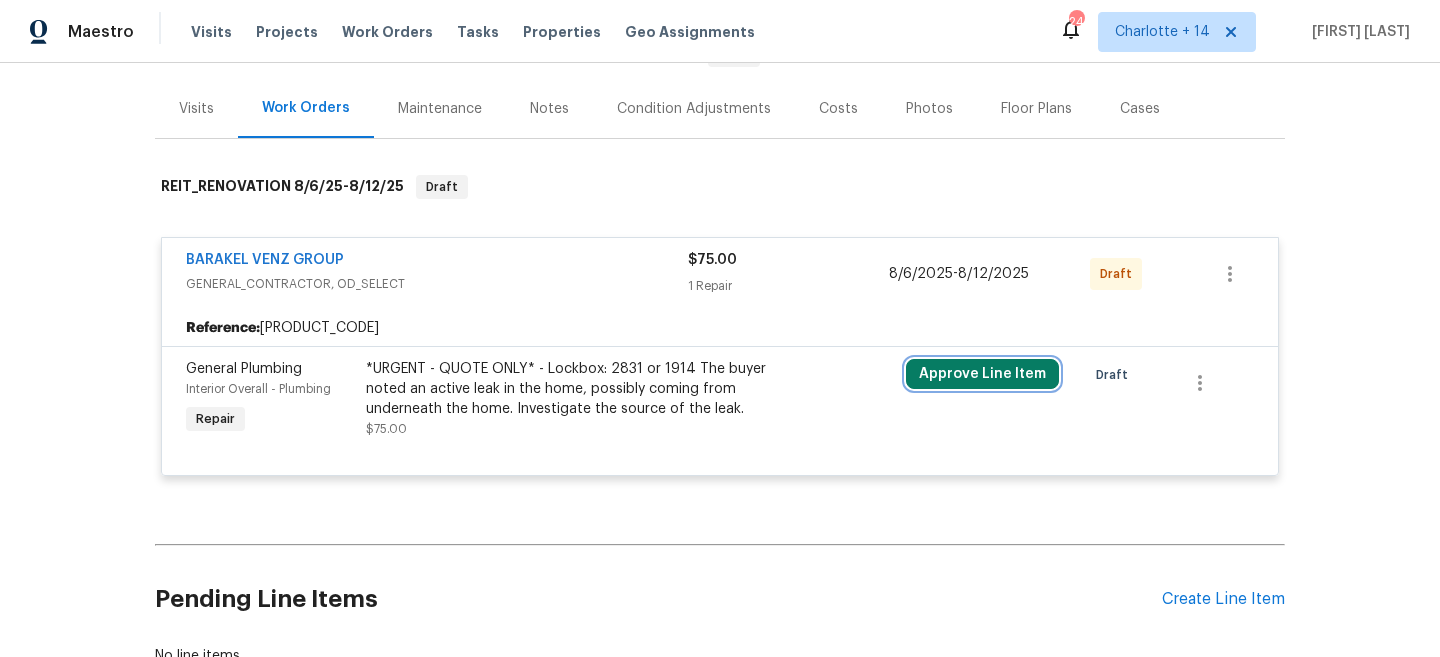 click on "Approve Line Item" at bounding box center (982, 374) 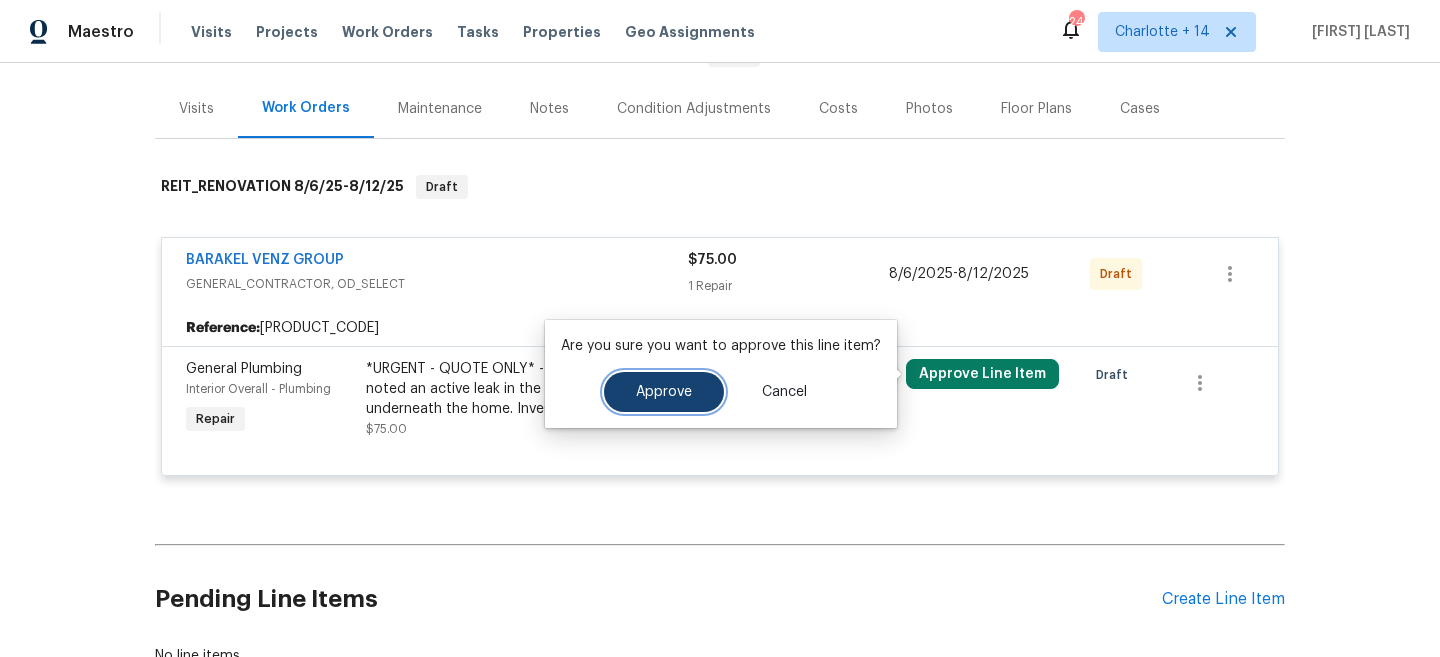 click on "Approve" at bounding box center (664, 392) 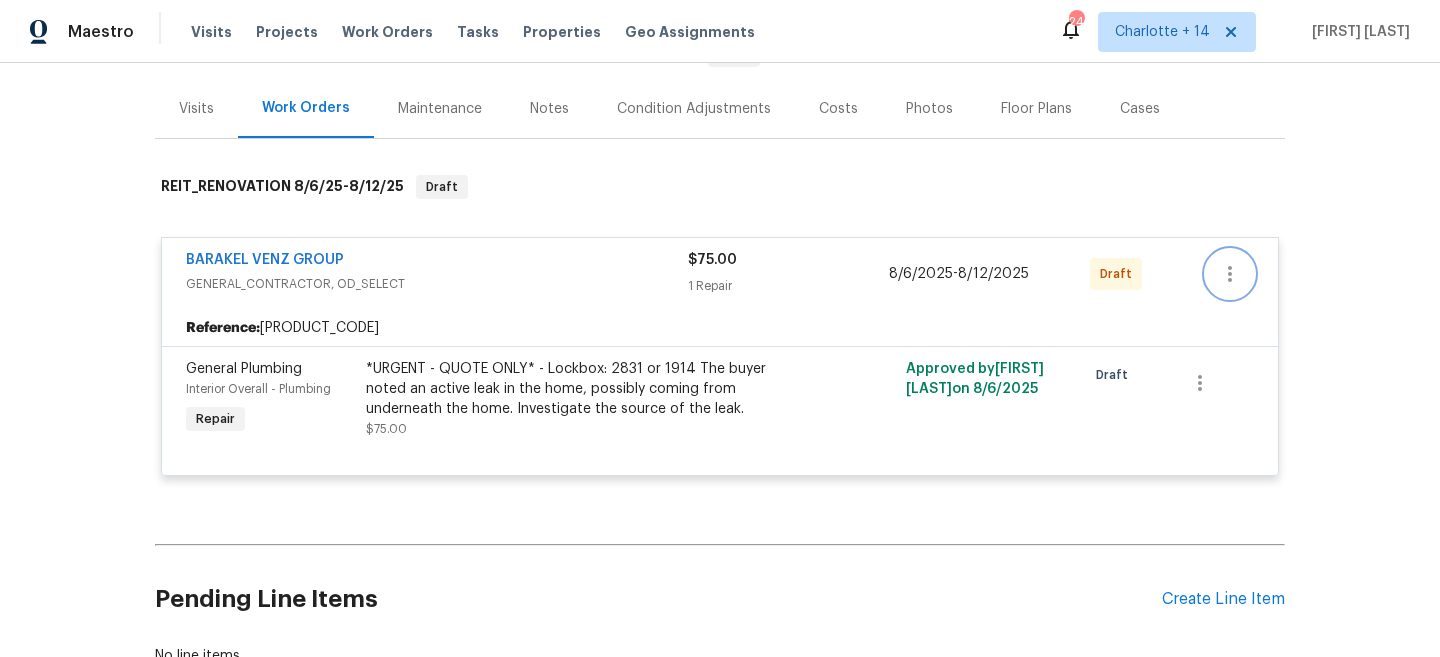 click 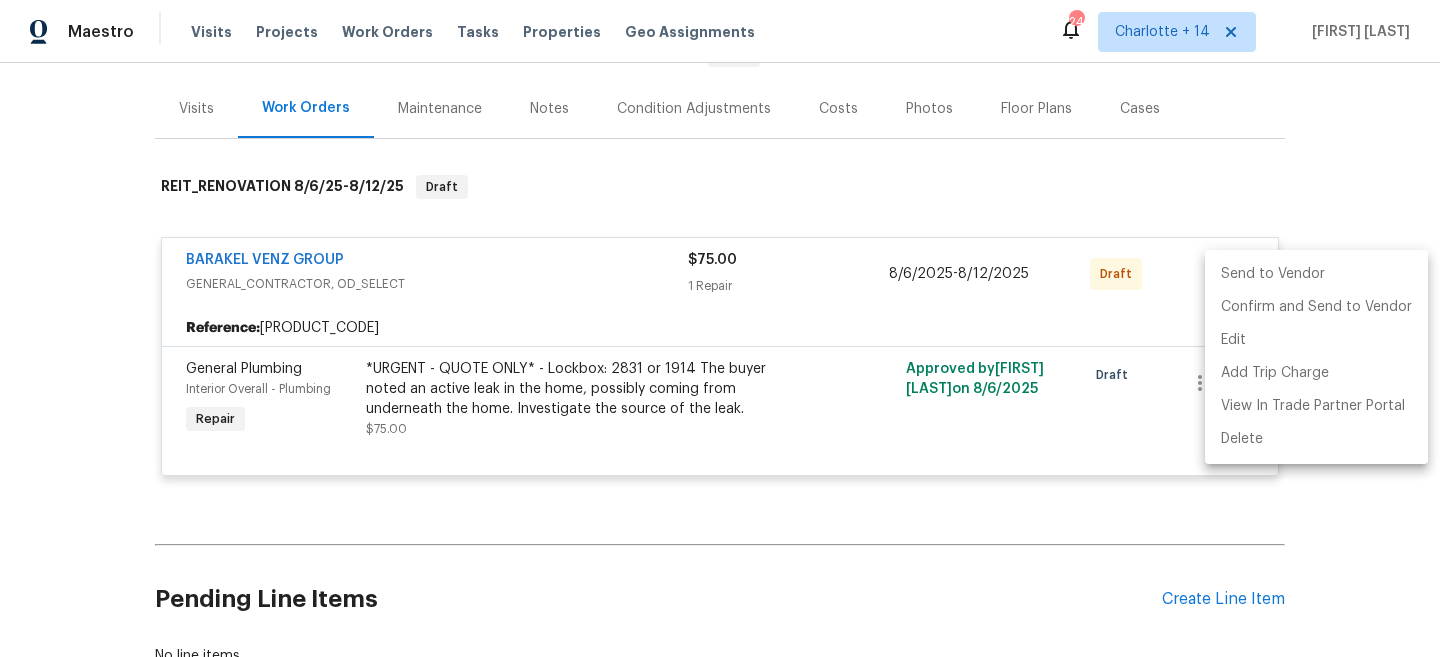 click on "Send to Vendor" at bounding box center [1316, 274] 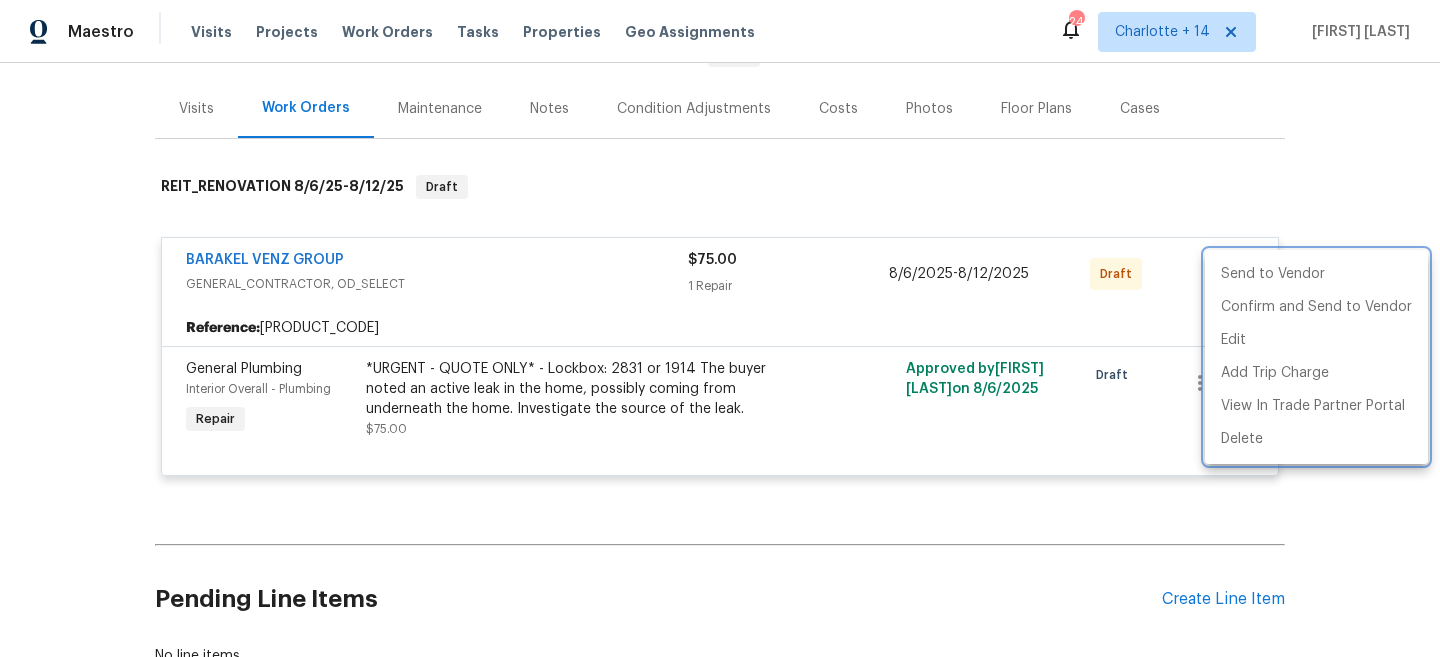 click at bounding box center [720, 328] 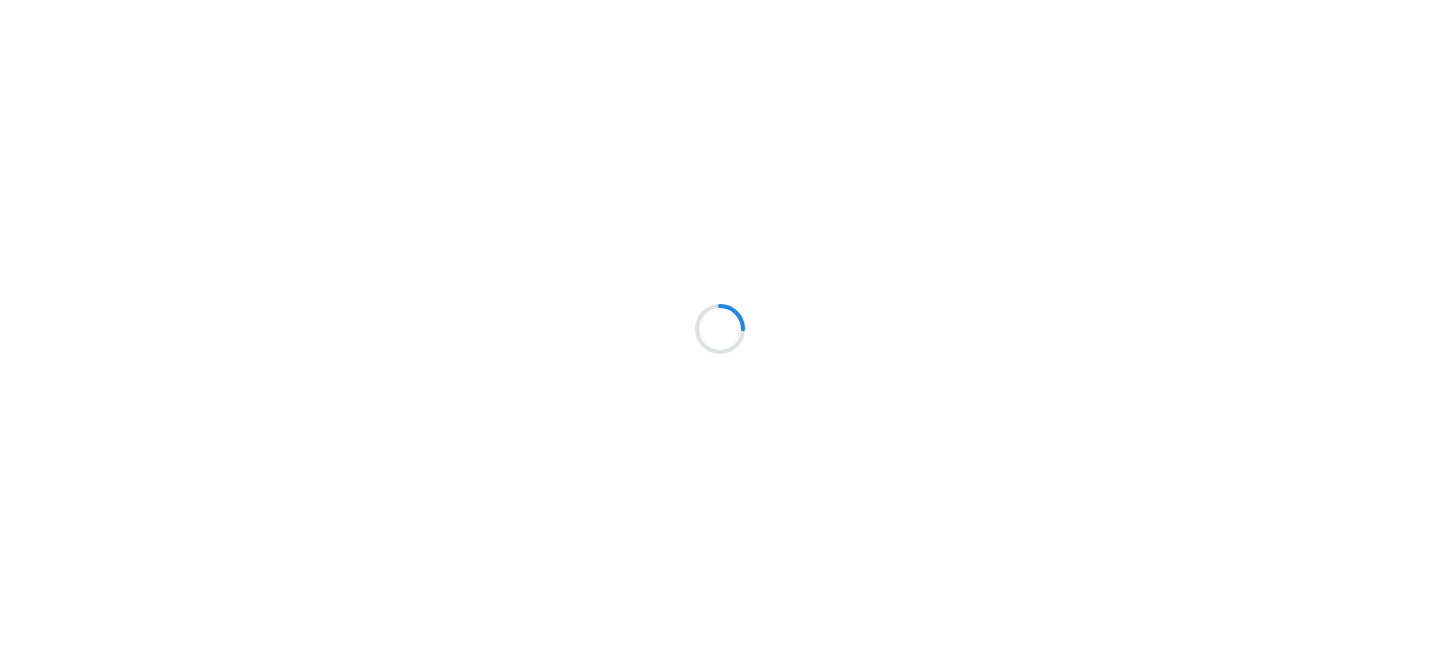 scroll, scrollTop: 0, scrollLeft: 0, axis: both 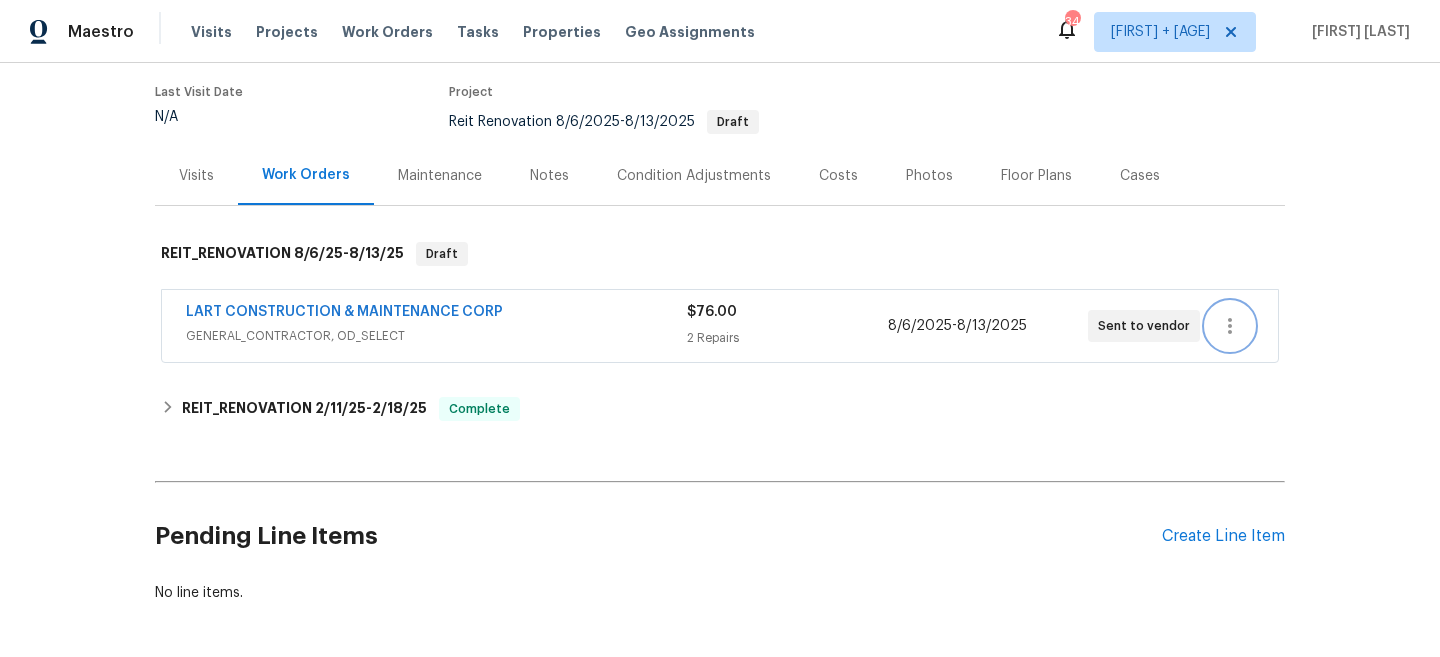 click 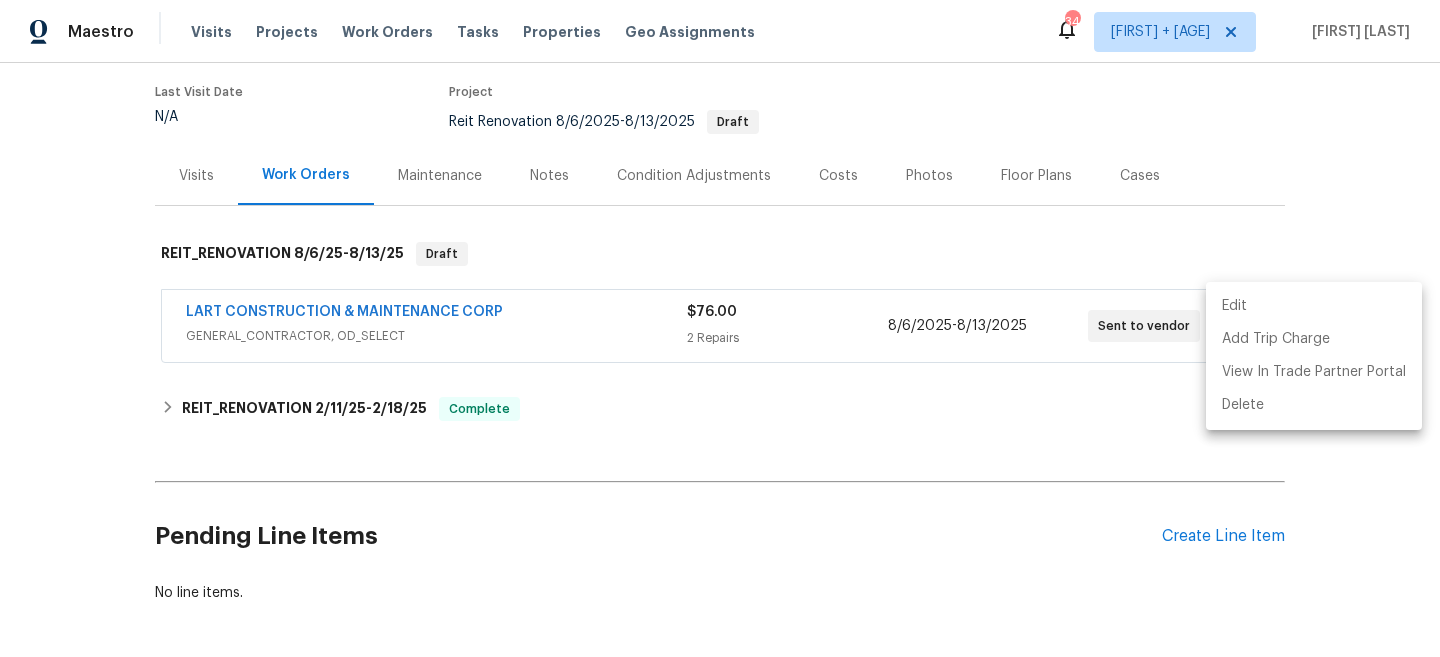 click on "Edit" at bounding box center (1314, 306) 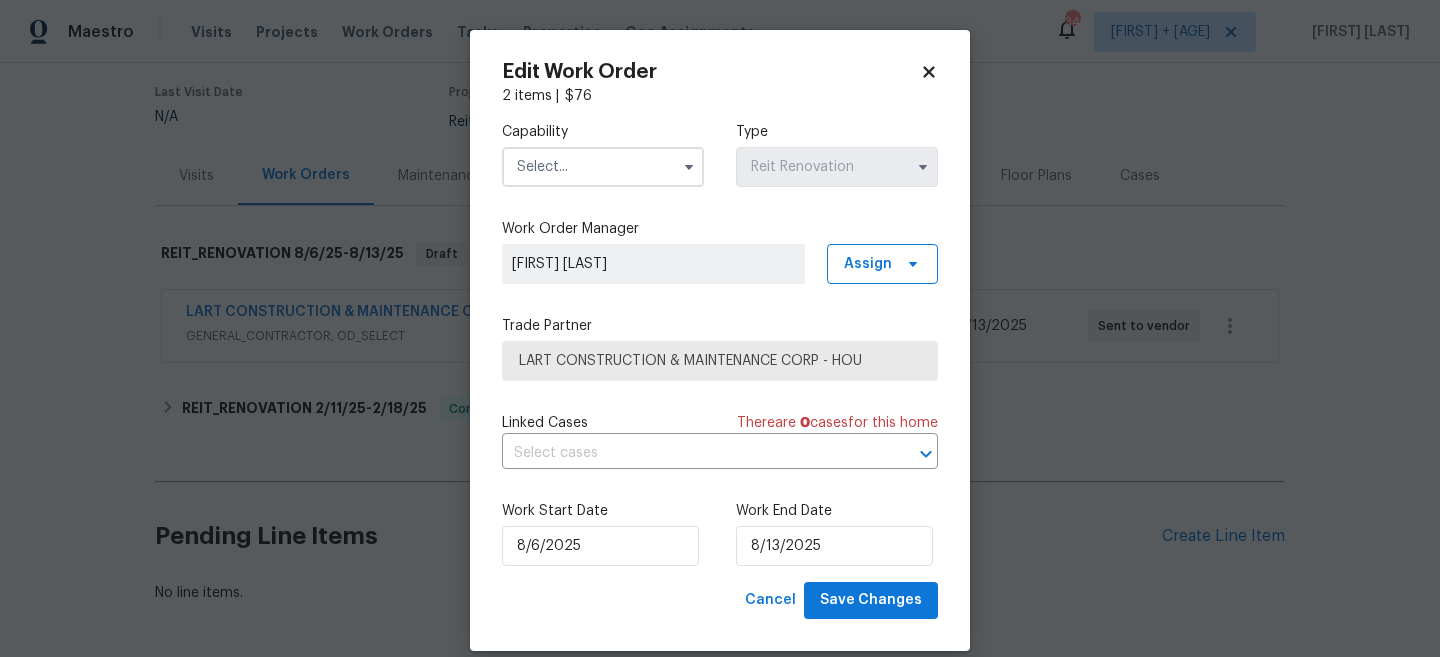 click on "Maestro Visits Projects Work Orders Tasks Properties Geo Assignments 348 Charlotte + 15 Steven Rosas Back to all projects 2112 Dewberry Ln, Pasadena, TX 77502 3 Beds | 1 Baths | Total: 1266 ft² | Above Grade: 1266 ft² | Basement Finished: N/A | 1954 Not seen today Mark Seen Actions Last Visit Date N/A Project Reit Renovation   8/6/2025  -  8/13/2025 Draft Visits Work Orders Maintenance Notes Condition Adjustments Costs Photos Floor Plans Cases REIT_RENOVATION   8/6/25  -  8/13/25 Draft LART CONSTRUCTION & MAINTENANCE CORP GENERAL_CONTRACTOR, OD_SELECT $76.00 2 Repairs 8/6/2025  -  8/13/2025 Sent to vendor REIT_RENOVATION   2/11/25  -  2/18/25 Complete A&M remodeling and floors LLC GENERAL_CONTRACTOR $550.00 1 Repair 2/14/2025  -  2/18/2025 Paid Pending Line Items Create Line Item No line items.
Edit Work Order 2 items | $ 76 Capability   Type   Reit Renovation Work Order Manager   Steven Rosas Assign Trade Partner   LART CONSTRUCTION & MAINTENANCE CORP - HOU Linked Cases There  are   0  case s   ​" at bounding box center [720, 328] 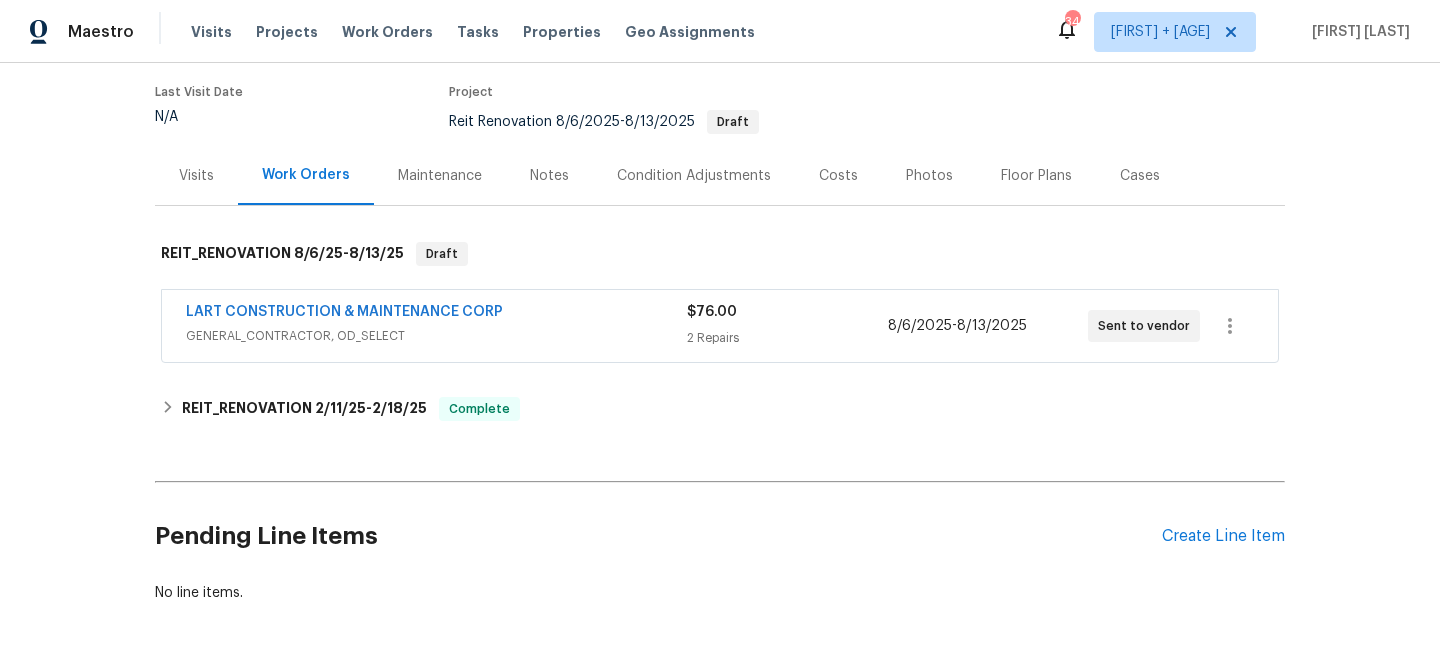 scroll, scrollTop: 0, scrollLeft: 0, axis: both 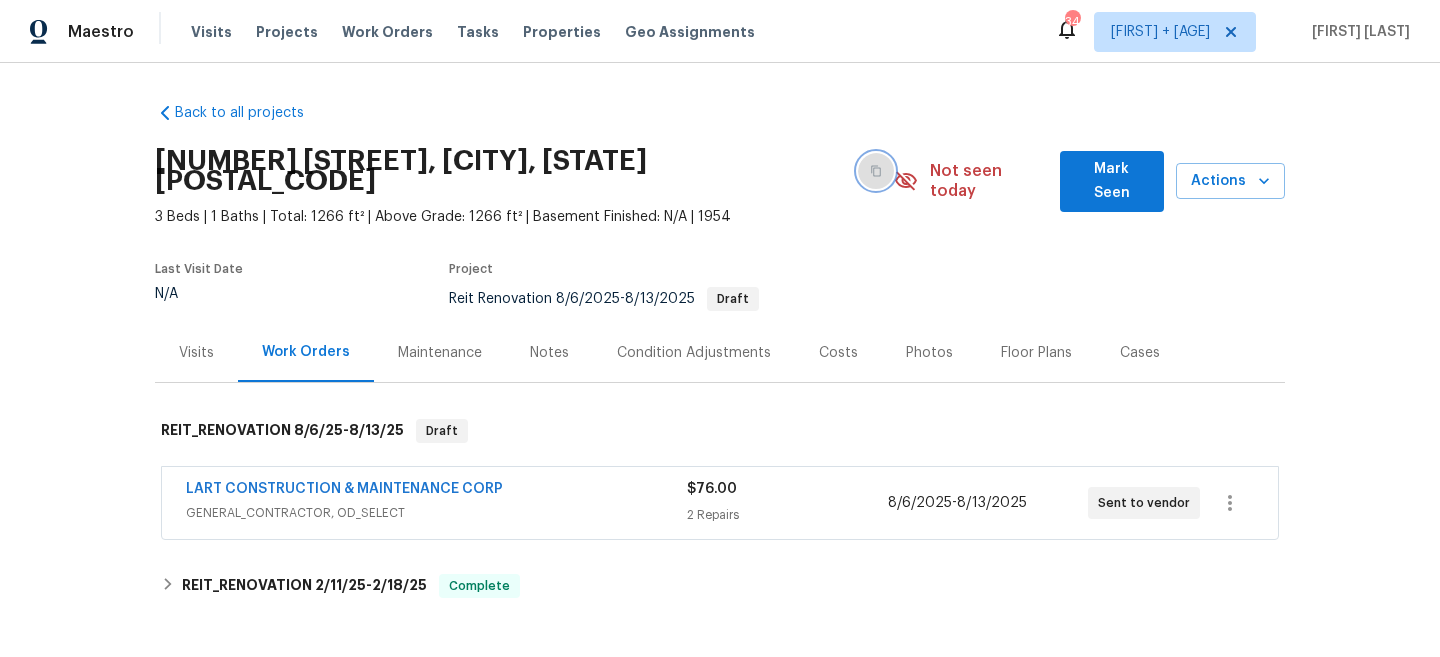 click 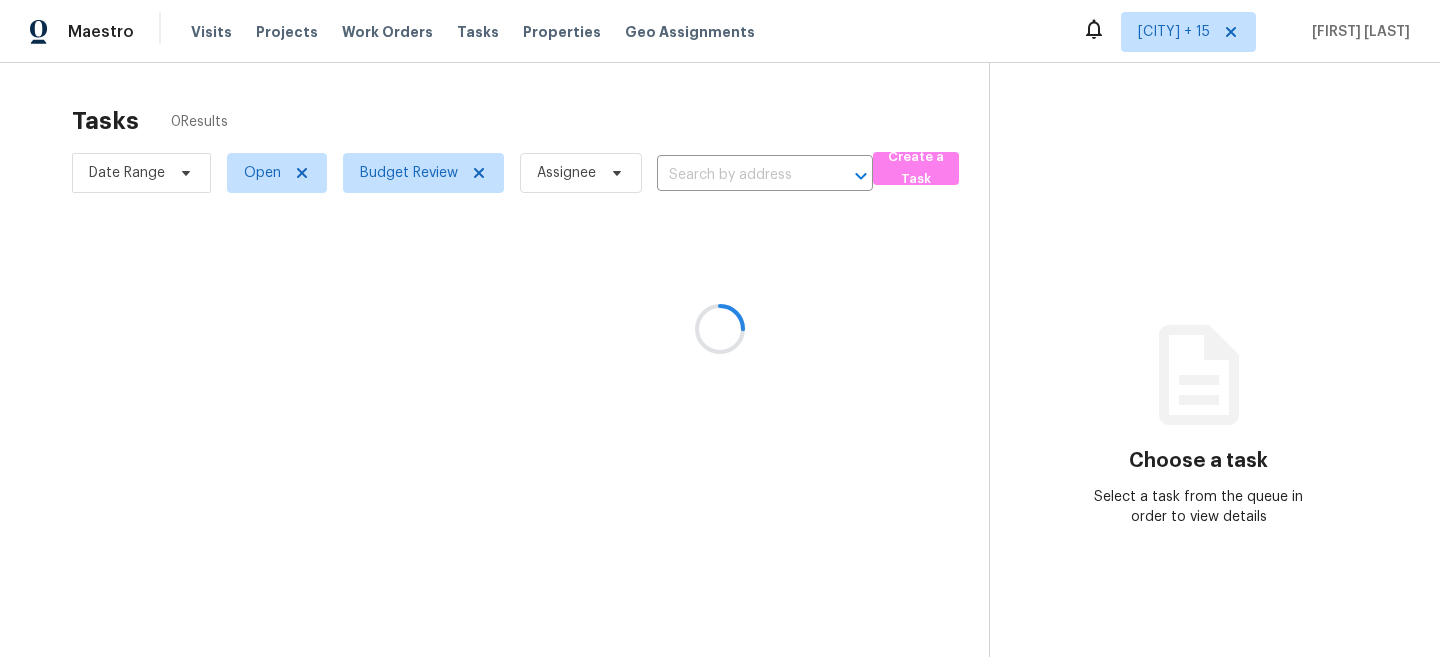 scroll, scrollTop: 0, scrollLeft: 0, axis: both 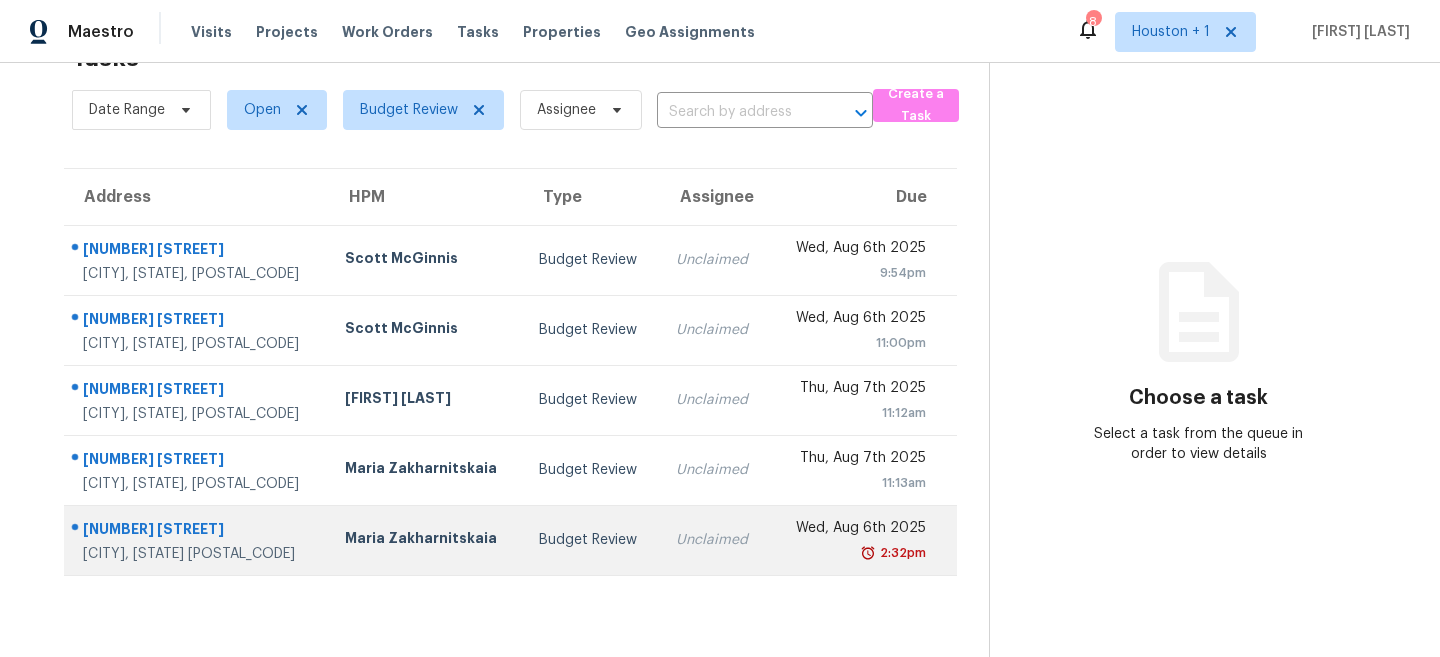 click on "Unclaimed" at bounding box center (715, 540) 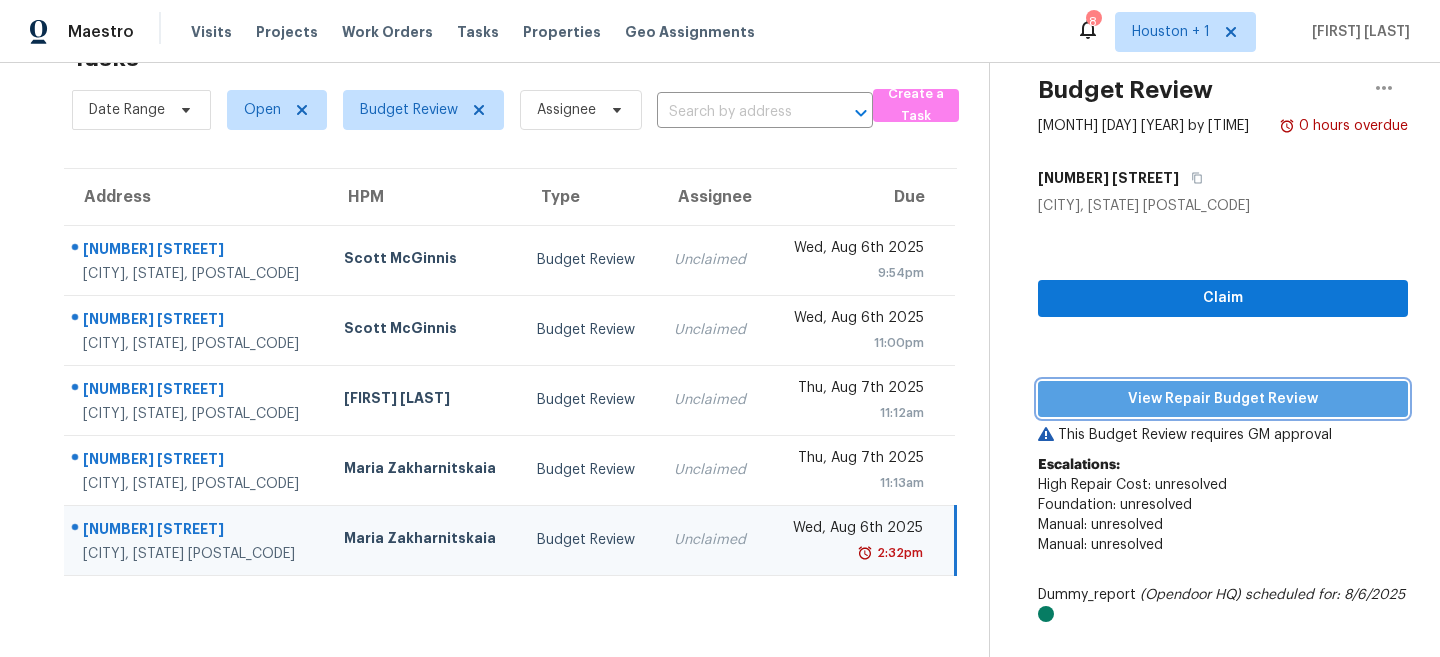 click on "View Repair Budget Review" at bounding box center (1223, 399) 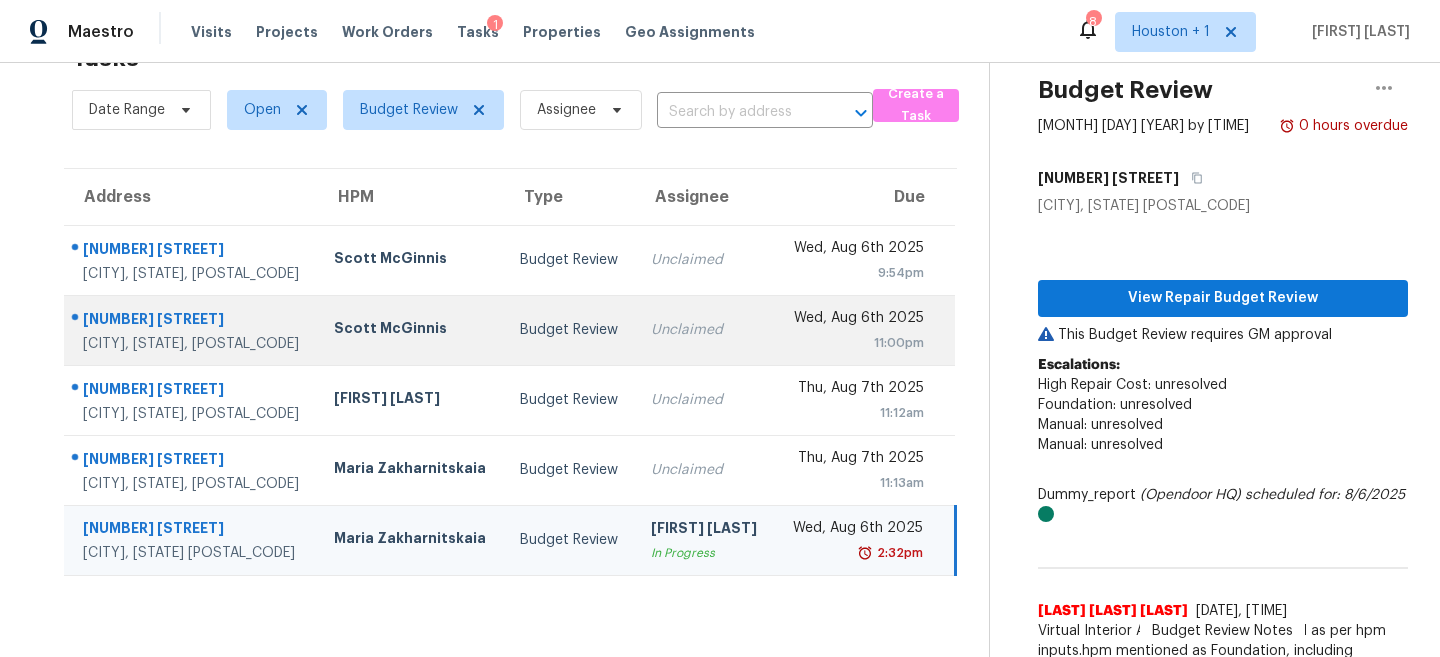 scroll, scrollTop: 0, scrollLeft: 0, axis: both 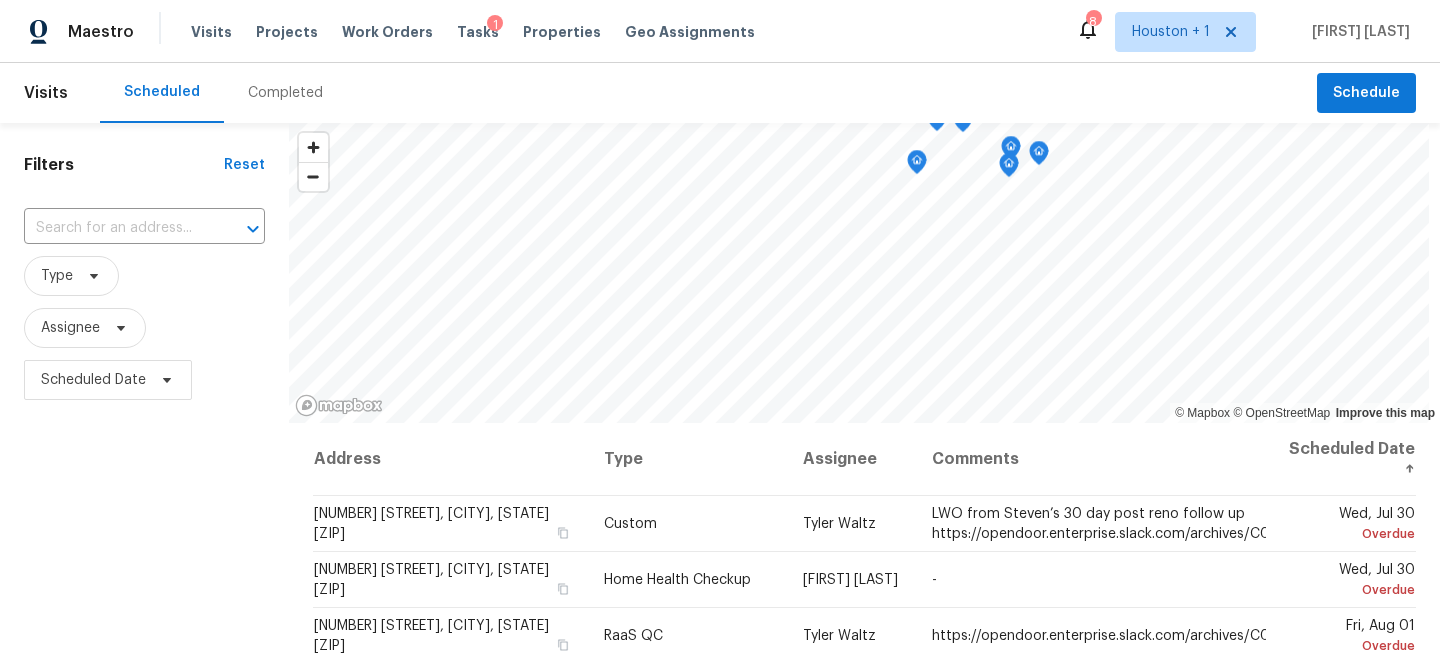 click on "Completed" at bounding box center [285, 93] 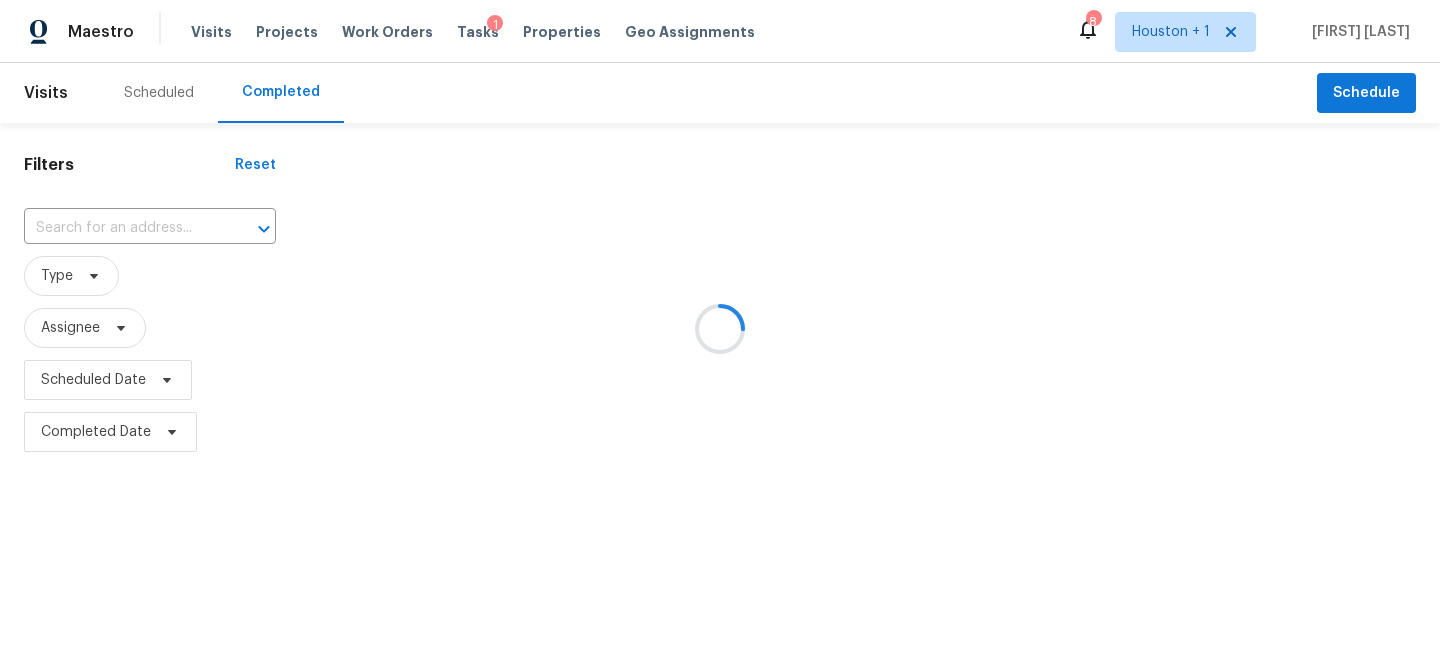 click at bounding box center [720, 328] 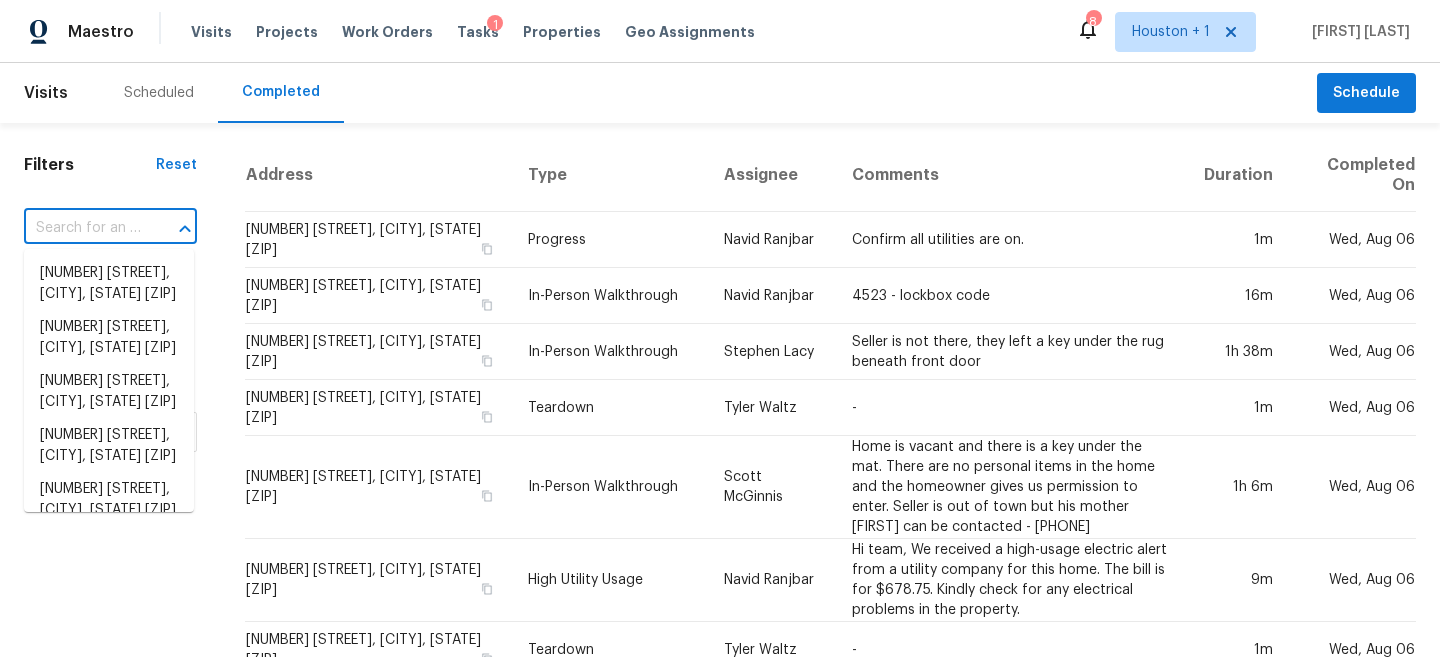 click at bounding box center (82, 228) 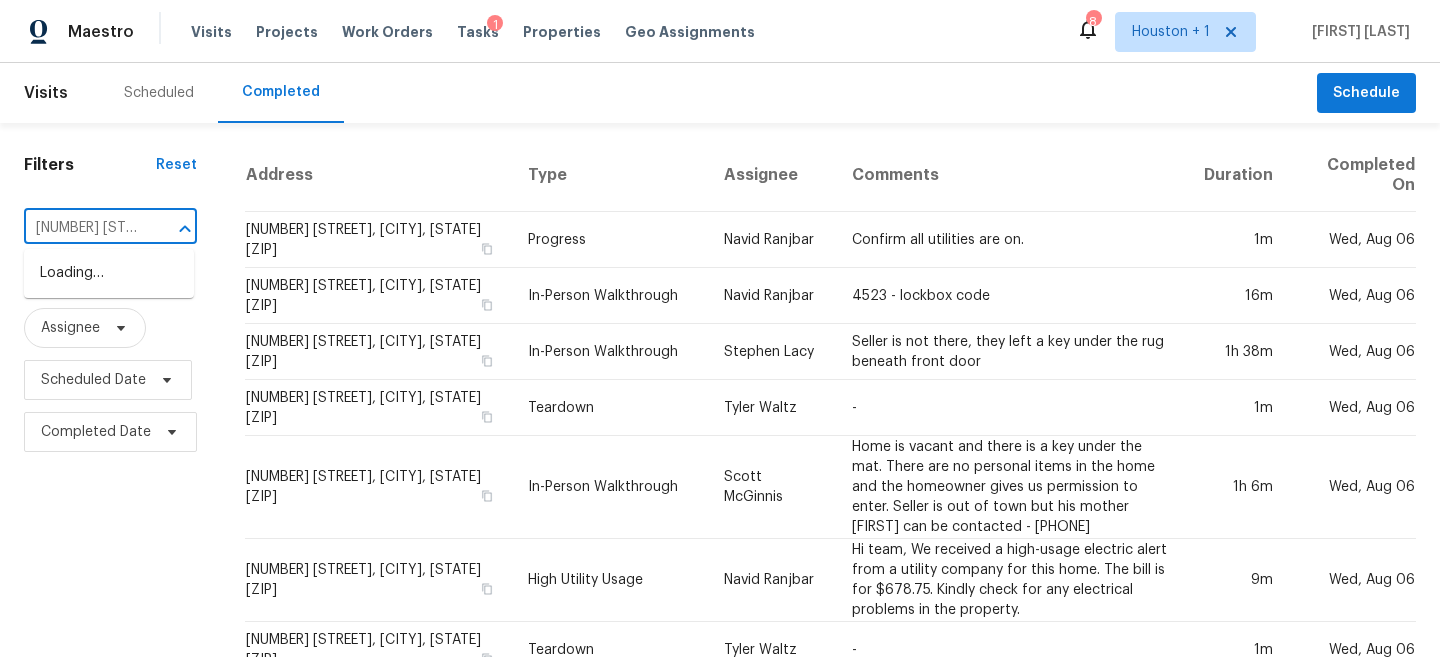 scroll, scrollTop: 0, scrollLeft: 147, axis: horizontal 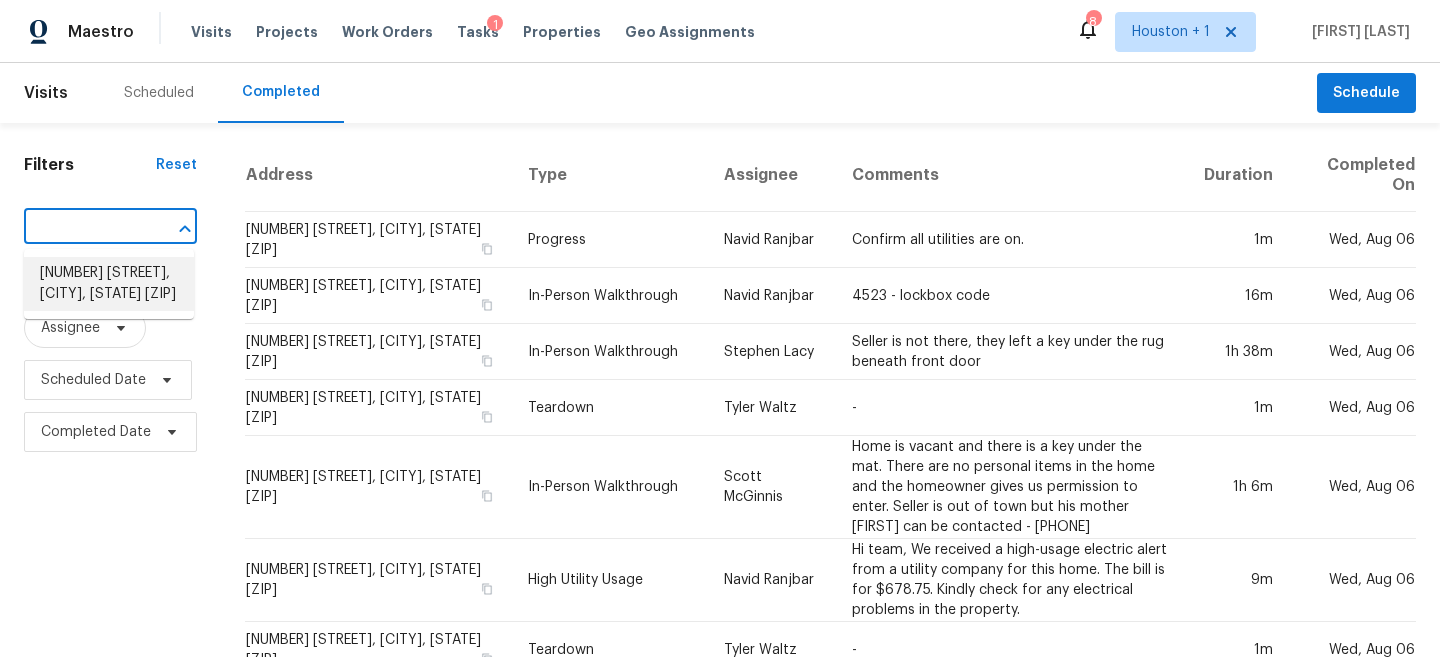 click on "[NUMBER] [STREET], [CITY], [STATE] [ZIP]" at bounding box center [109, 284] 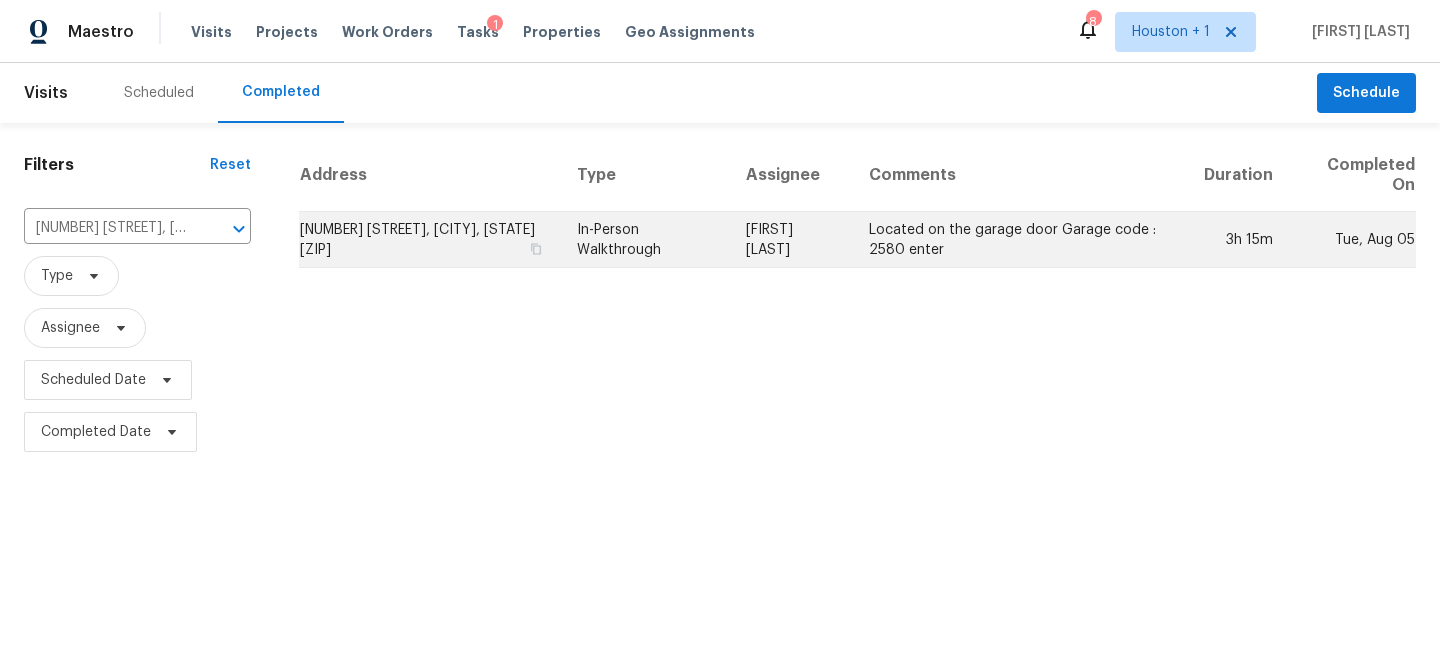 click on "[FIRST] [LAST]" at bounding box center (791, 240) 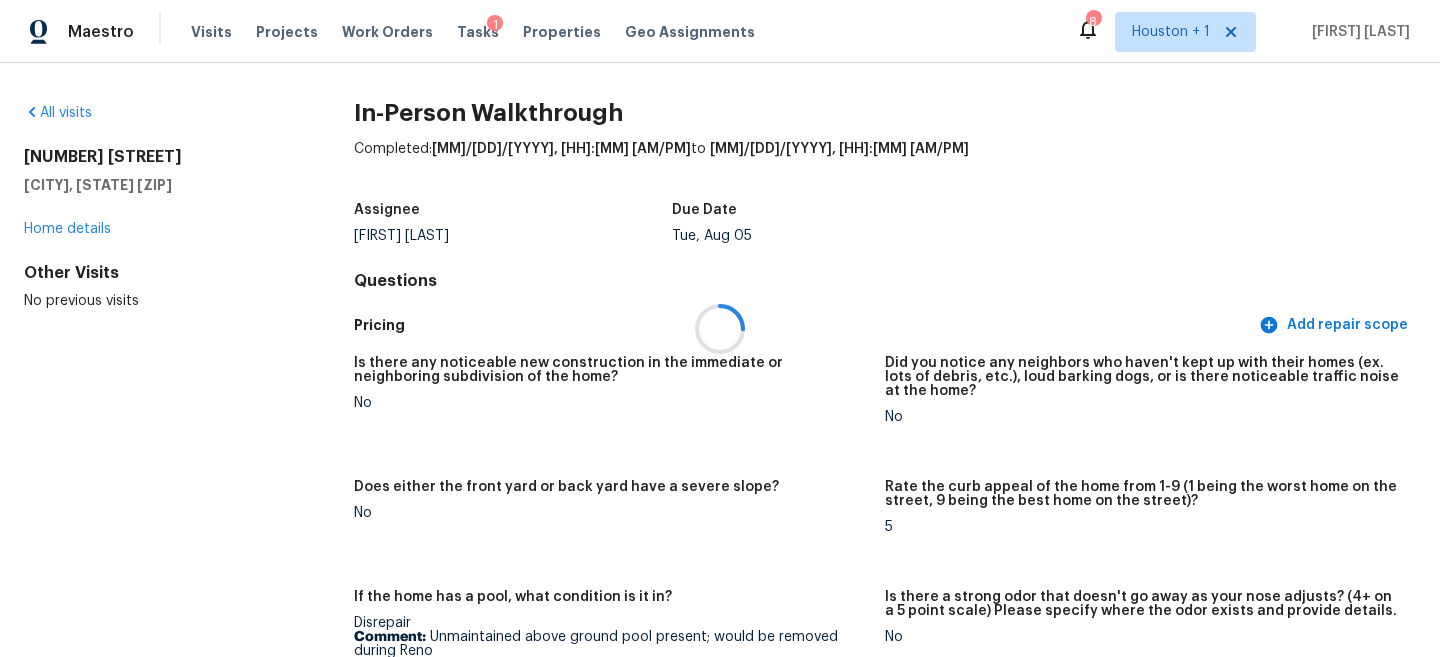 scroll, scrollTop: 0, scrollLeft: 0, axis: both 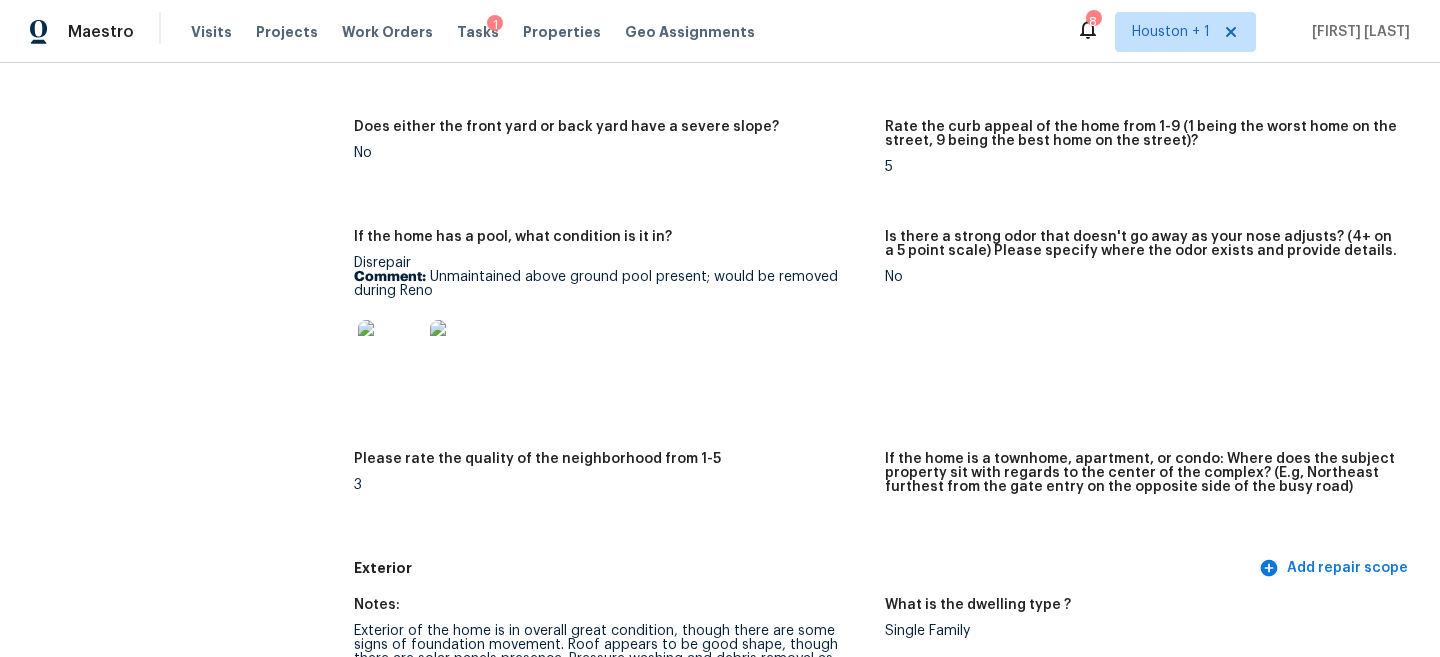 click at bounding box center (390, 352) 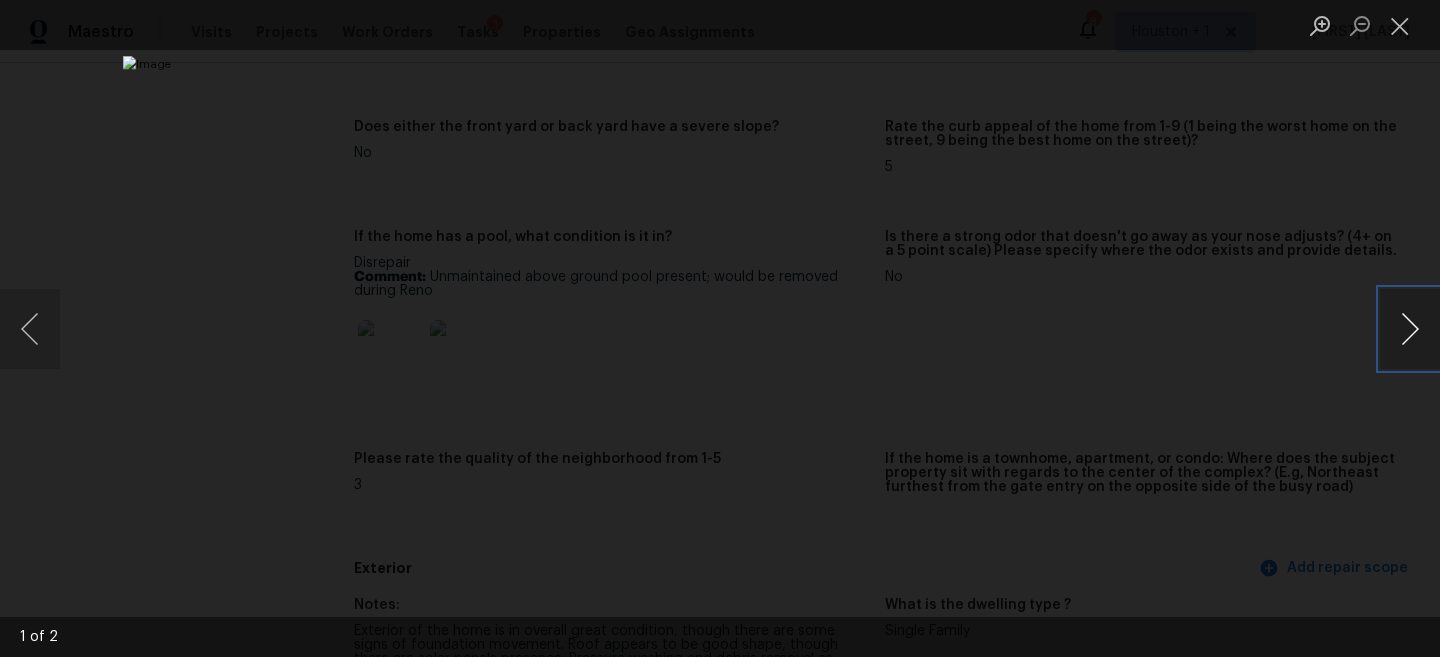 click at bounding box center (1410, 329) 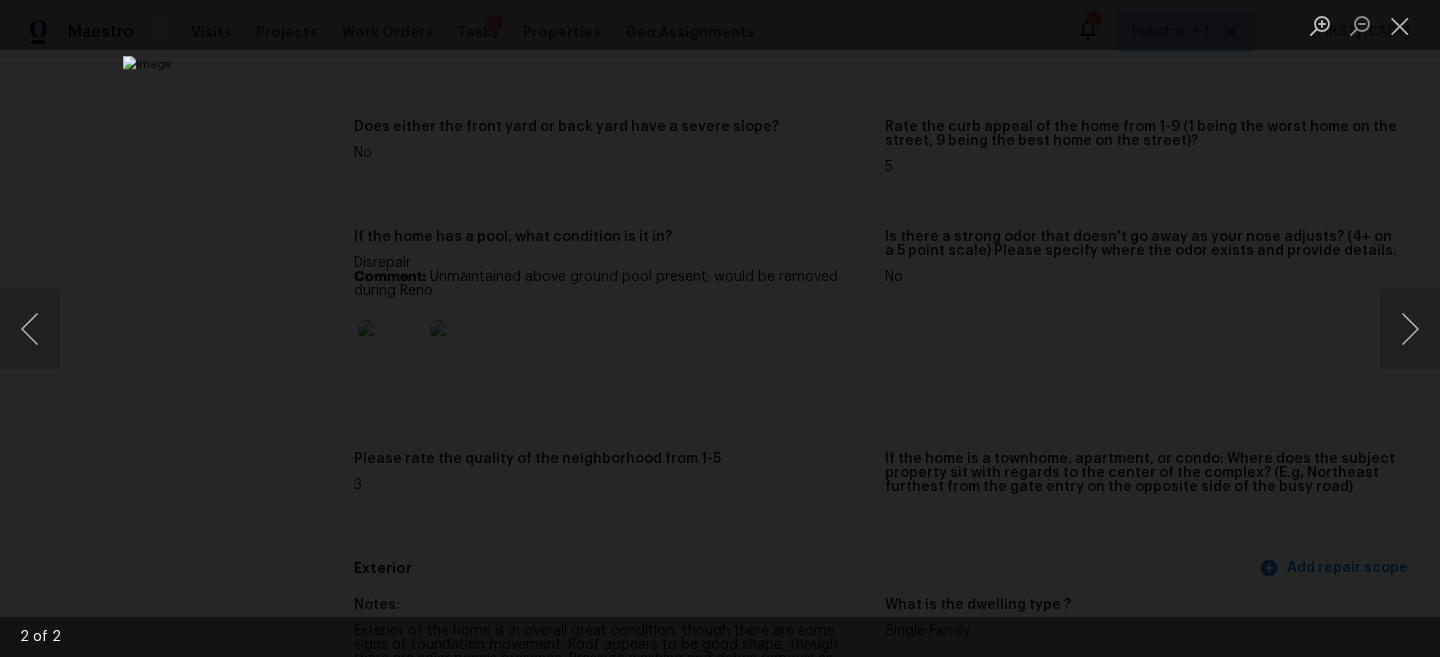 click at bounding box center (720, 328) 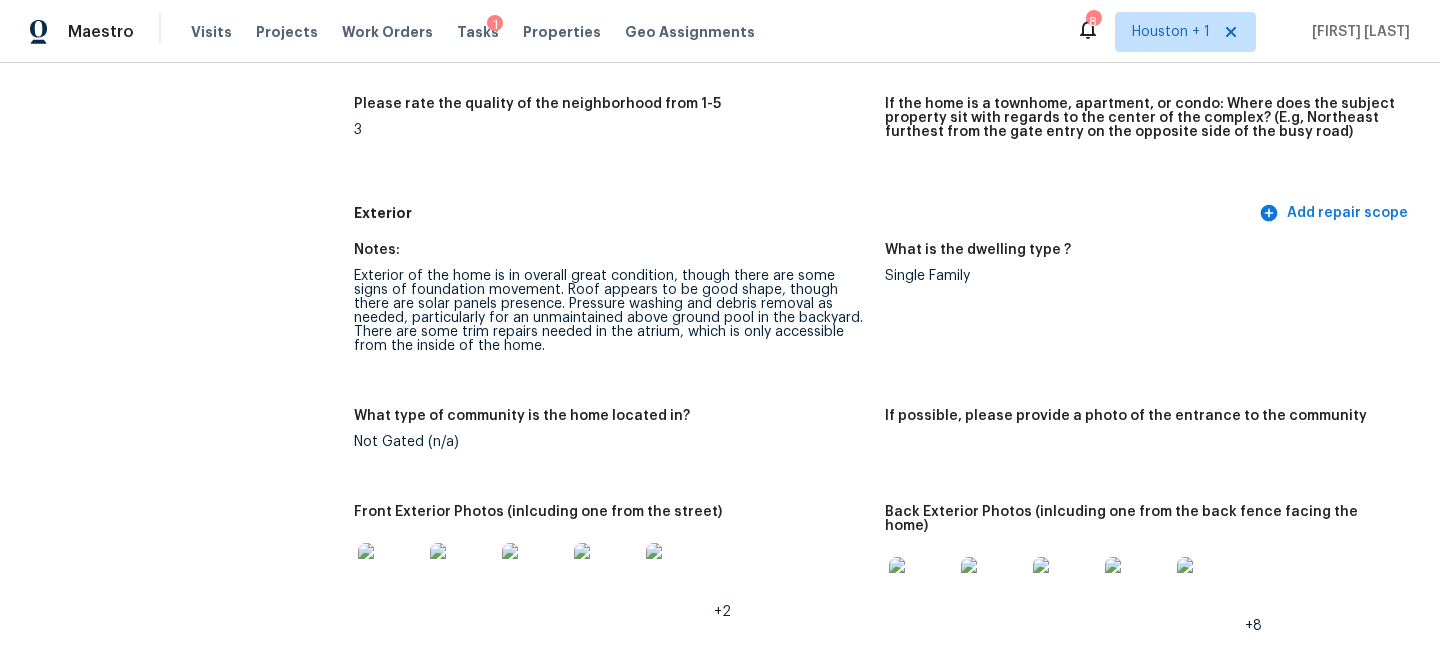scroll, scrollTop: 733, scrollLeft: 0, axis: vertical 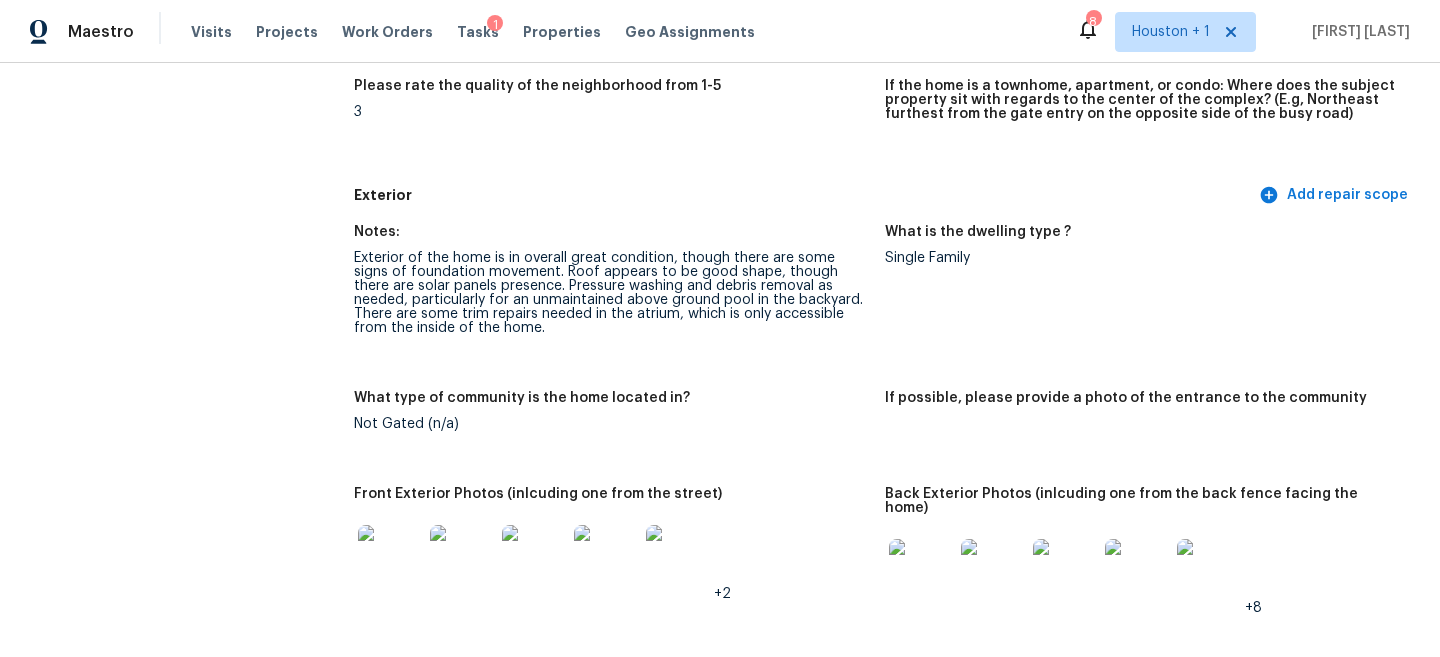 click on "All visits 15823 Pathfield Dr Houston, TX 77084 Home details Other Visits No previous visits In-Person Walkthrough Completed:  8/5/2025, 10:22 AM  to   8/5/2025, 13:37 PM Assignee Joseph Wolfe Total Scopes 15 Due Date Tue, Aug 05 Questions Pricing Add repair scope Is there any noticeable new construction in the immediate or neighboring subdivision of the home? No Did you notice any neighbors who haven't kept up with their homes (ex. lots of debris, etc.), loud barking dogs, or is there noticeable traffic noise at the home? No Does either the front yard or back yard have a severe slope? No Rate the curb appeal of the home from 1-9 (1 being the worst home on the street, 9 being the best home on the street)? 5 If the home has a pool, what condition is it in? Disrepair Comment:   Unmaintained above ground pool present; would be removed during Reno  Is there a strong odor that doesn't go away as your nose adjusts? (4+ on a 5 point scale) Please specify where the odor exists and provide details. No 3 Exterior  +2 1" at bounding box center [720, 3234] 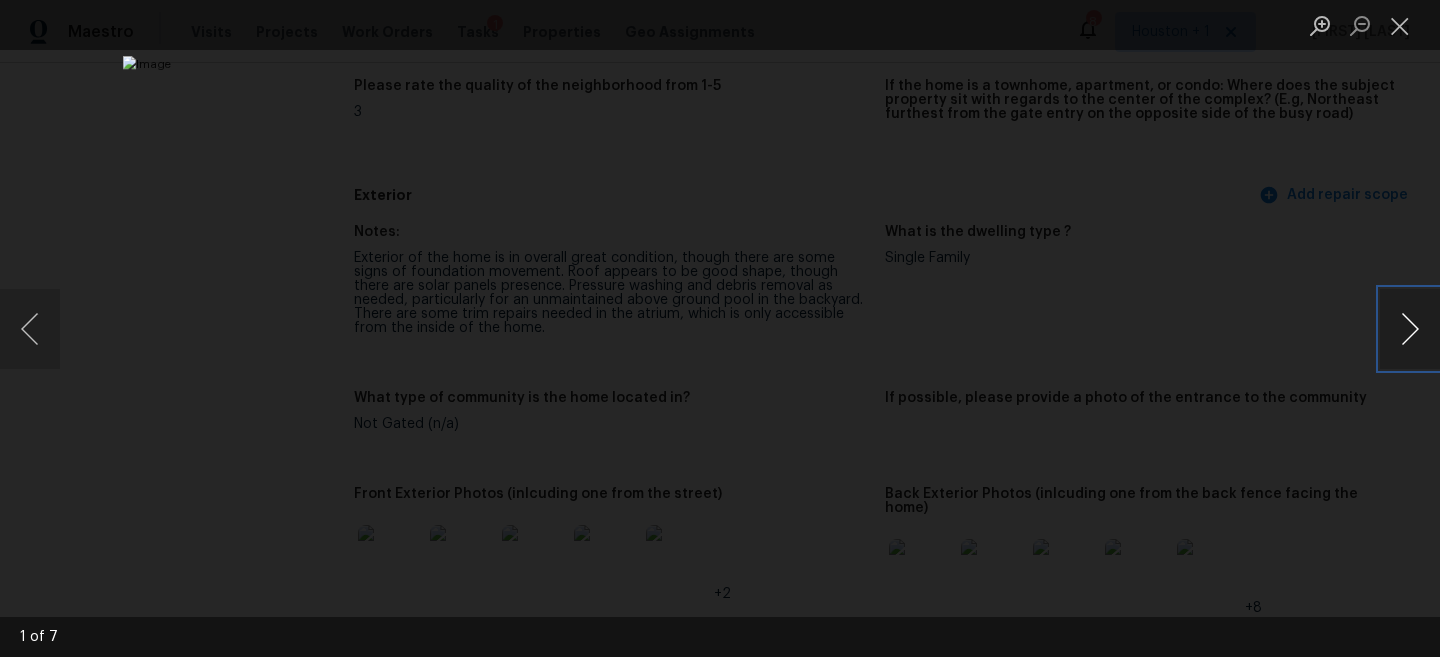 click at bounding box center [1410, 329] 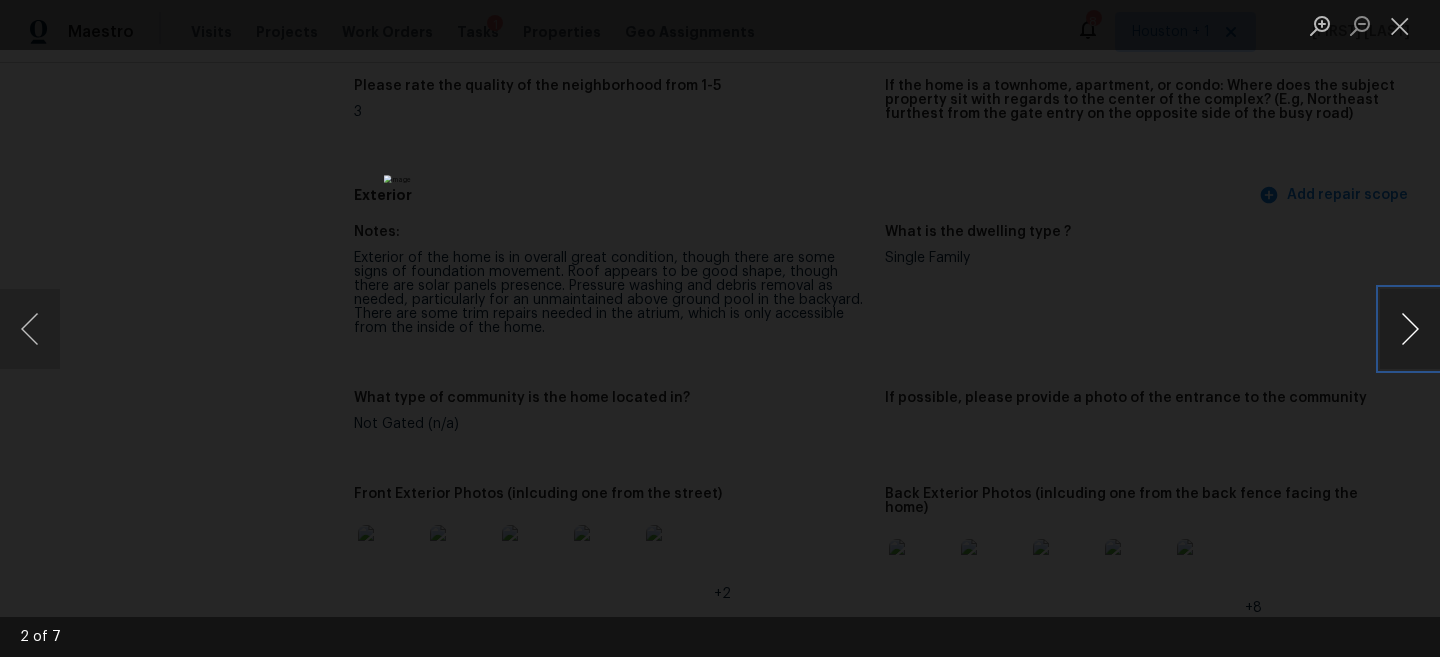 click at bounding box center [1410, 329] 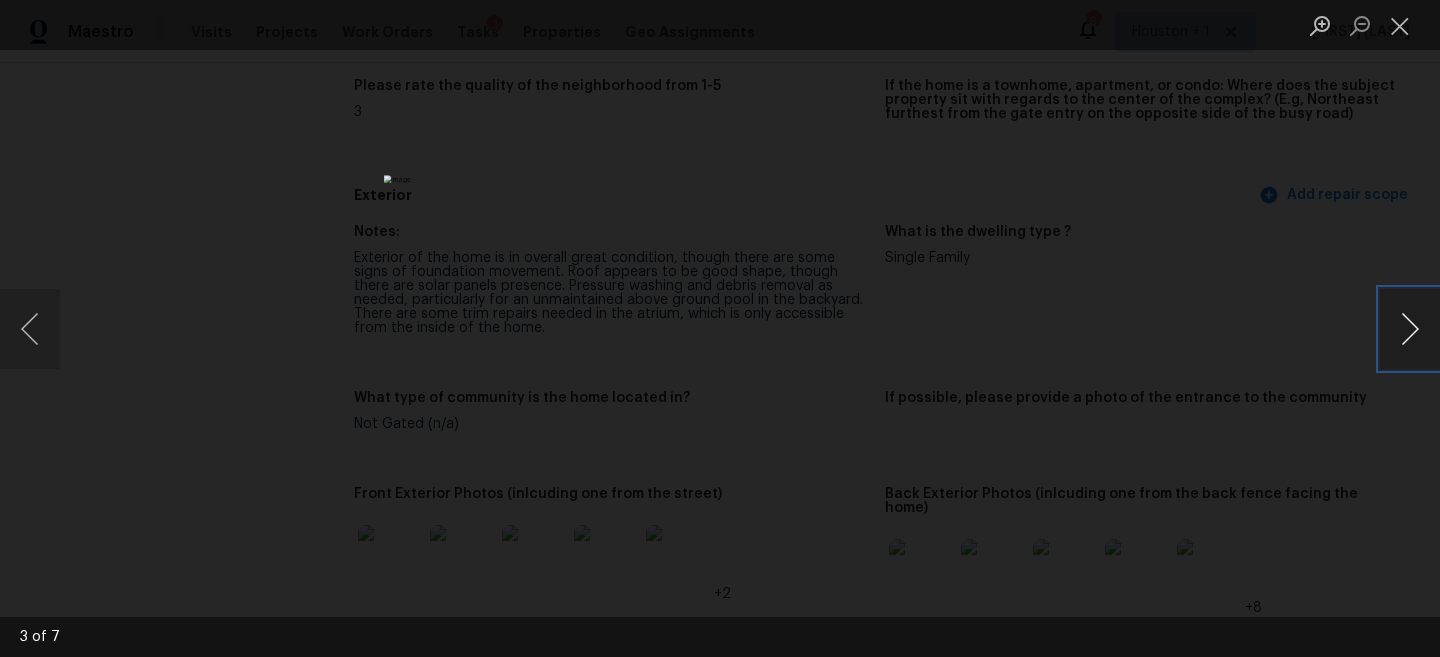 click at bounding box center (1410, 329) 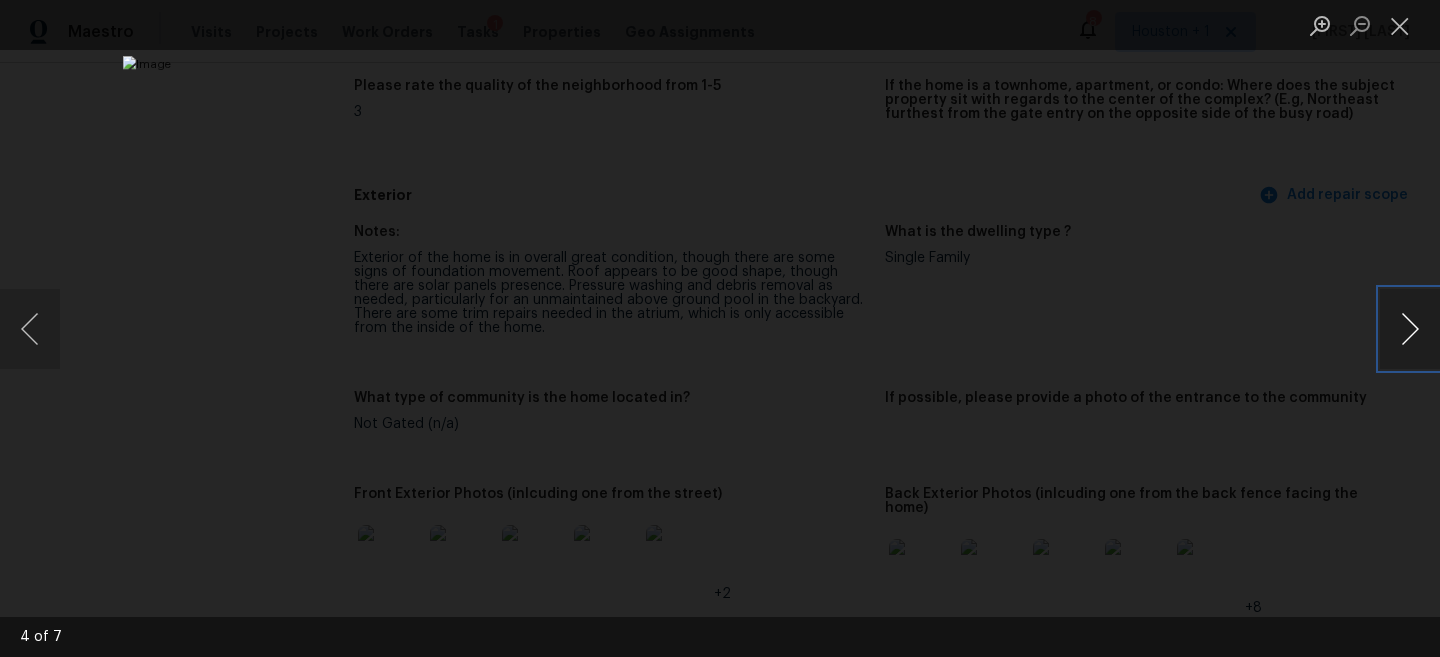 click at bounding box center (1410, 329) 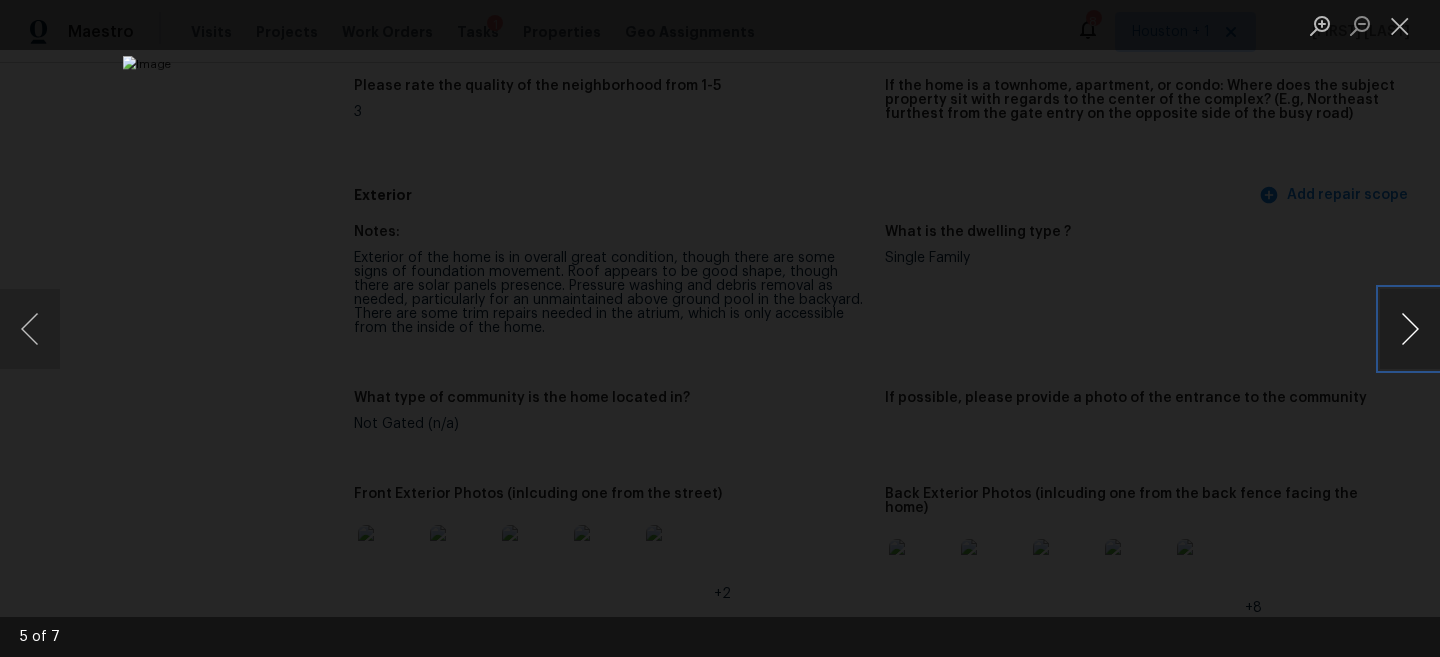 click at bounding box center [1410, 329] 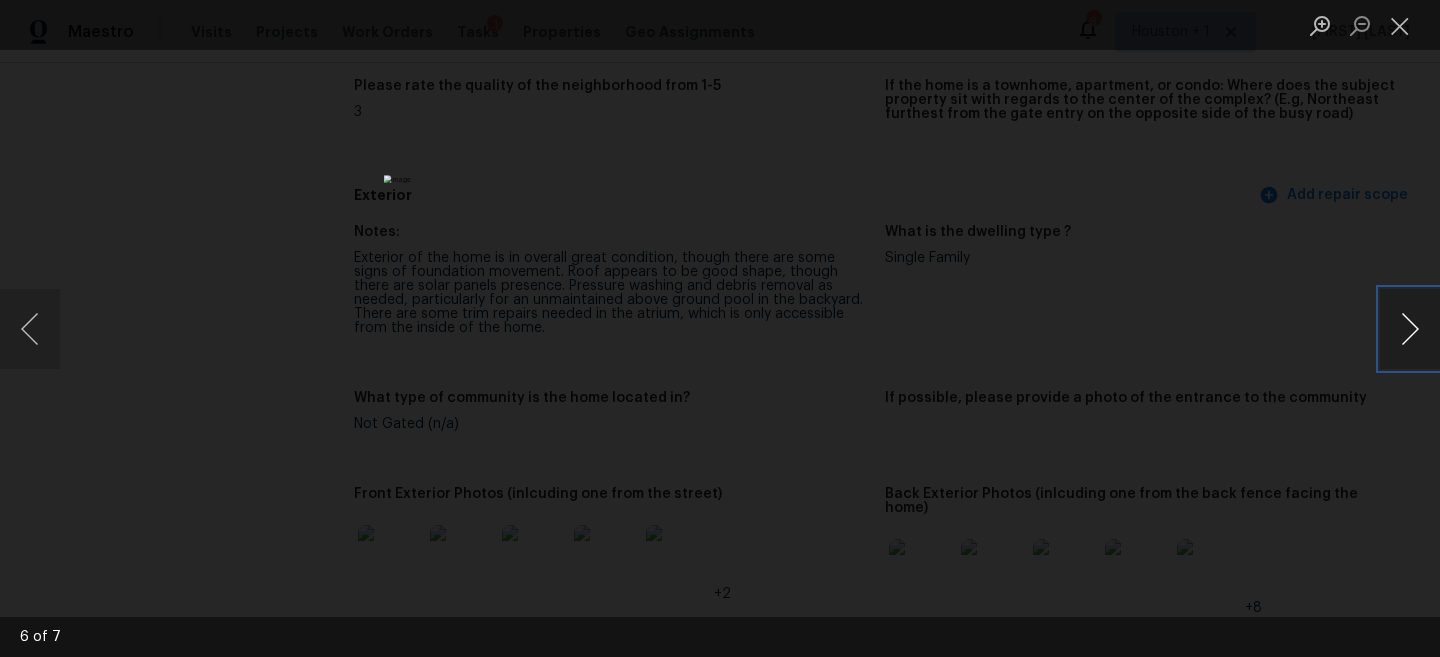 click at bounding box center (1410, 329) 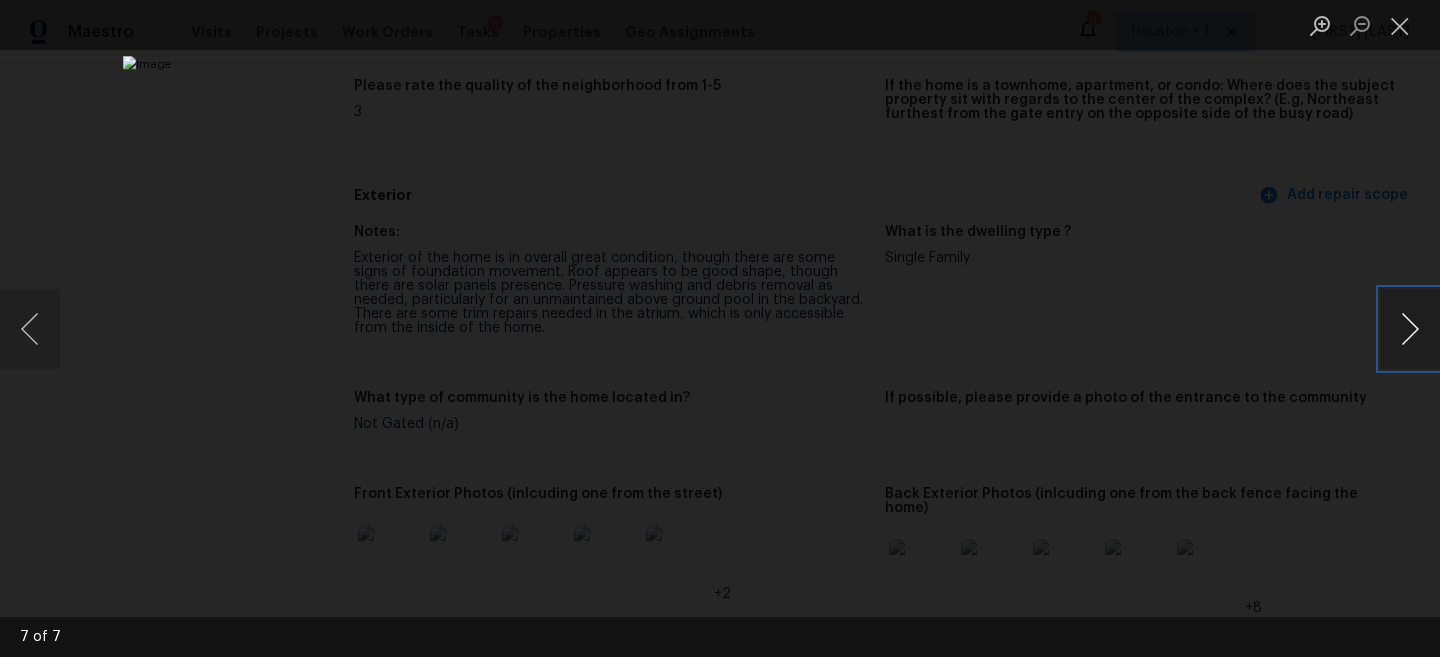 click at bounding box center [1410, 329] 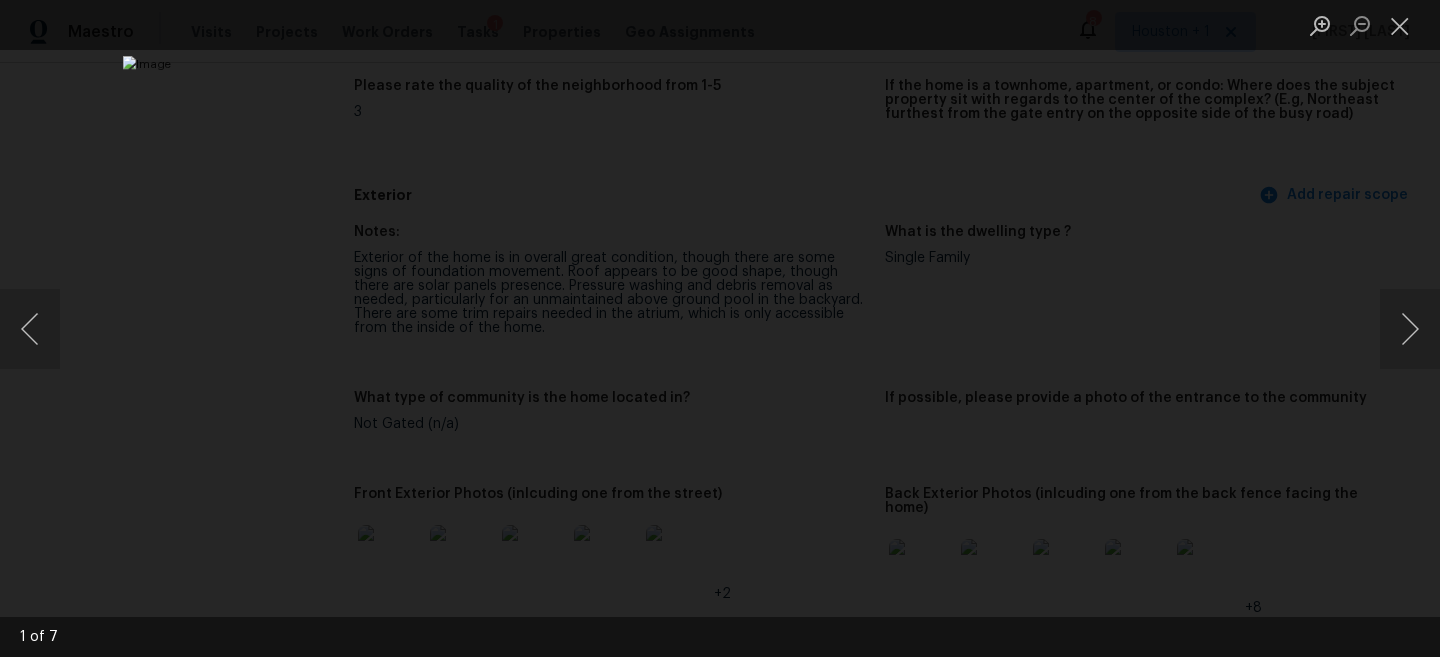 click at bounding box center (720, 328) 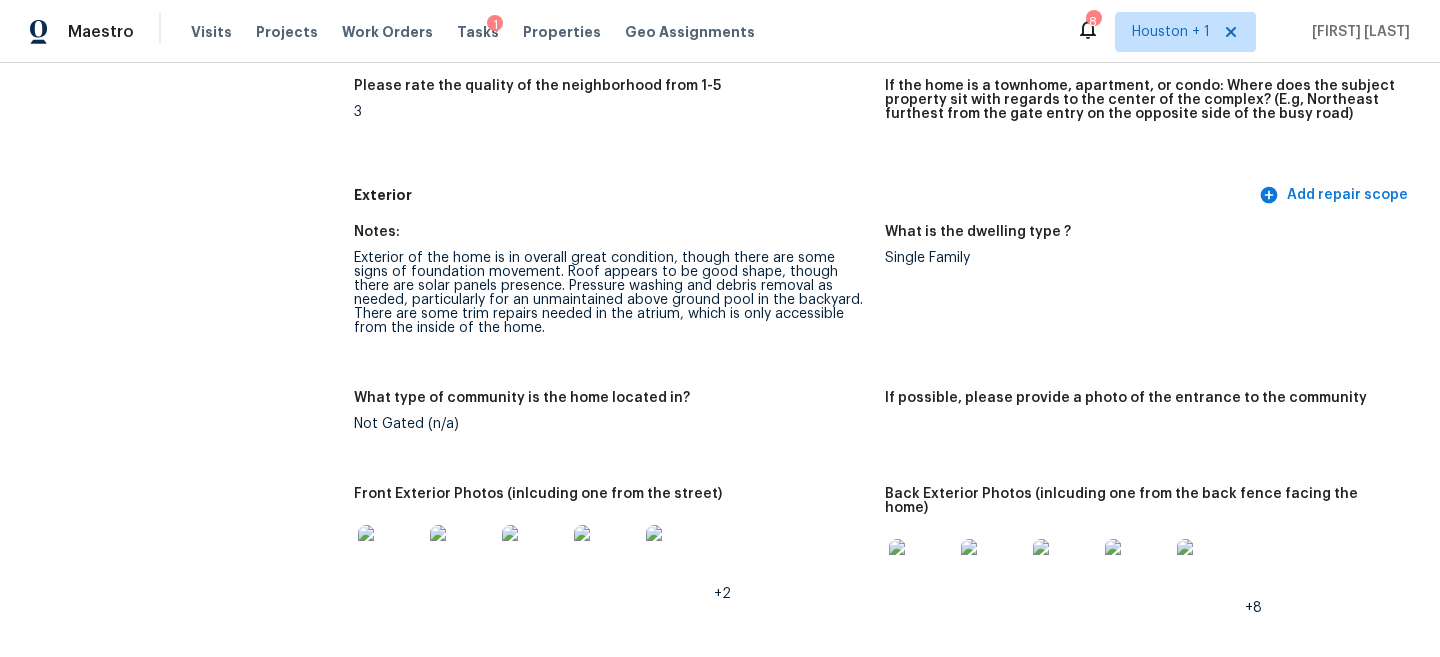 click at bounding box center (921, 571) 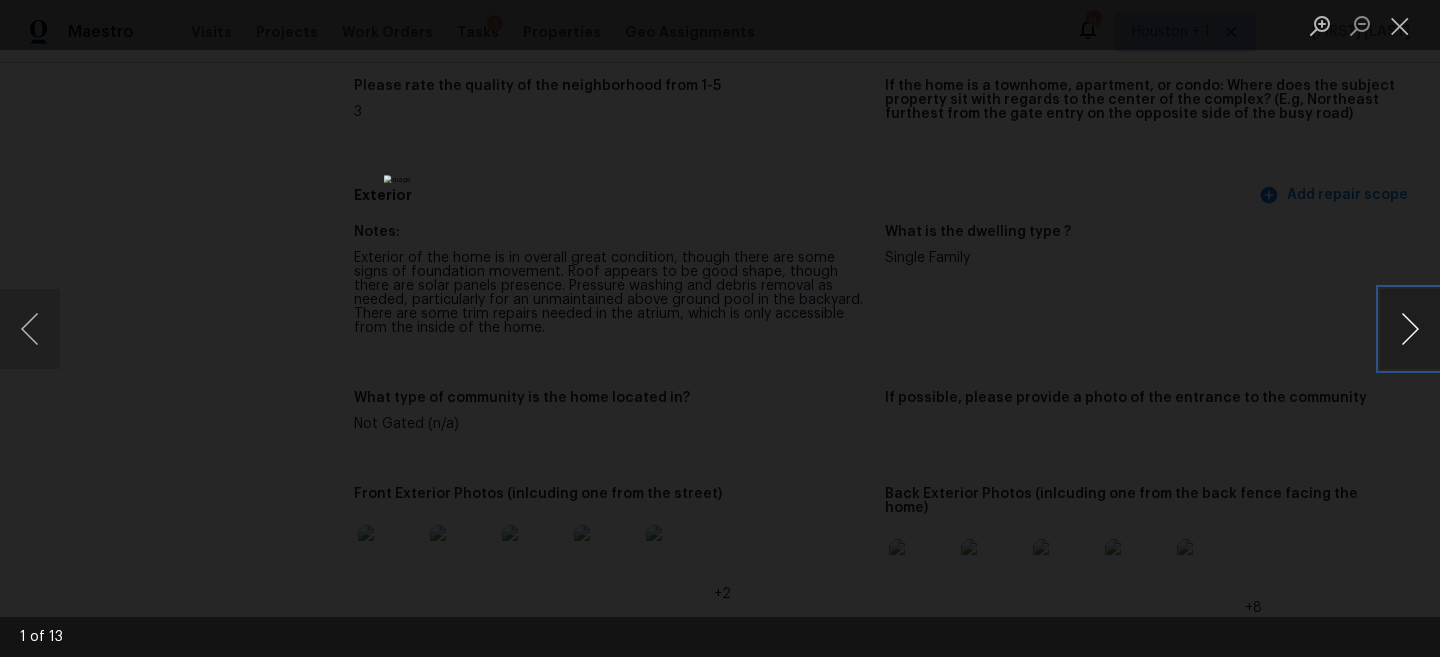 click at bounding box center [1410, 329] 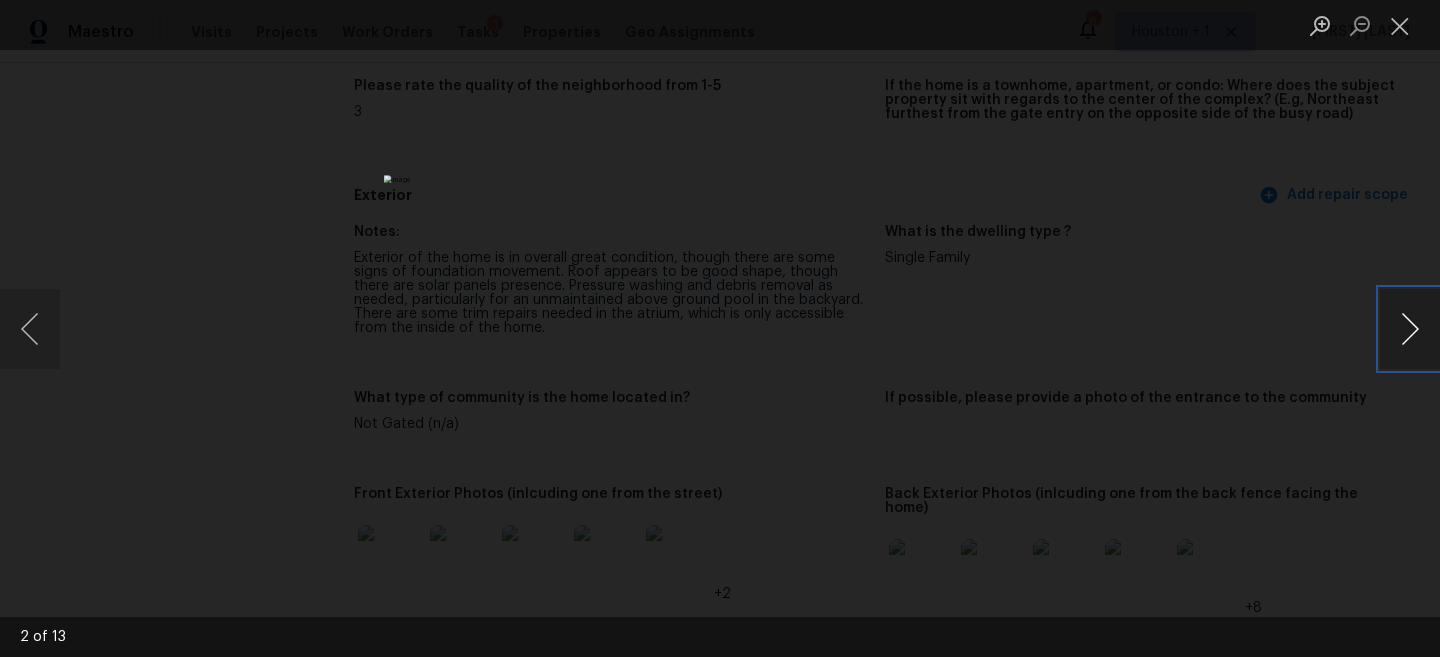 click at bounding box center (1410, 329) 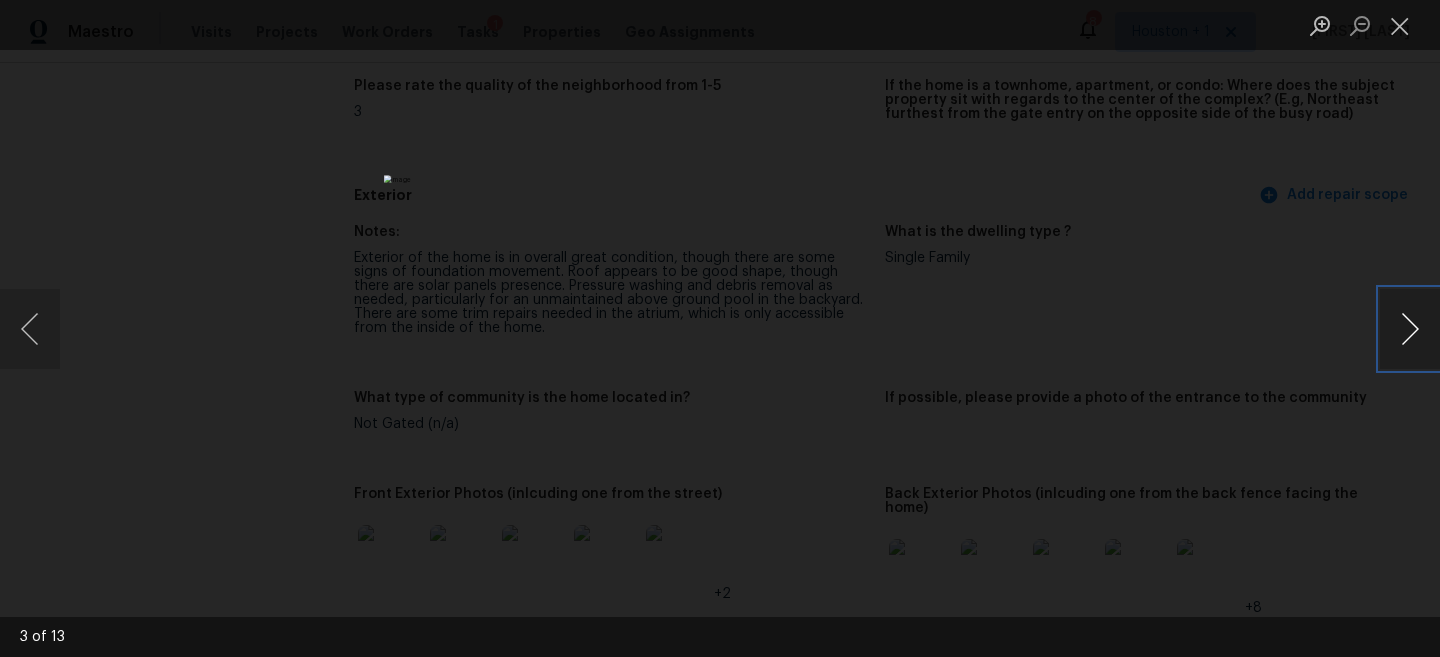 click at bounding box center (1410, 329) 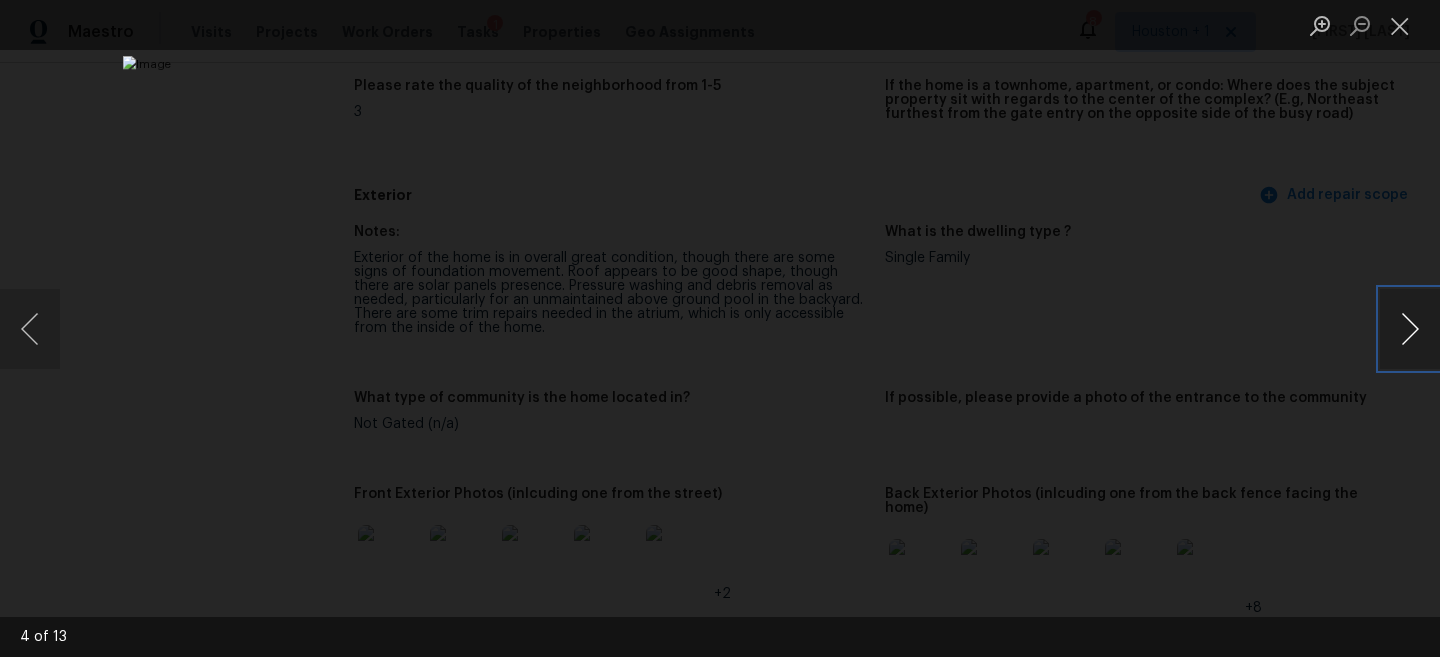 click at bounding box center (1410, 329) 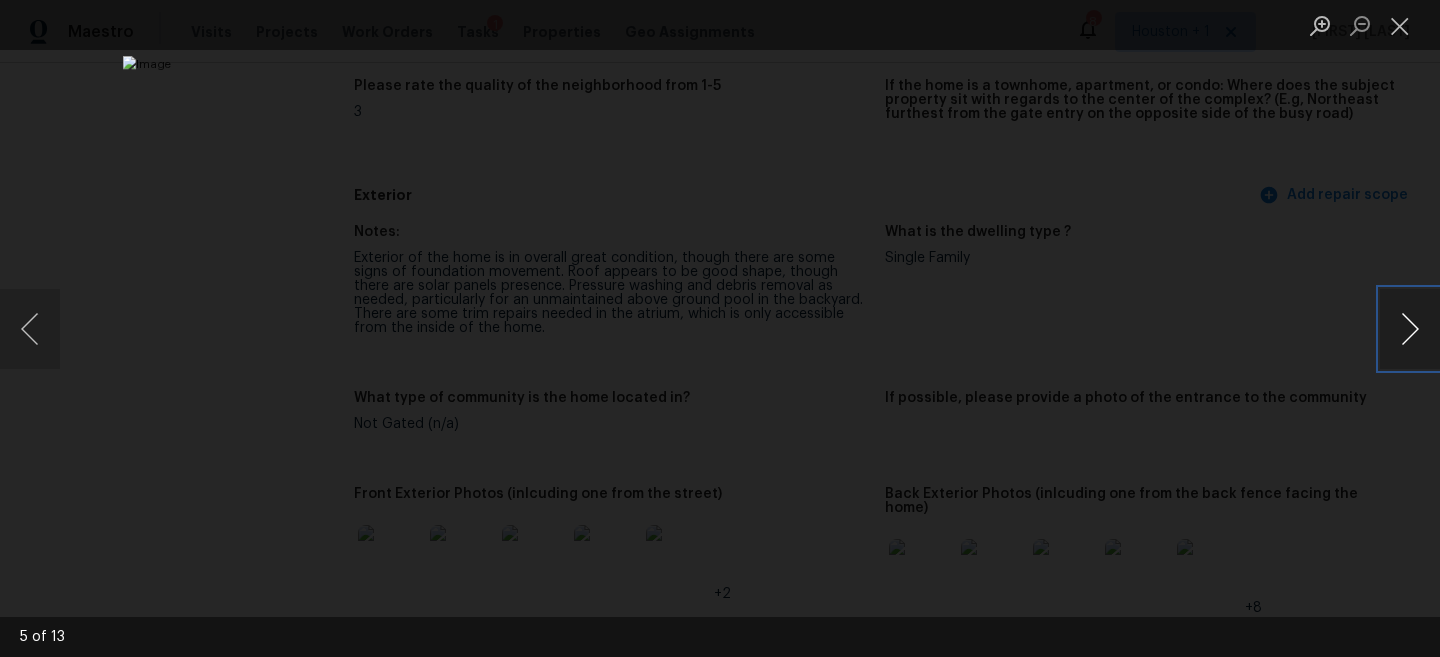 click at bounding box center (1410, 329) 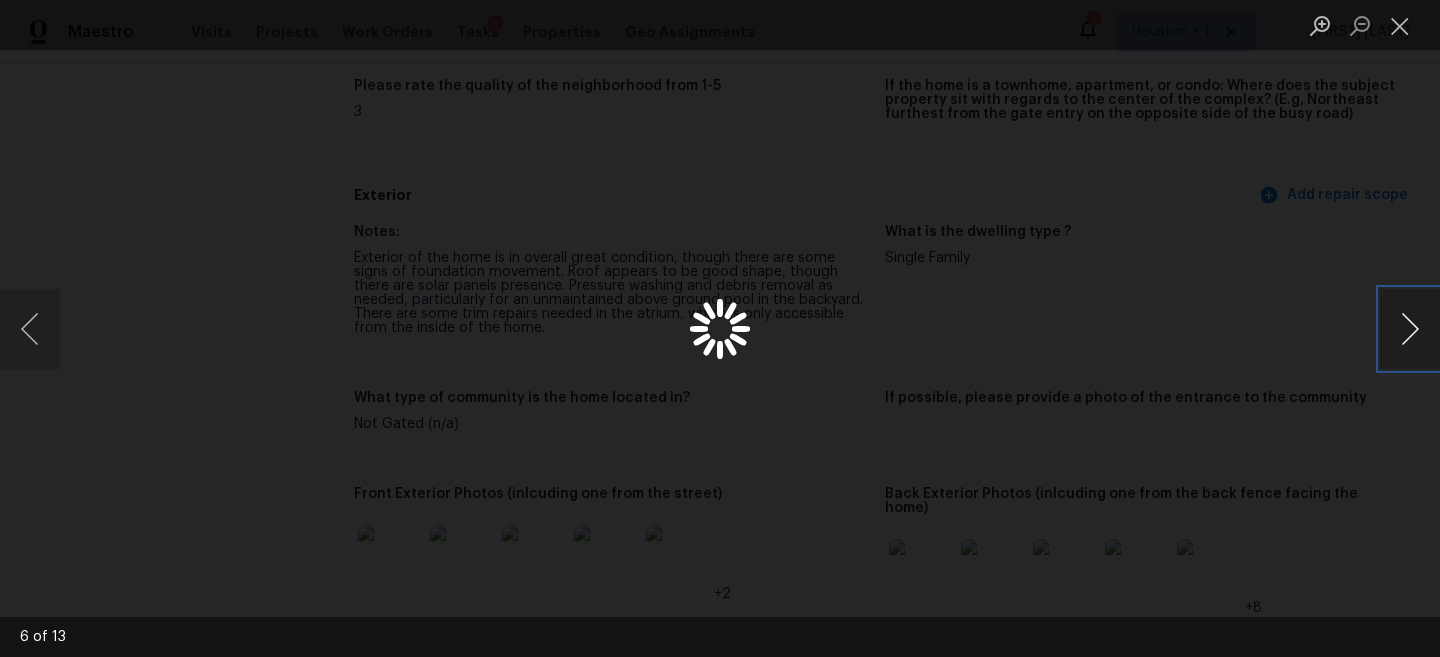 click at bounding box center [1410, 329] 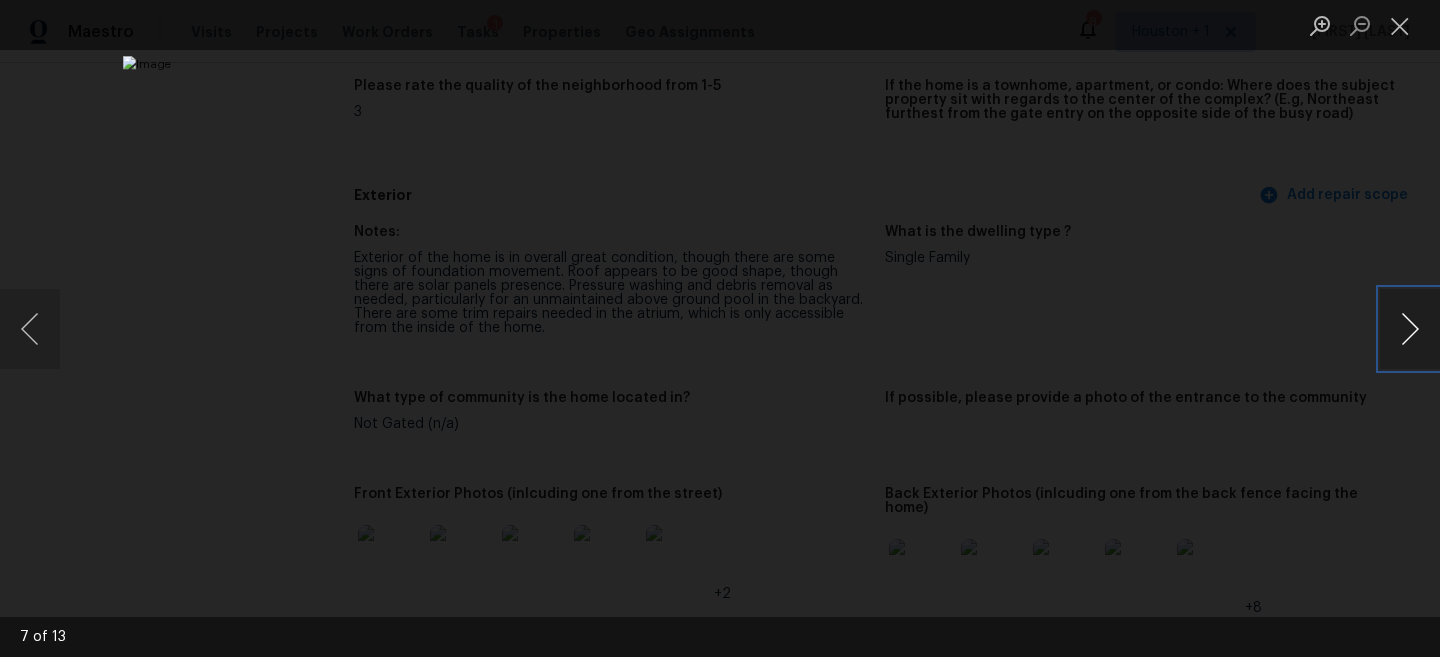 click at bounding box center (1410, 329) 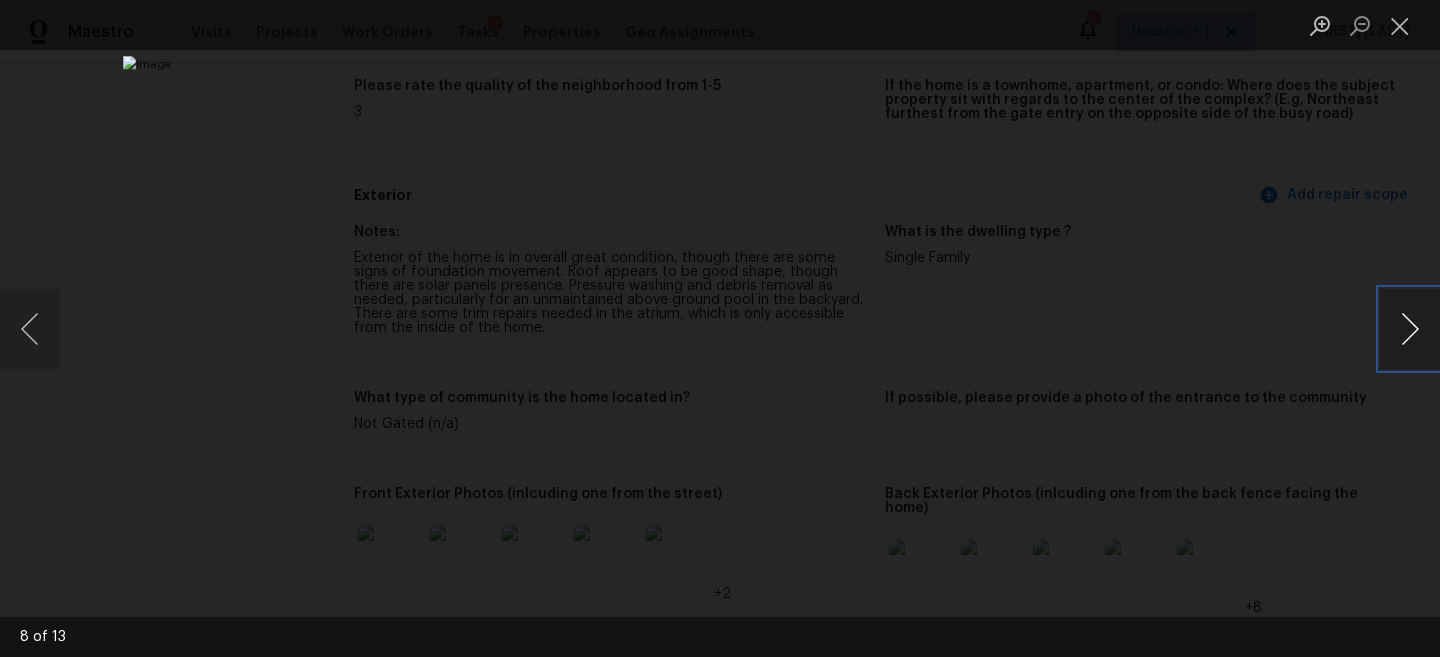 click at bounding box center (1410, 329) 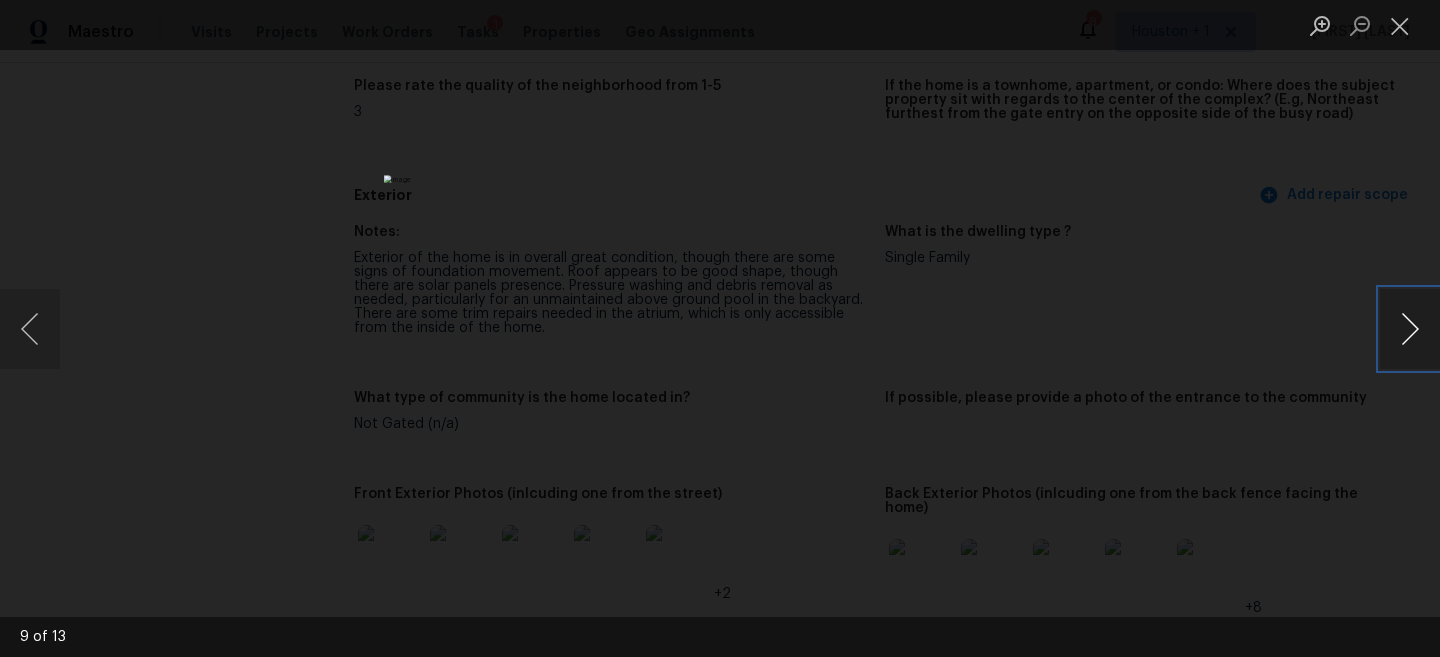 click at bounding box center (1410, 329) 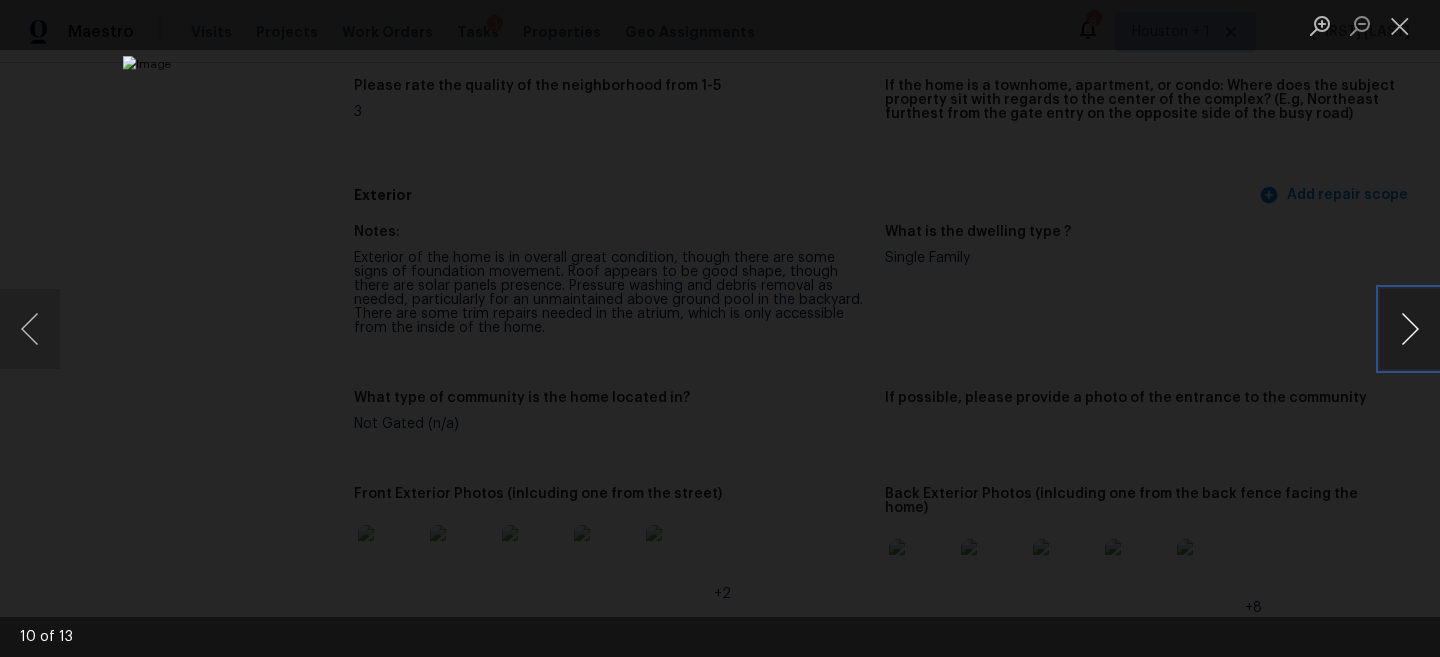 click at bounding box center (1410, 329) 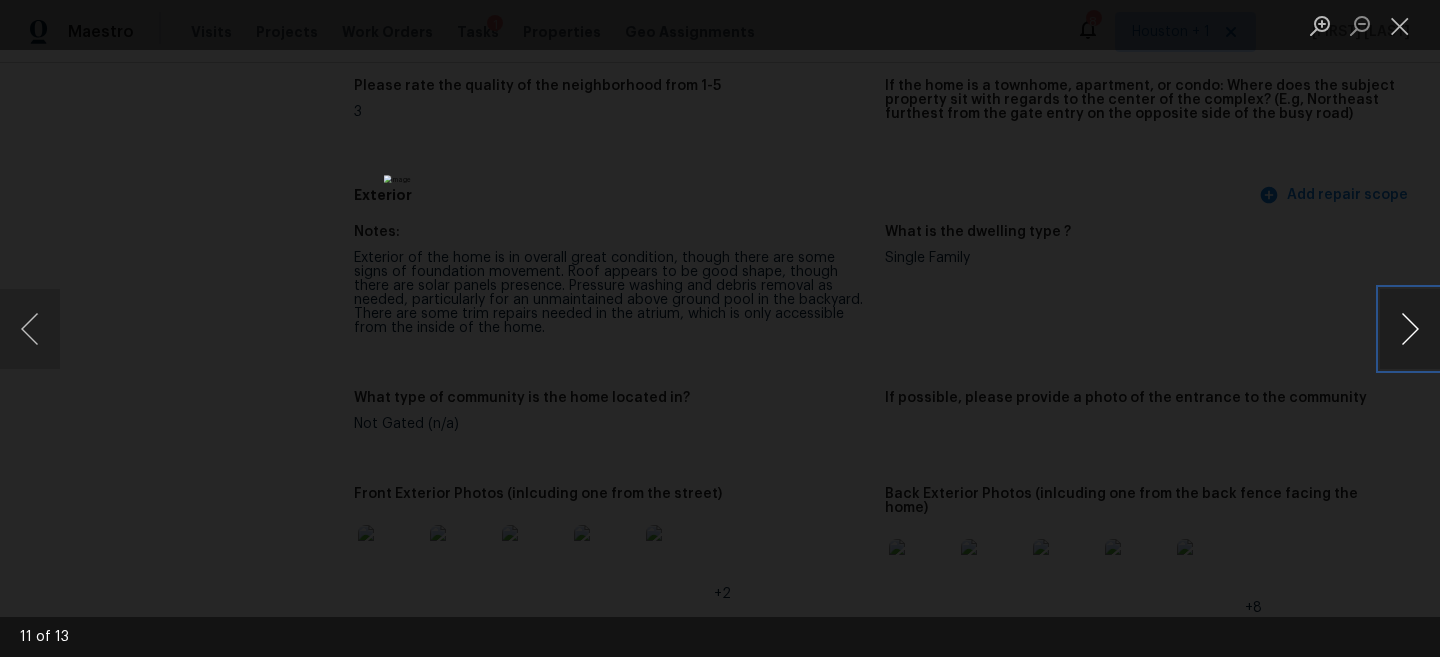 click at bounding box center [1410, 329] 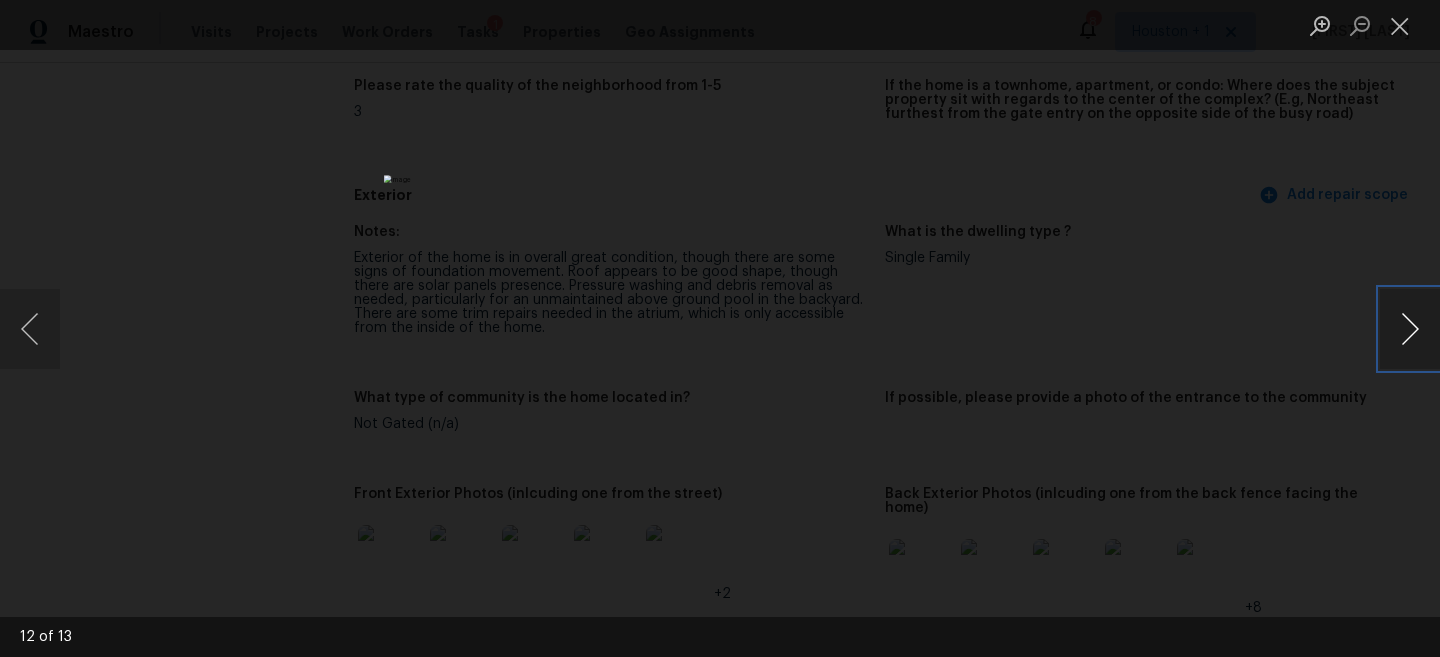 click at bounding box center (1410, 329) 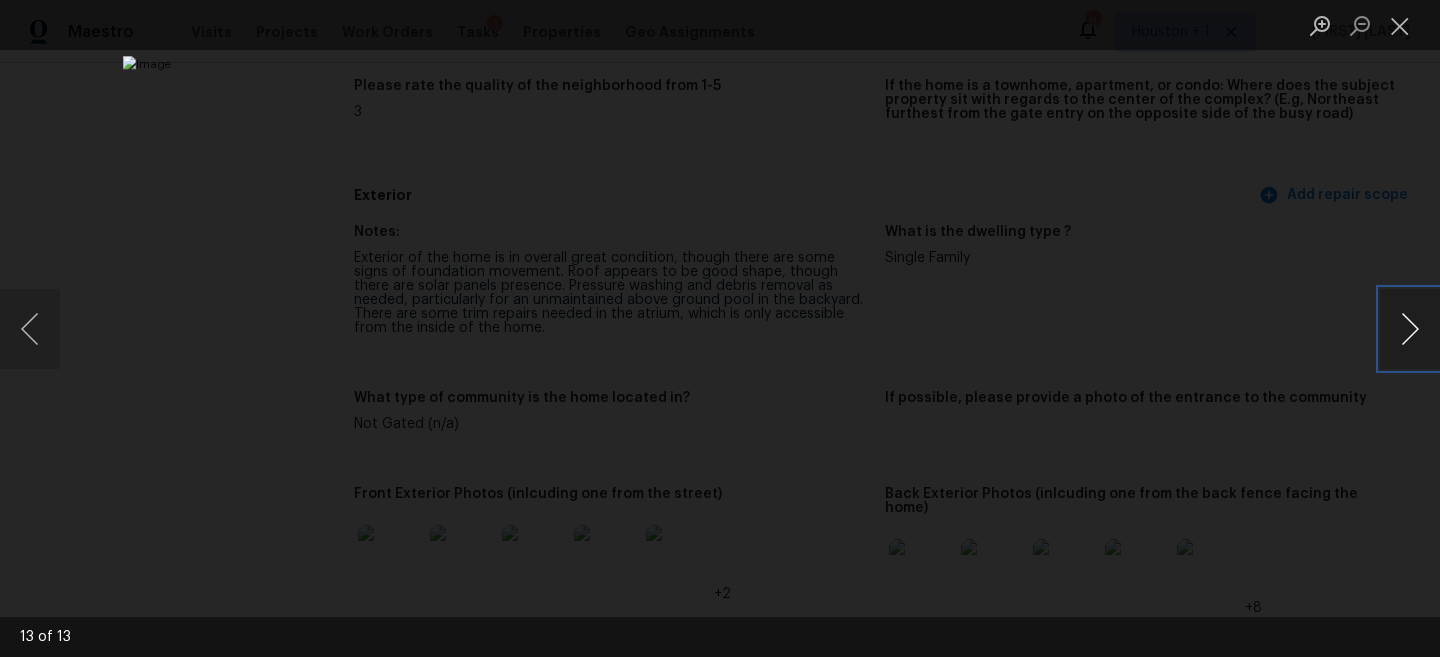click at bounding box center [1410, 329] 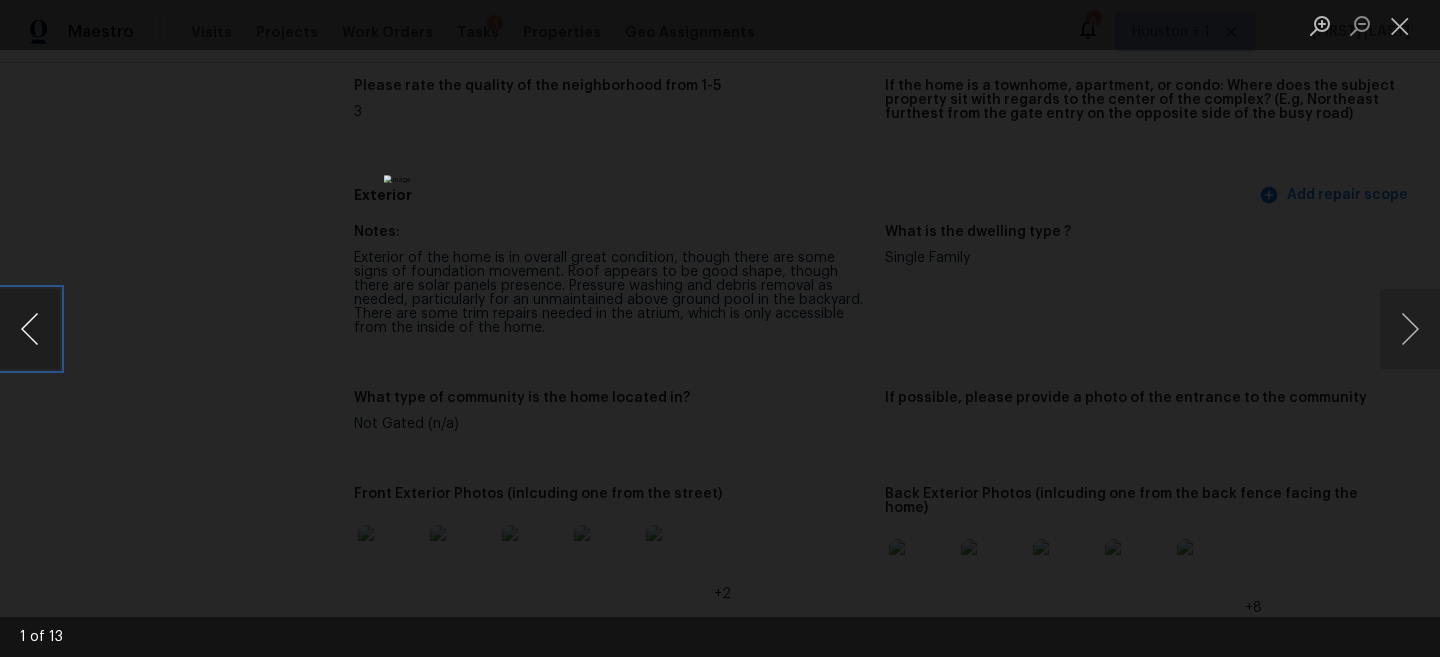 click at bounding box center [30, 329] 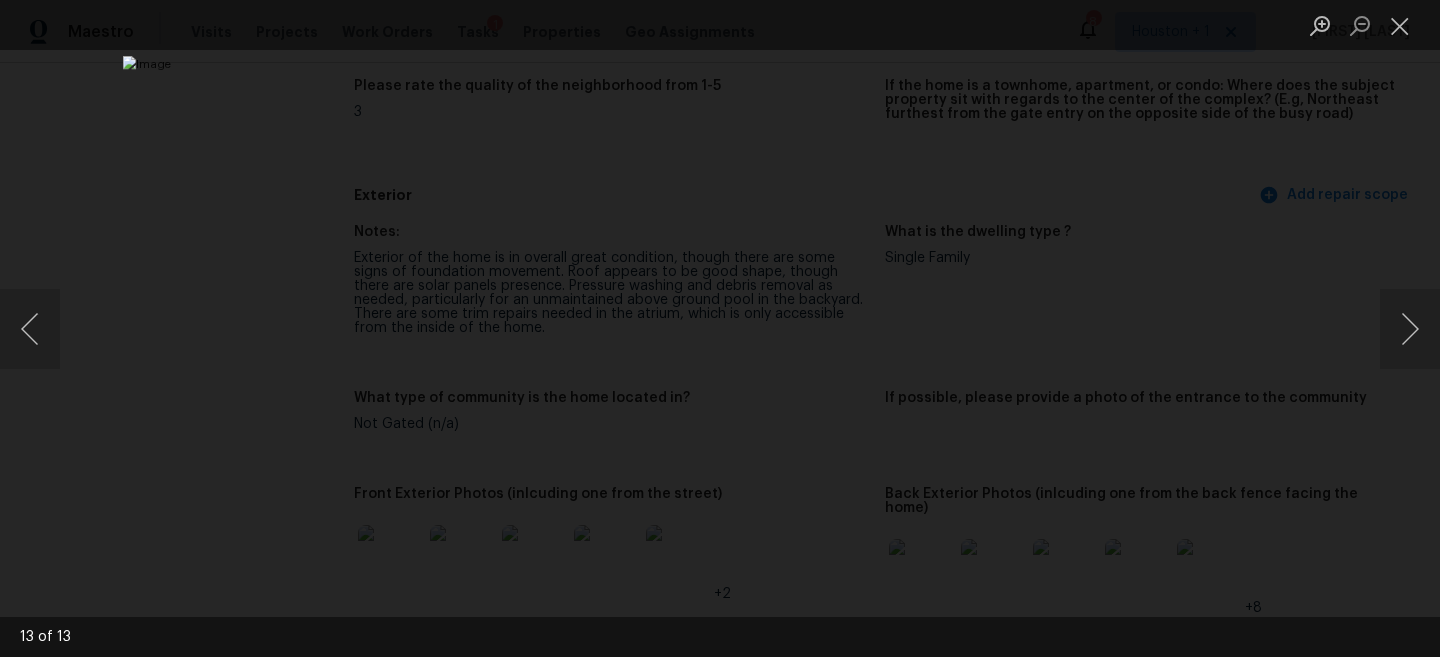 click at bounding box center [720, 328] 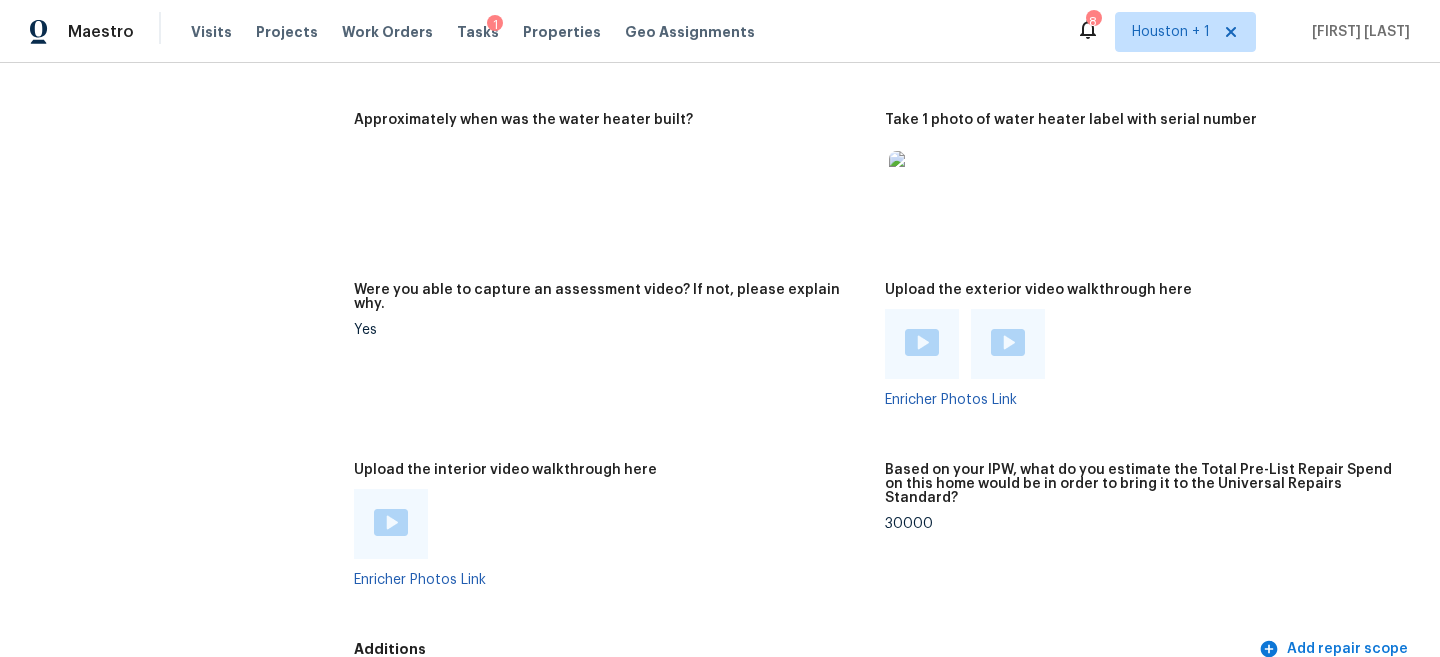 scroll, scrollTop: 4347, scrollLeft: 0, axis: vertical 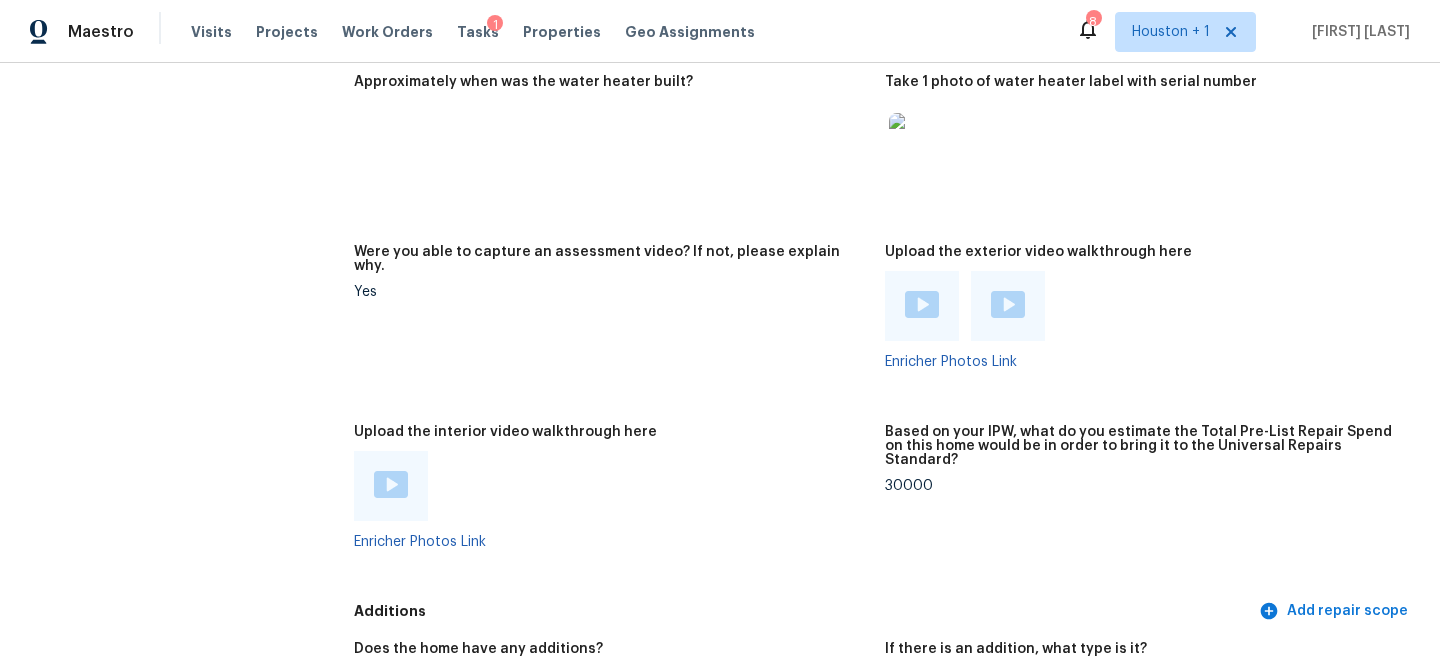 click at bounding box center [922, 304] 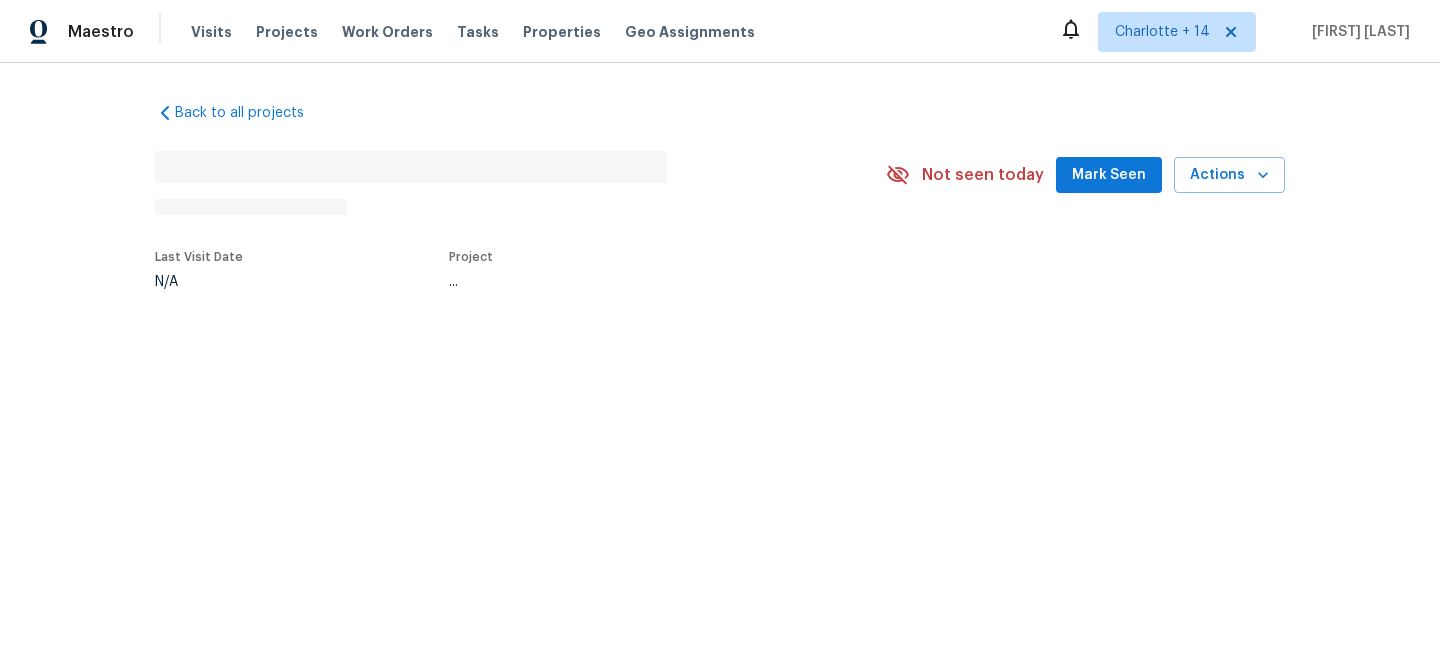 scroll, scrollTop: 0, scrollLeft: 0, axis: both 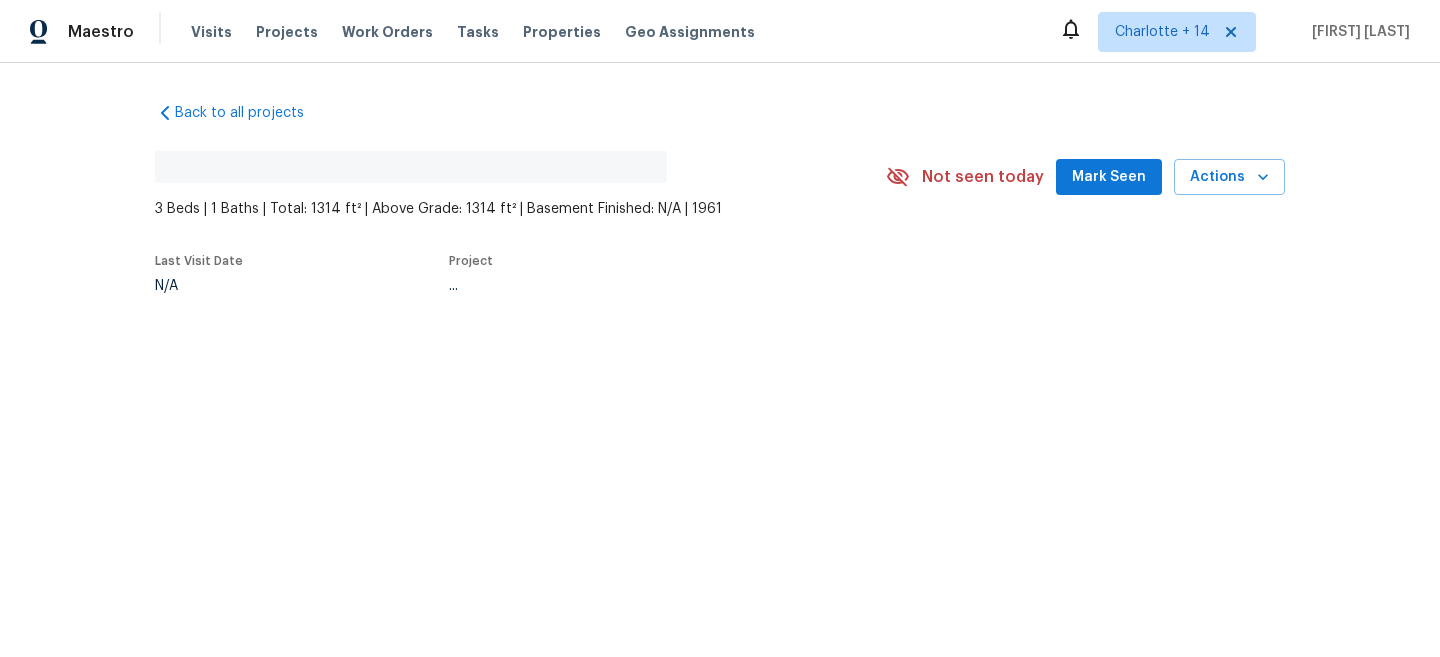 click on "3 Beds | 1 Baths | Total: 1314 ft² | Above Grade: 1314 ft² | Basement Finished: N/A | 1961" at bounding box center (520, 209) 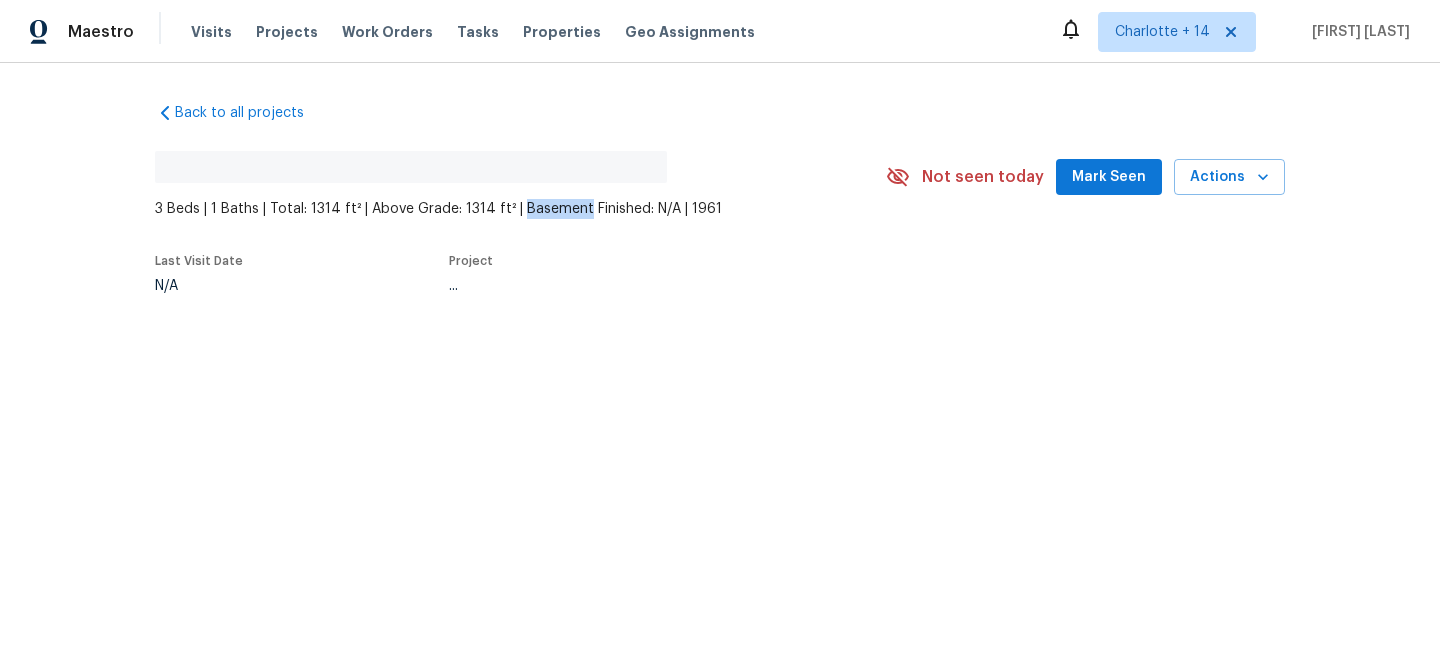 click on "3 Beds | 1 Baths | Total: 1314 ft² | Above Grade: 1314 ft² | Basement Finished: N/A | 1961" at bounding box center [520, 209] 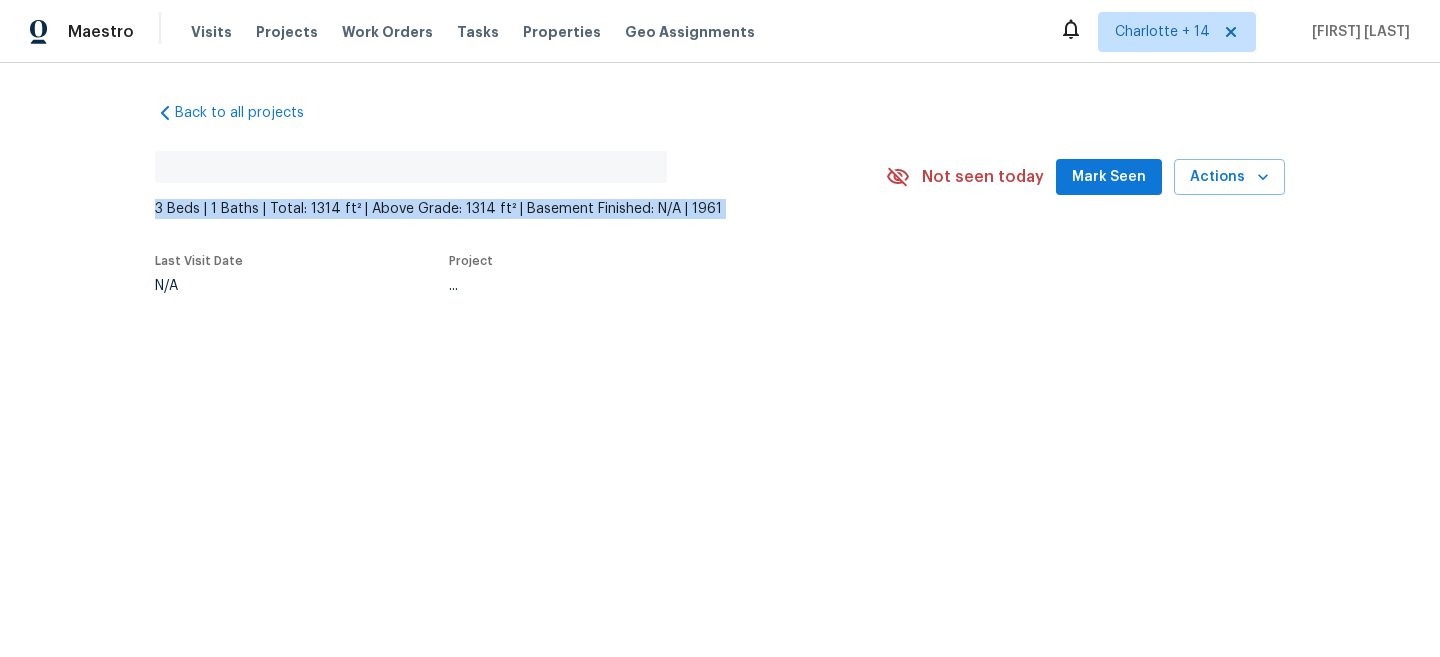 click on "3 Beds | 1 Baths | Total: 1314 ft² | Above Grade: 1314 ft² | Basement Finished: N/A | 1961" at bounding box center (520, 209) 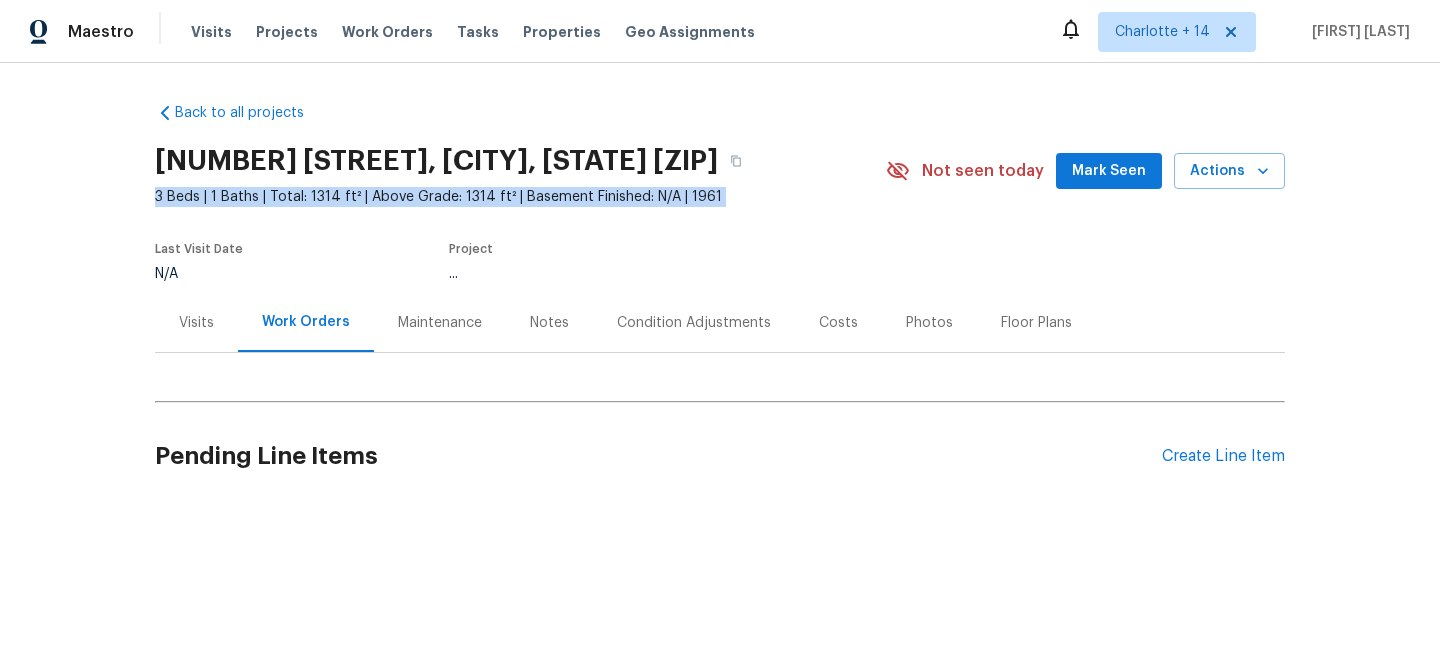 click on "3 Beds | 1 Baths | Total: 1314 ft² | Above Grade: 1314 ft² | Basement Finished: N/A | 1961" at bounding box center [520, 197] 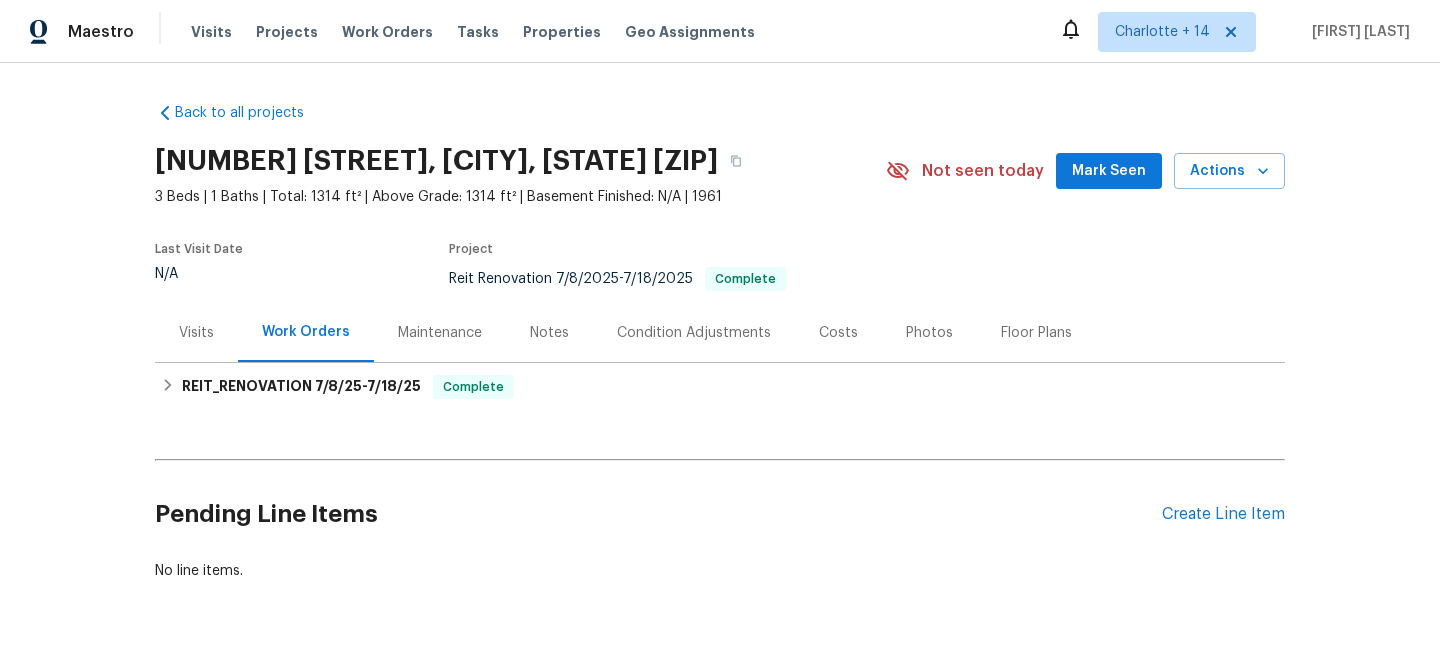 click on "Back to all projects 6315 Cresta Place Dr, Pasadena, TX 77505 3 Beds | 1 Baths | Total: 1314 ft² | Above Grade: 1314 ft² | Basement Finished: N/A | 1961 Not seen today Mark Seen Actions Last Visit Date N/A Project Reit Renovation   7/8/2025  -  7/18/2025 Complete Visits Work Orders Maintenance Notes Condition Adjustments Costs Photos Floor Plans REIT_RENOVATION   7/8/25  -  7/18/25 Complete BARAKEL VENZ GROUP GENERAL_CONTRACTOR, OD_SELECT $1,309.68 4 Repairs 7/16/2025  -  7/18/2025 Paid Atascocita Pest Control, Inc. PESTS, BRN_AND_LRR, WILDLIFE $135.31 1 Repair 7/10/2025  -  7/11/2025 Paid Pending Line Items Create Line Item No line items." at bounding box center [720, 342] 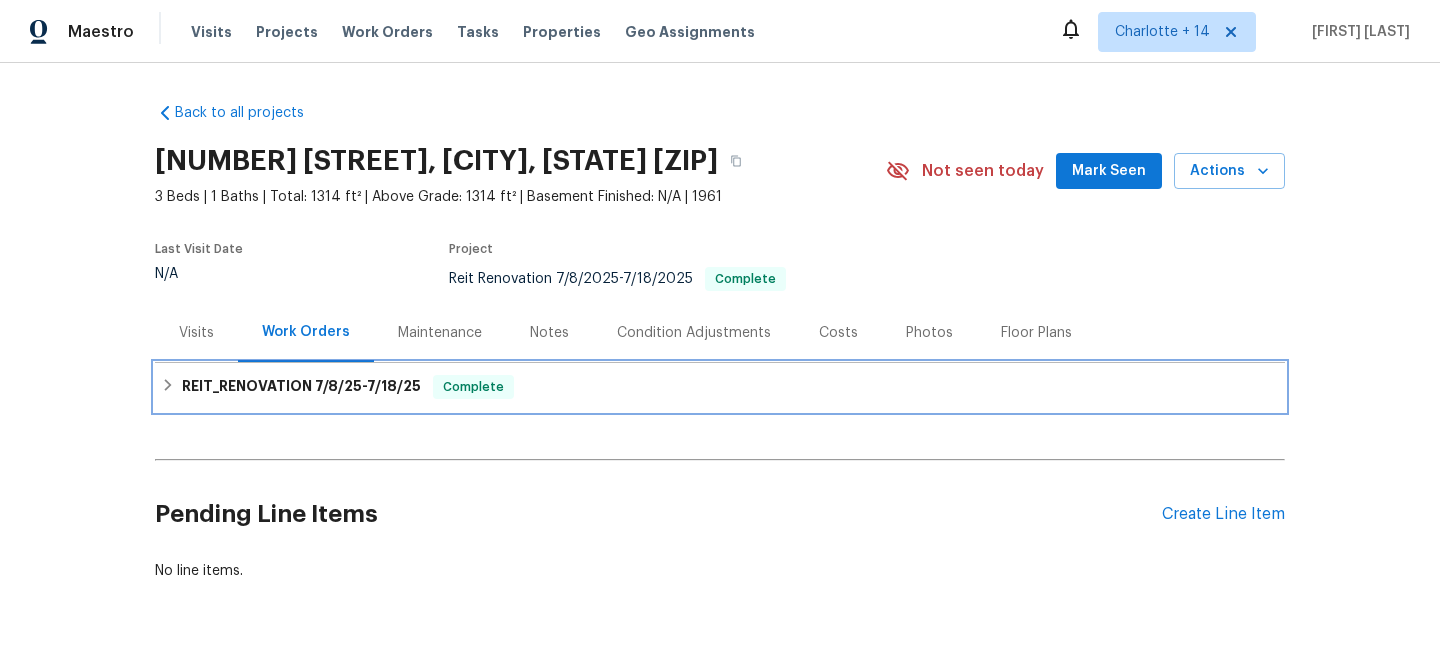 click on "REIT_RENOVATION   7/8/25  -  7/18/25 Complete" at bounding box center (720, 387) 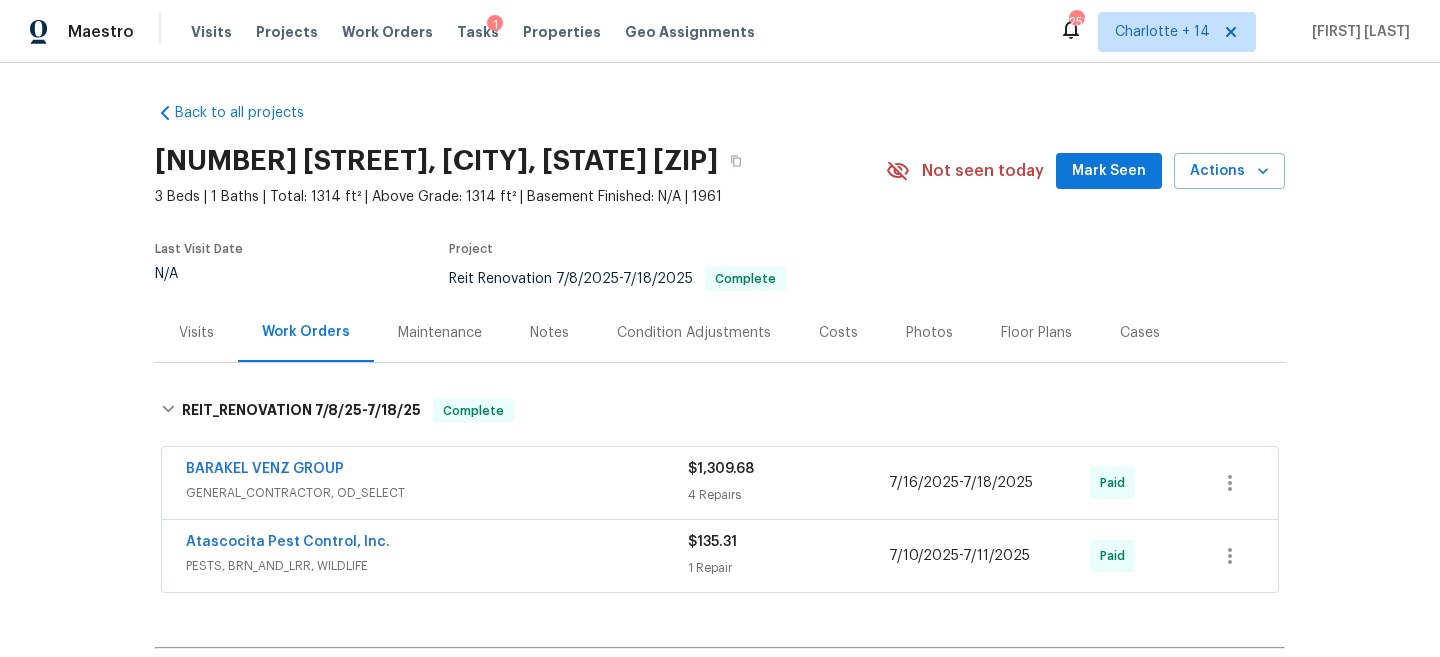 click on "BARAKEL VENZ GROUP" at bounding box center (437, 471) 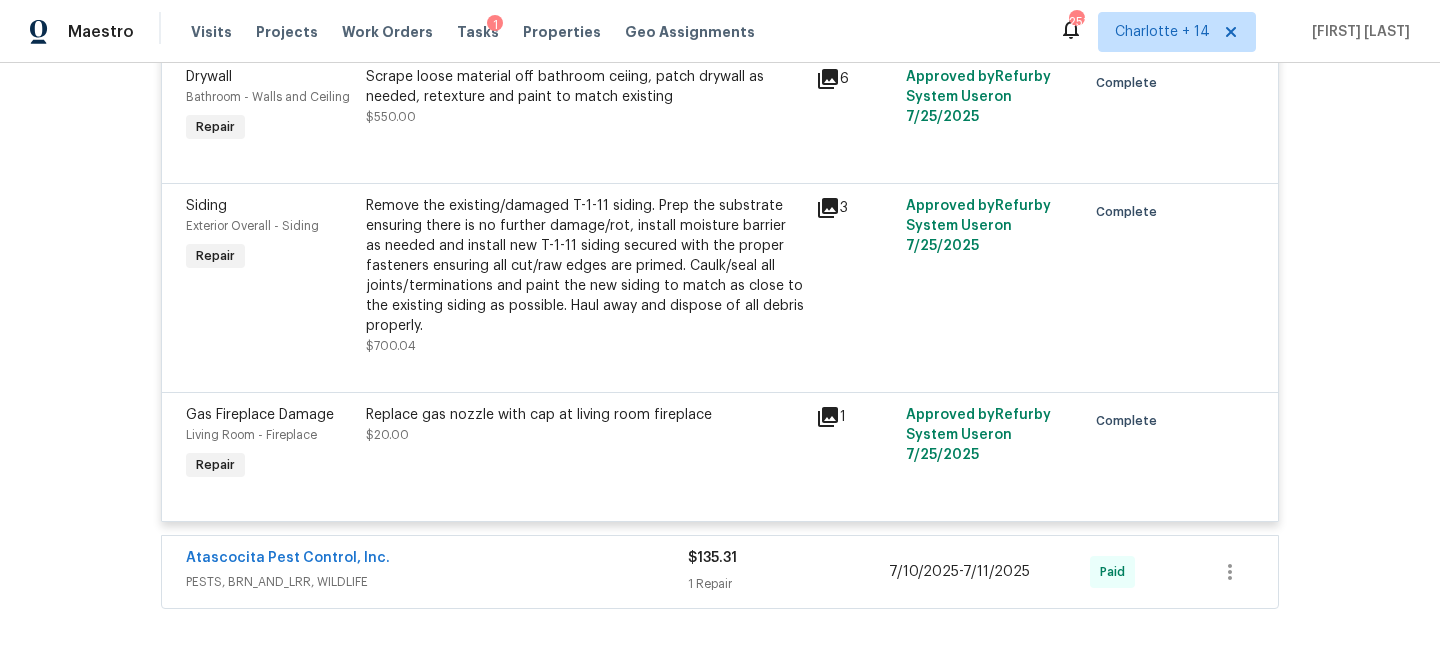 scroll, scrollTop: 647, scrollLeft: 0, axis: vertical 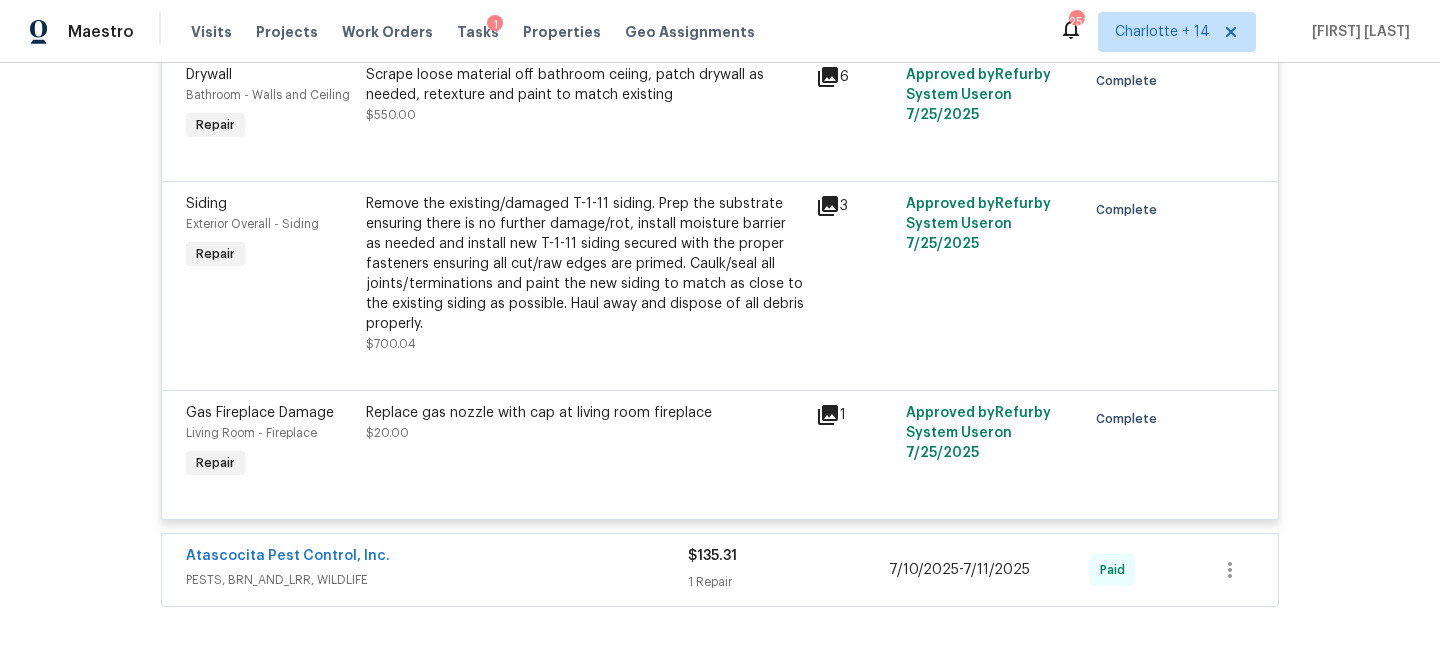 click on "Remove the existing/damaged T-1-11 siding. Prep the substrate ensuring there is no further damage/rot, install moisture barrier as needed and install new T-1-11 siding secured with the proper fasteners ensuring all cut/raw edges are primed. Caulk/seal all joints/terminations and paint the new siding to match as close to the existing siding as possible. Haul away and dispose of all debris properly." at bounding box center [585, 264] 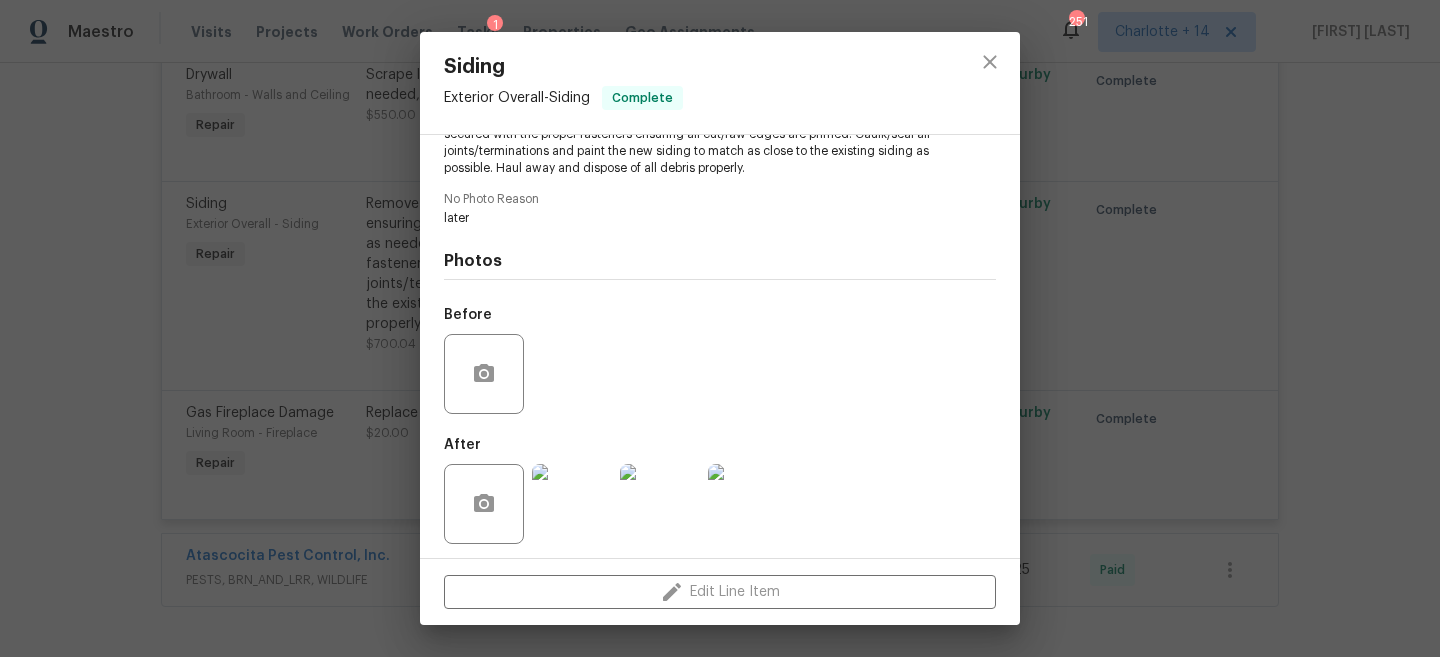 scroll, scrollTop: 280, scrollLeft: 0, axis: vertical 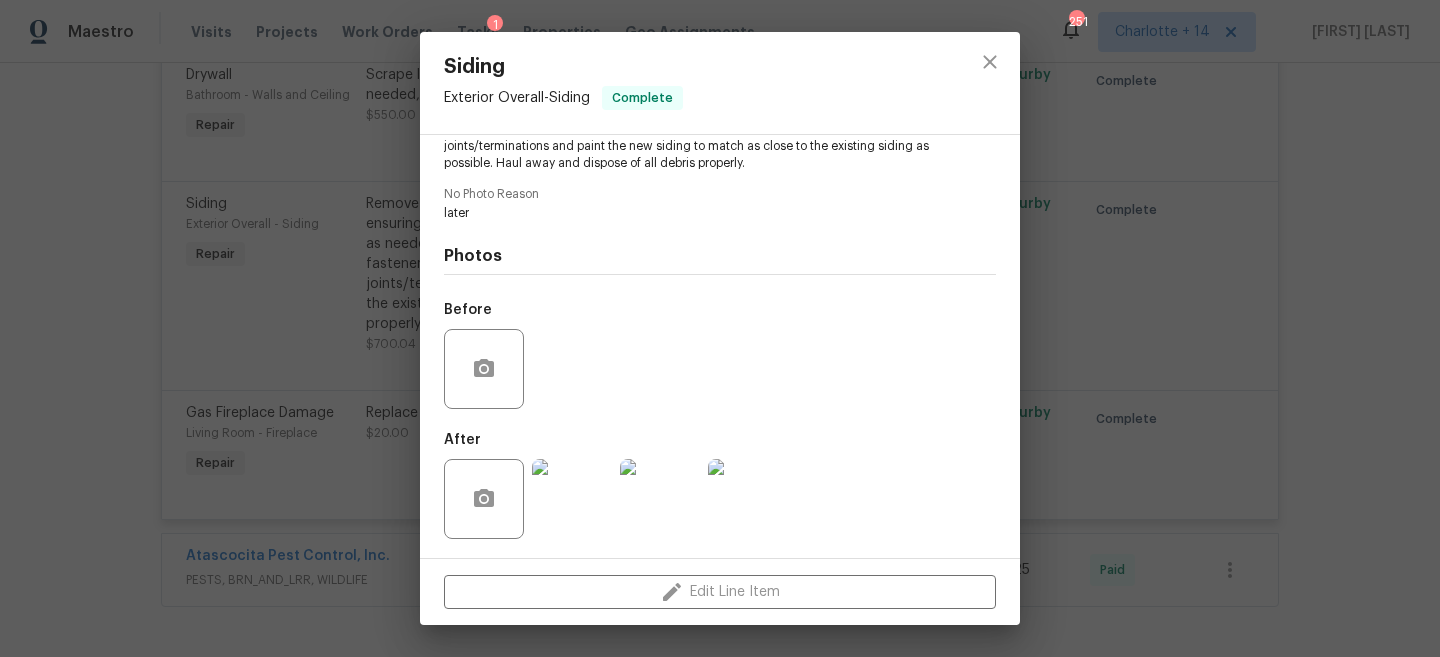 click at bounding box center (572, 499) 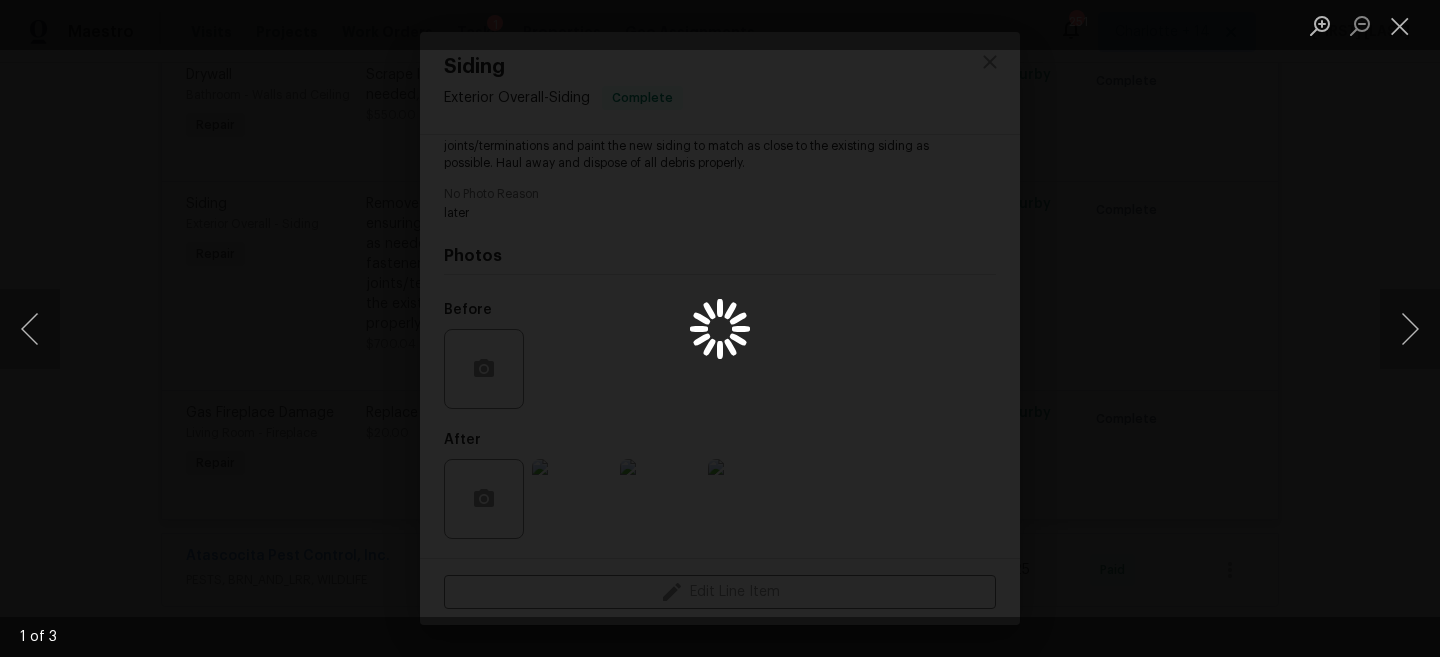 click at bounding box center [720, 328] 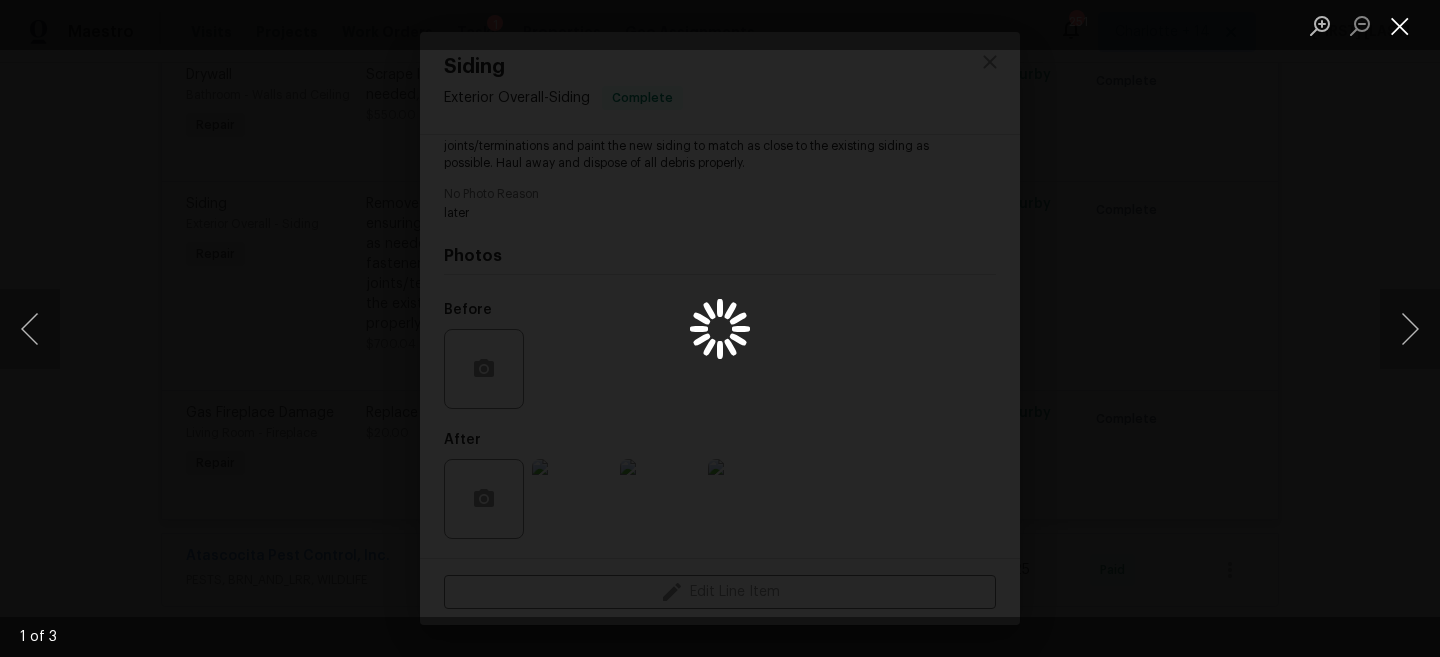 click at bounding box center [1400, 25] 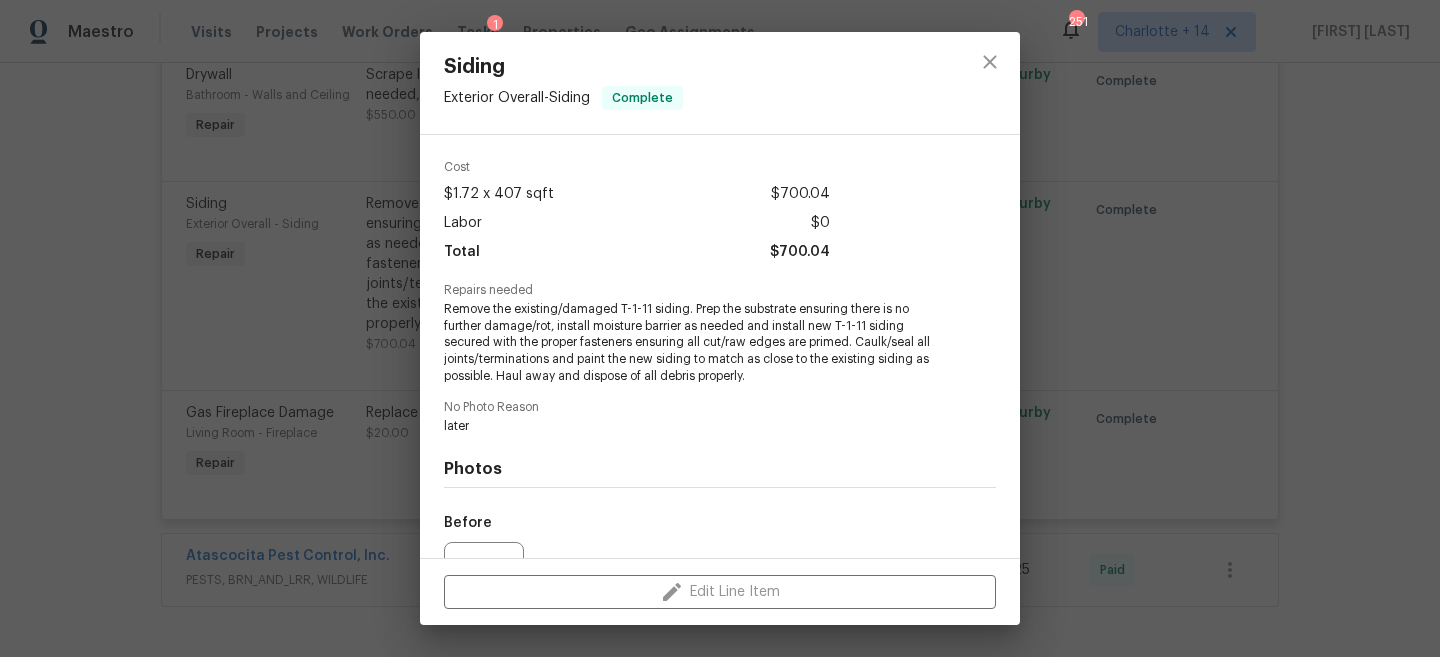 scroll, scrollTop: 0, scrollLeft: 0, axis: both 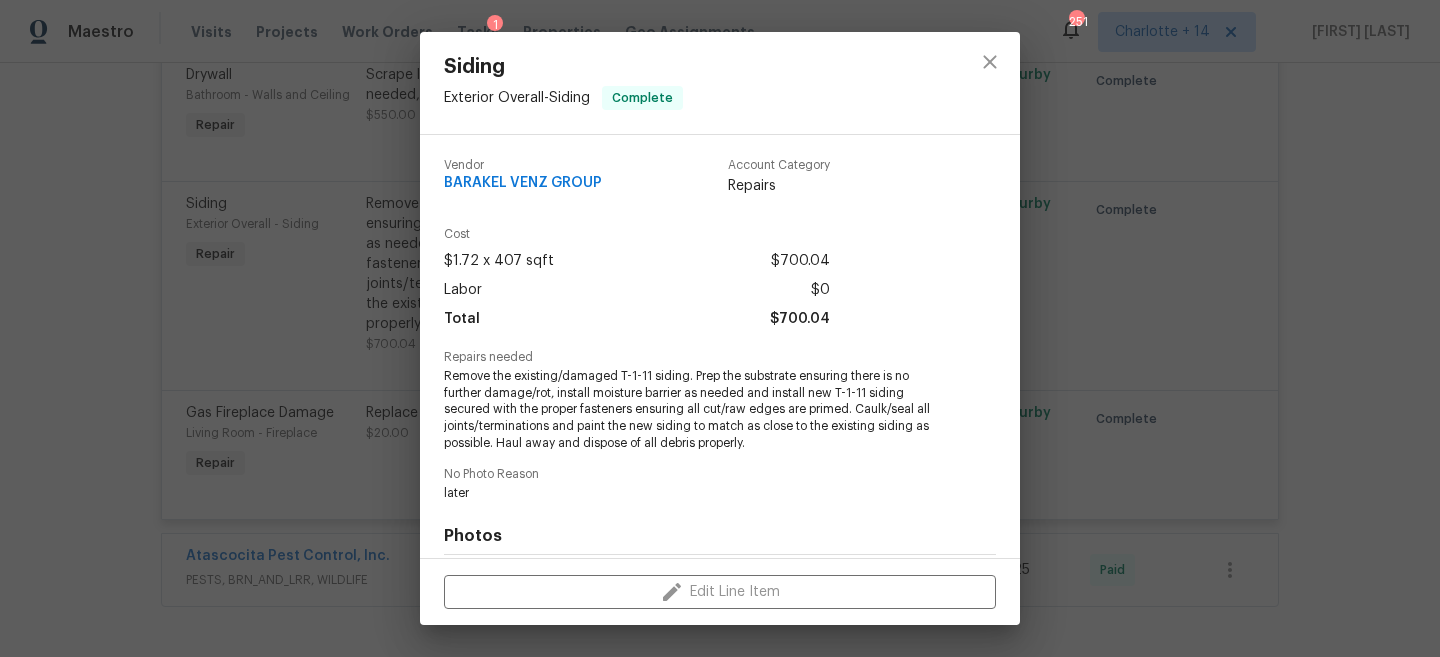 click on "Siding Exterior Overall  -  Siding Complete Vendor BARAKEL VENZ GROUP Account Category Repairs Cost $1.72 x 407 sqft $700.04 Labor $0 Total $700.04 Repairs needed Remove the existing/damaged T-1-11 siding. Prep the substrate ensuring there is no further damage/rot, install moisture barrier as needed and install new T-1-11 siding secured with the proper fasteners ensuring all cut/raw edges are primed. Caulk/seal all joints/terminations and paint the new siding to match as close to the existing siding as possible. Haul away and dispose of all debris properly. No Photo Reason later Photos Before After  Edit Line Item" at bounding box center (720, 328) 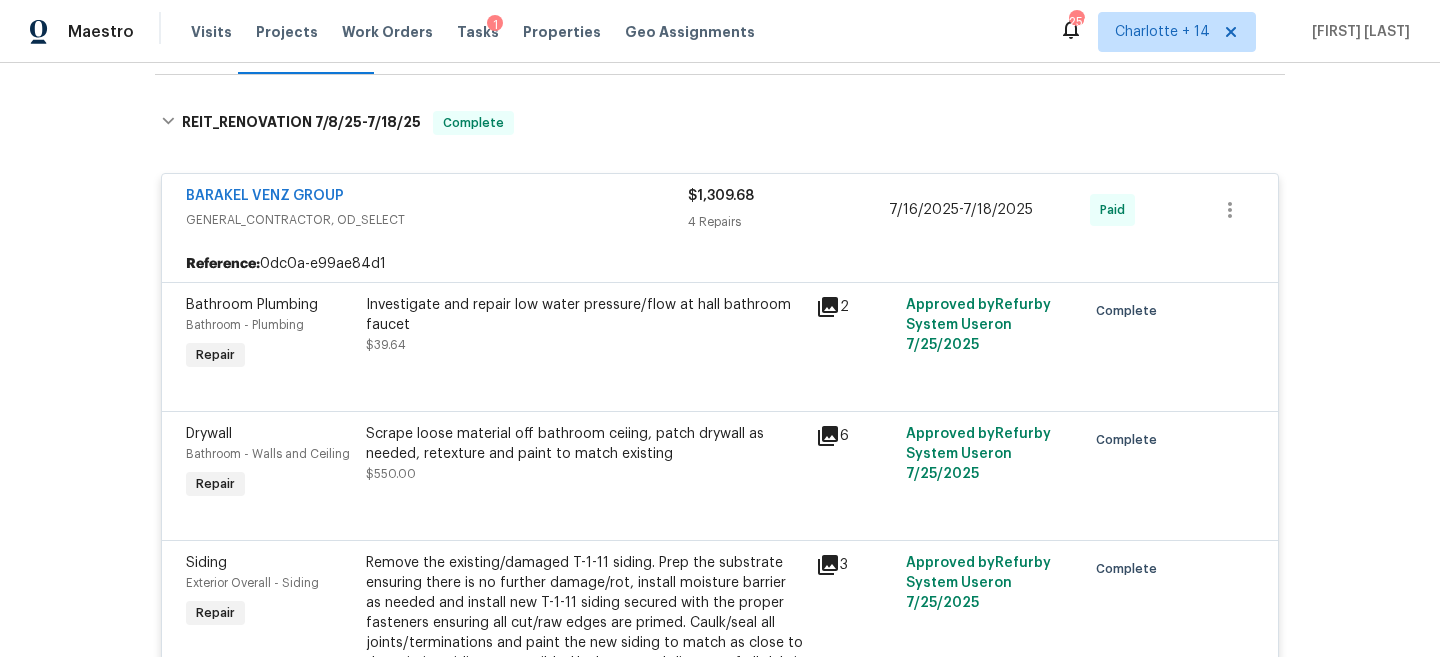 scroll, scrollTop: 0, scrollLeft: 0, axis: both 